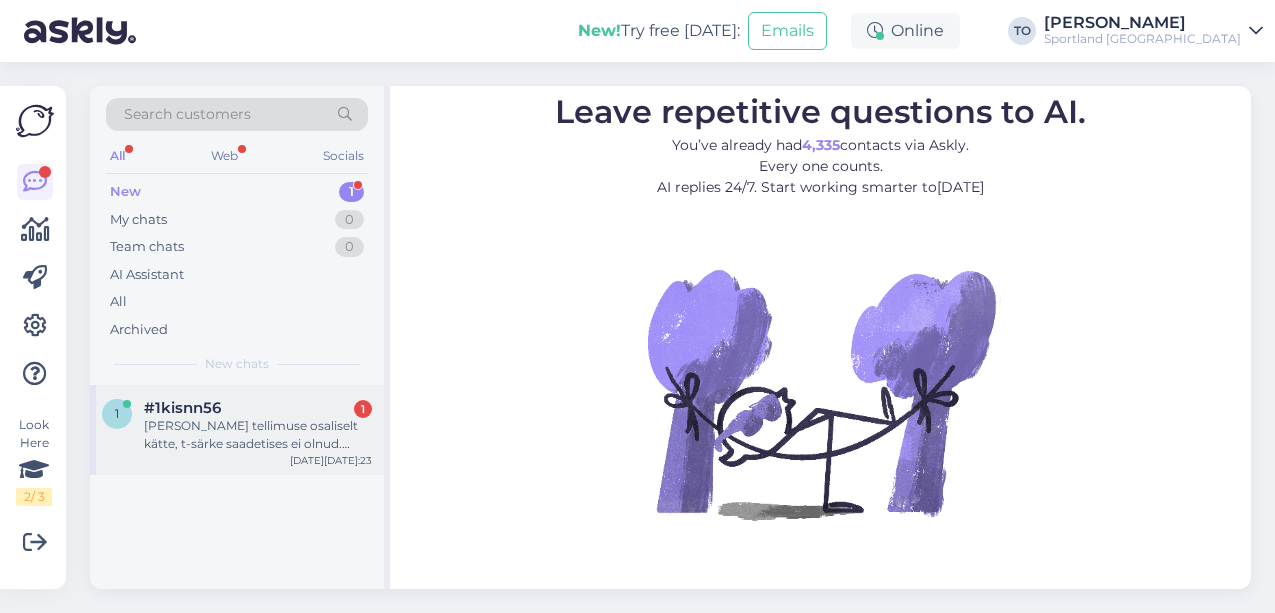 scroll, scrollTop: 0, scrollLeft: 0, axis: both 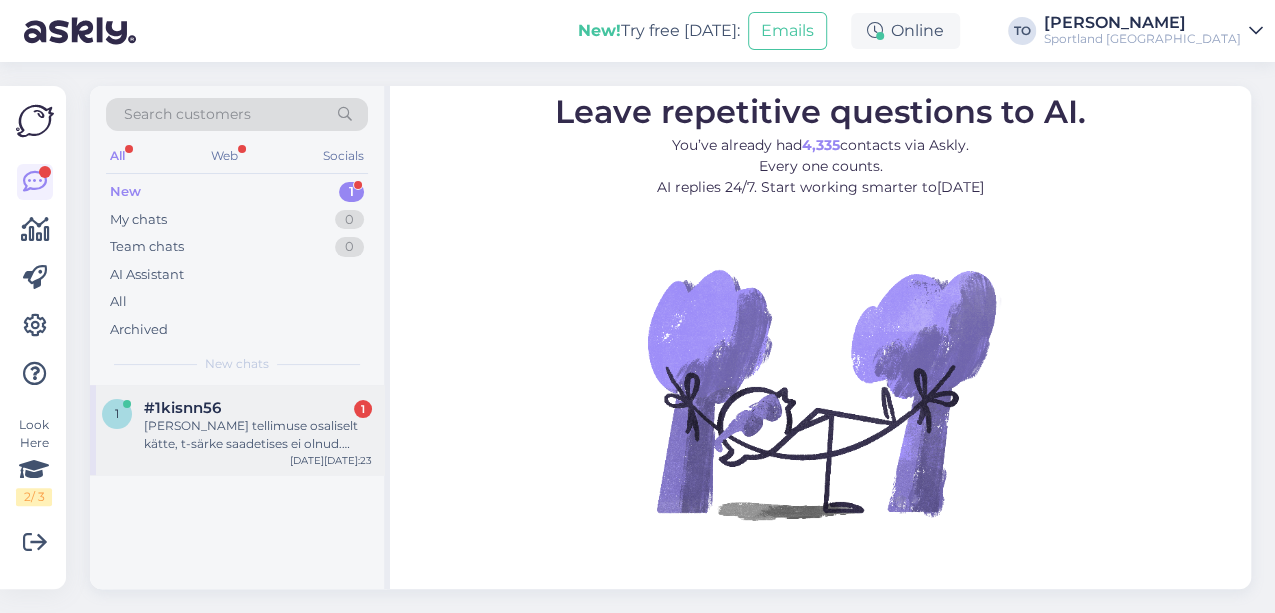 click on "1 #1kisnn56 1 [PERSON_NAME] tellimuse osaliselt kätte, t-särke saadetises ei olnud. Mida tegema peab? [DATE] 11:23" at bounding box center (237, 430) 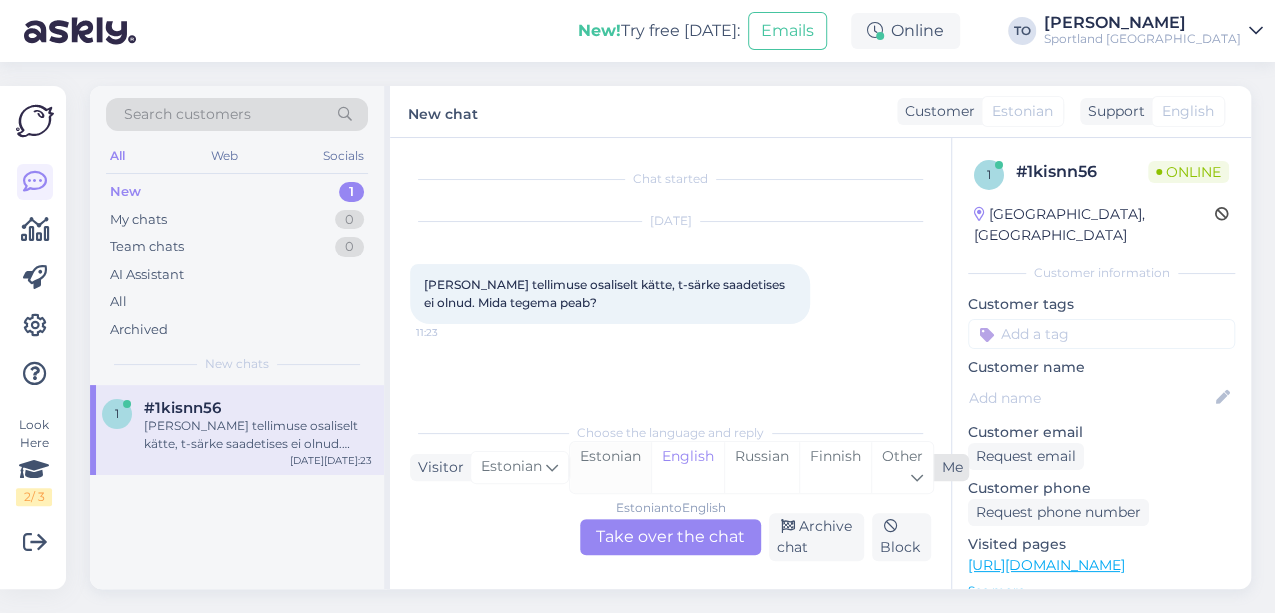 click on "Estonian" at bounding box center [610, 467] 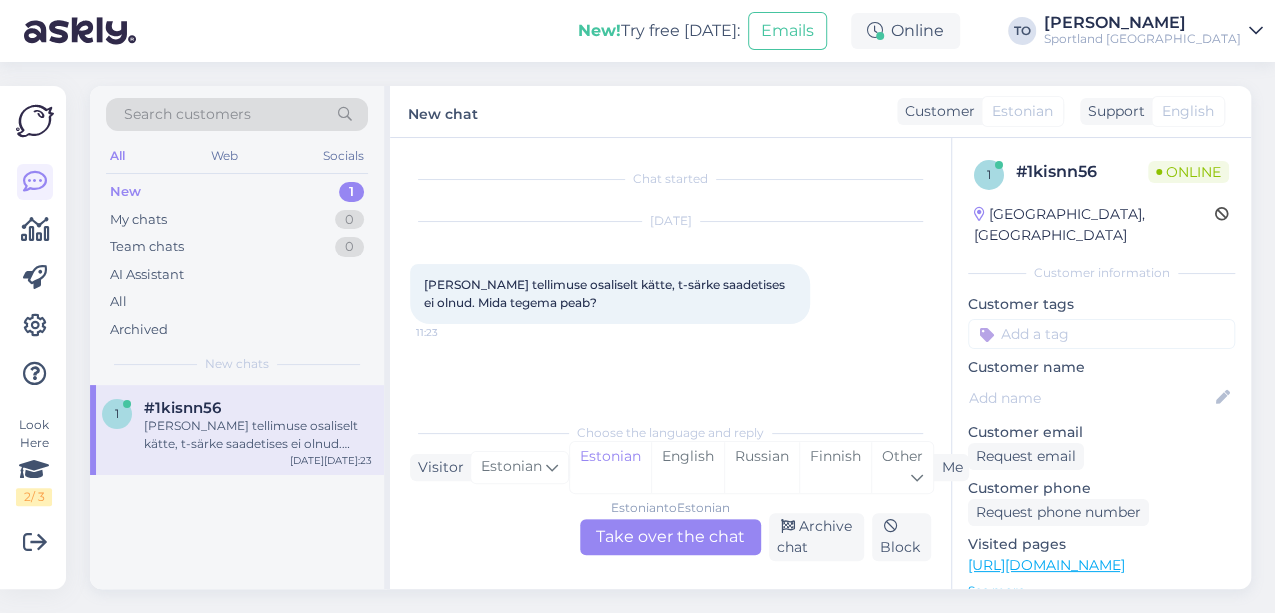 click on "Estonian  to  Estonian Take over the chat" at bounding box center (670, 537) 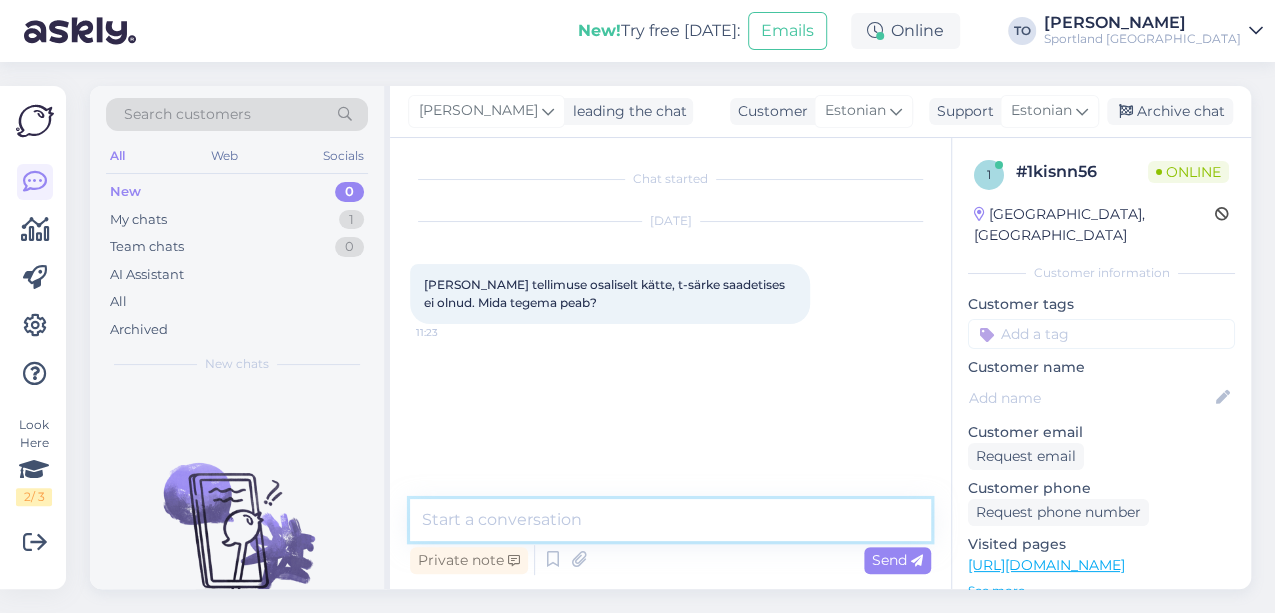 click at bounding box center [670, 520] 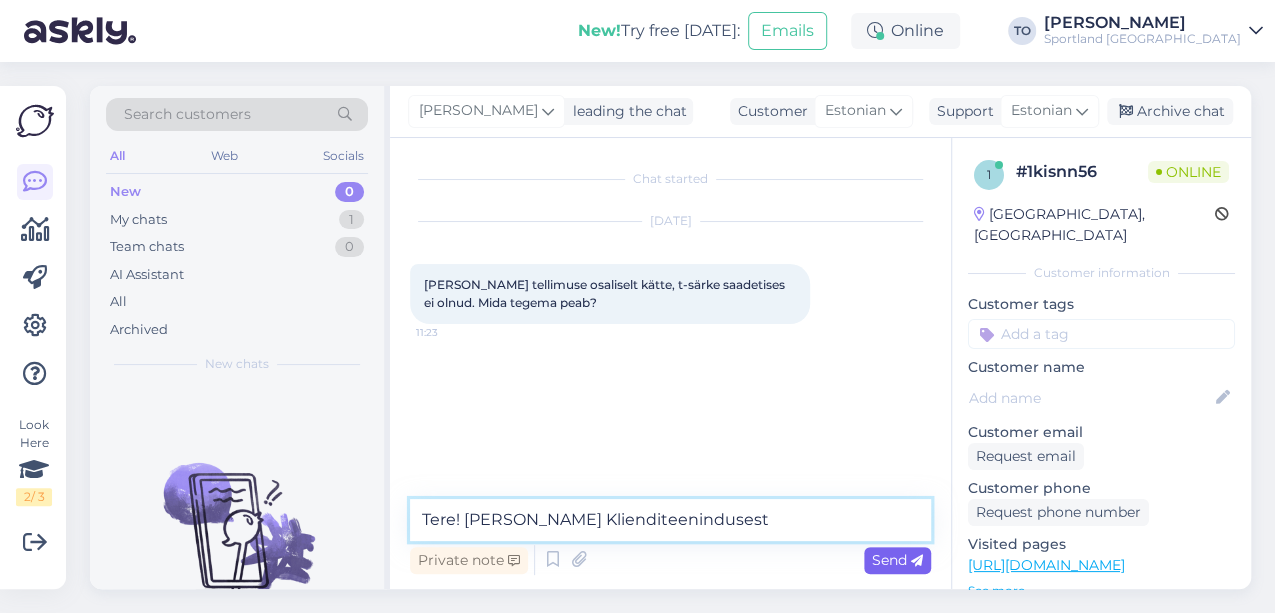 type on "Tere! [PERSON_NAME] Klienditeenindusest" 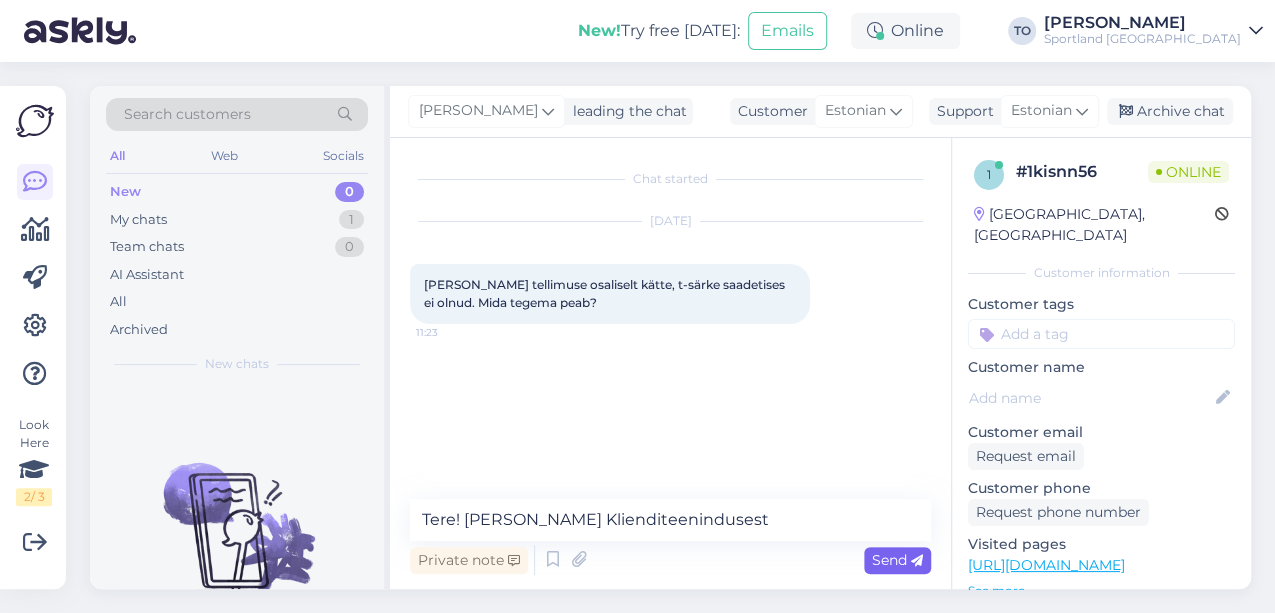 click on "Send" at bounding box center (897, 560) 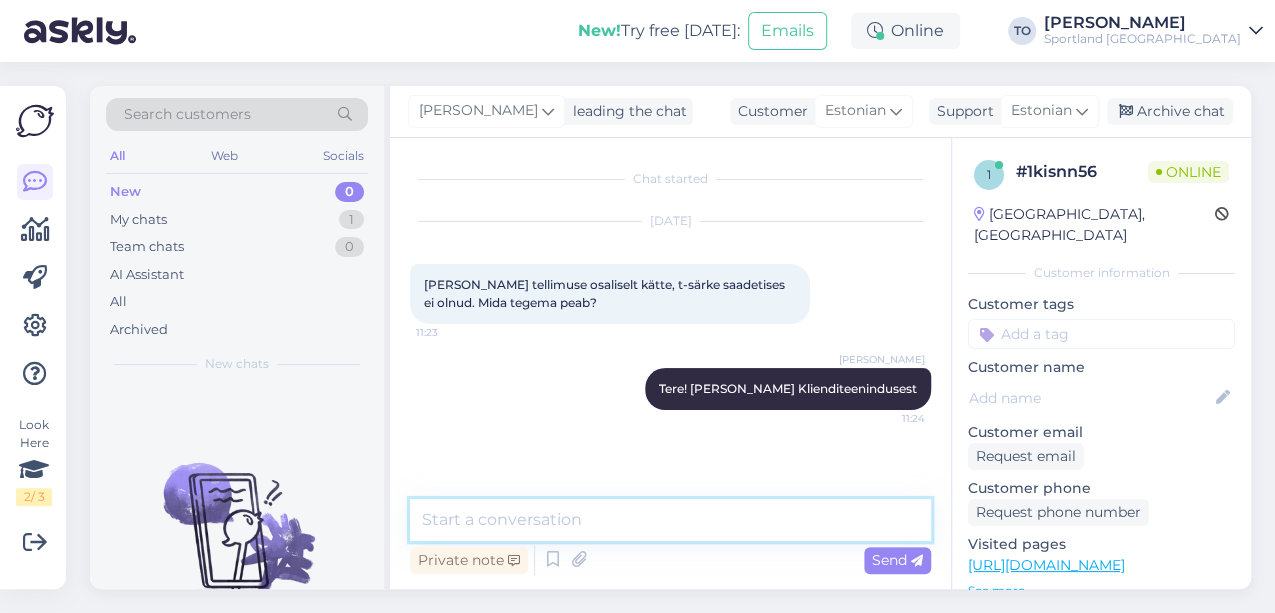 click at bounding box center [670, 520] 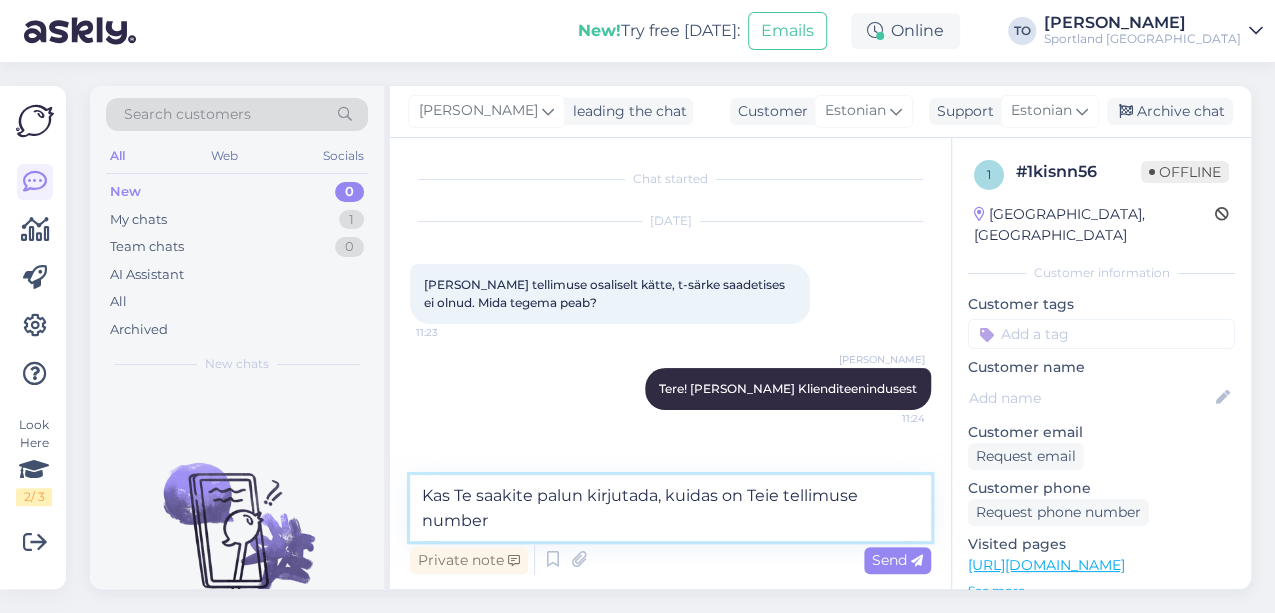 type on "Kas Te saakite palun kirjutada, kuidas on Teie tellimuse number?" 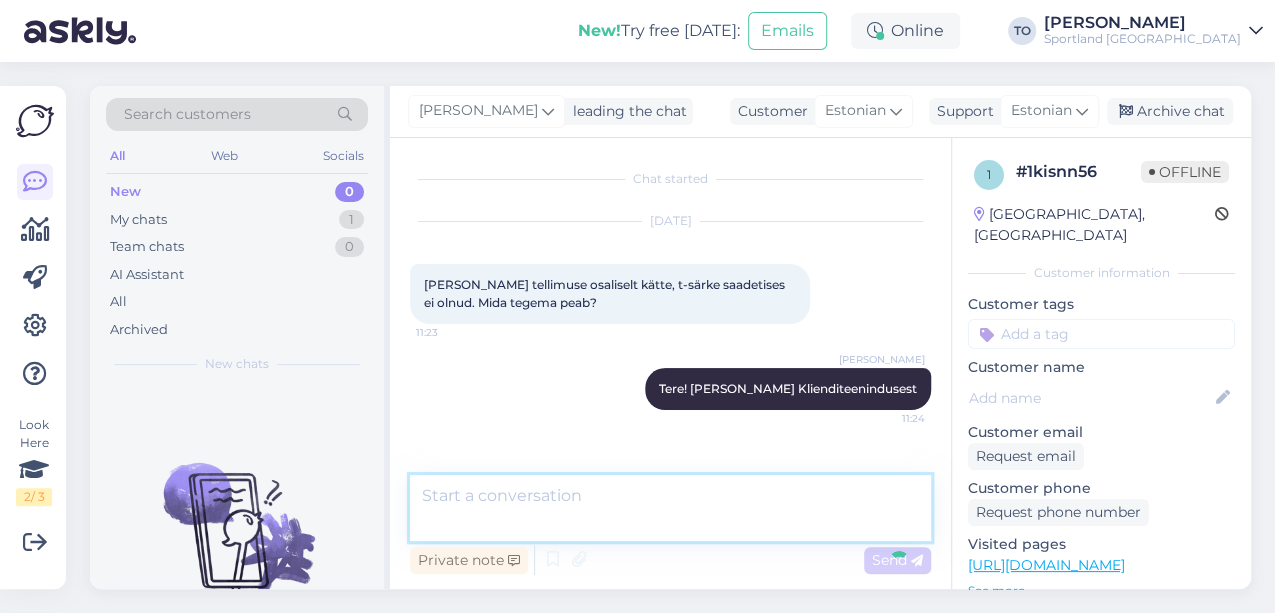 scroll, scrollTop: 54, scrollLeft: 0, axis: vertical 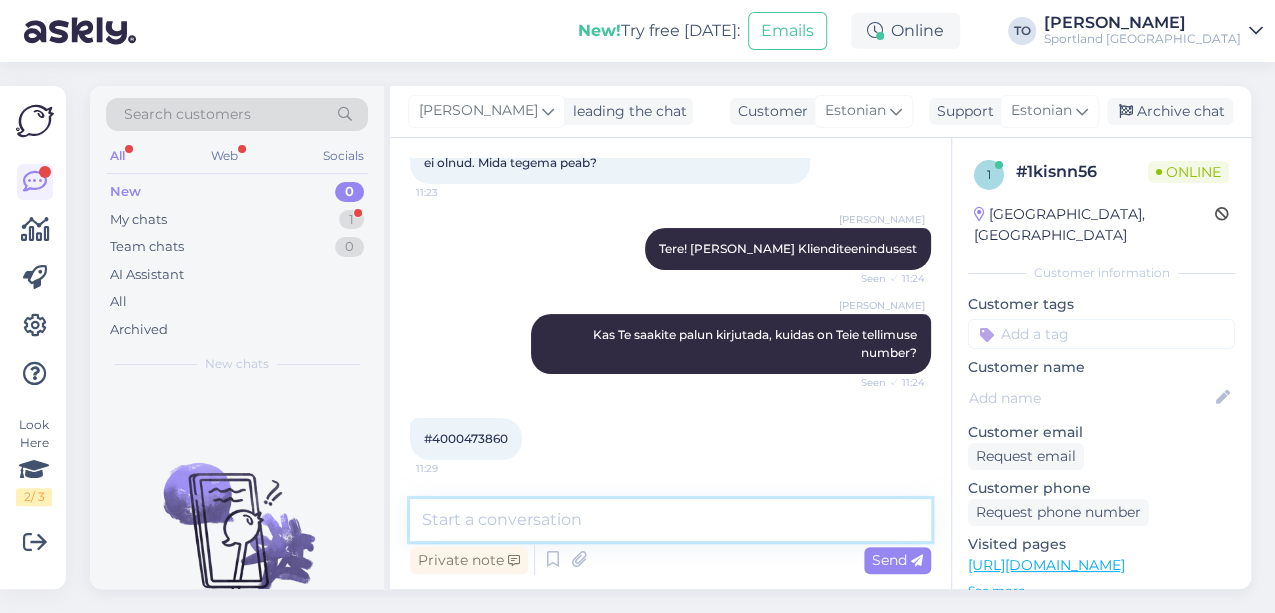 click at bounding box center (670, 520) 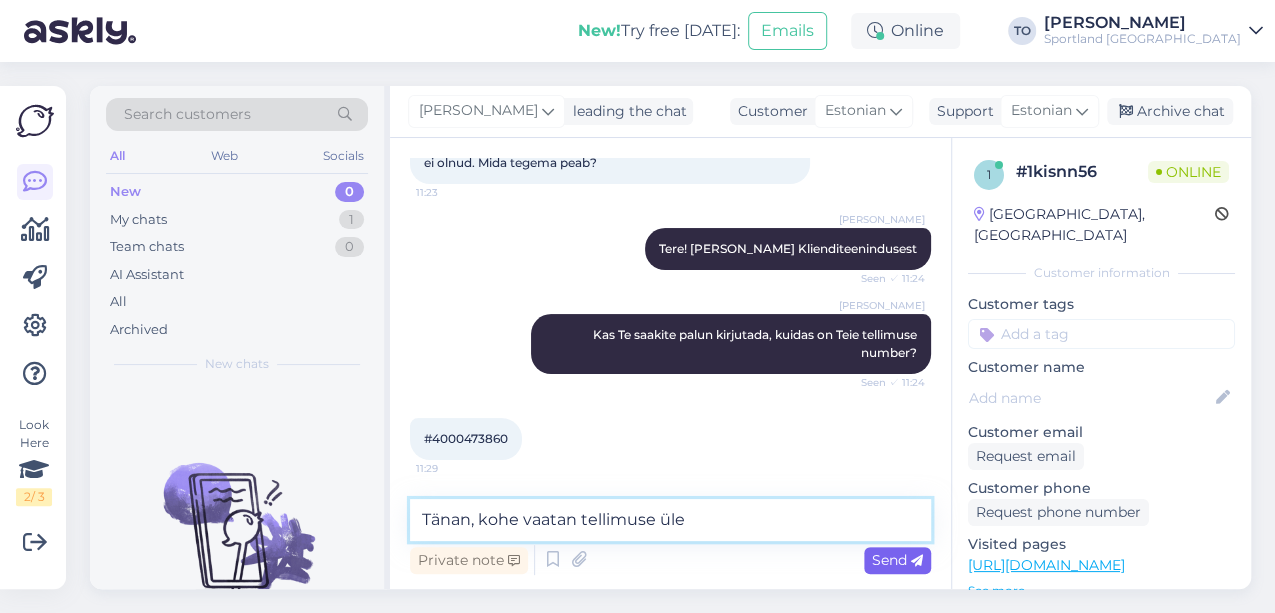 type on "Tänan, kohe vaatan tellimuse üle" 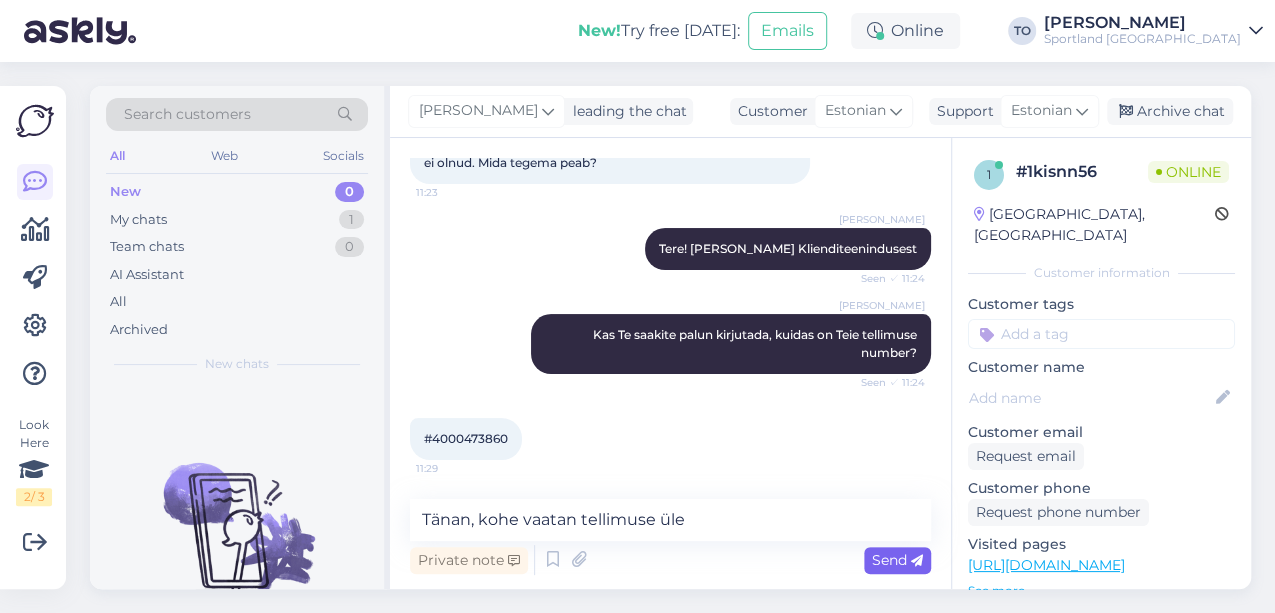 click on "Send" at bounding box center [897, 560] 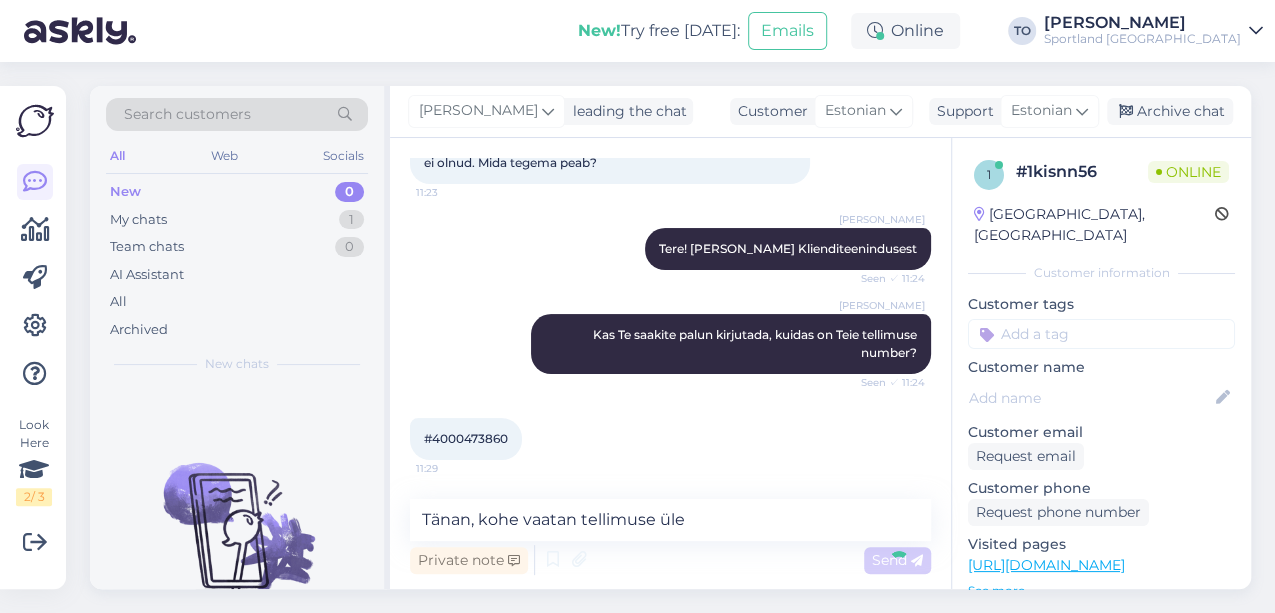 type 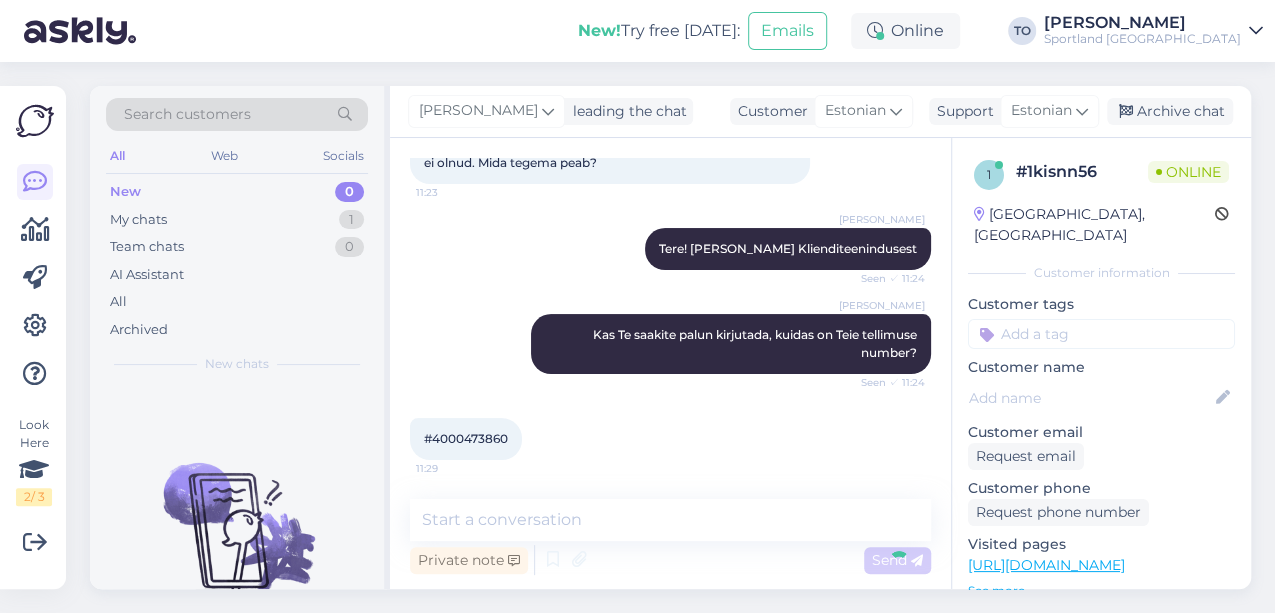 scroll, scrollTop: 226, scrollLeft: 0, axis: vertical 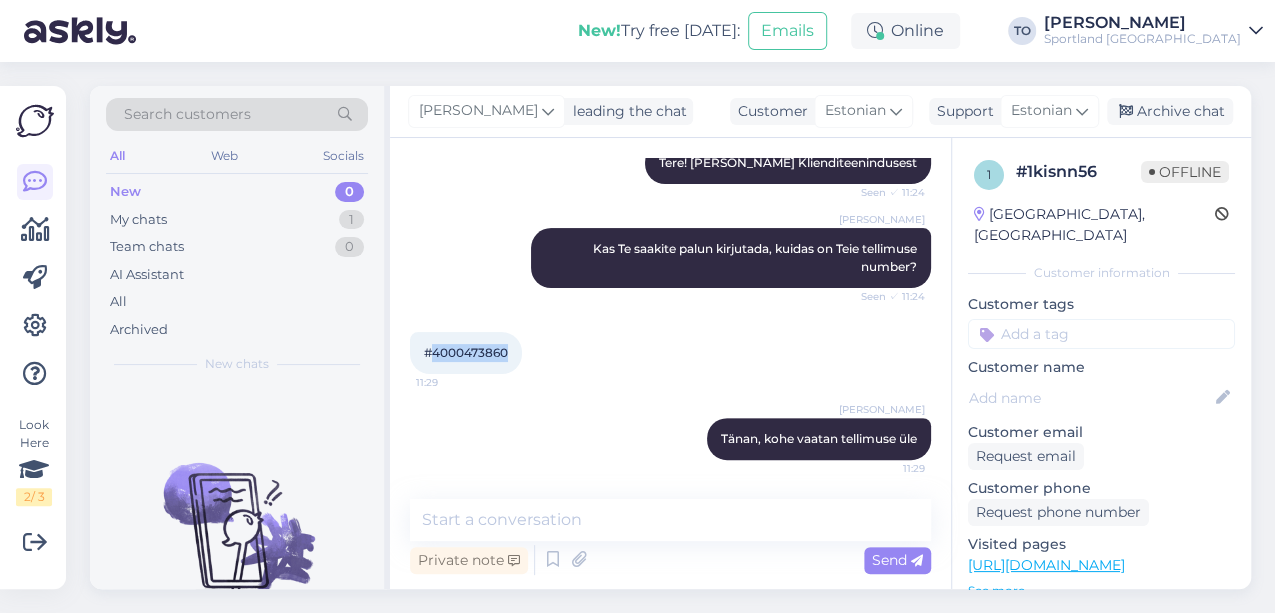 drag, startPoint x: 434, startPoint y: 348, endPoint x: 506, endPoint y: 352, distance: 72.11102 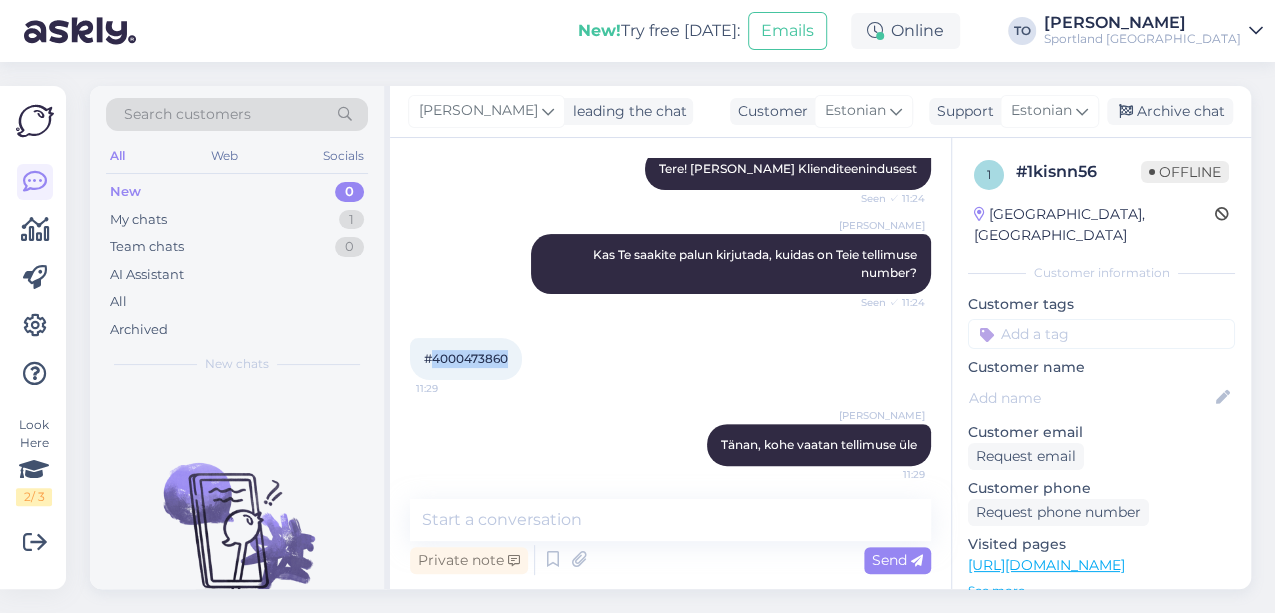 scroll, scrollTop: 226, scrollLeft: 0, axis: vertical 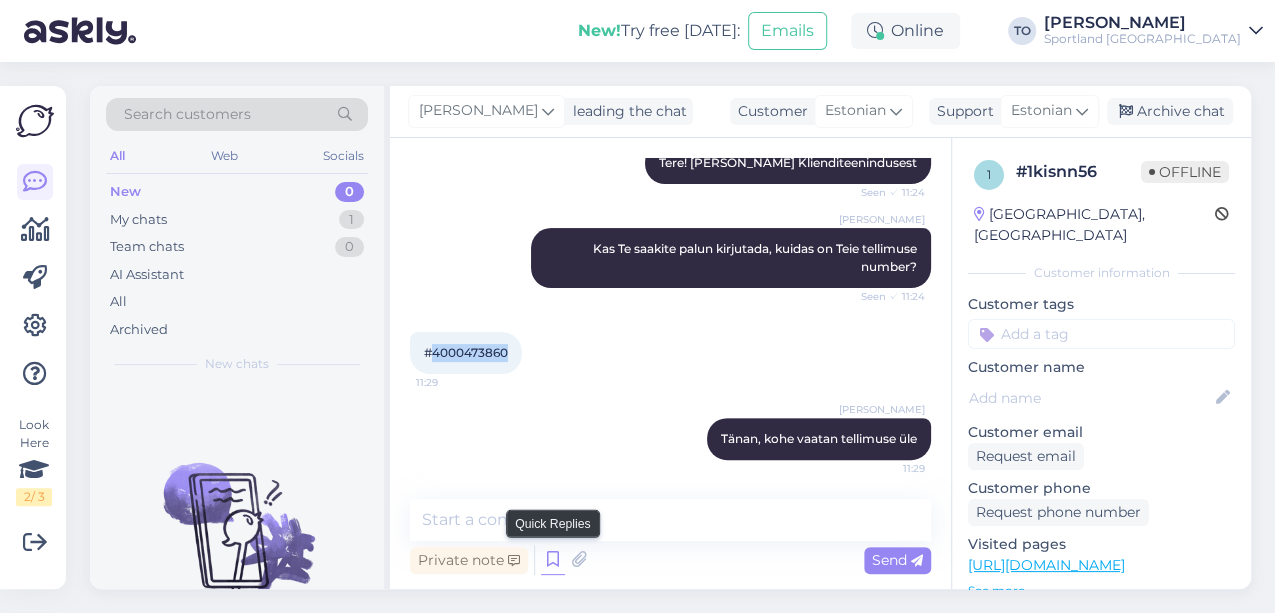 click at bounding box center [553, 560] 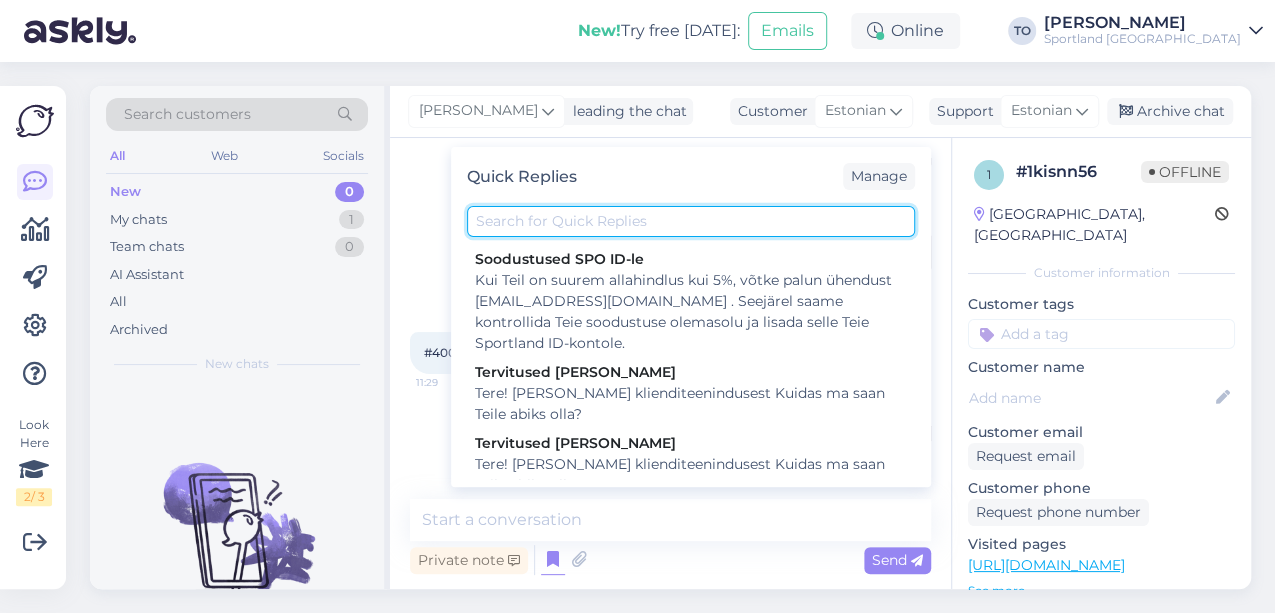 click at bounding box center (691, 221) 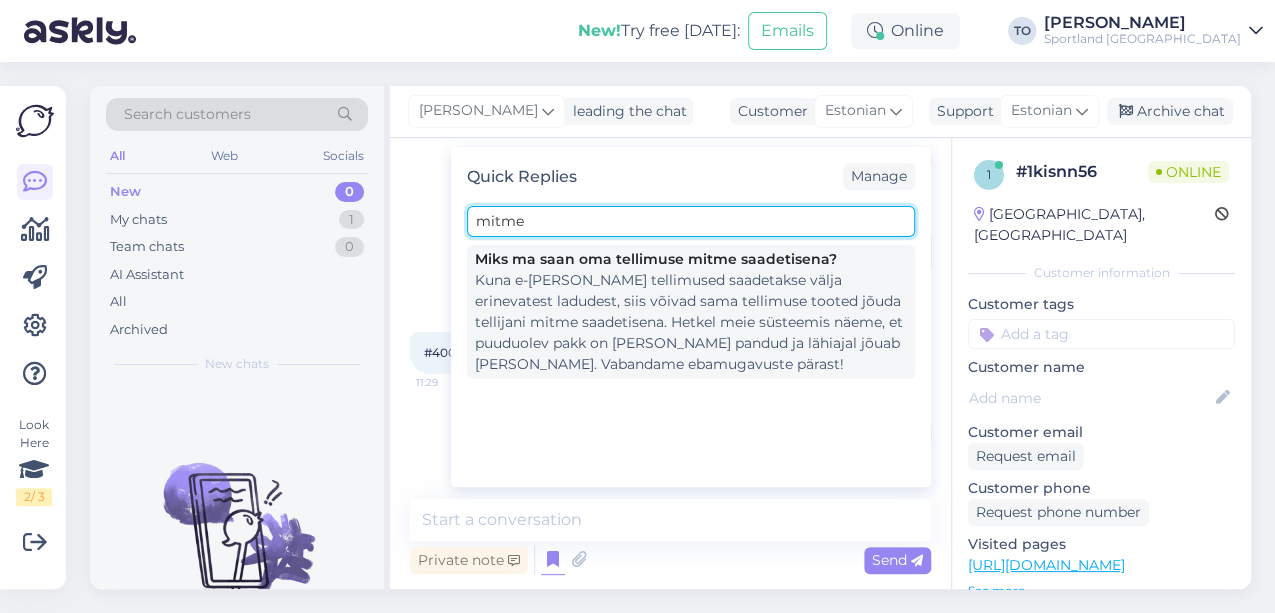 type on "mitme" 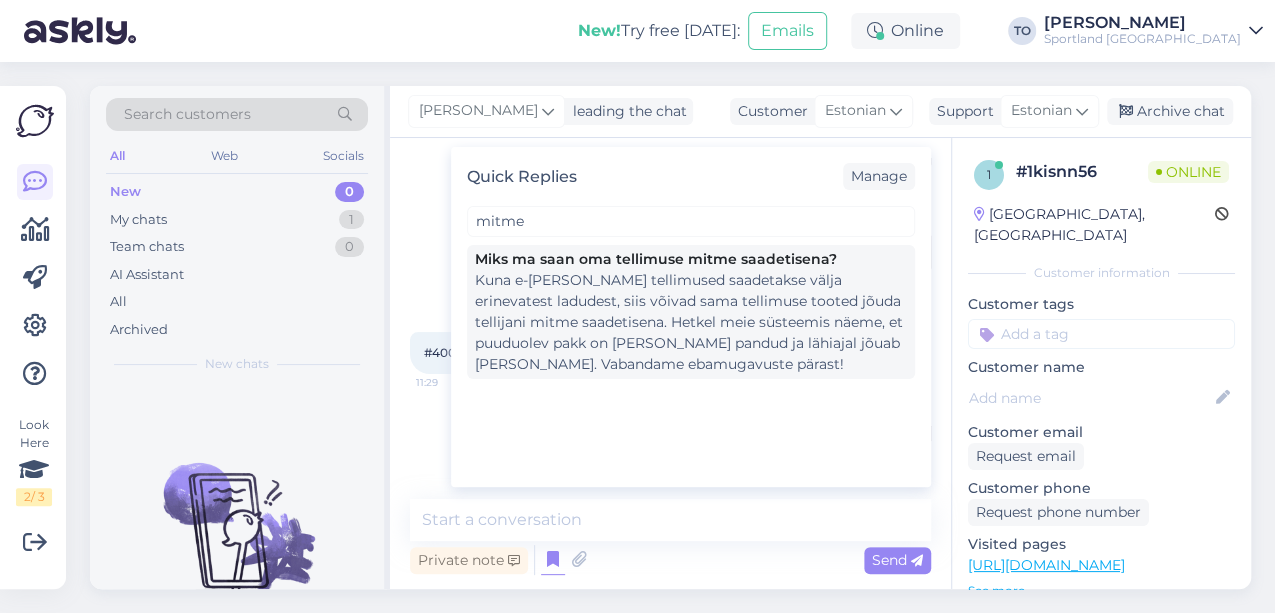 click on "Kuna e-[PERSON_NAME] tellimused saadetakse välja erinevatest ladudest, siis võivad sama tellimuse tooted jõuda tellijani mitme saadetisena. Hetkel meie süsteemis näeme, et puuduolev pakk on [PERSON_NAME] pandud ja lähiajal jõuab [PERSON_NAME].
Vabandame ebamugavuste pärast!" at bounding box center (691, 322) 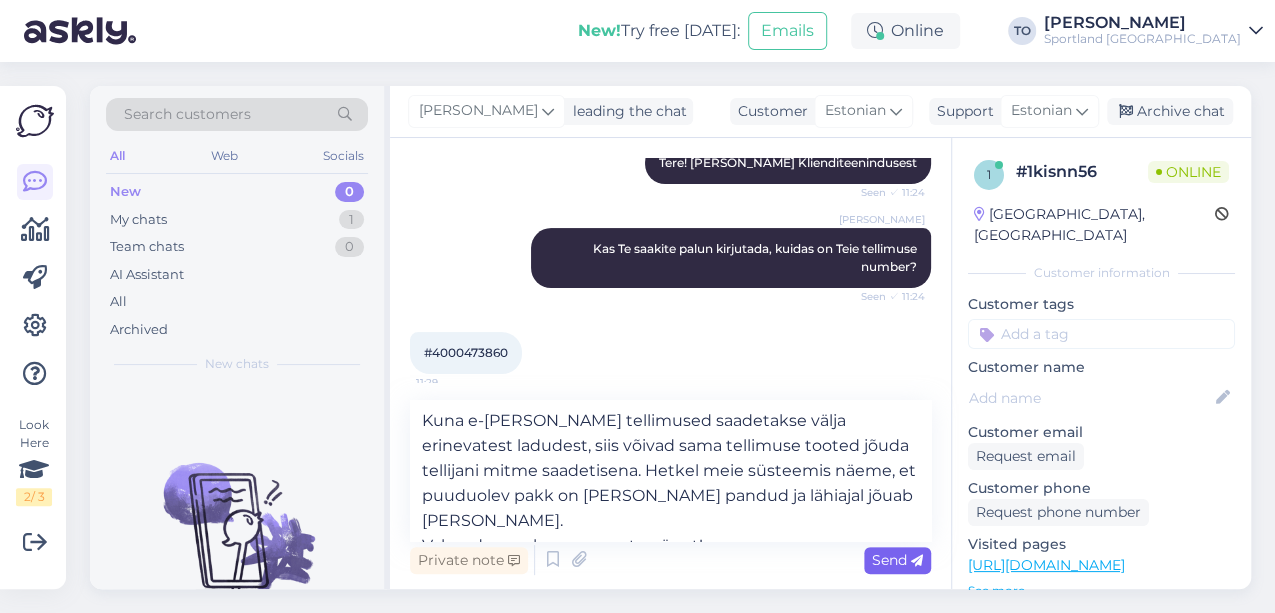 click on "Send" at bounding box center [897, 560] 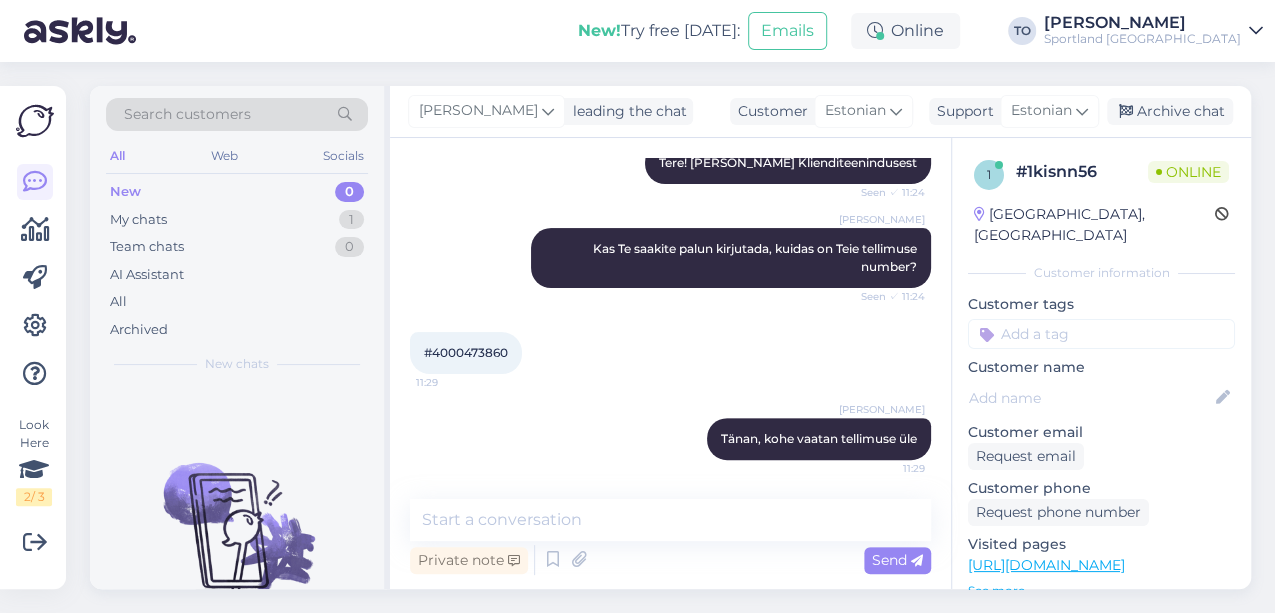 scroll, scrollTop: 384, scrollLeft: 0, axis: vertical 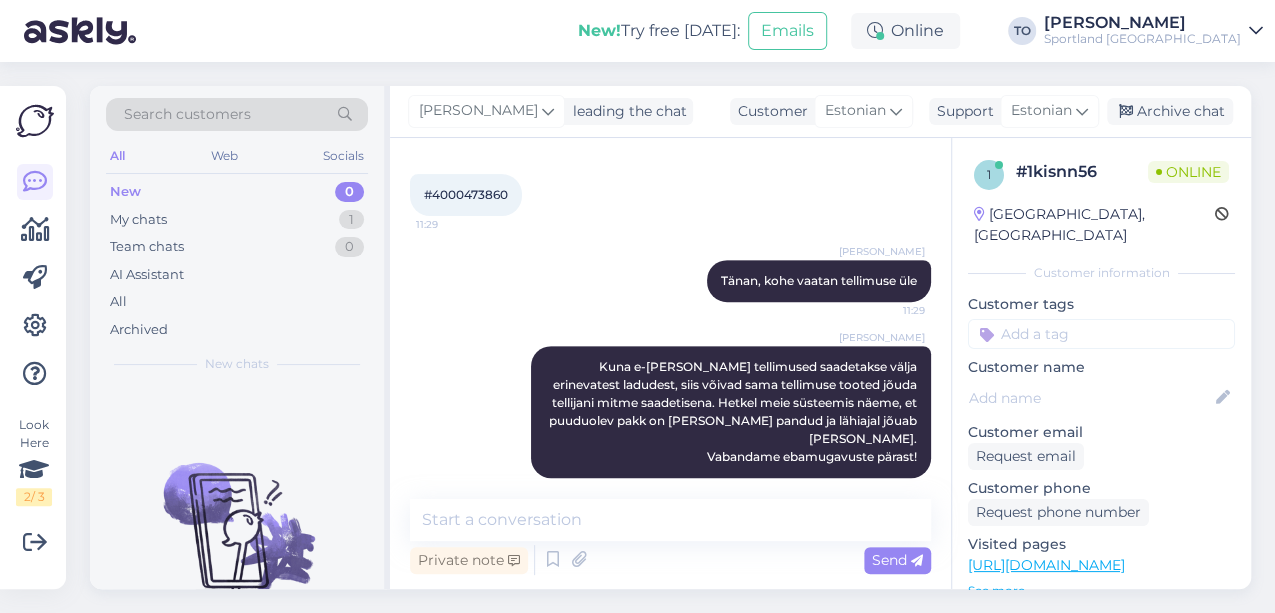 click at bounding box center (1101, 334) 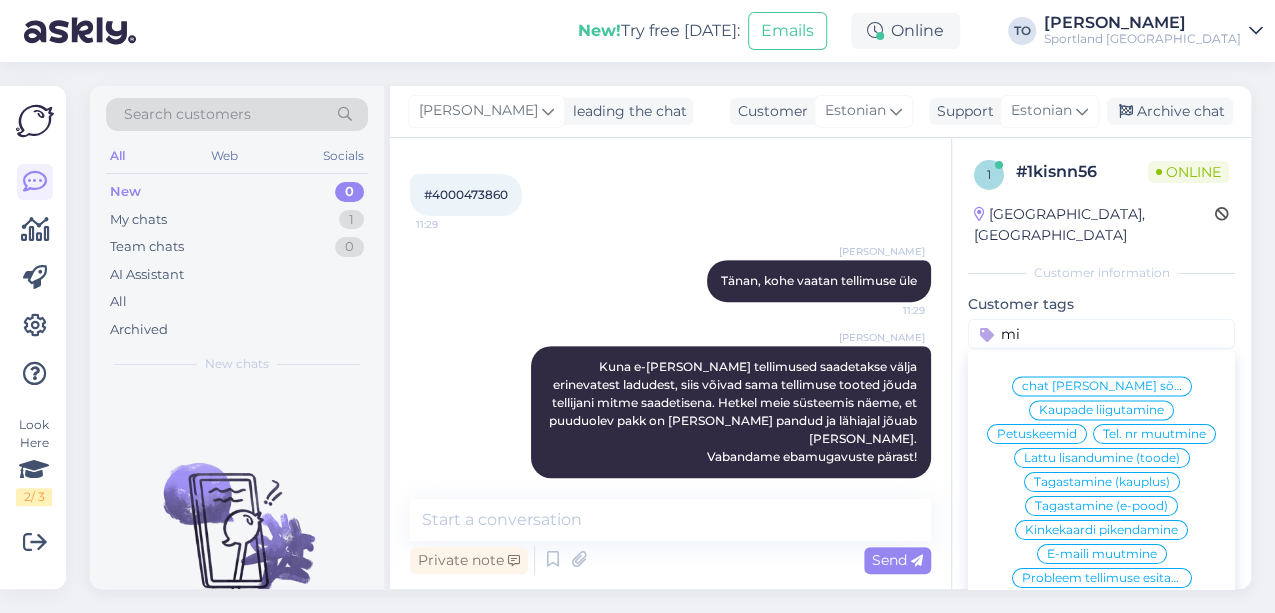 type on "m" 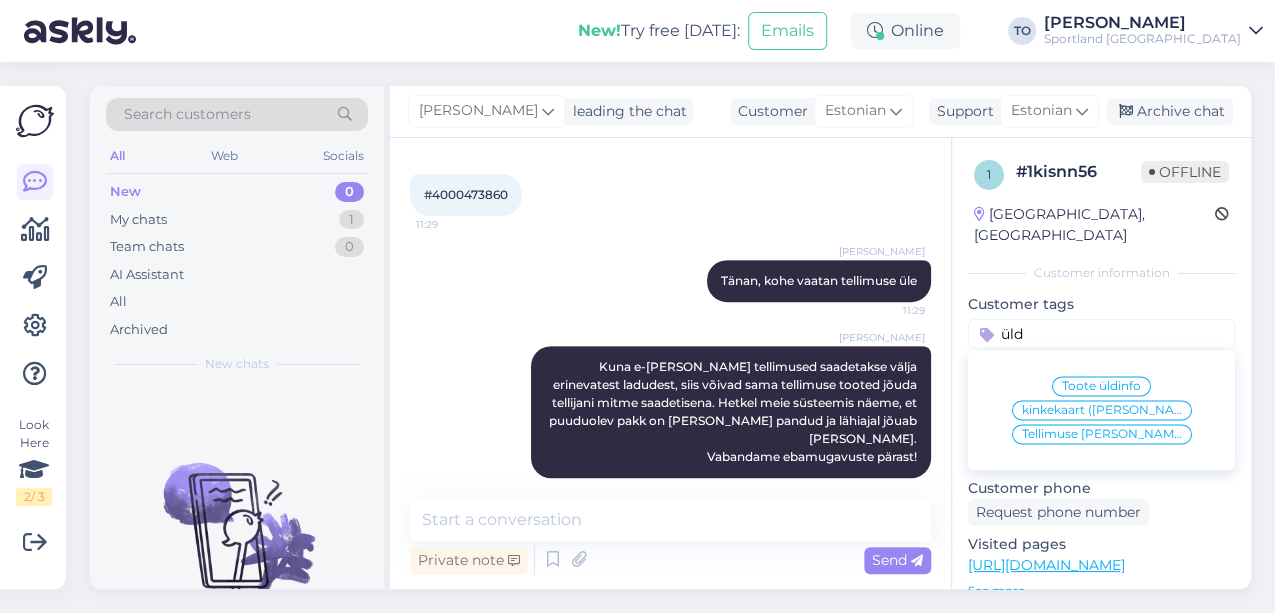 type on "üld" 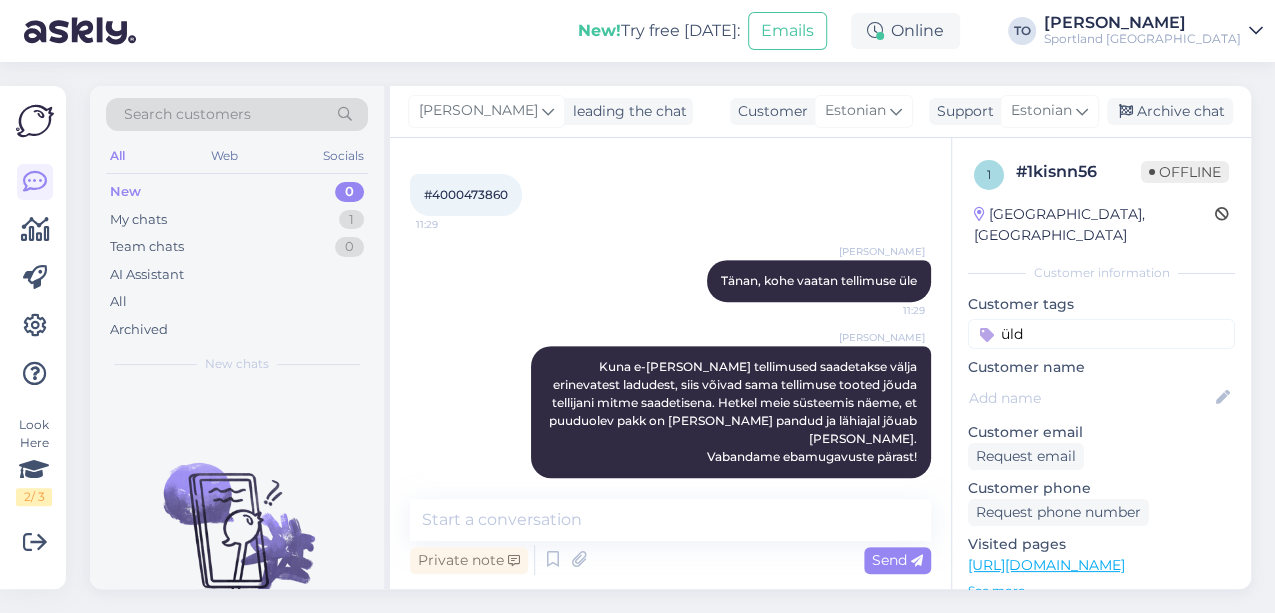 type 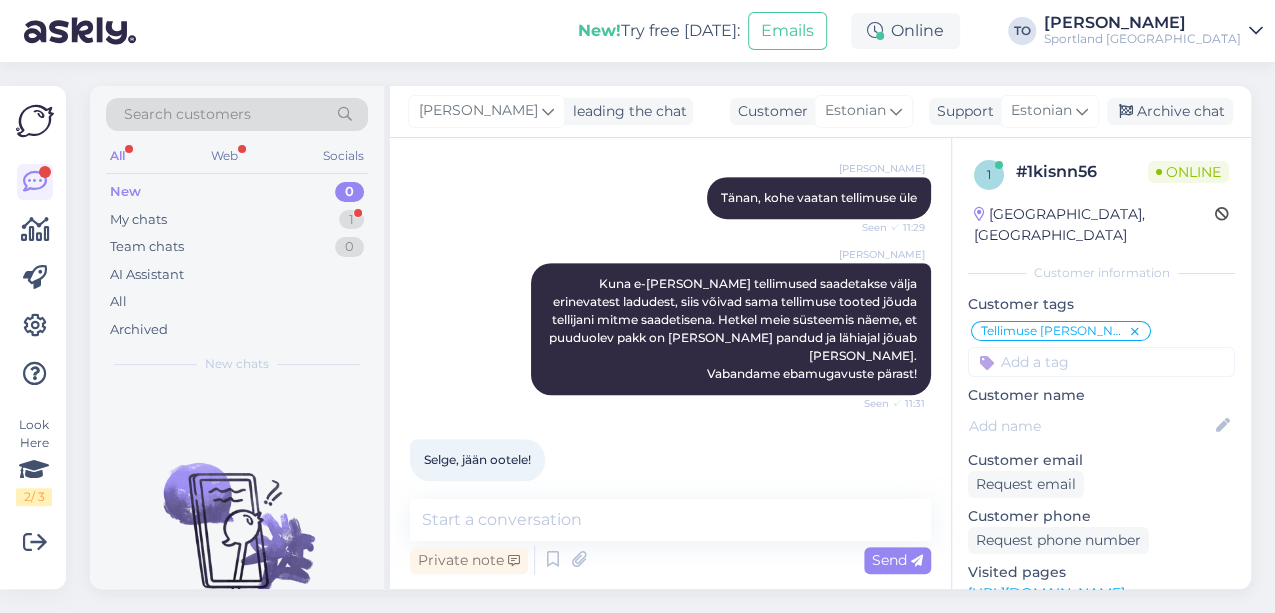 scroll, scrollTop: 470, scrollLeft: 0, axis: vertical 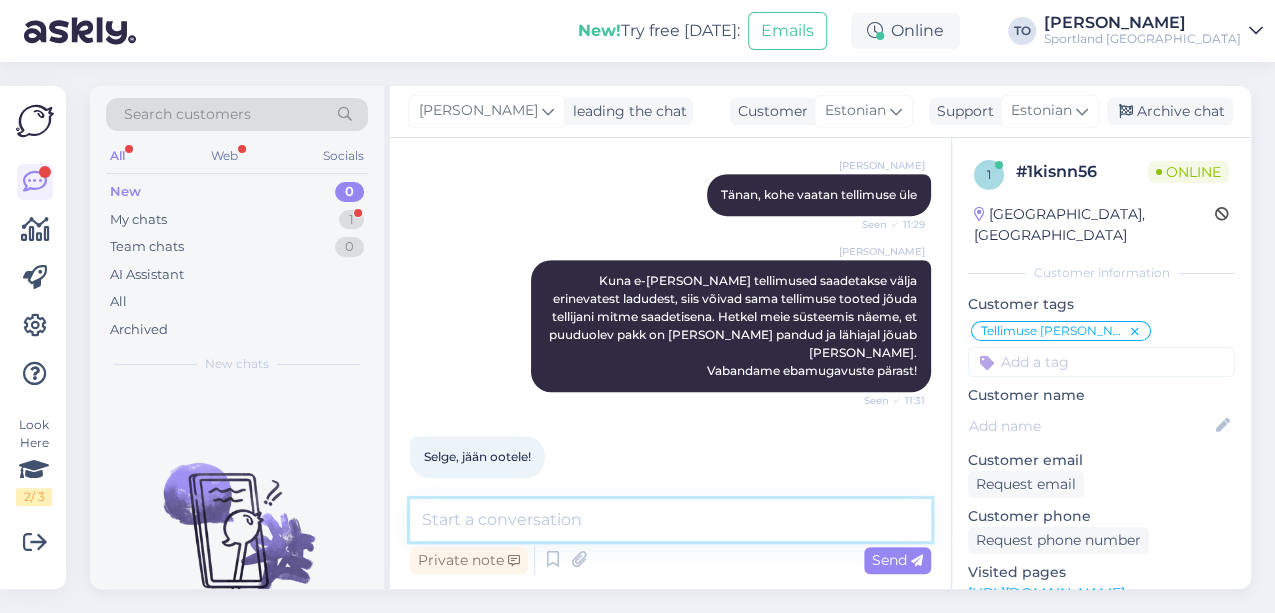 click at bounding box center [670, 520] 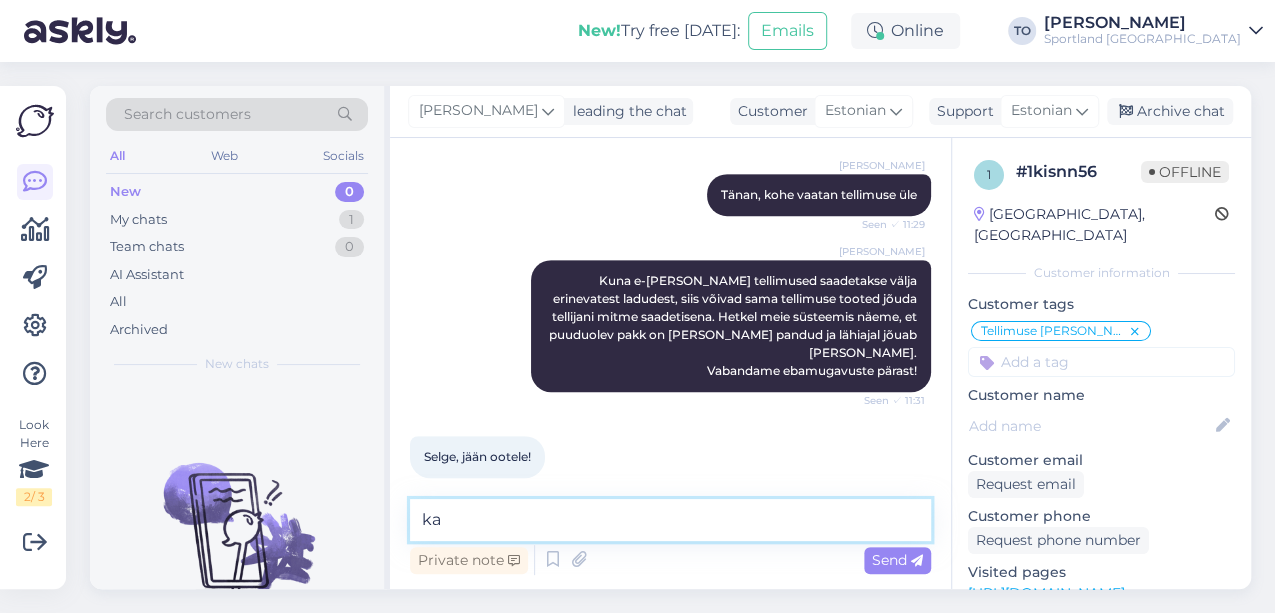 type on "k" 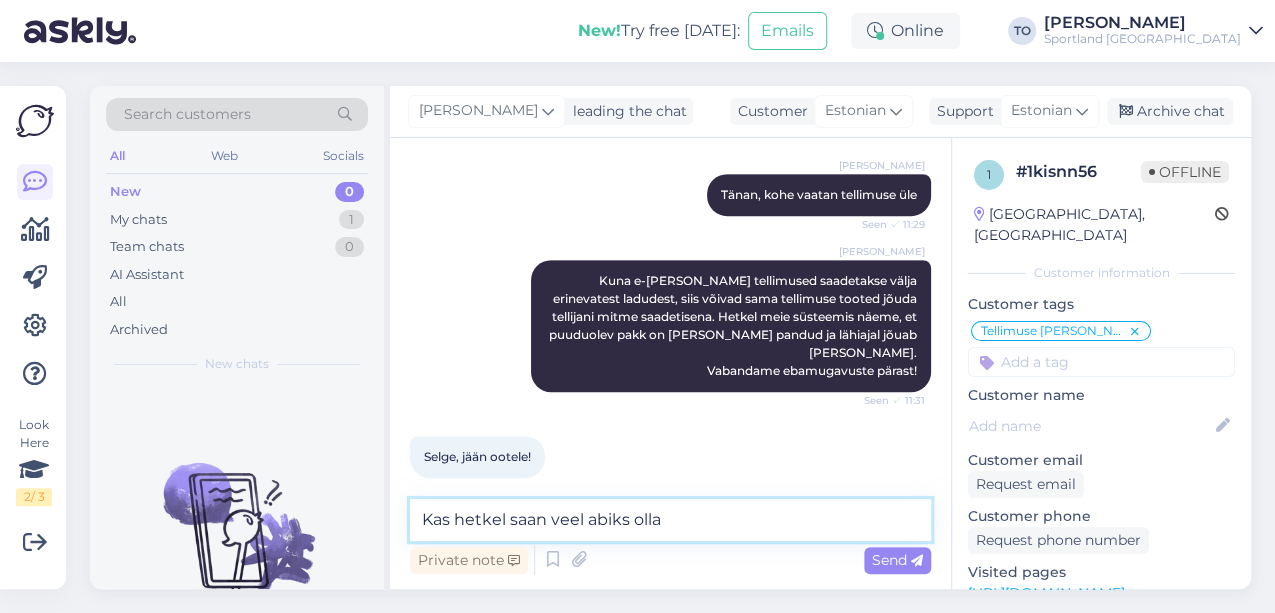 type on "Kas hetkel saan veel abiks olla?" 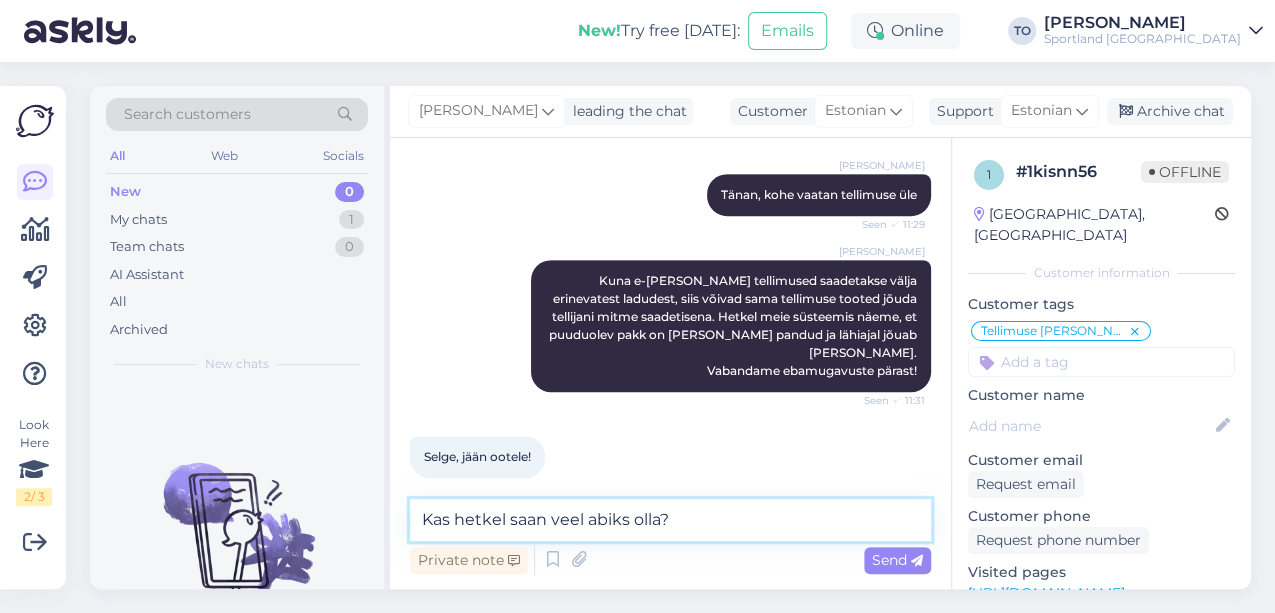 type 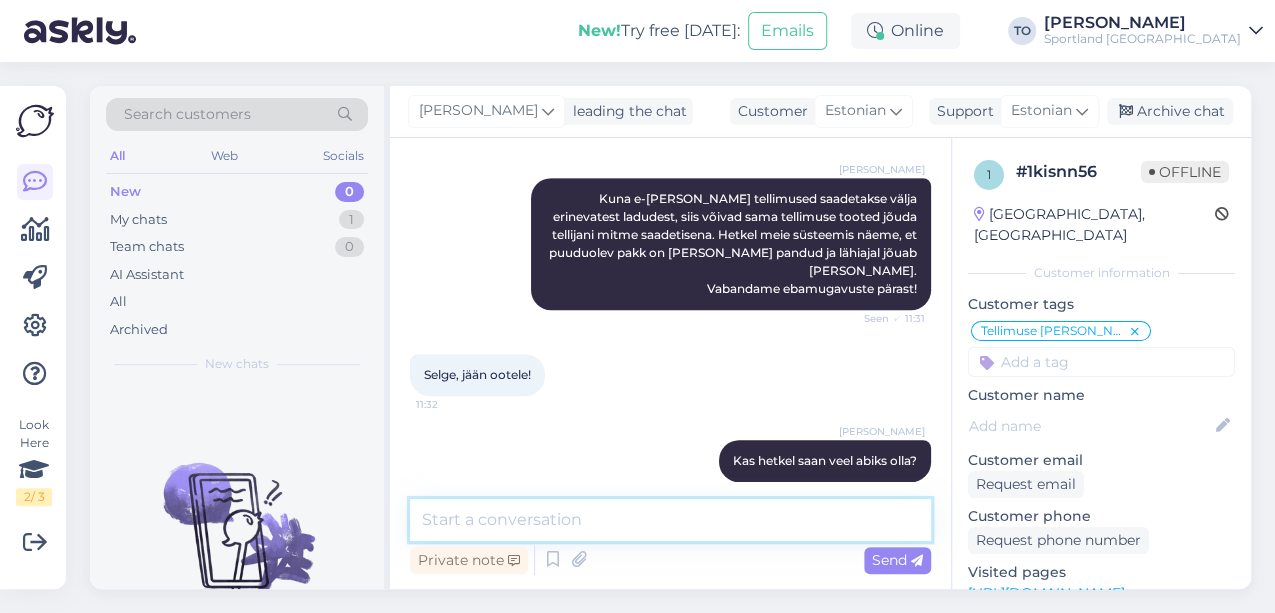 scroll, scrollTop: 556, scrollLeft: 0, axis: vertical 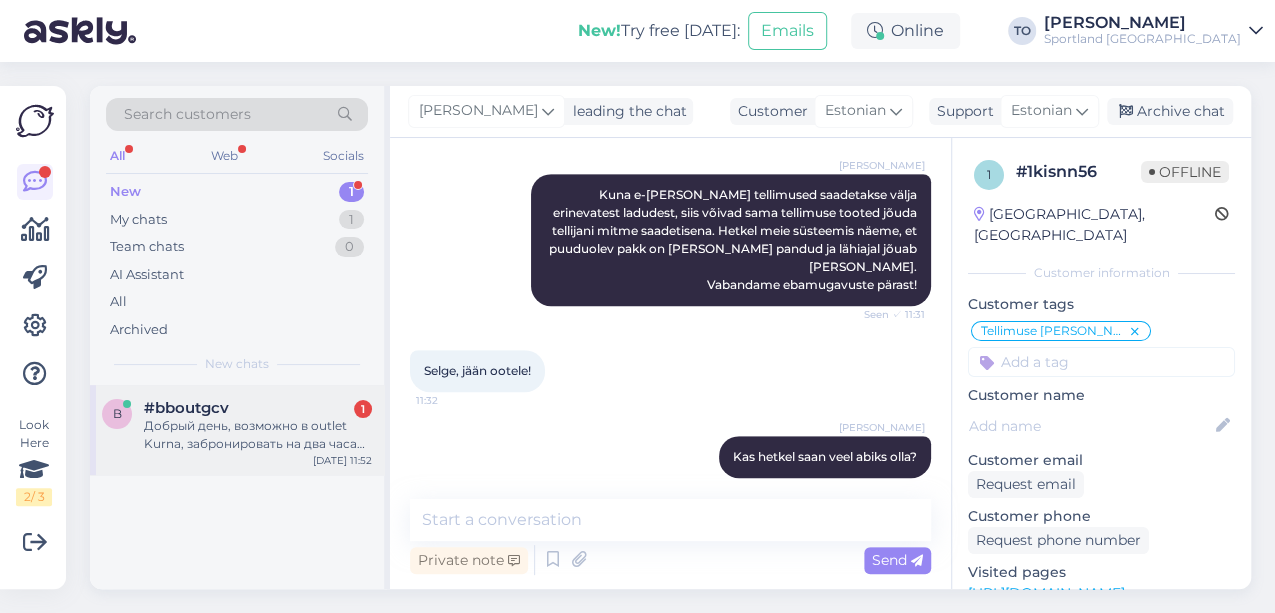 click on "Добрый день, возможно в outlet Kurna, забронировать на два часа кроссовки , SALOMON WOMEN'S SUPERCROSS 4 [PERSON_NAME]-TEX TRAIL RUNNING SHOES  41 1/3 тк осталась одна пара ? [PERSON_NAME], с уважением [PERSON_NAME]." at bounding box center (258, 435) 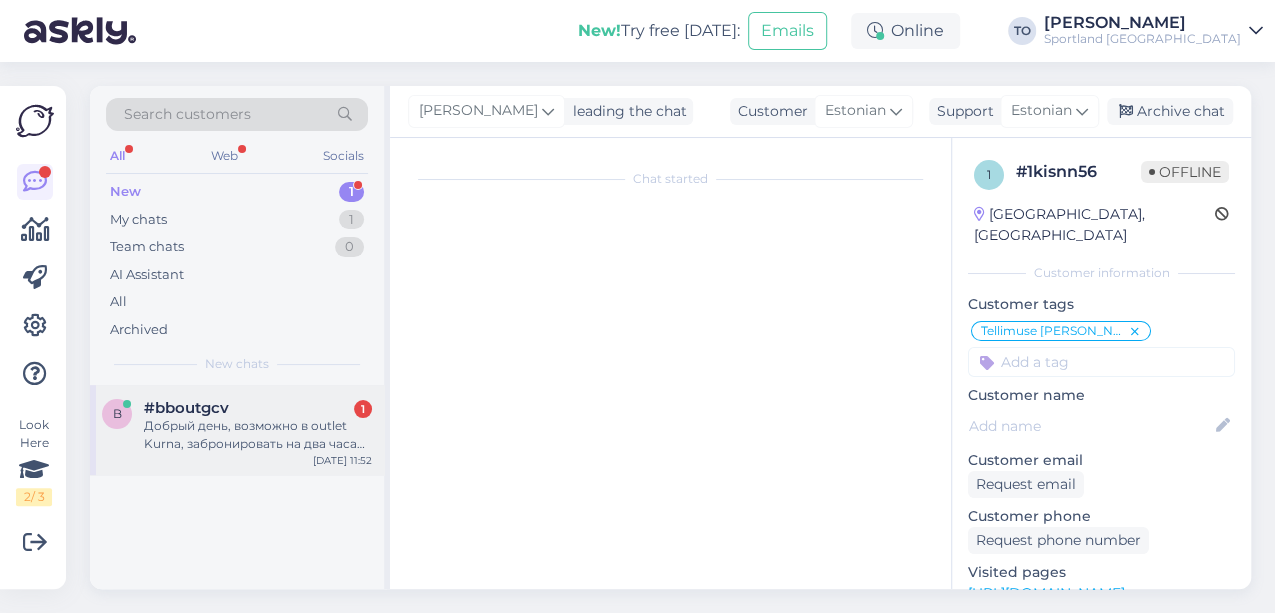 scroll, scrollTop: 42, scrollLeft: 0, axis: vertical 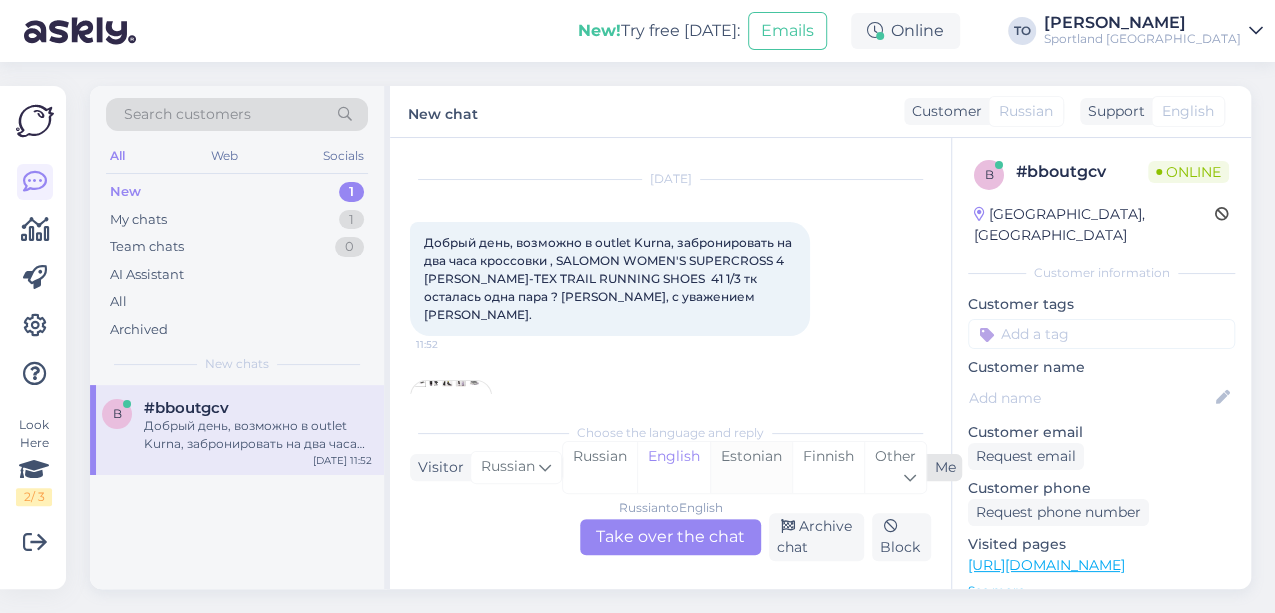 click on "Estonian" at bounding box center (751, 467) 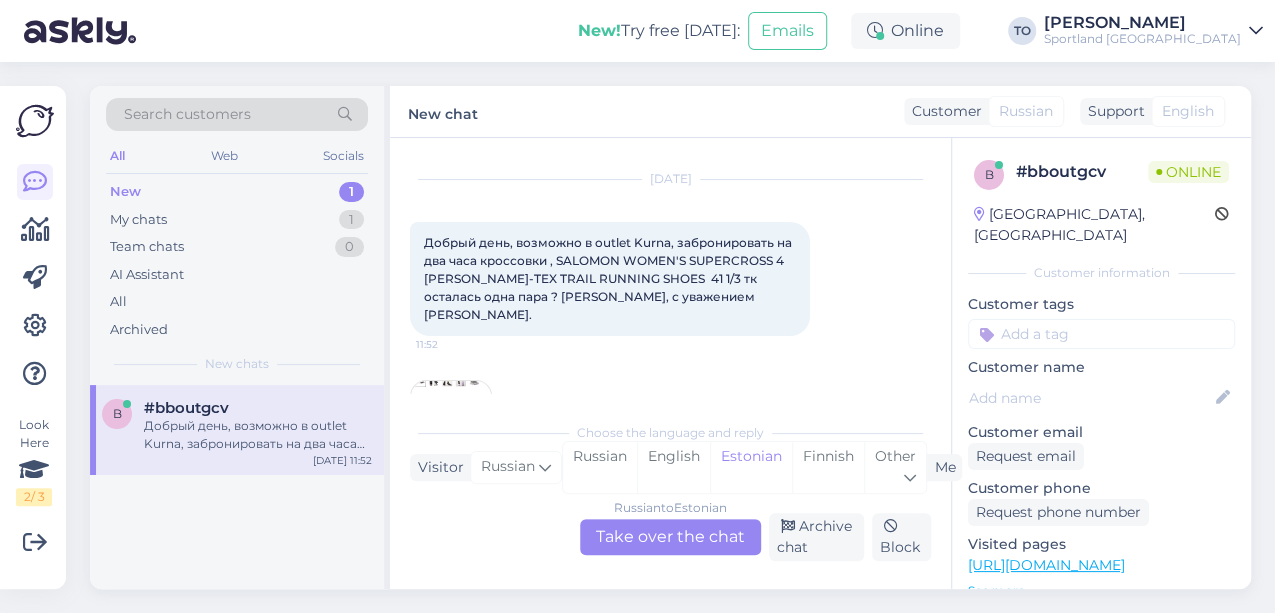 click on "Russian  to  Estonian Take over the chat" at bounding box center (670, 537) 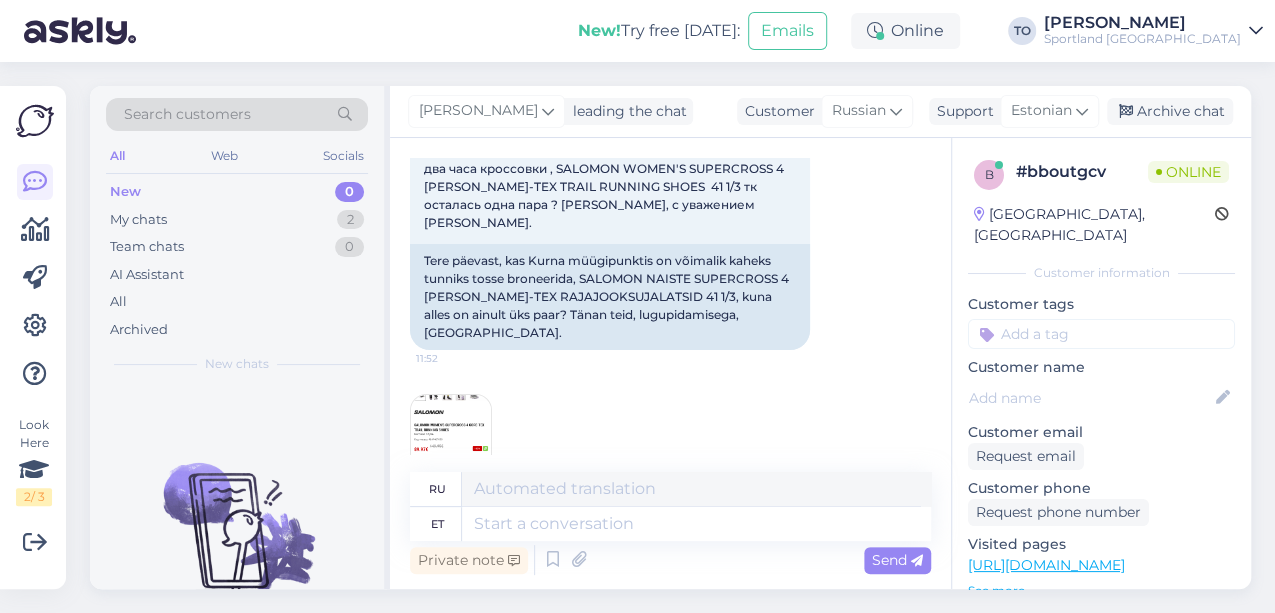 scroll, scrollTop: 140, scrollLeft: 0, axis: vertical 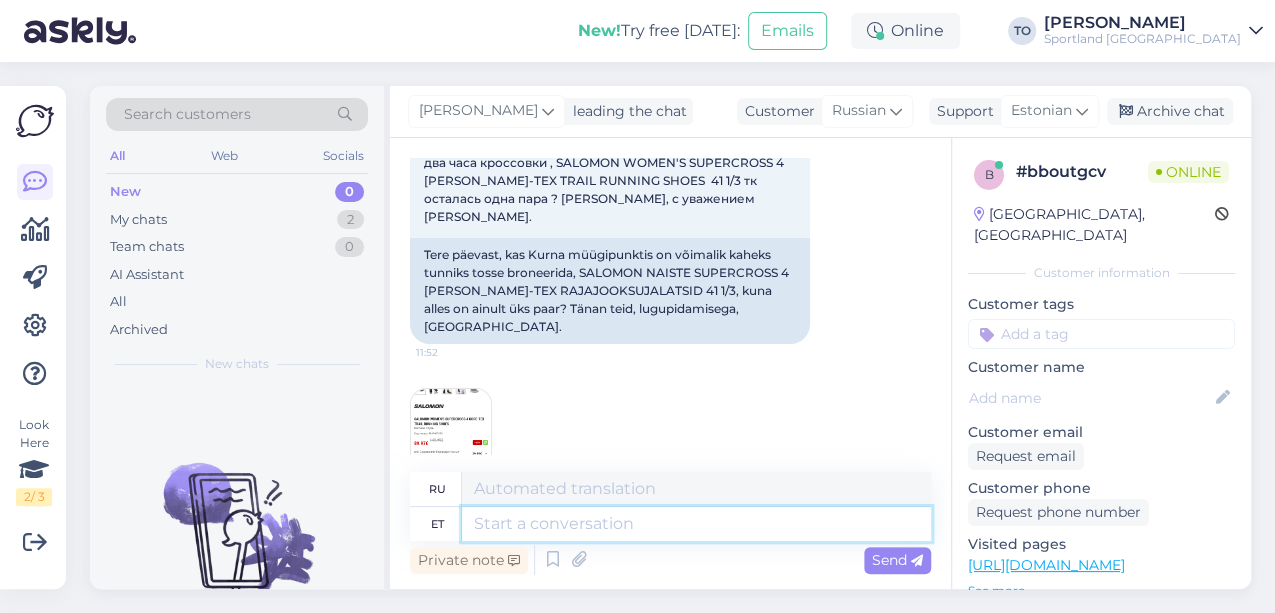 click at bounding box center (696, 524) 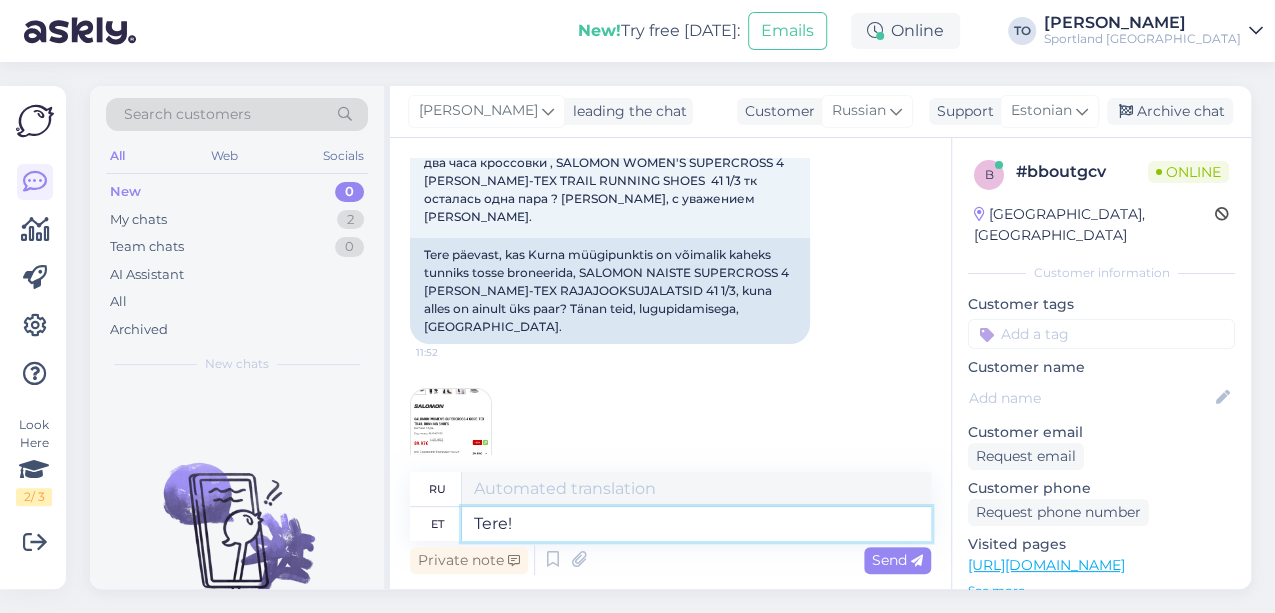 type on "Tere!" 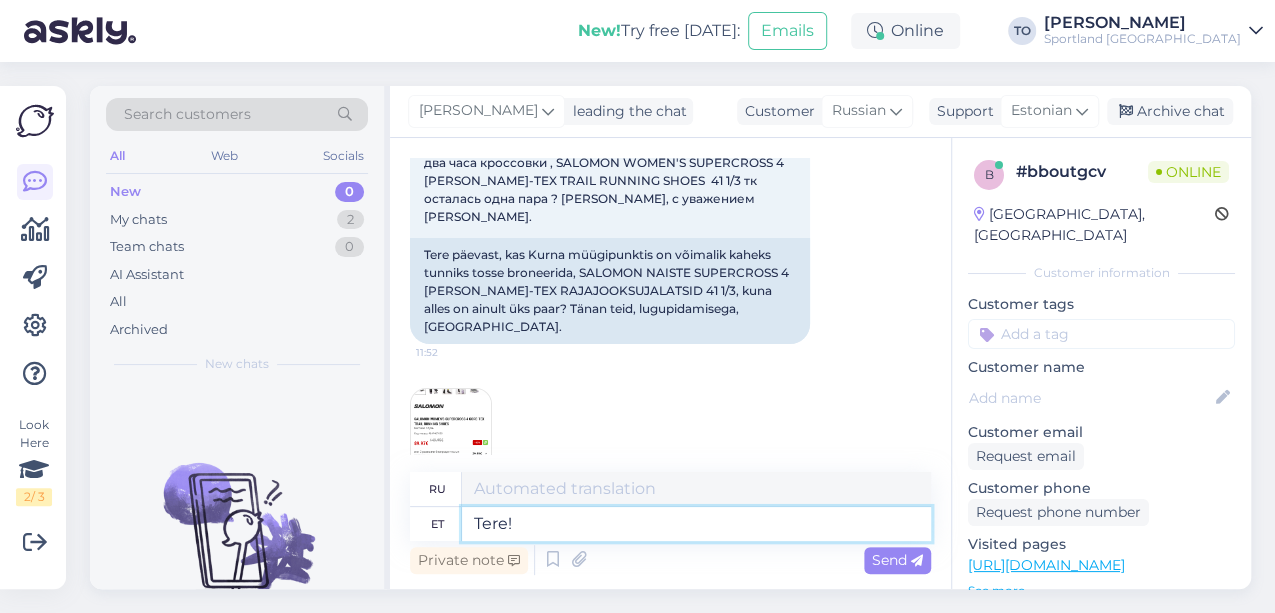 type on "Привет!" 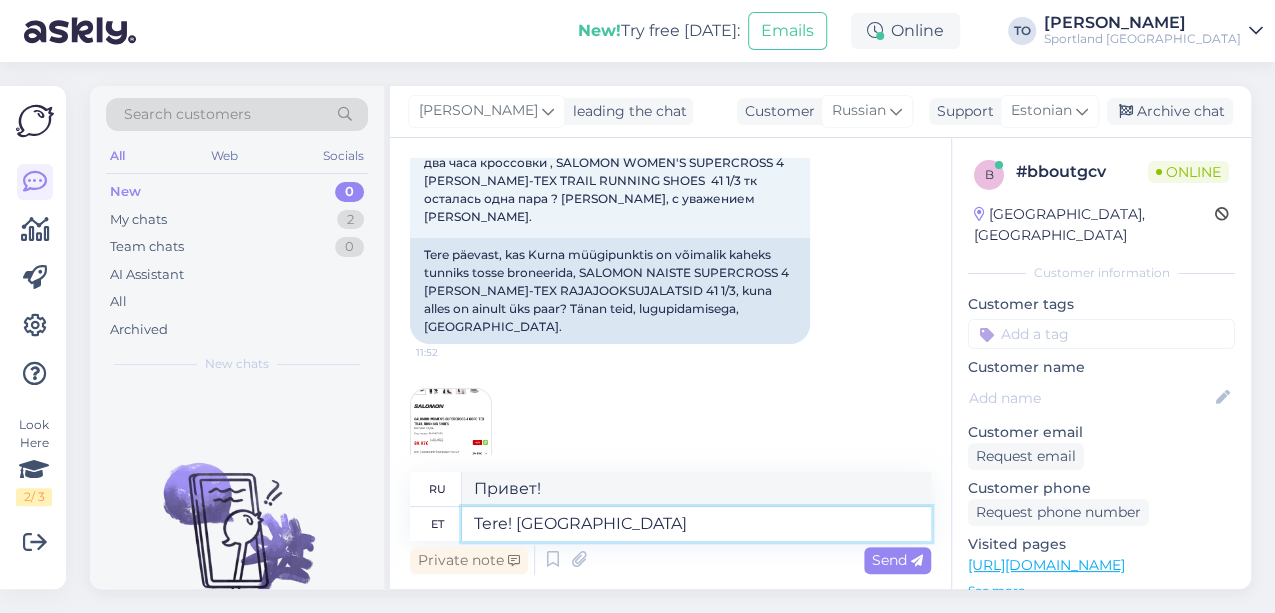 type on "Tere! [GEOGRAPHIC_DATA]" 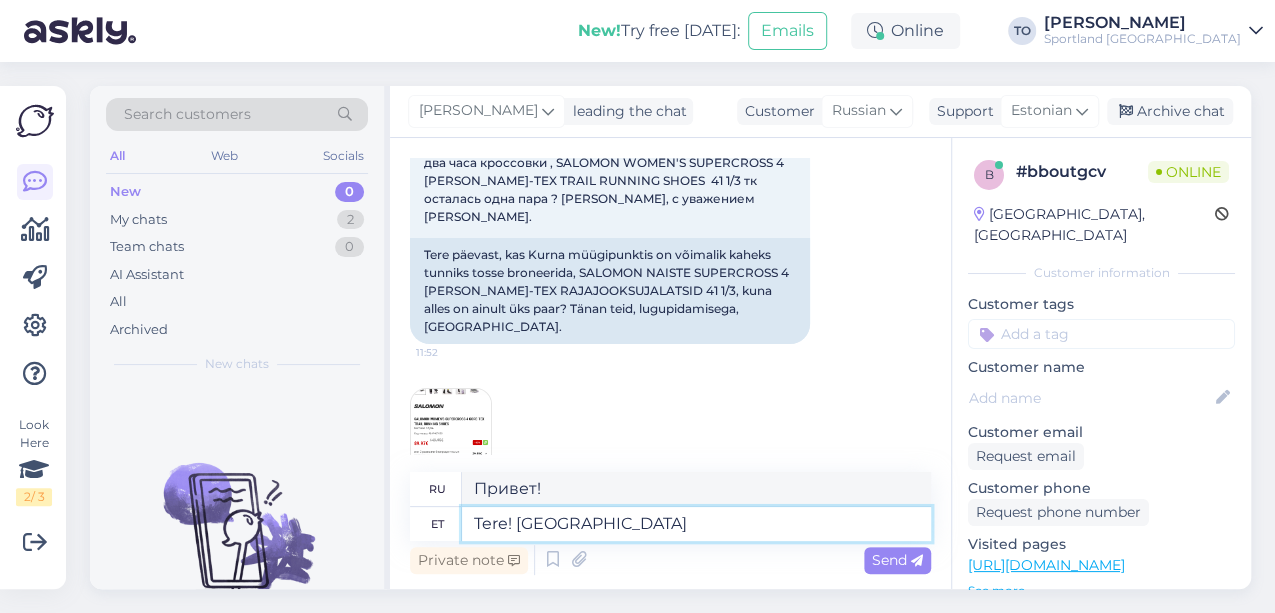 type on "Привет! Я" 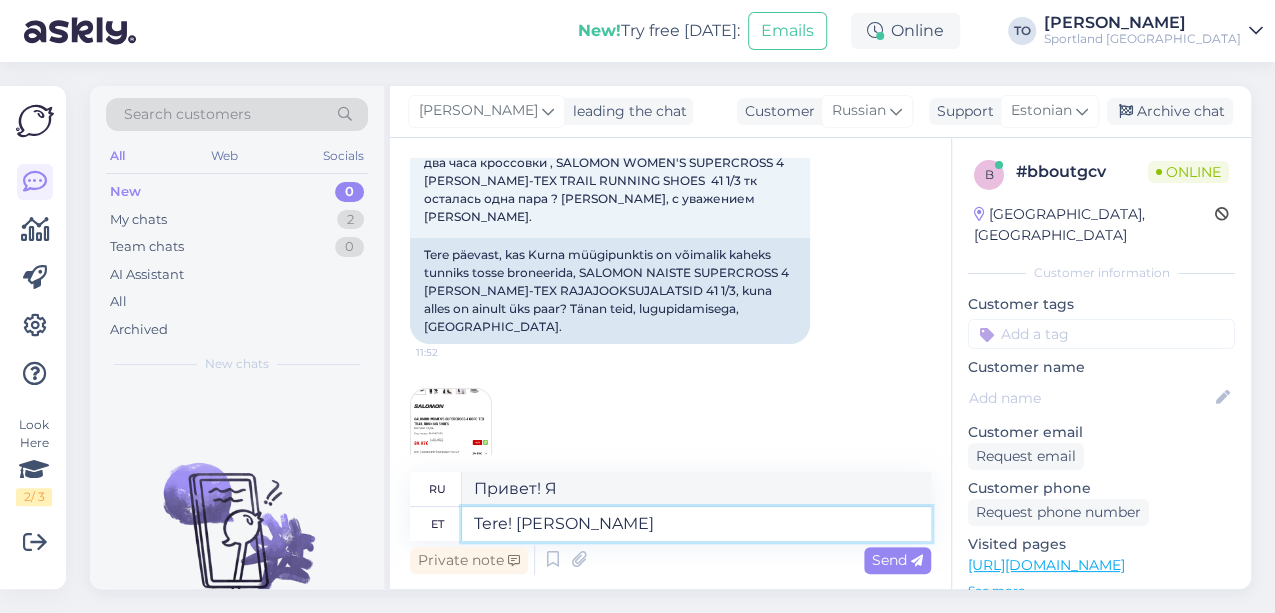 type on "Tere! [PERSON_NAME]" 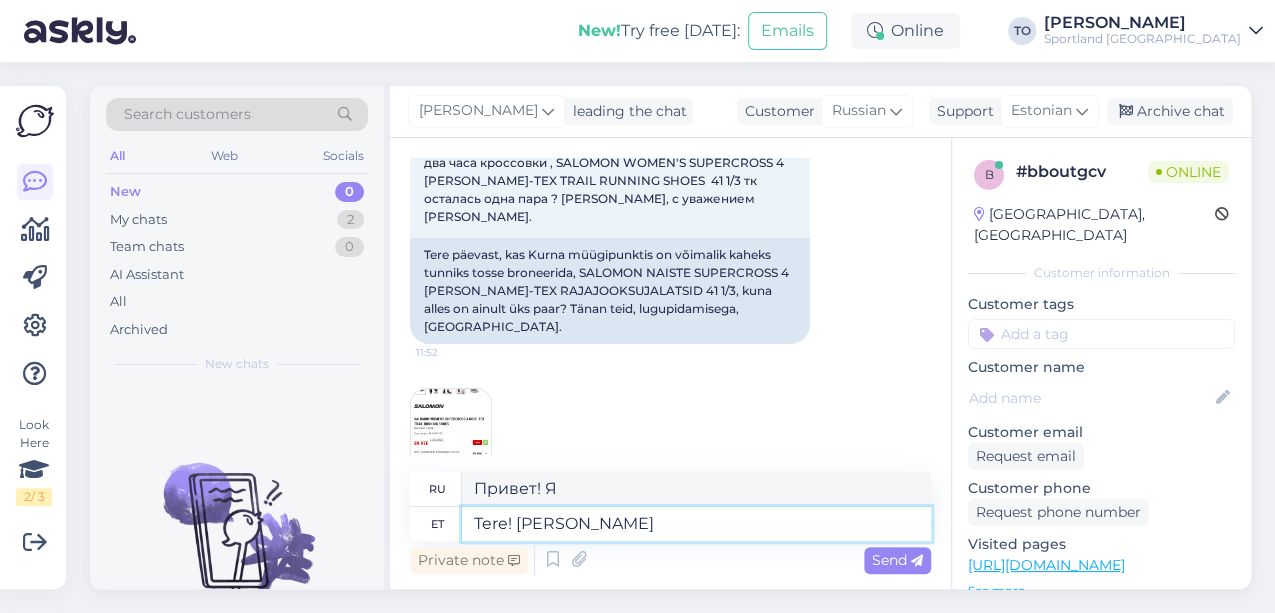 type on "Привет! Меня зовут [PERSON_NAME]." 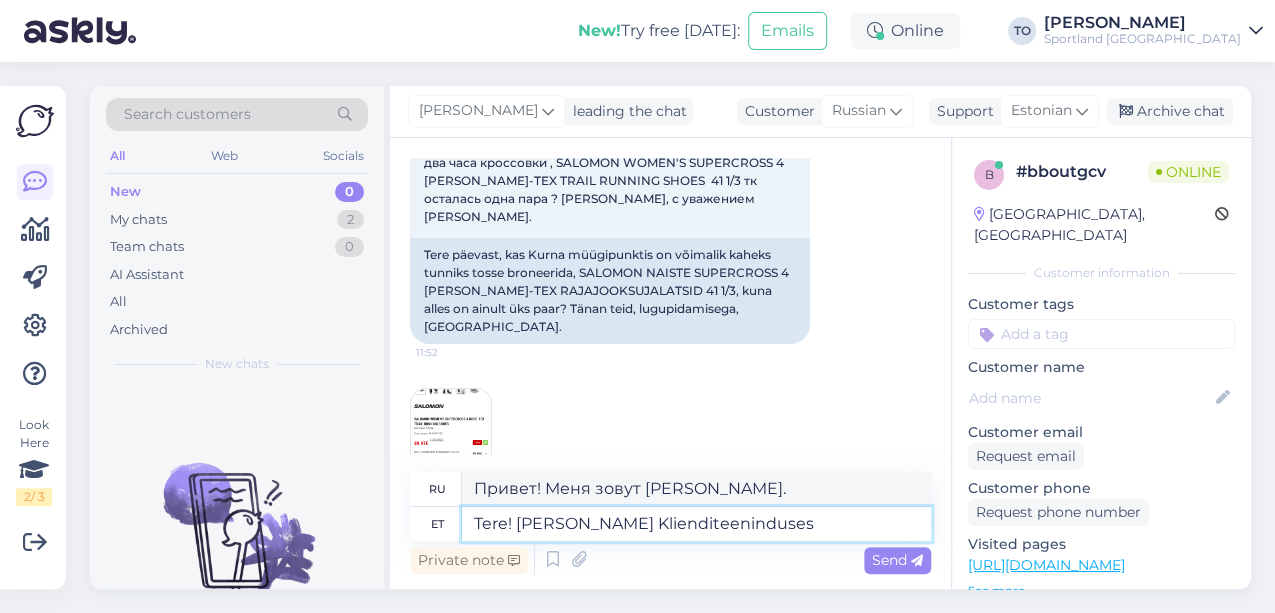 type on "Tere! [PERSON_NAME] Klienditeenindusest" 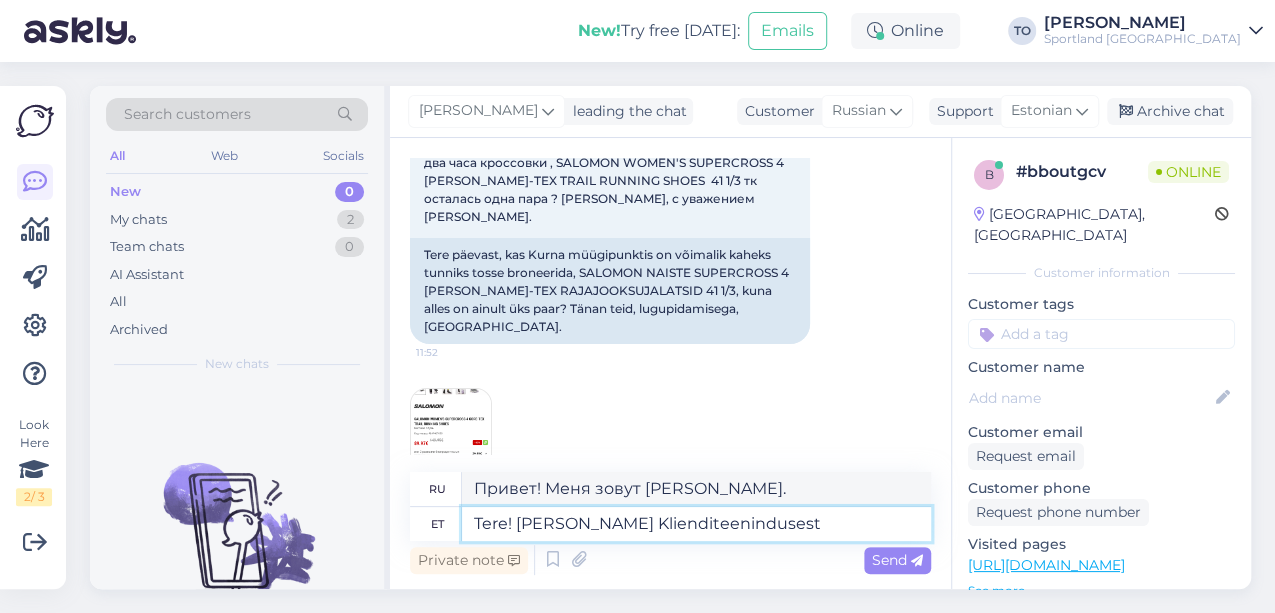 type on "Здравствуйте! Меня зовут [PERSON_NAME], я из службы поддержки клиентов." 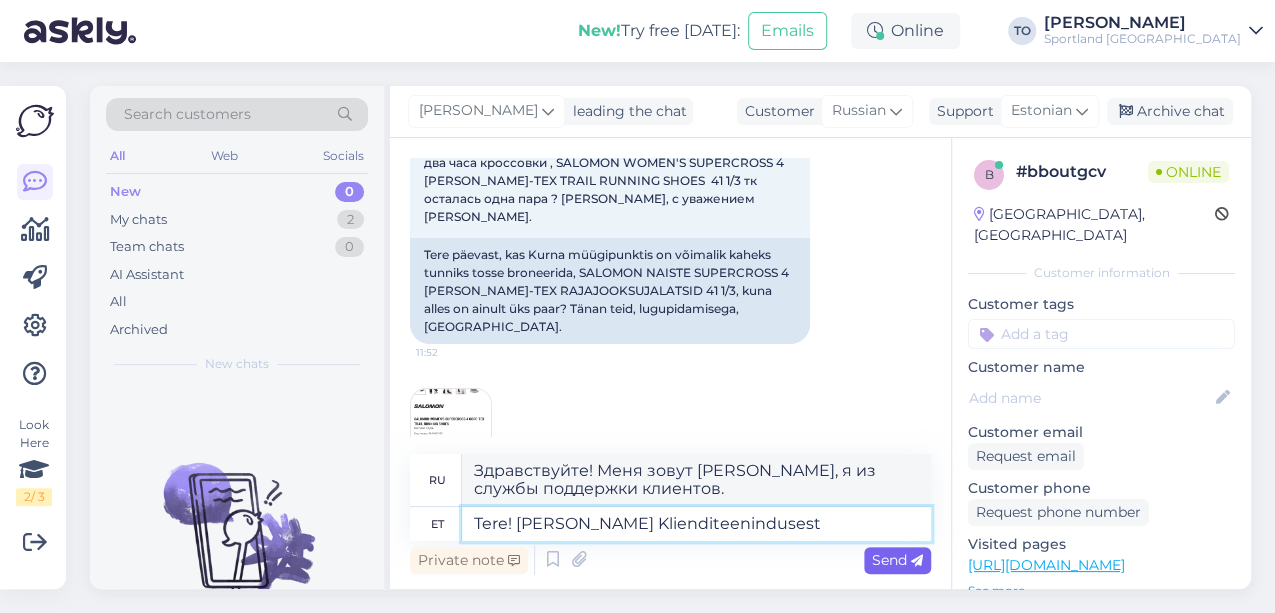 type on "Tere! [PERSON_NAME] Klienditeenindusest" 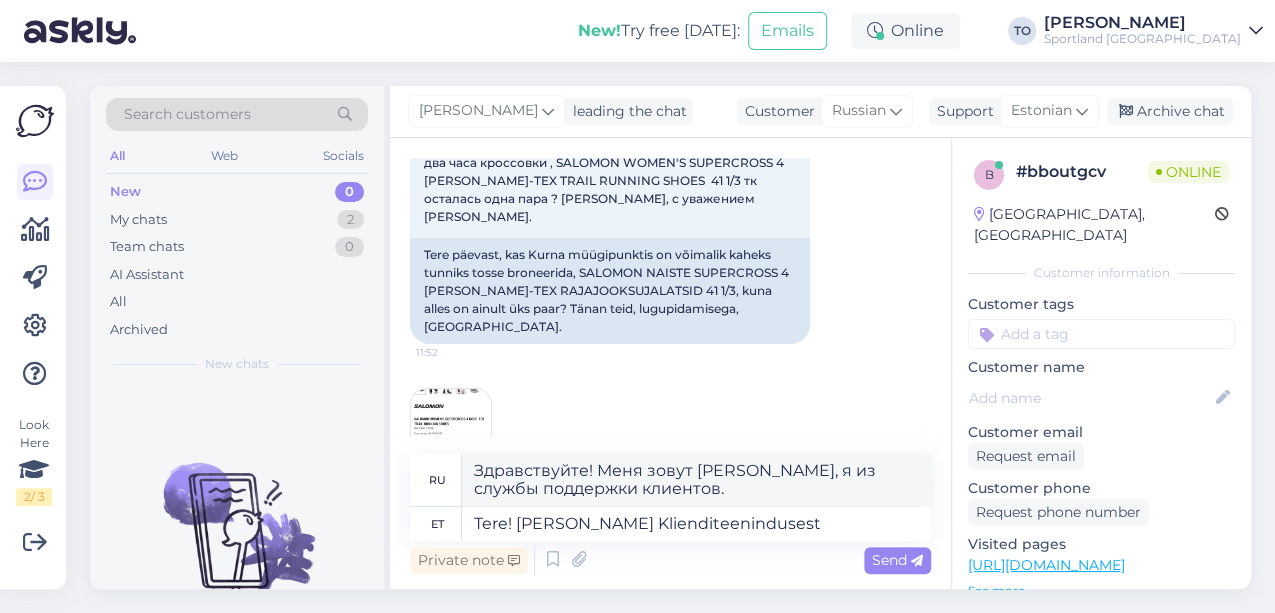 drag, startPoint x: 887, startPoint y: 559, endPoint x: 861, endPoint y: 585, distance: 36.769554 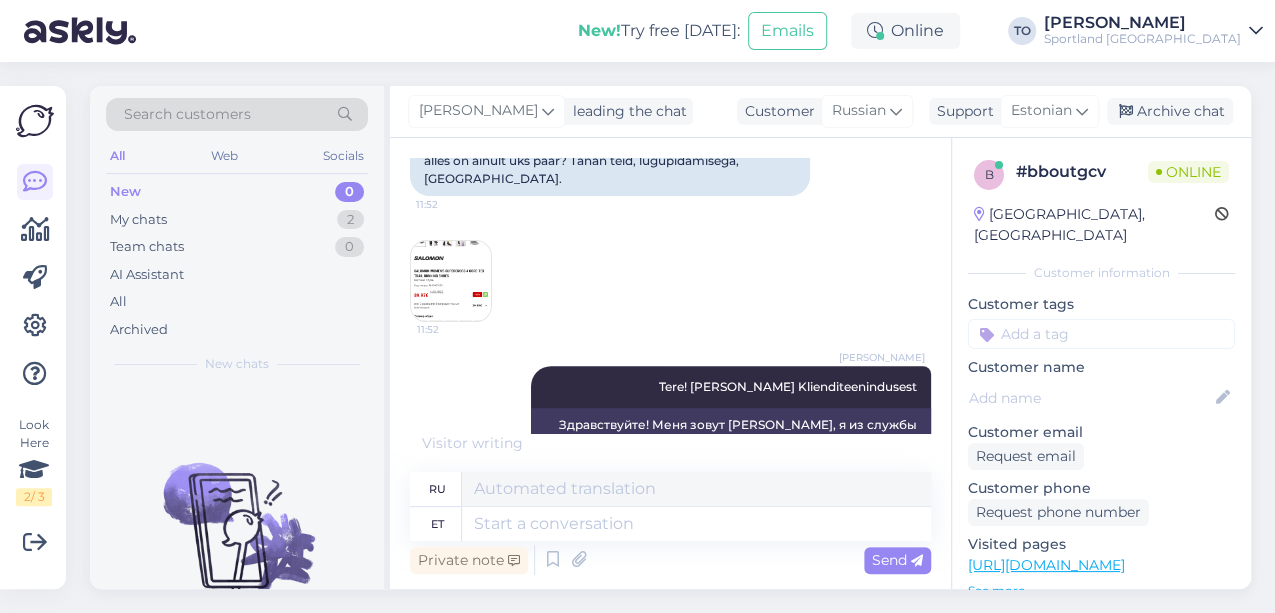 scroll, scrollTop: 299, scrollLeft: 0, axis: vertical 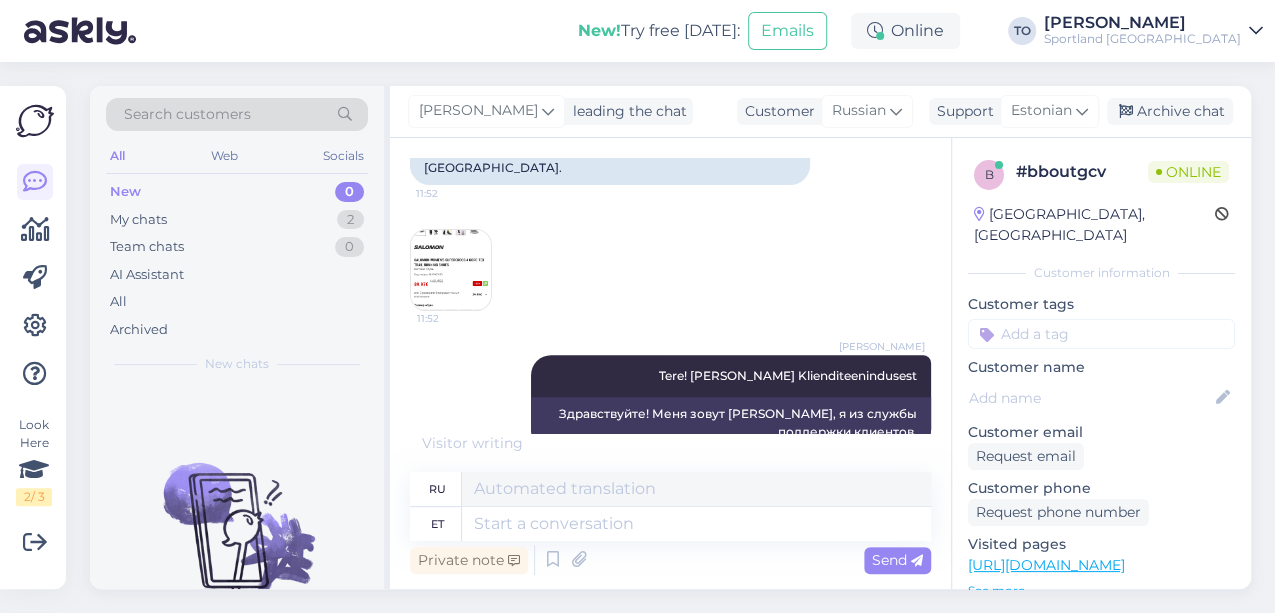 click at bounding box center [451, 270] 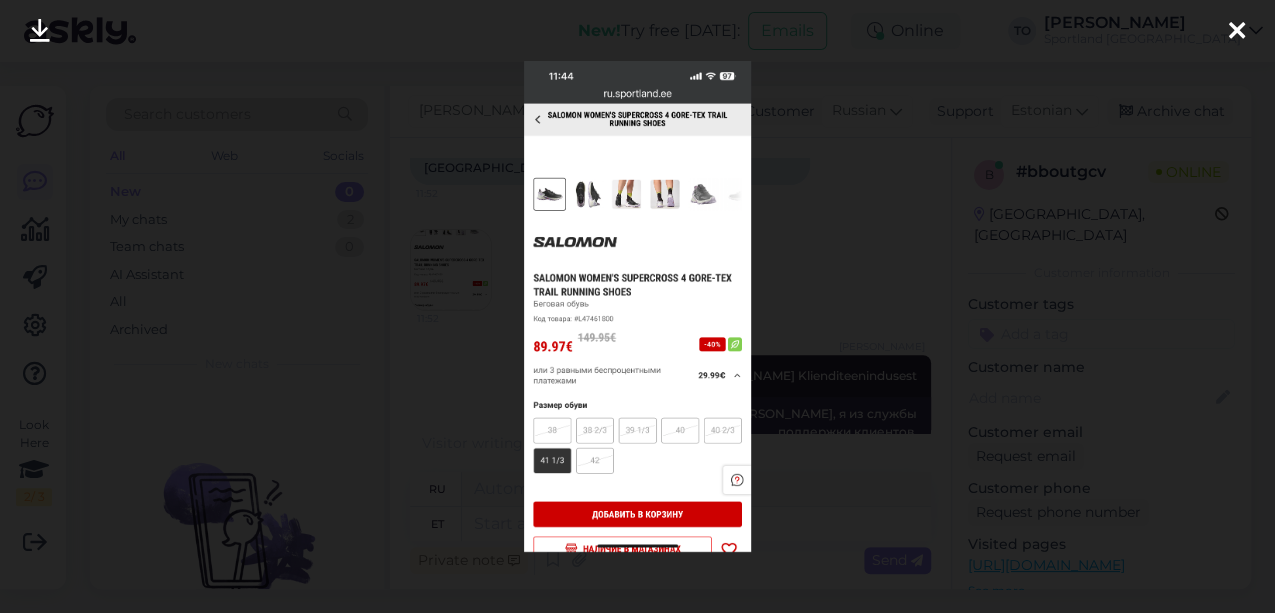 scroll, scrollTop: 278, scrollLeft: 0, axis: vertical 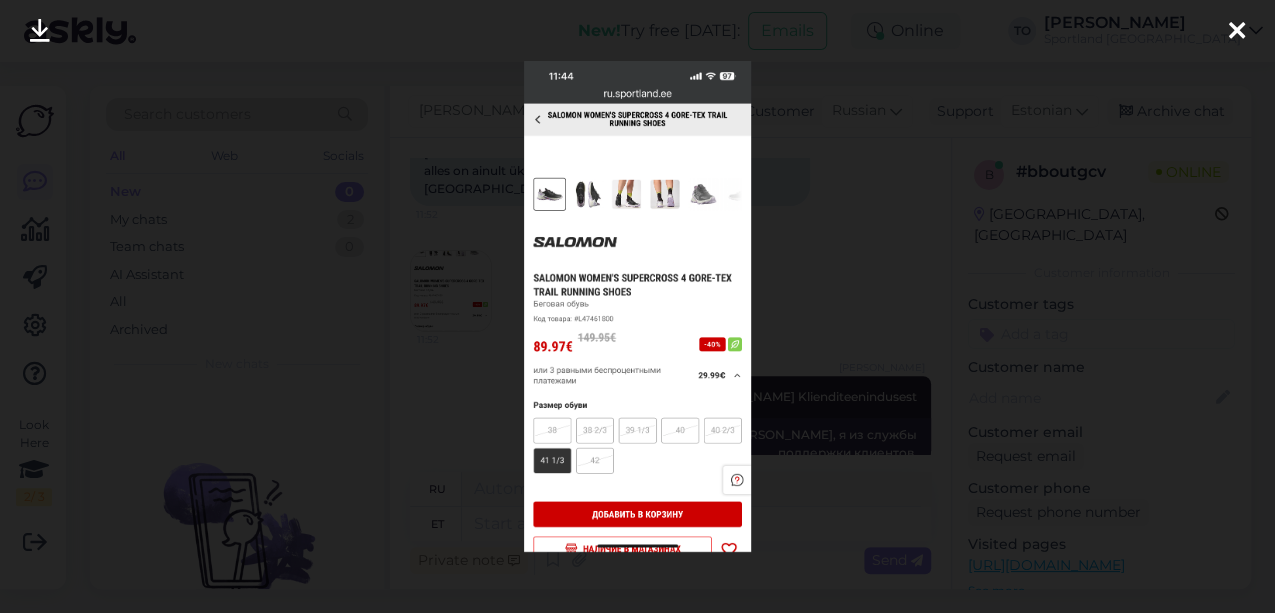 click at bounding box center [1237, 32] 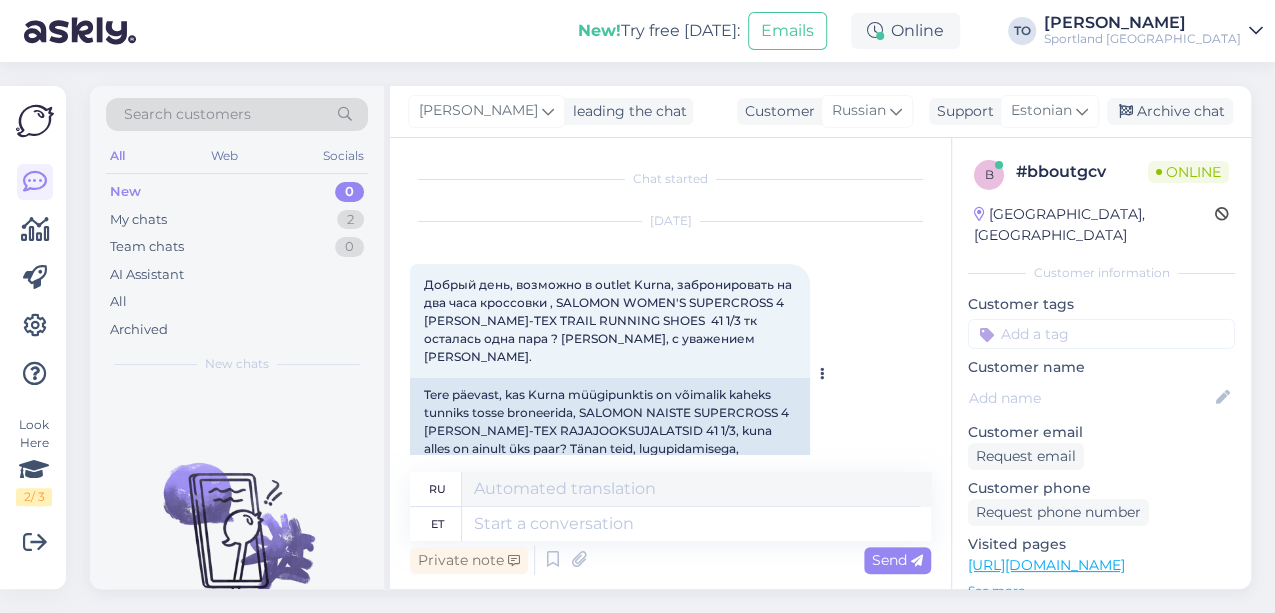 scroll, scrollTop: 278, scrollLeft: 0, axis: vertical 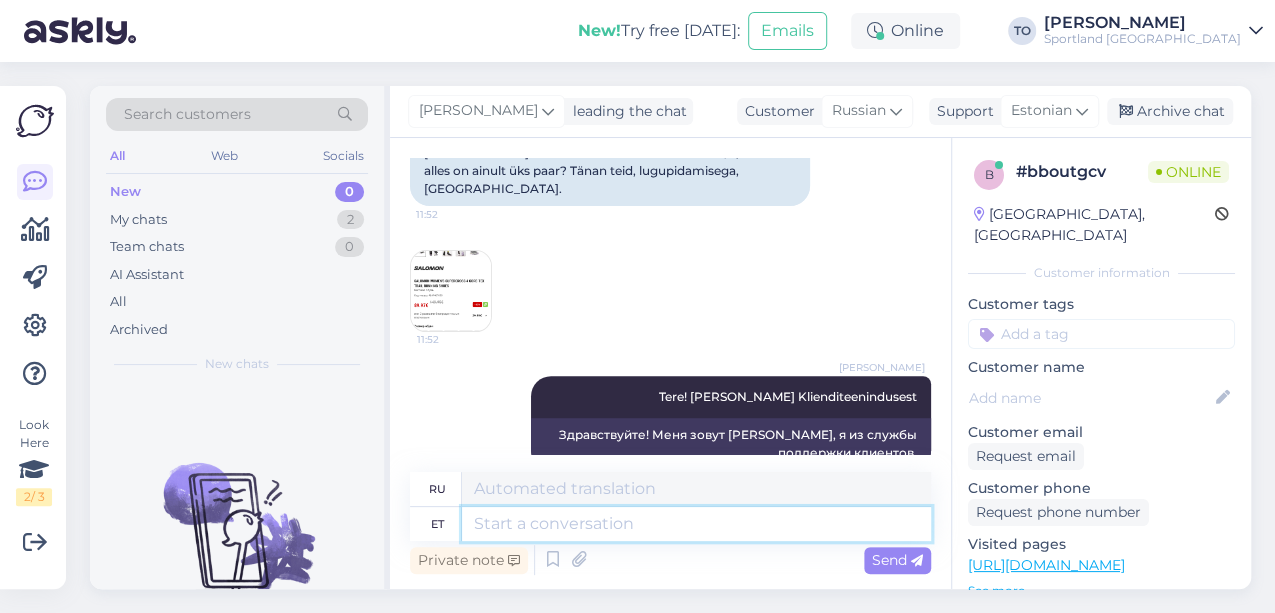 click at bounding box center [696, 524] 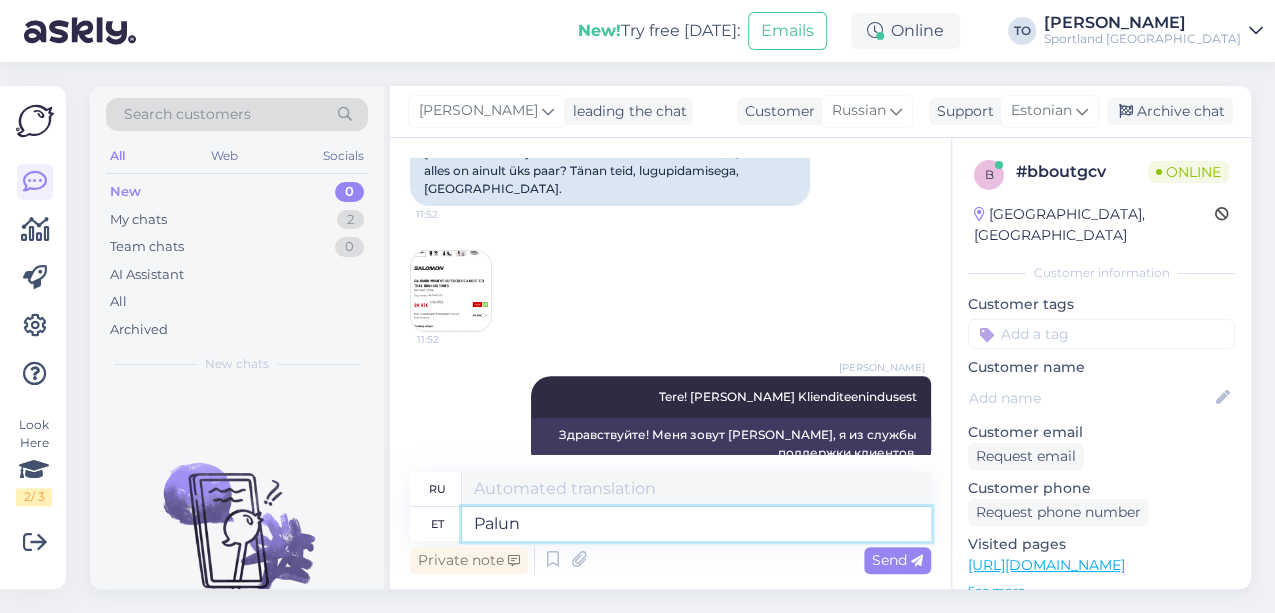 type on "Palun" 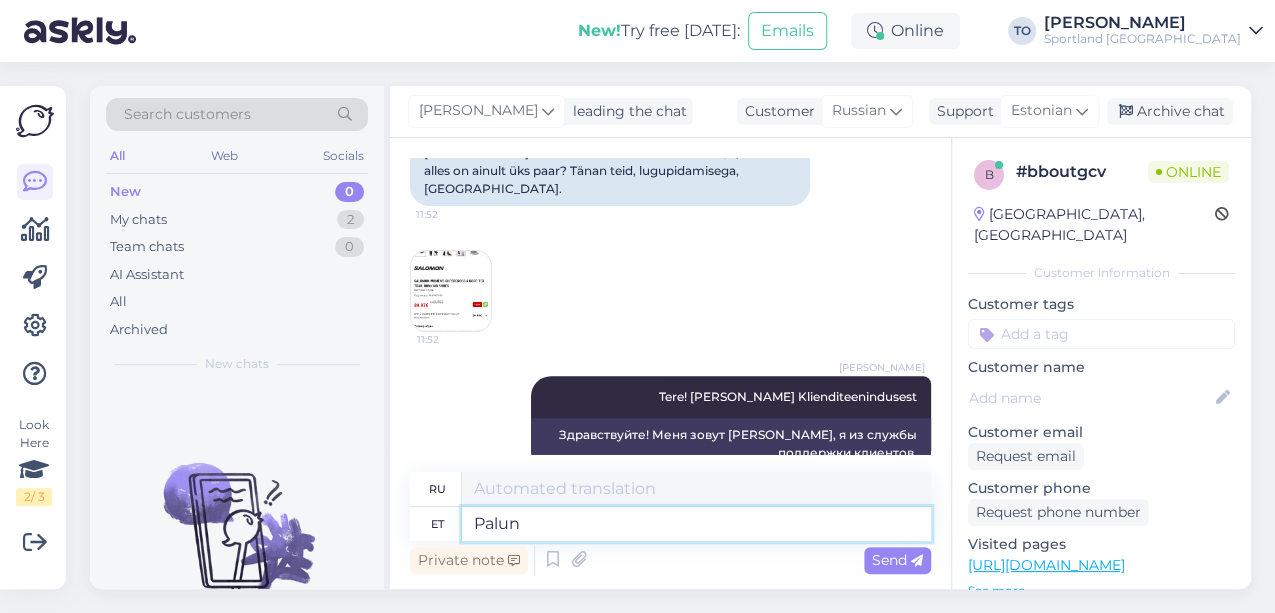 type on "Пожалуйста" 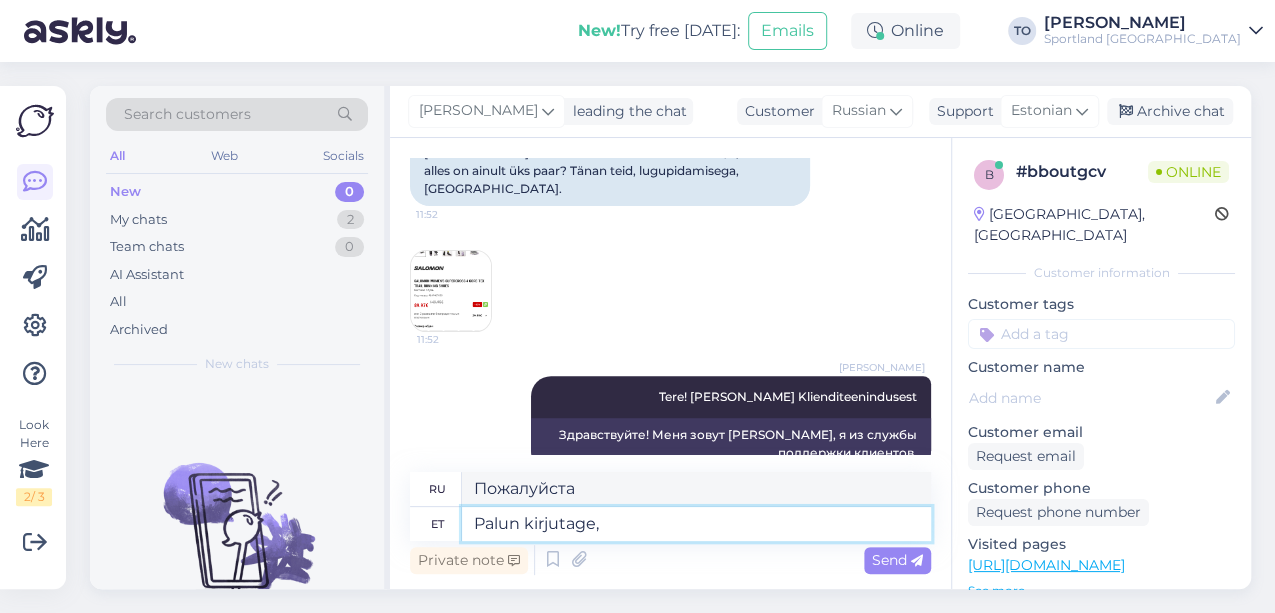 type on "Palun kirjutage," 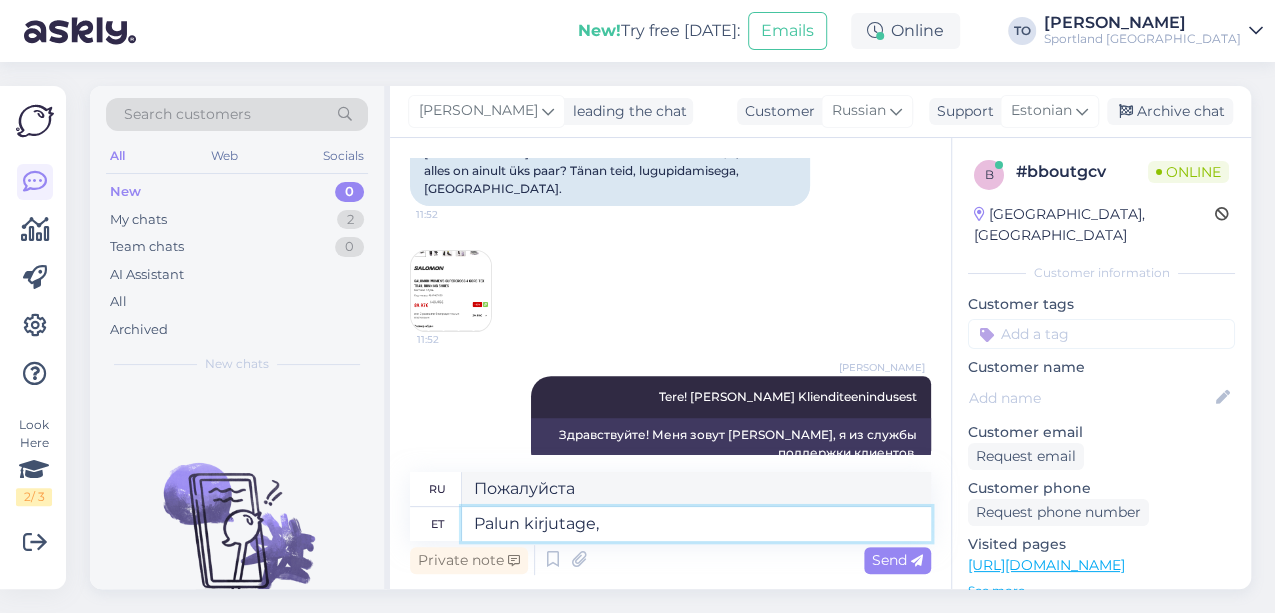 type on "Пожалуйста, напишите," 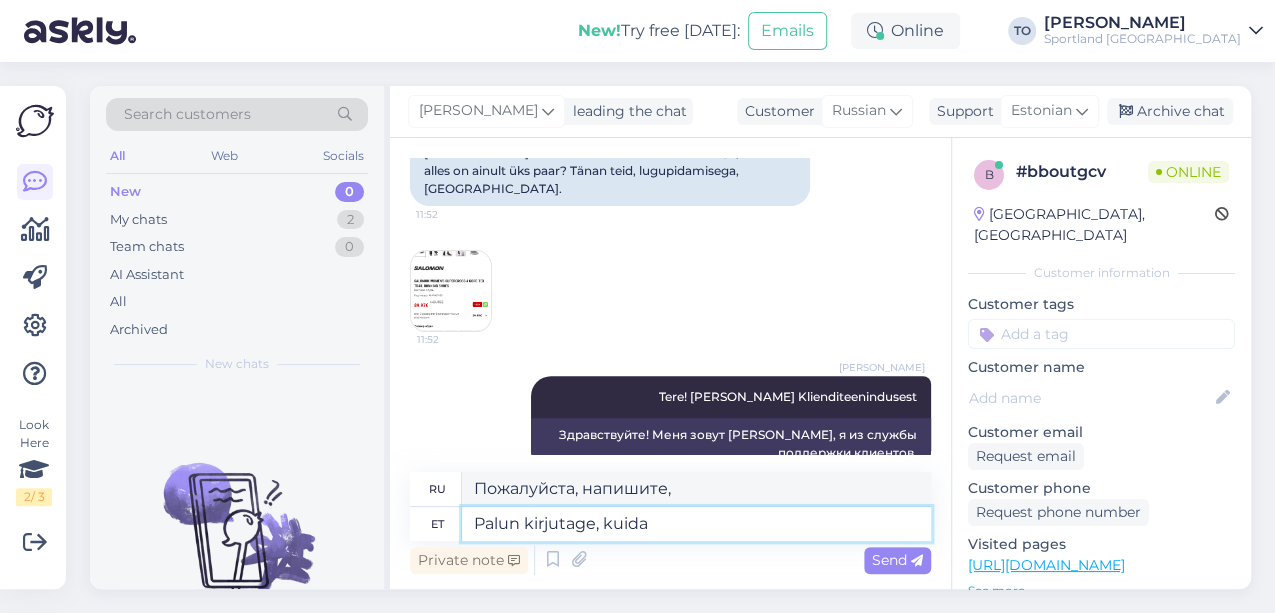type on "Palun kirjutage, kuida" 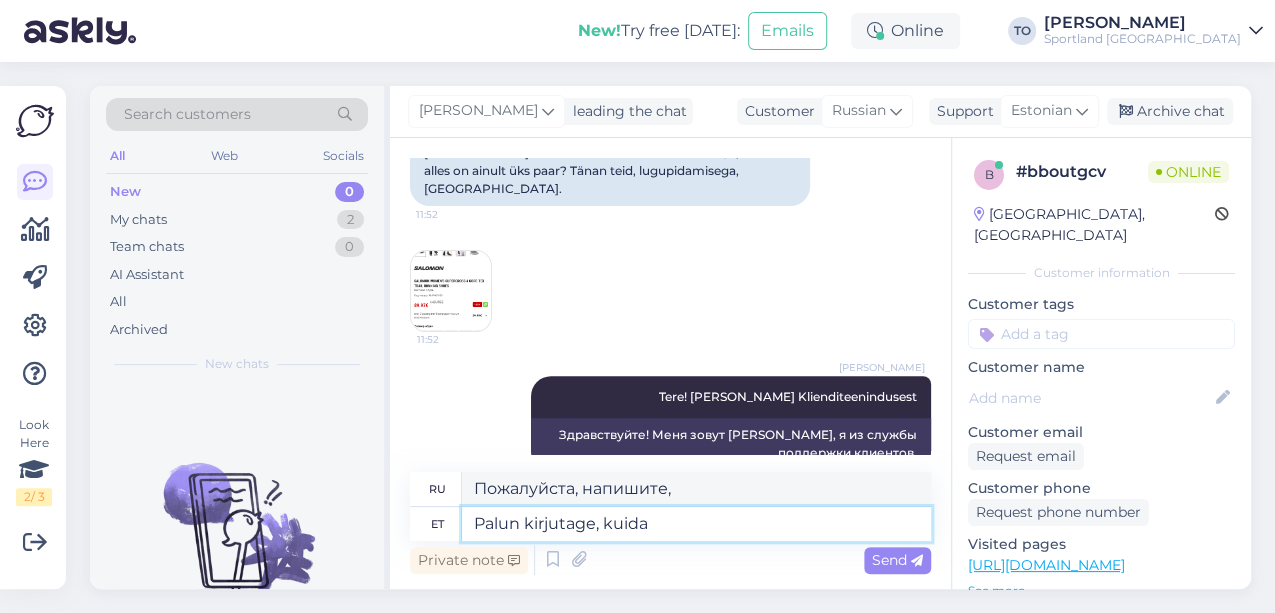 type on "Пожалуйста, напишите как" 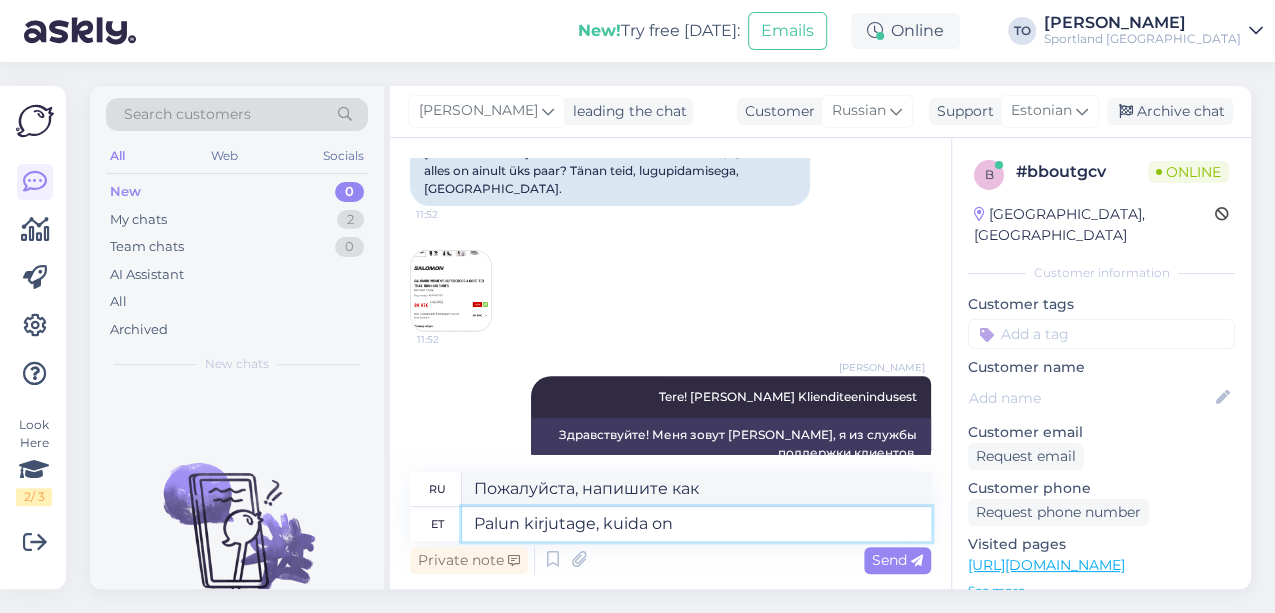 type on "Palun kirjutage, kuida on" 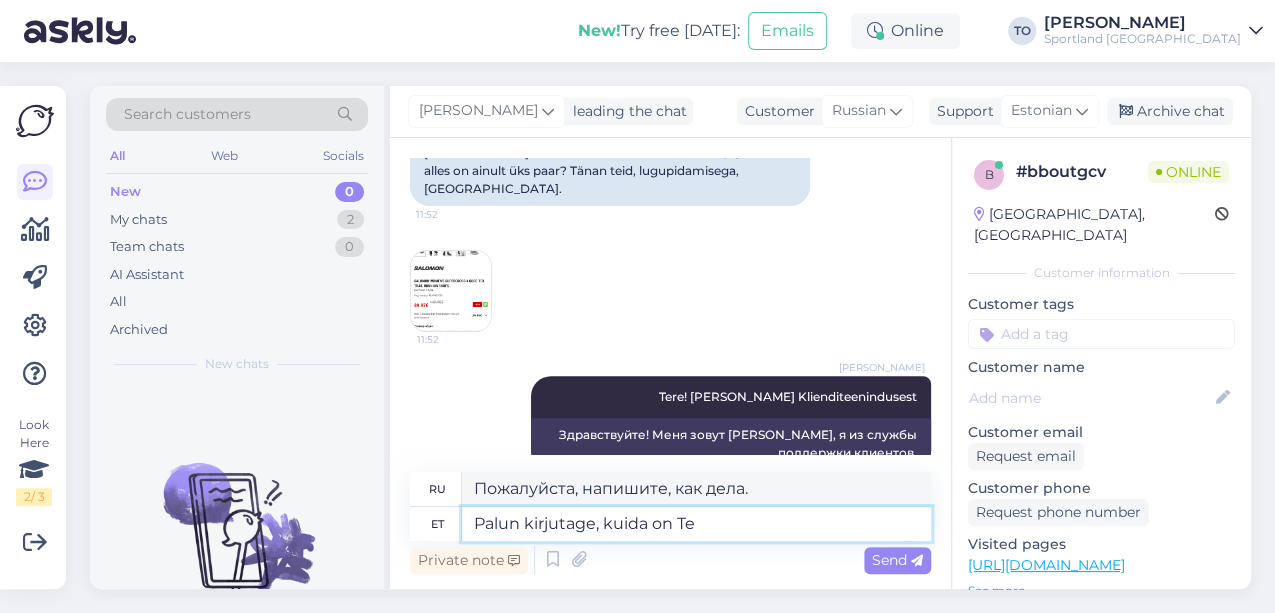 type on "Palun kirjutage, kuida on Tei" 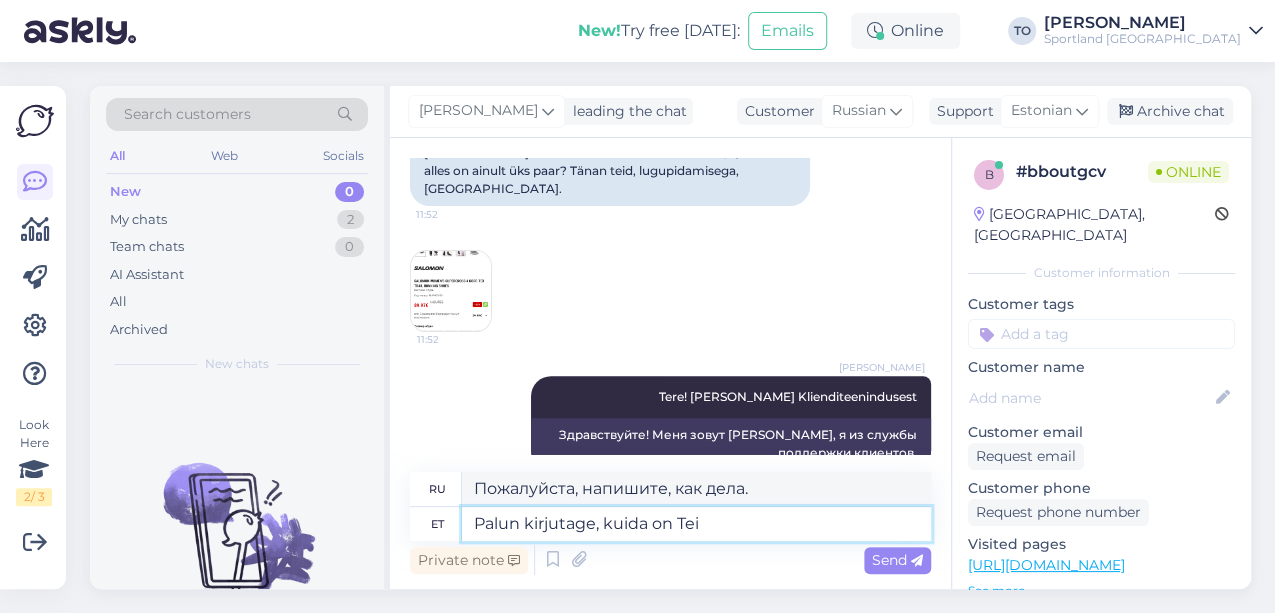type on "Пожалуйста, напишите, как у вас дела." 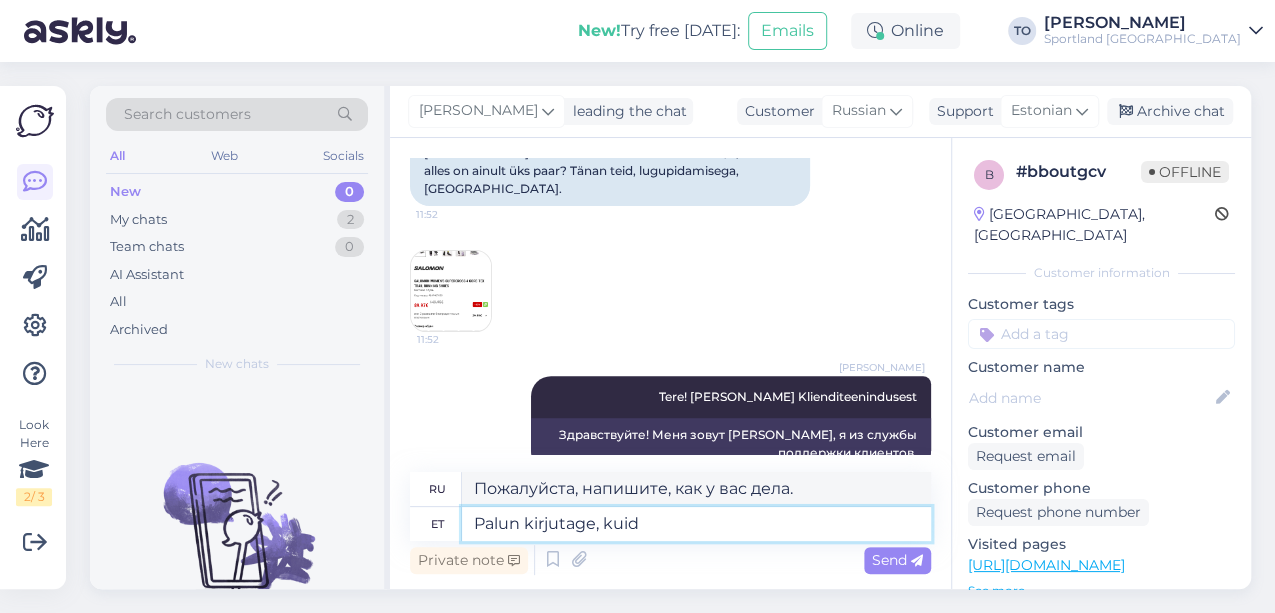 type on "Palun kirjutage, kui" 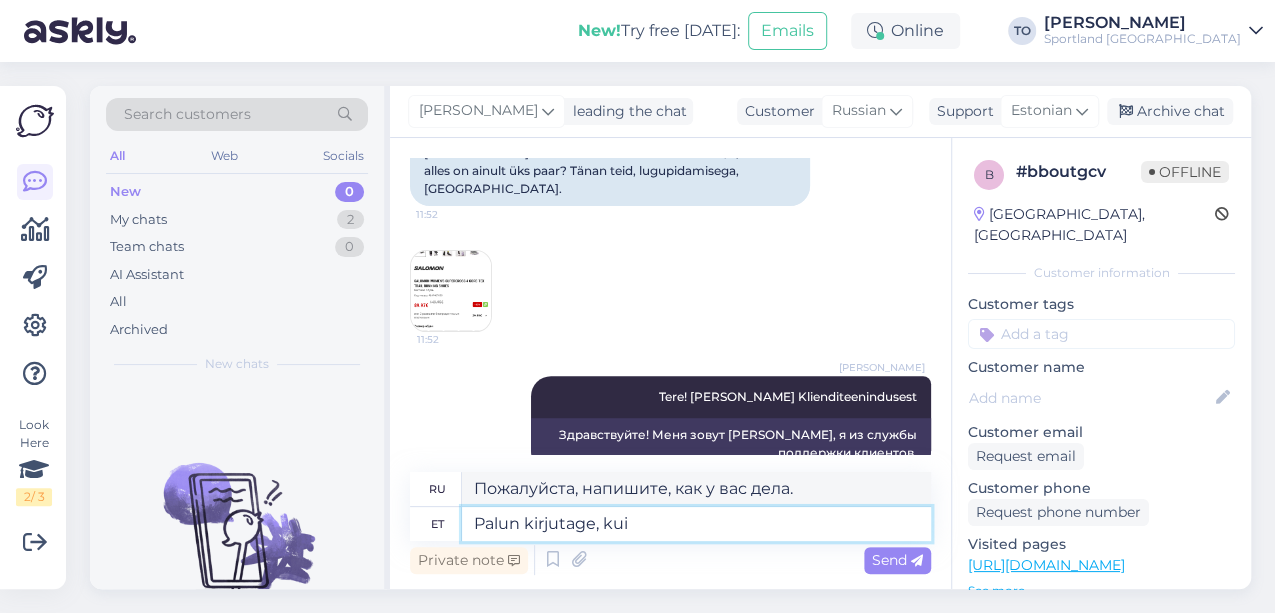 type on "Пожалуйста, напишите, как дела." 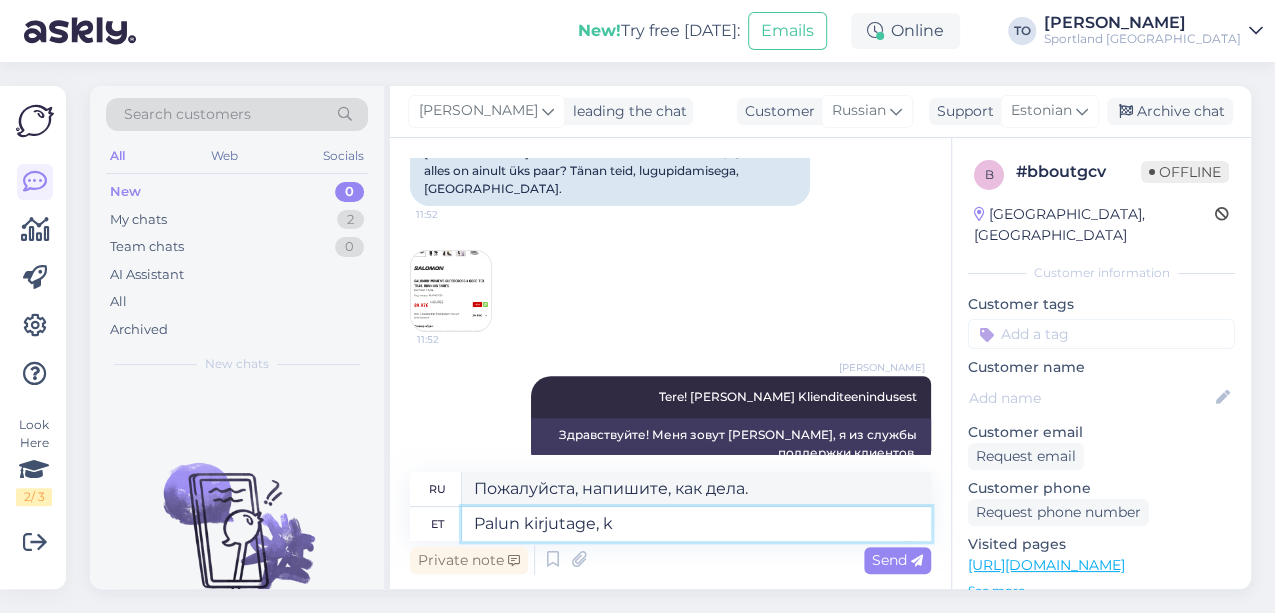 type on "Palun kirjutage," 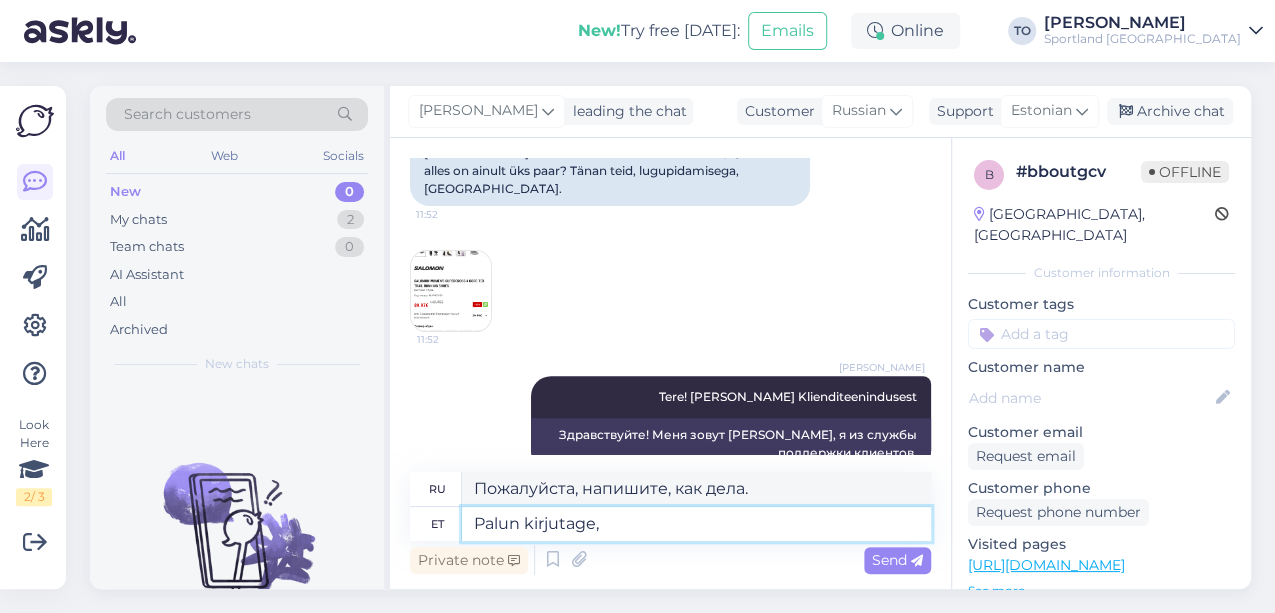 type on "Пожалуйста, напишите как" 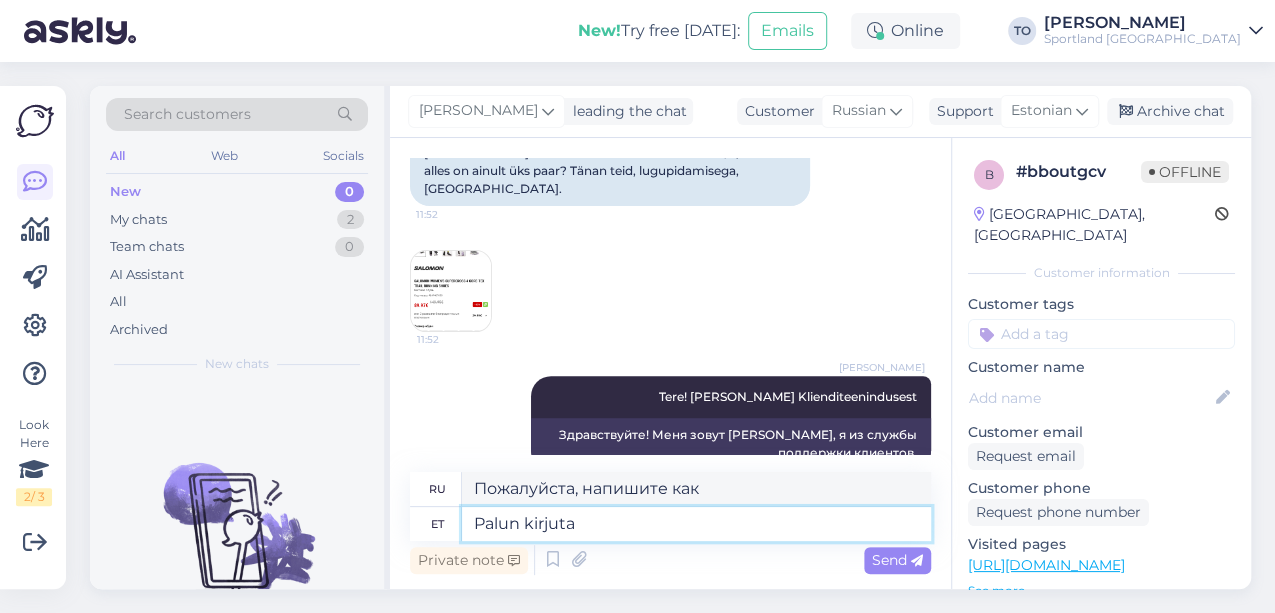 type on "Palun kirjut" 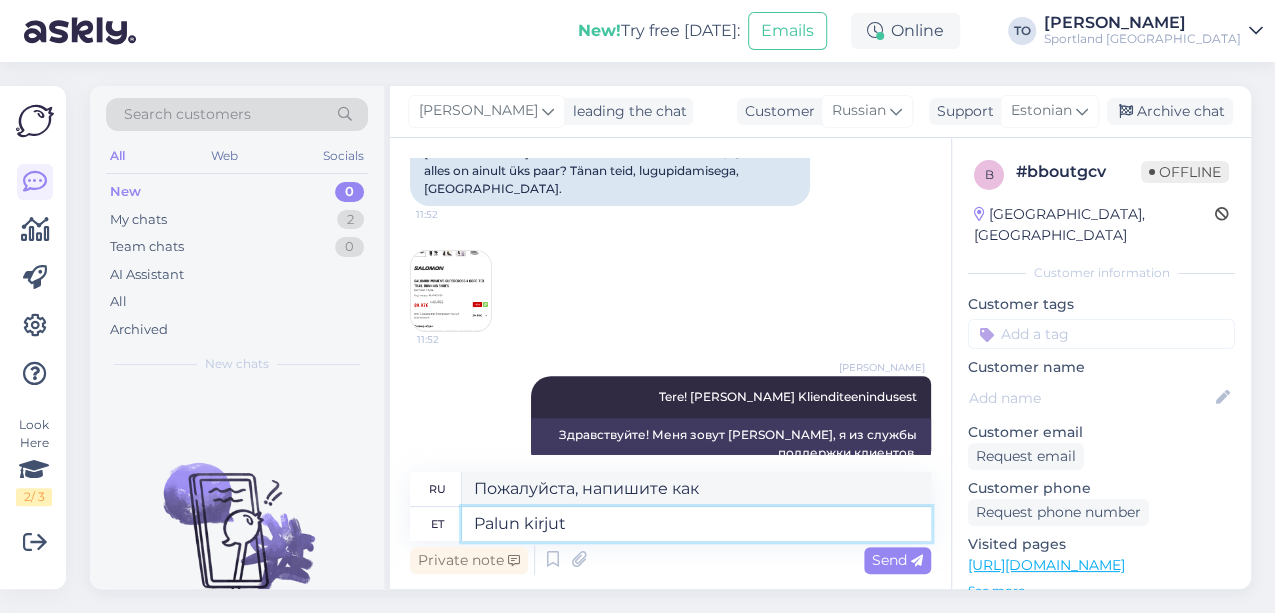 type on "Пожалуйста, напишите," 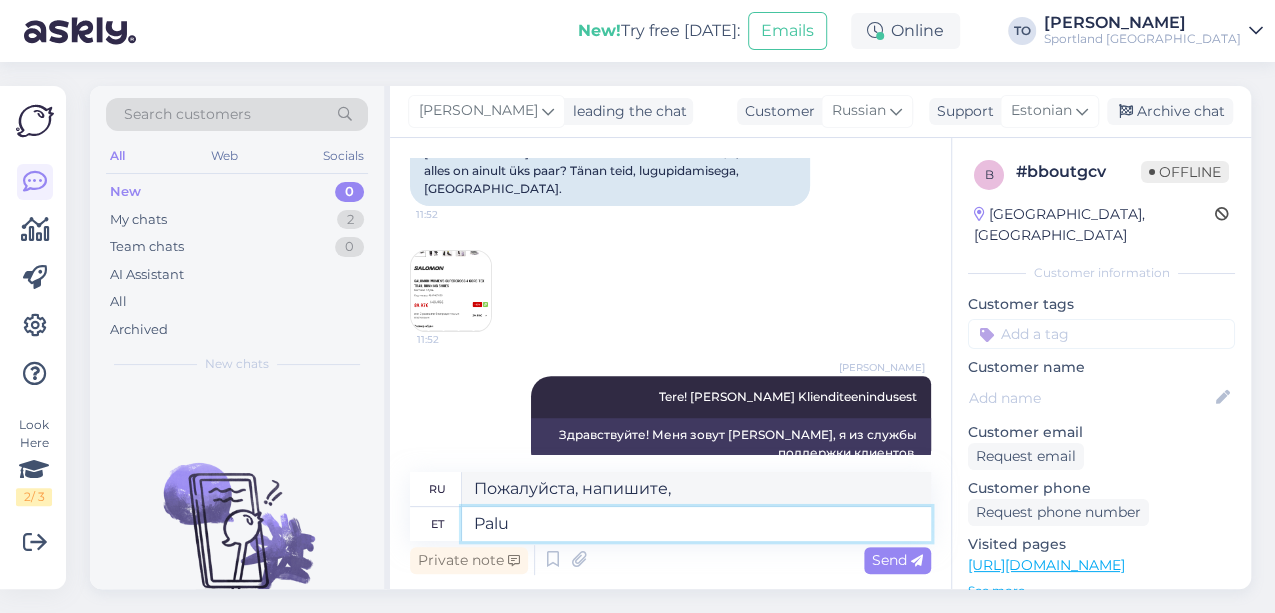 type on "Pal" 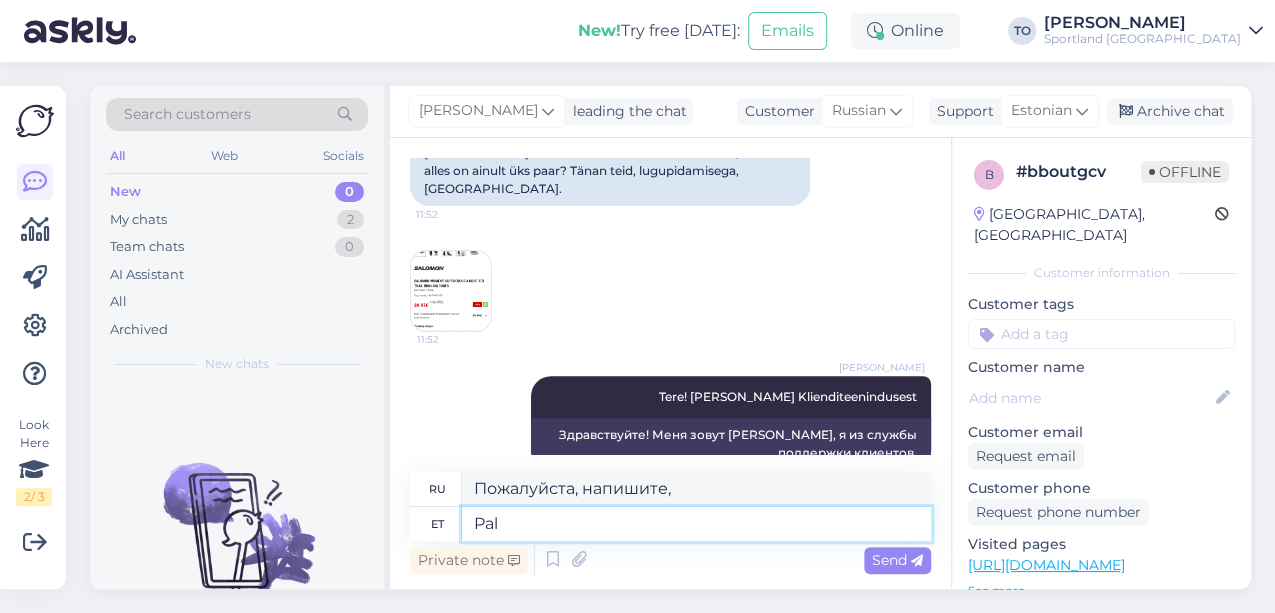 type on "Пожалуйста" 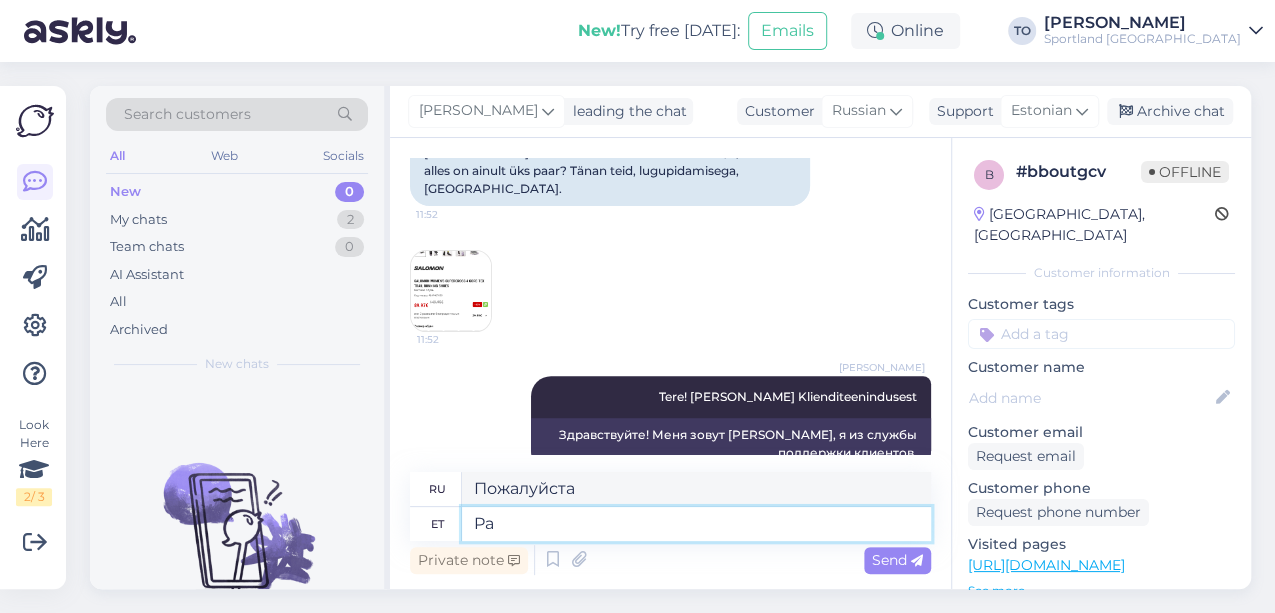type on "P" 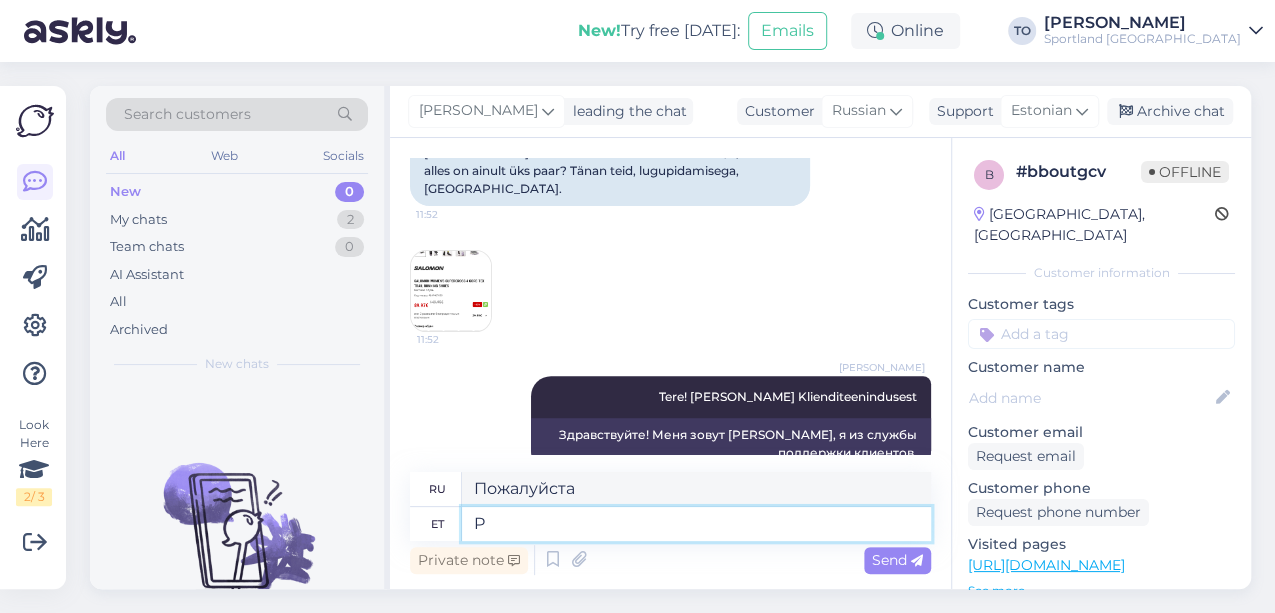 type 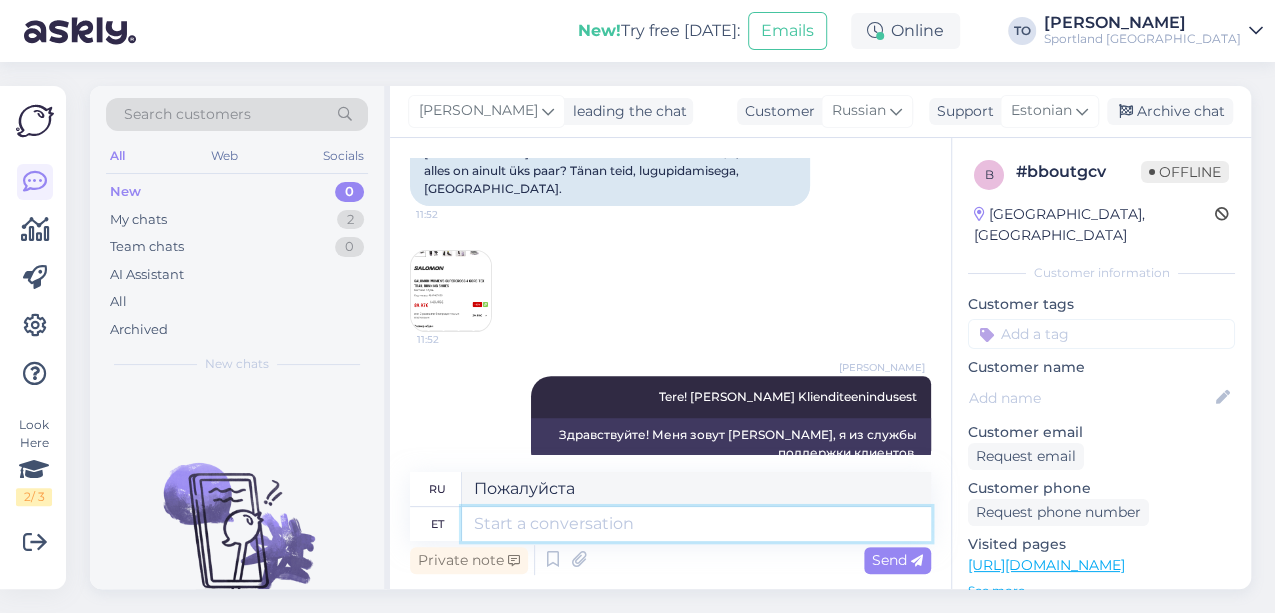 type 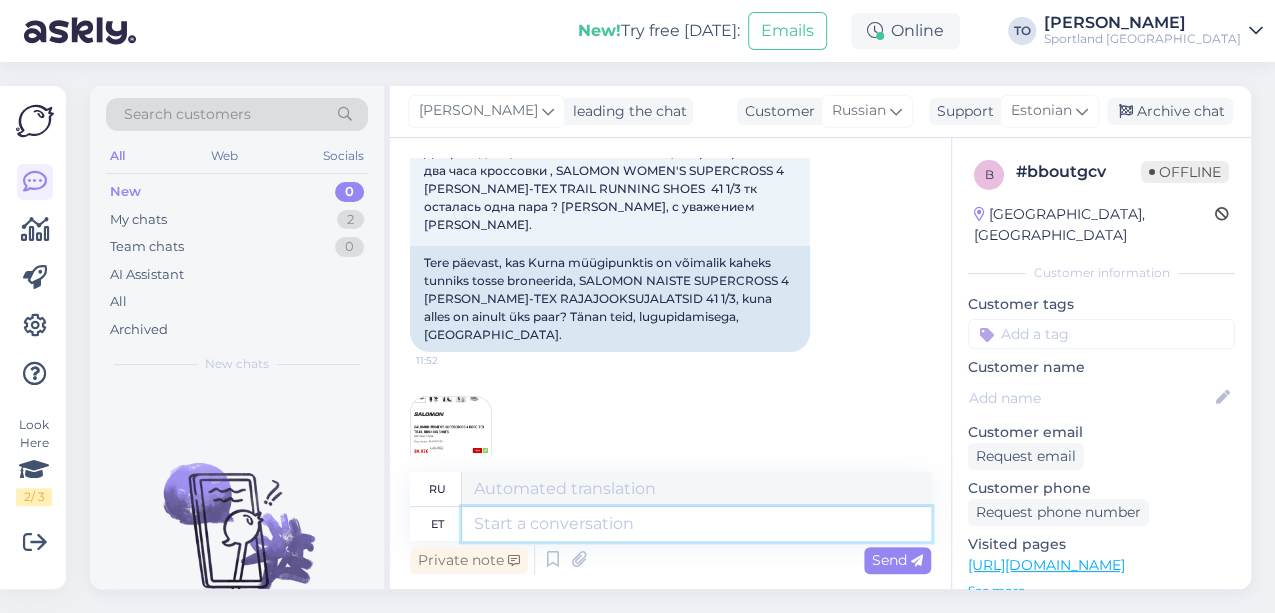 scroll, scrollTop: 278, scrollLeft: 0, axis: vertical 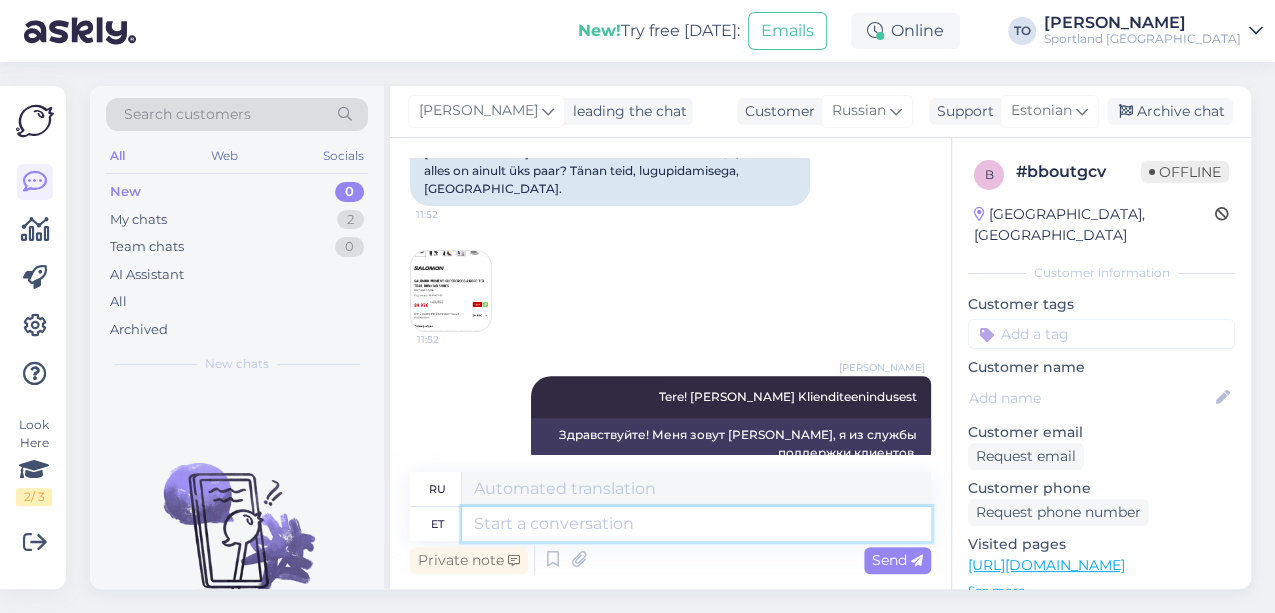 click at bounding box center (696, 524) 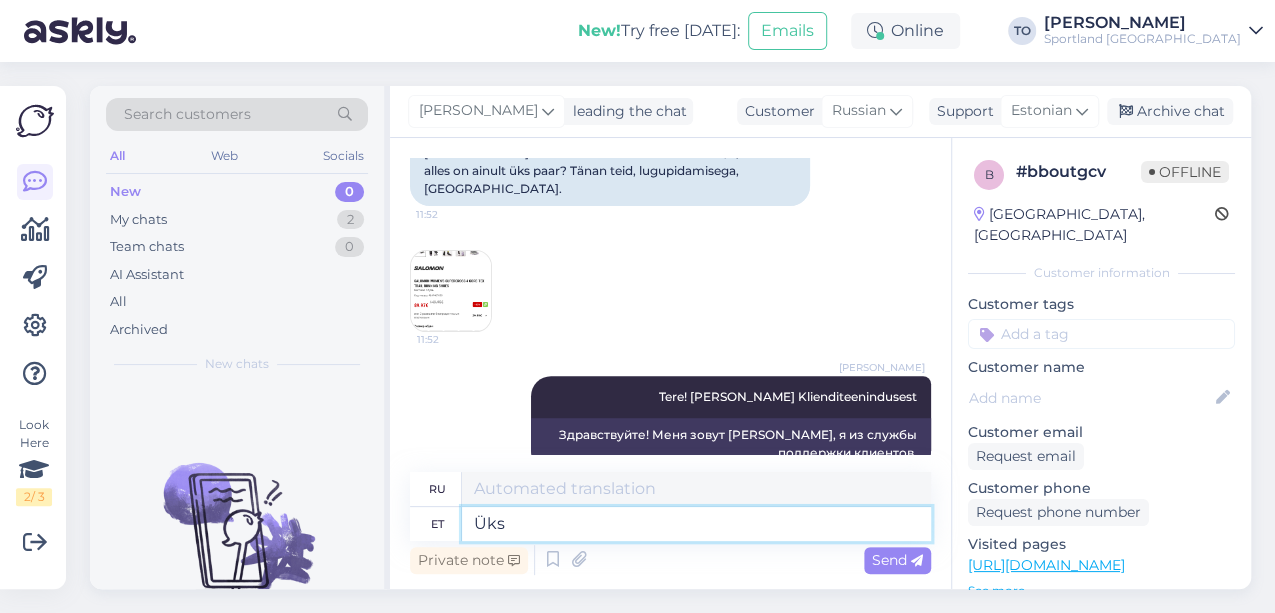 type on "Üks" 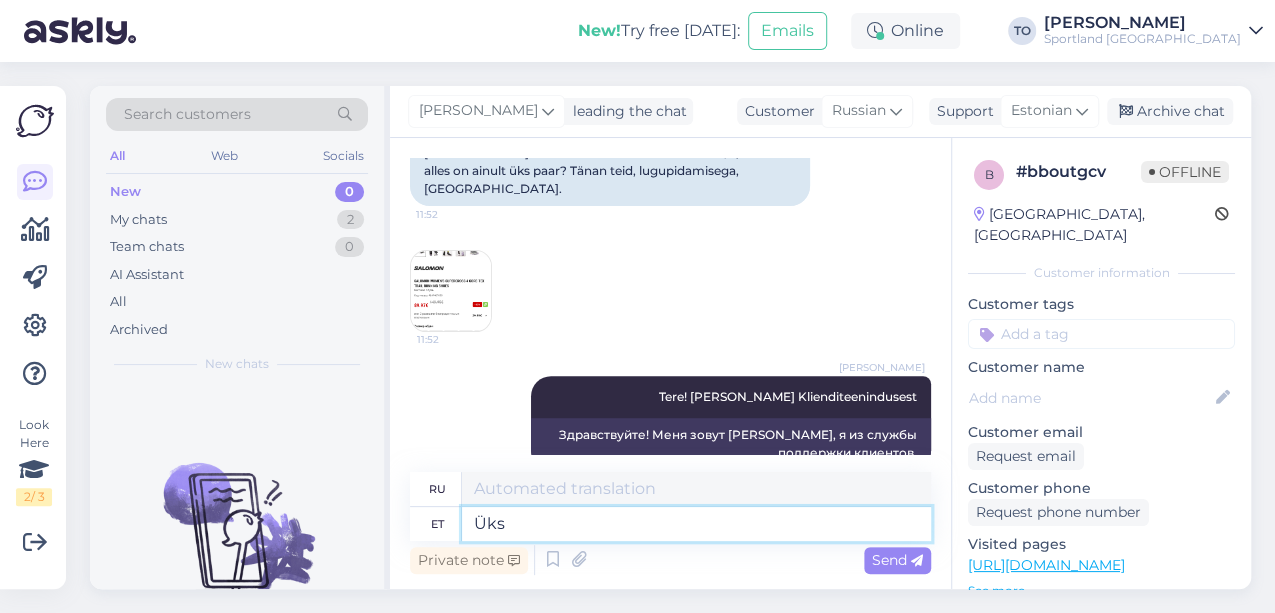 type on "Один" 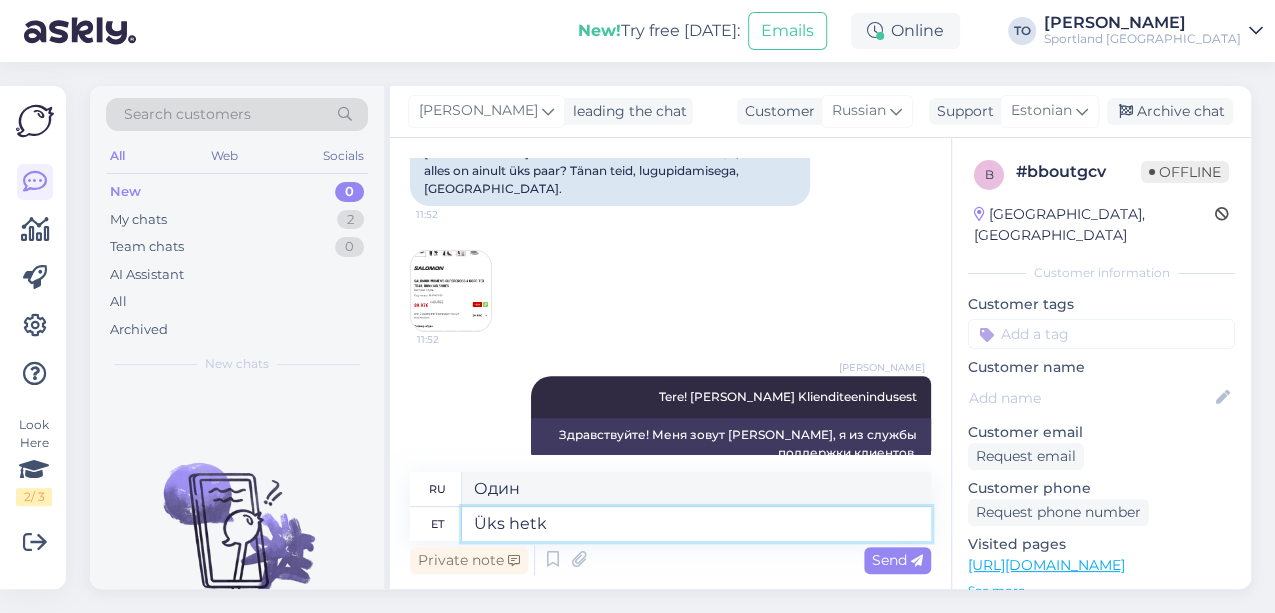 type on "Üks hetk" 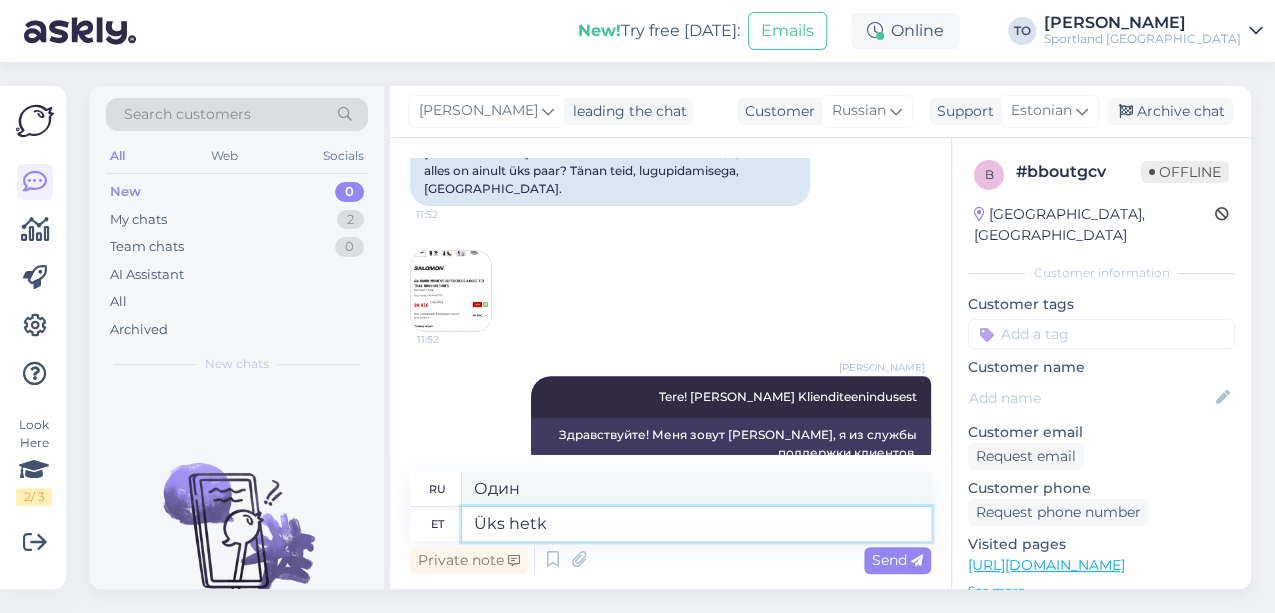 type on "Один момент" 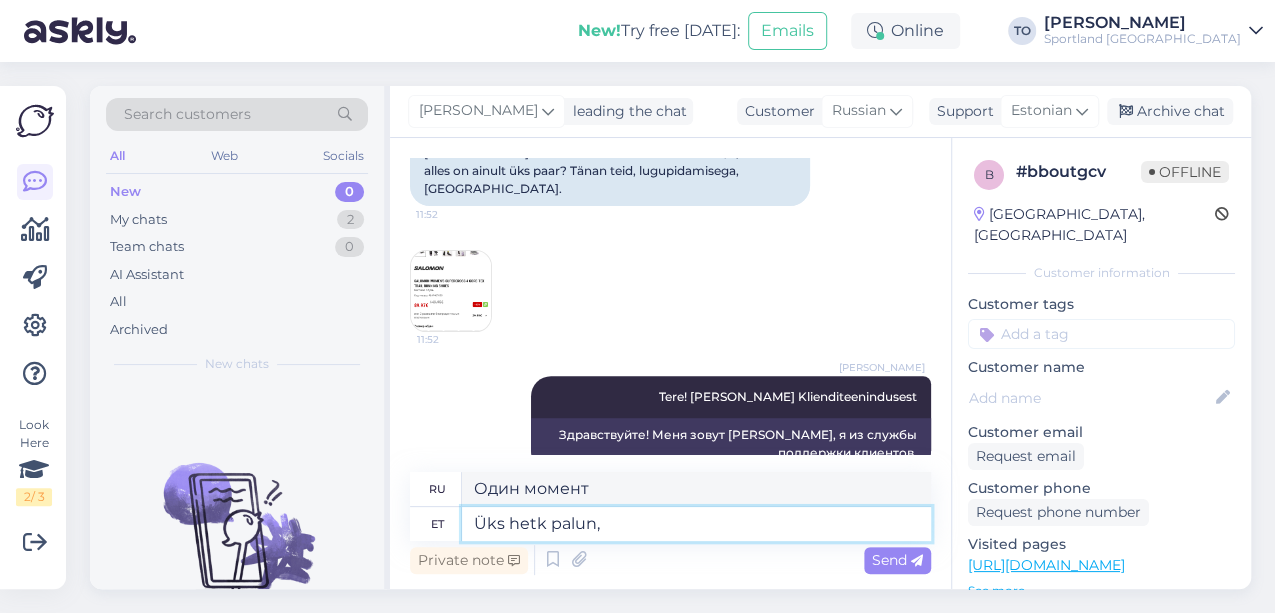 type on "Üks hetk palun," 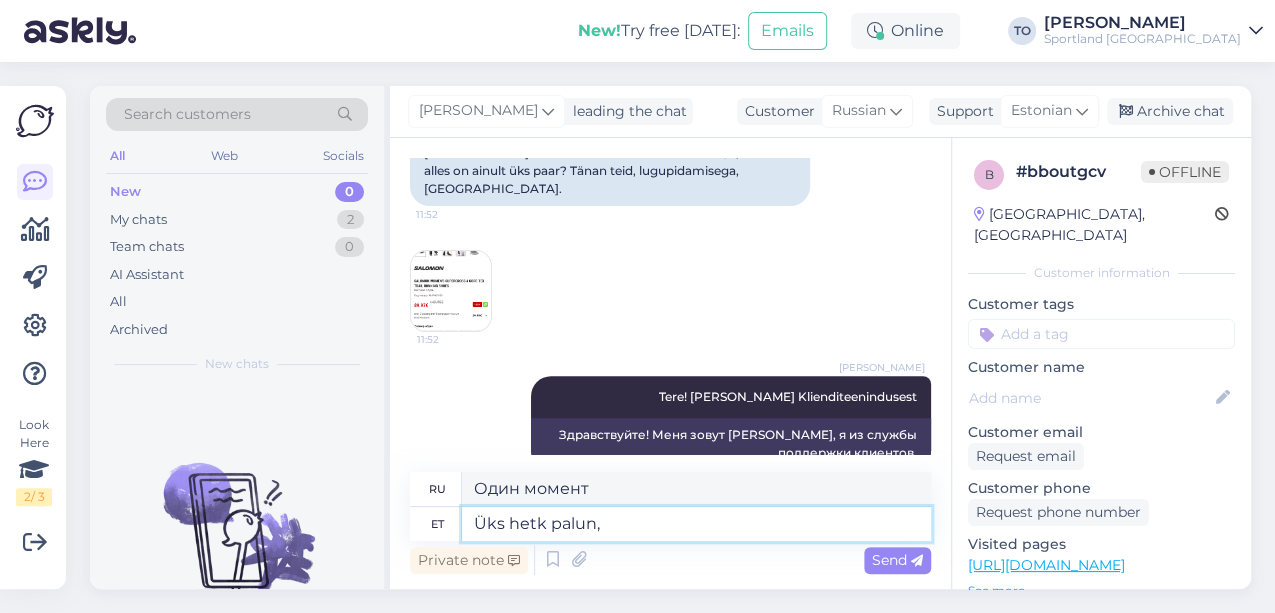 type on "Одну минуту, пожалуйста." 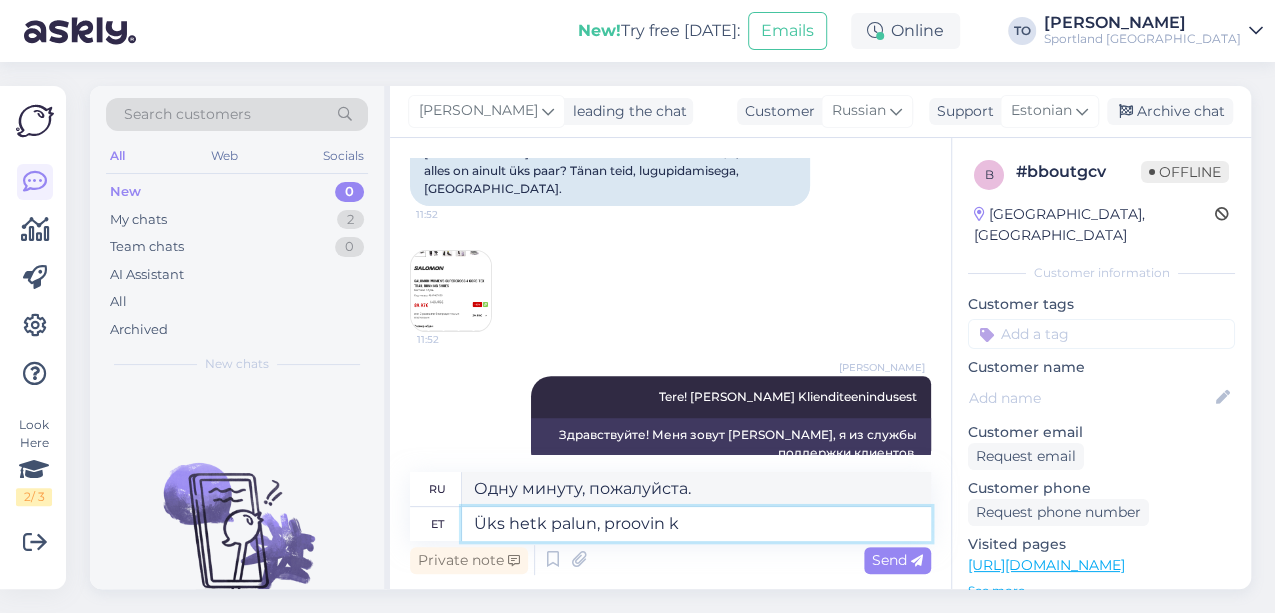 type on "Üks hetk palun, proovin ko" 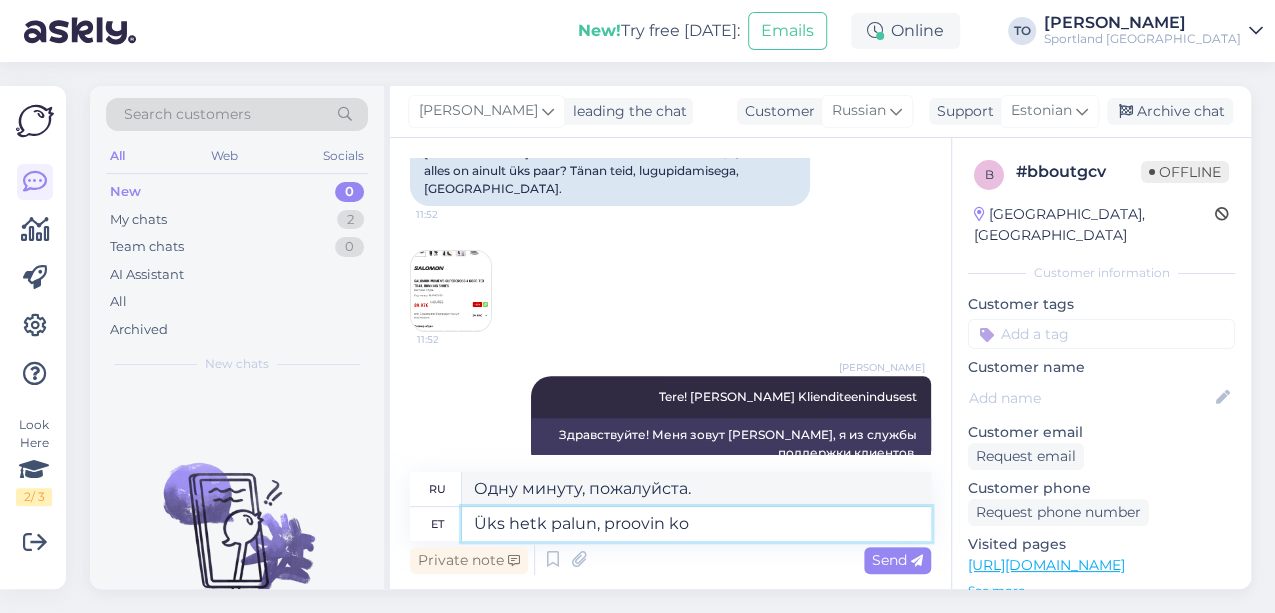 type on "Одну минуту, пожалуйста, я попробую." 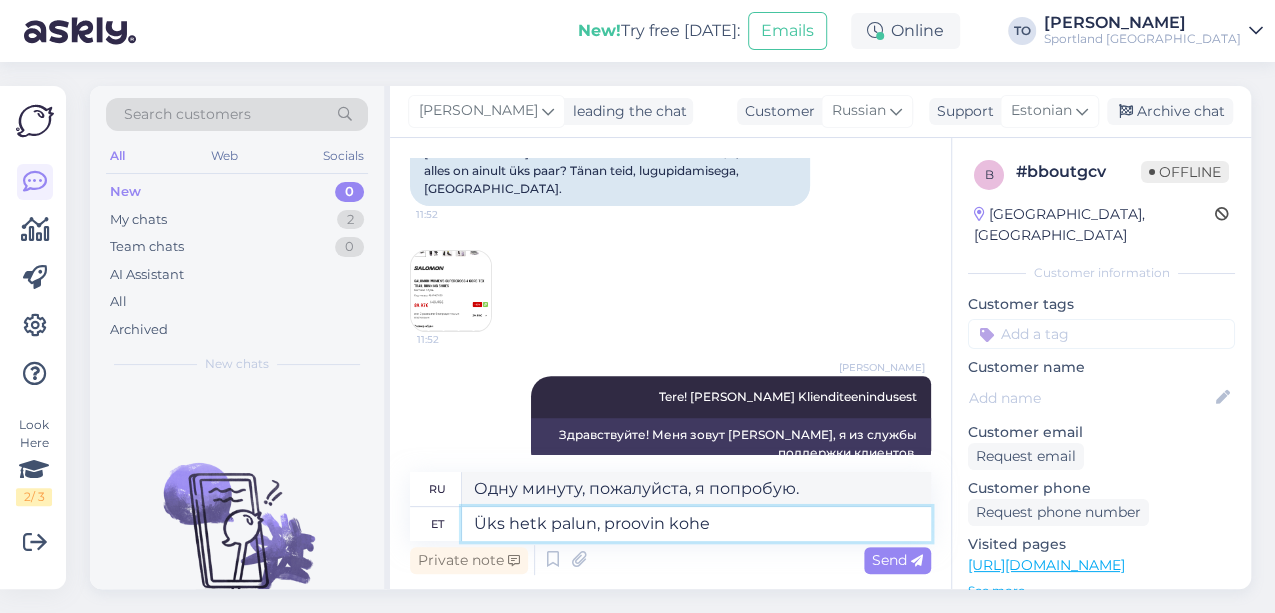 type on "Üks hetk palun, proovin kohe" 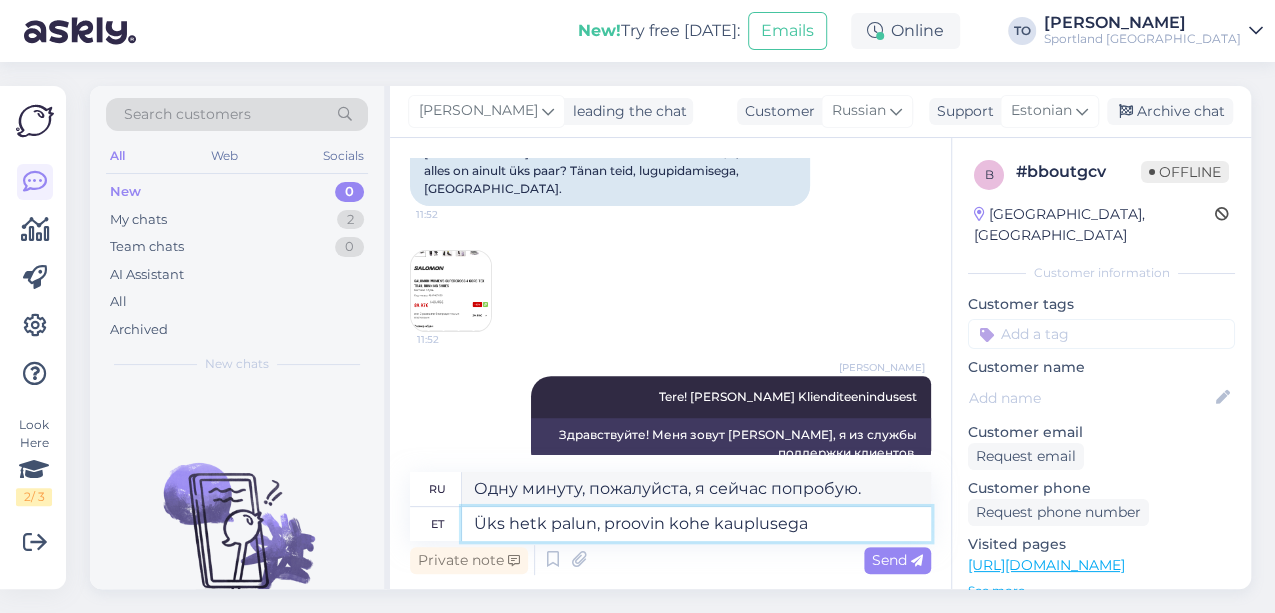 type on "Üks hetk palun, proovin kohe kauplusega ü" 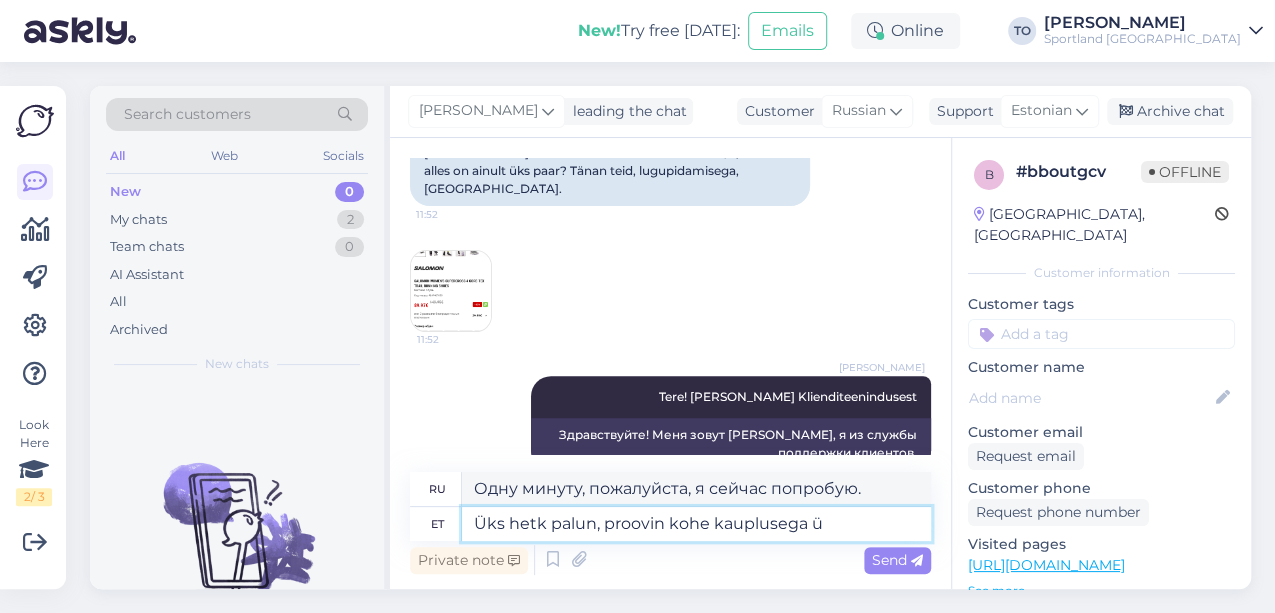 type on "Одну минуту, пожалуйста, я сейчас же зайду в магазин." 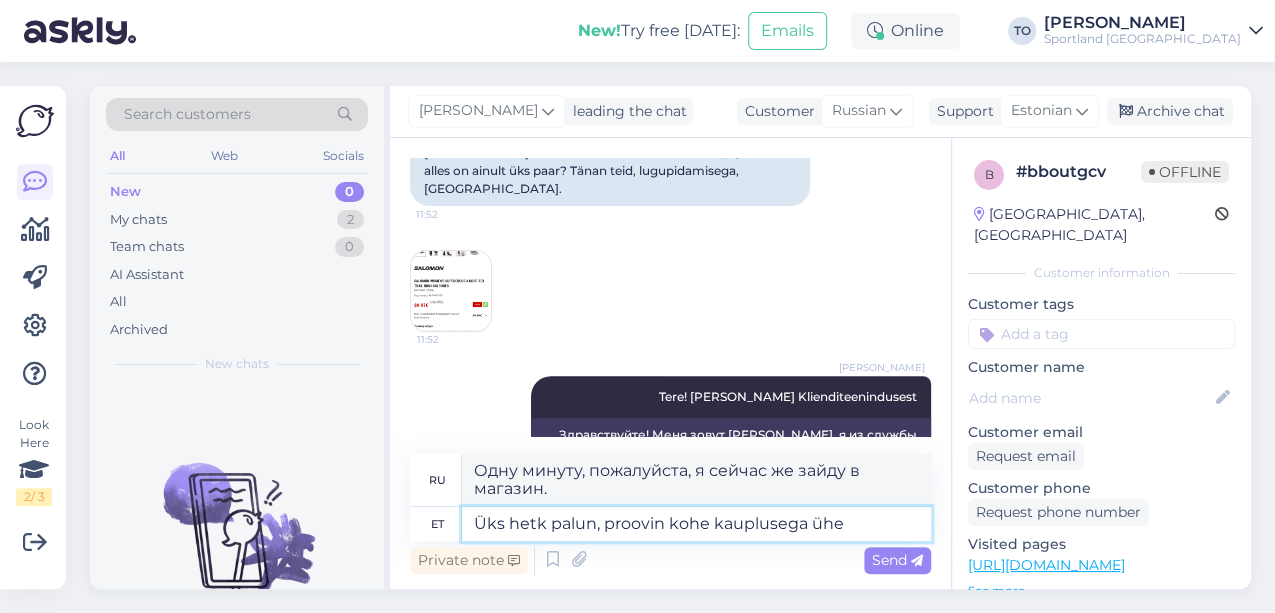 type on "Üks hetk palun, proovin kohe kauplusega [PERSON_NAME]" 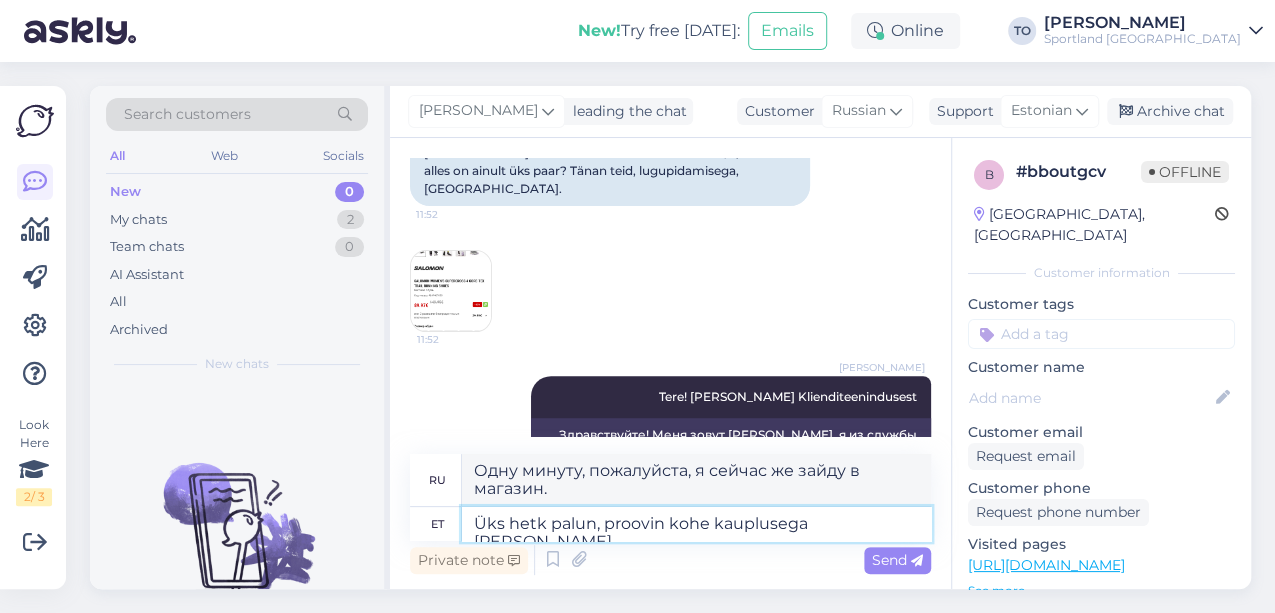 type on "Одну минуту, пожалуйста, я постараюсь связаться с магазином прямо сейчас." 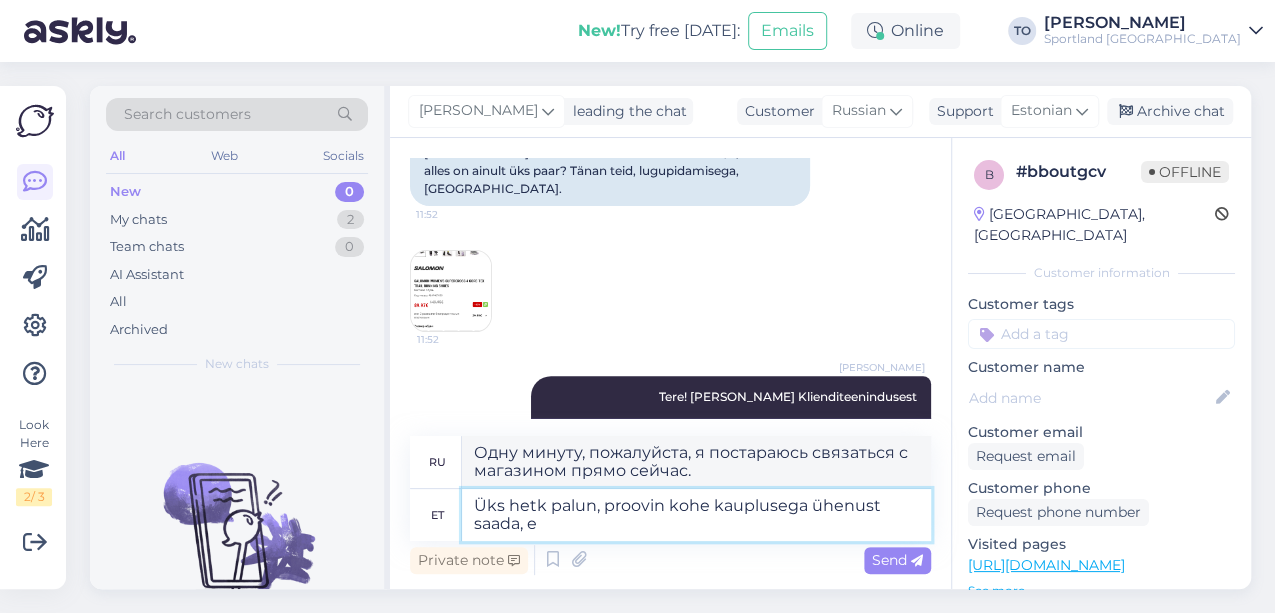 type on "Üks hetk palun, proovin kohe kauplusega ühenust saada, et" 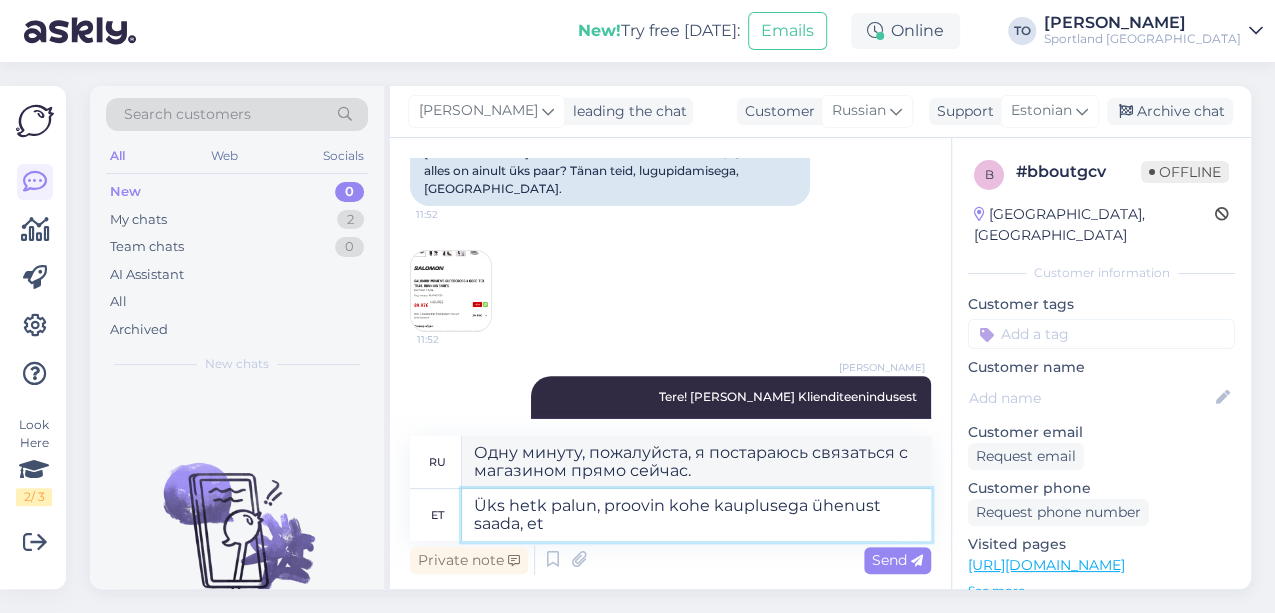 type on "Одну минуту, пожалуйста, я постараюсь связаться с магазином прямо сейчас," 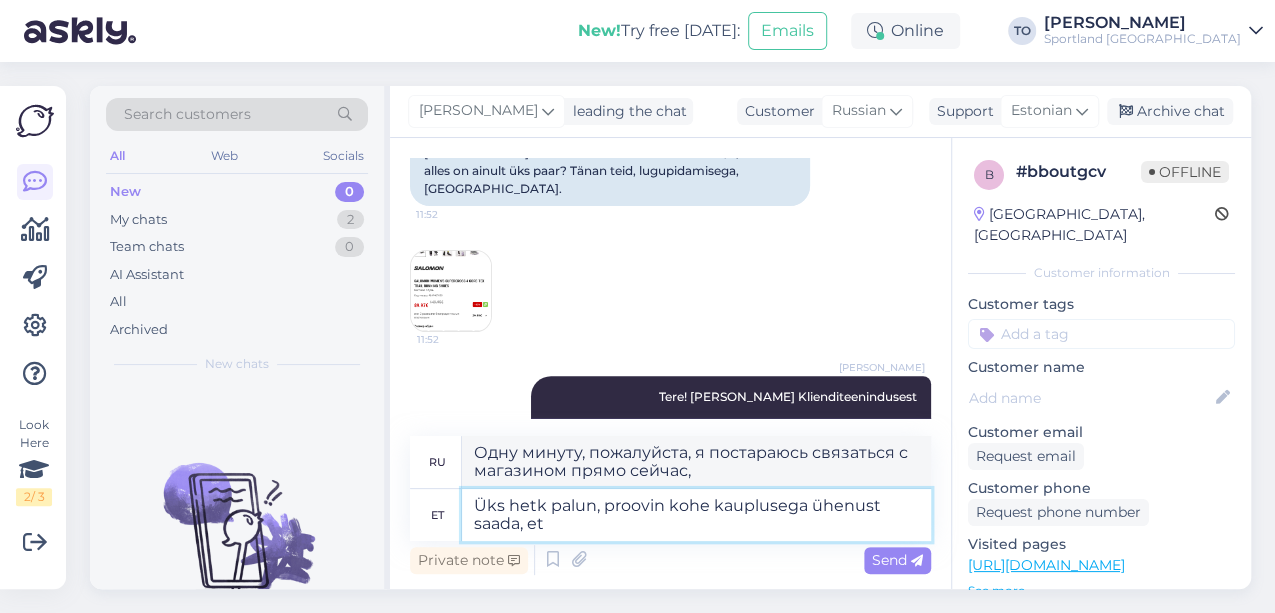 type on "Üks hetk palun, proovin kohe kauplusega ühenust saada, et" 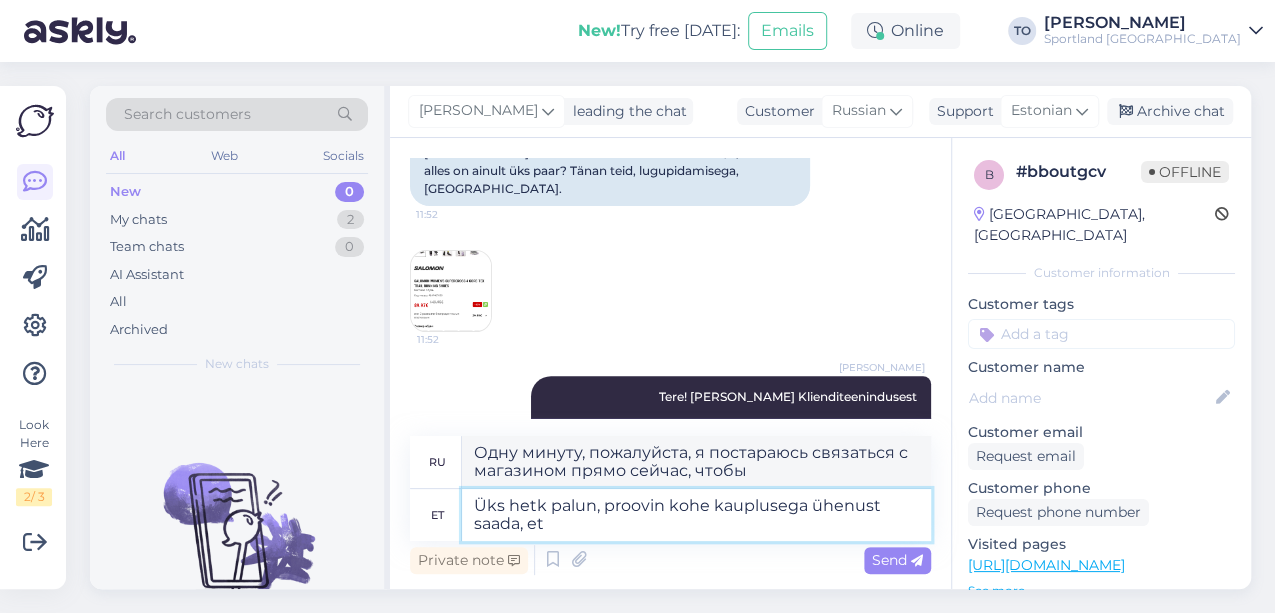 click on "Üks hetk palun, proovin kohe kauplusega ühenust saada, et" at bounding box center (696, 515) 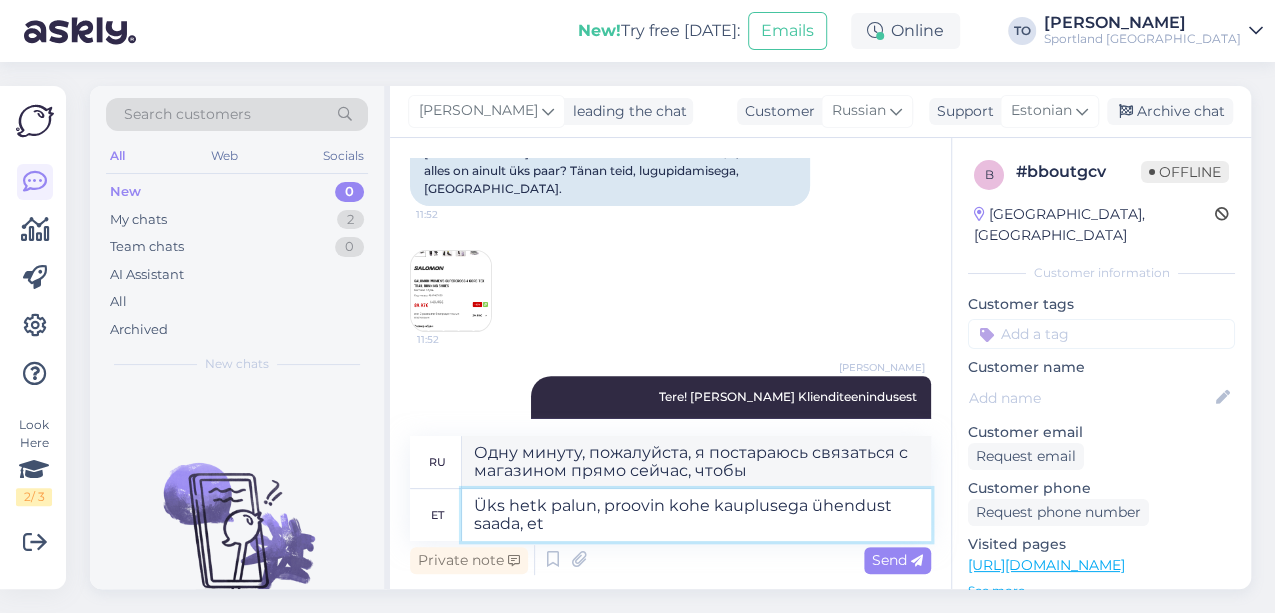 click on "Üks hetk palun, proovin kohe kauplusega ühendust saada, et" at bounding box center [696, 515] 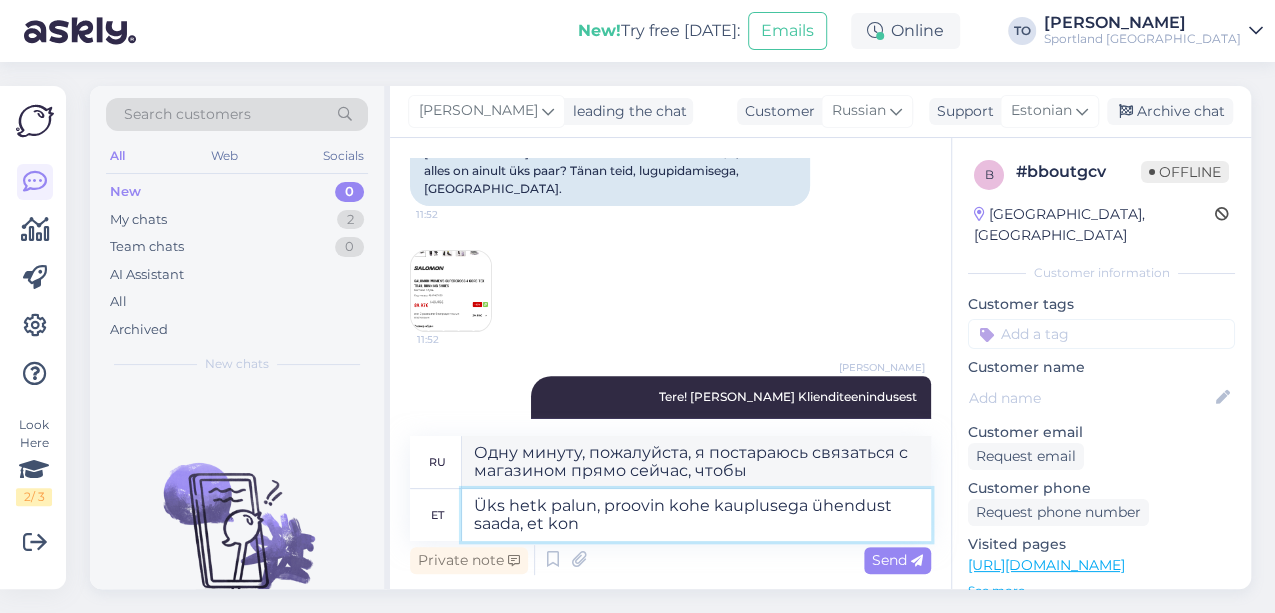 type on "Üks hetk palun, proovin kohe kauplusega ühendust saada, et kont" 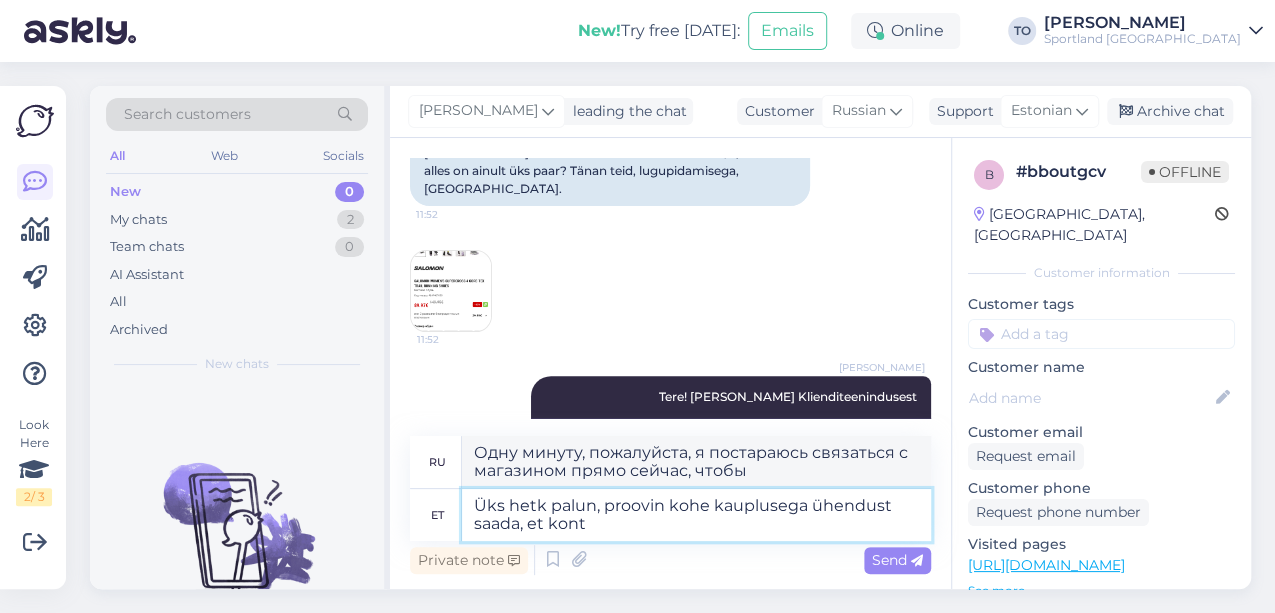 type on "Одну минуту, пожалуйста, я постараюсь прямо сейчас связаться с магазином для верификации аккаунта." 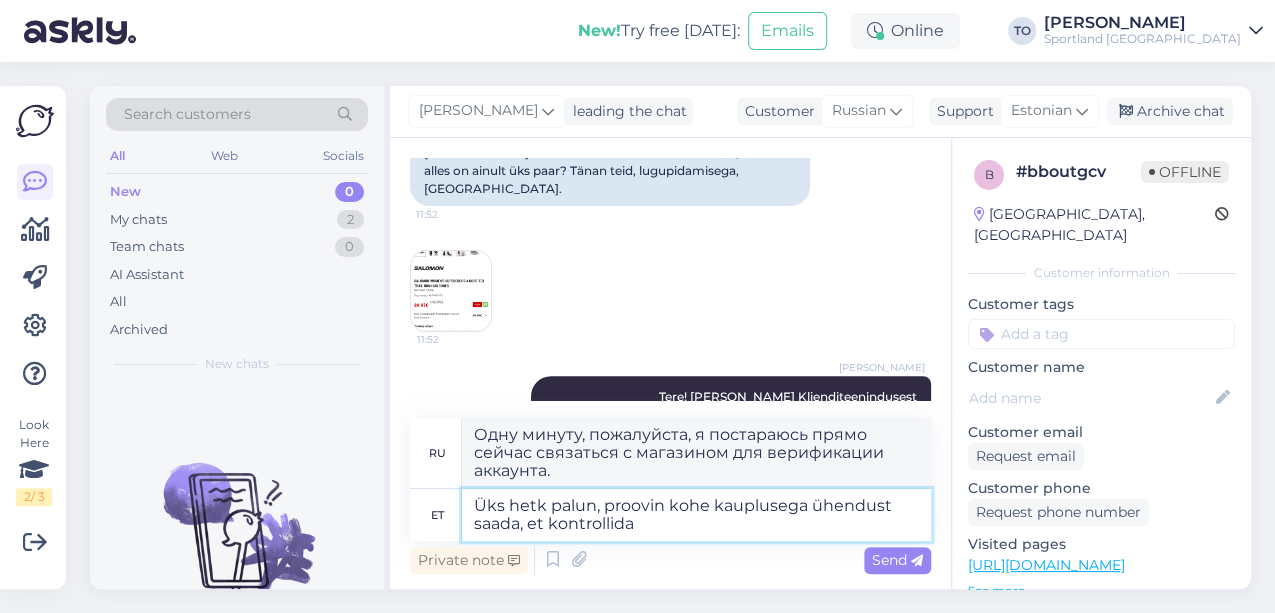 type on "Üks hetk palun, proovin kohe kauplusega ühendust saada, et kontrollida" 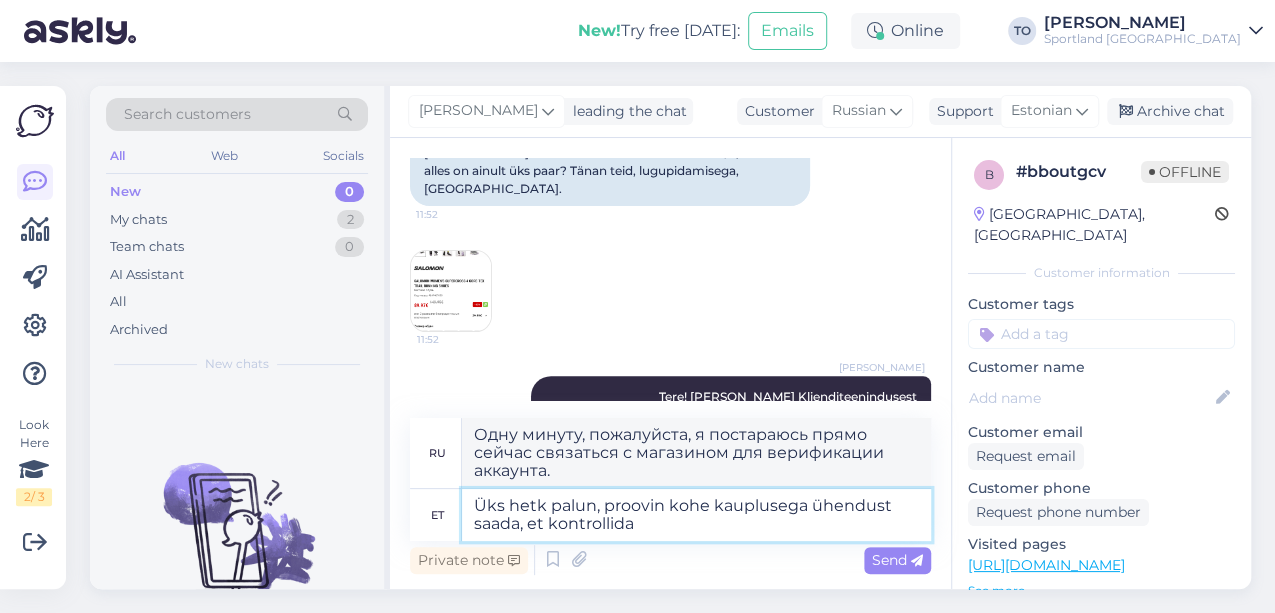 type on "Одну минуту, пожалуйста, я постараюсь прямо сейчас связаться с магазином, чтобы уточнить." 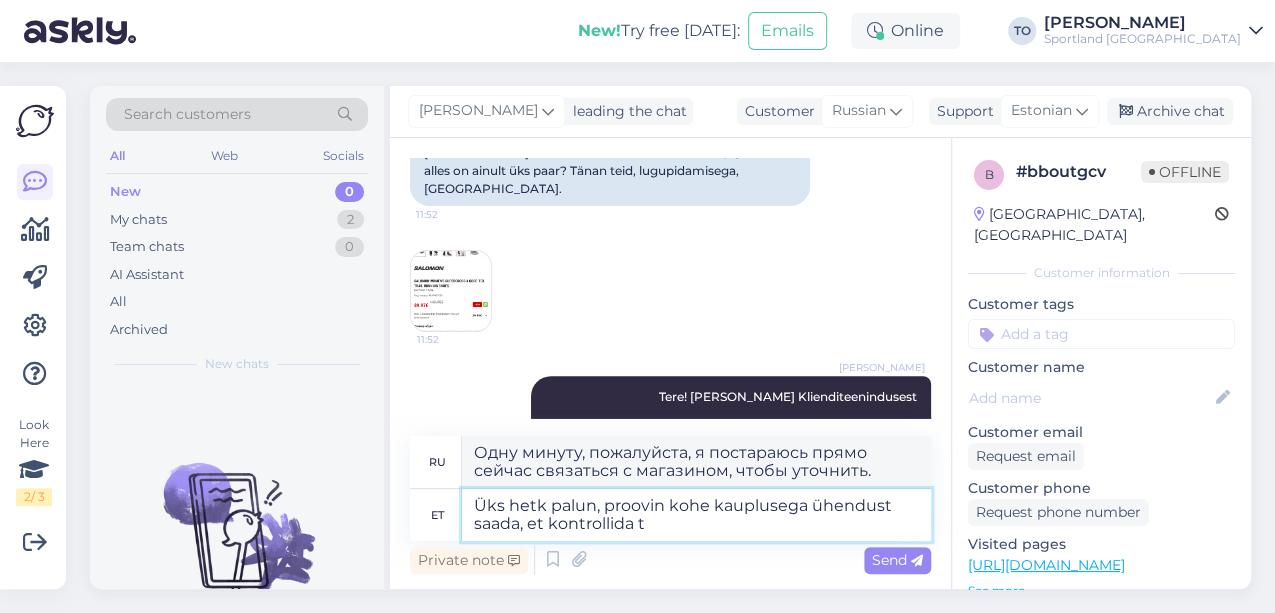 type on "Üks hetk palun, proovin kohe kauplusega ühendust saada, et kontrollida to" 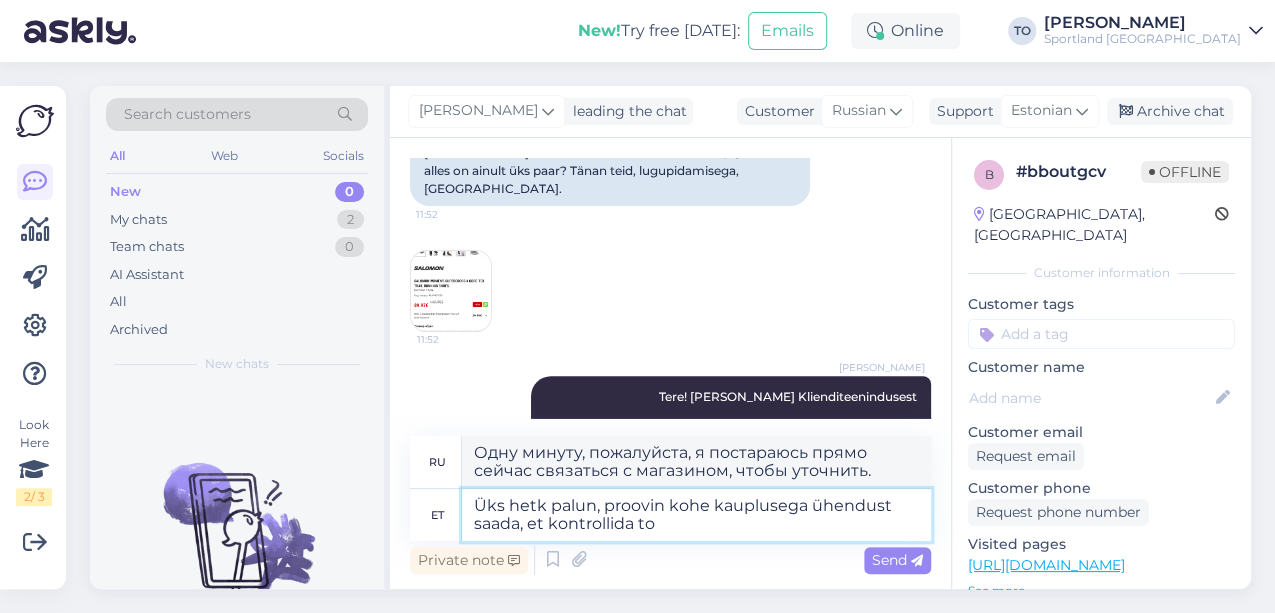 type on "Одну минуту, пожалуйста, я постараюсь немедленно связаться с магазином, чтобы проверить." 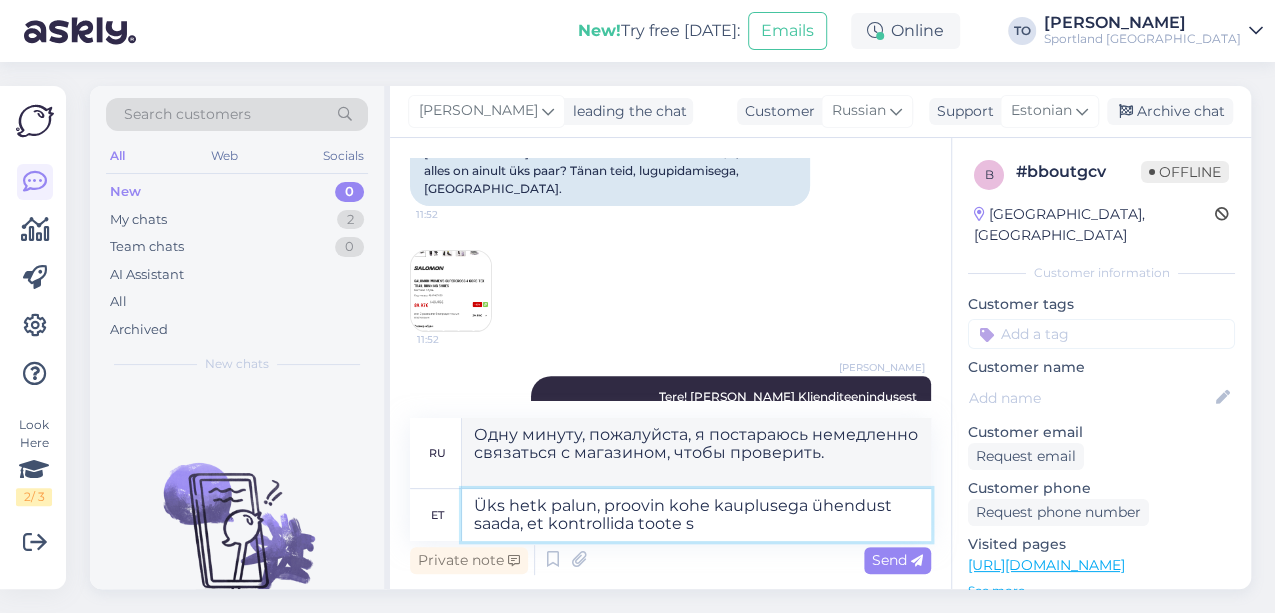 type on "Üks hetk palun, proovin kohe kauplusega ühendust saada, et kontrollida toote sa" 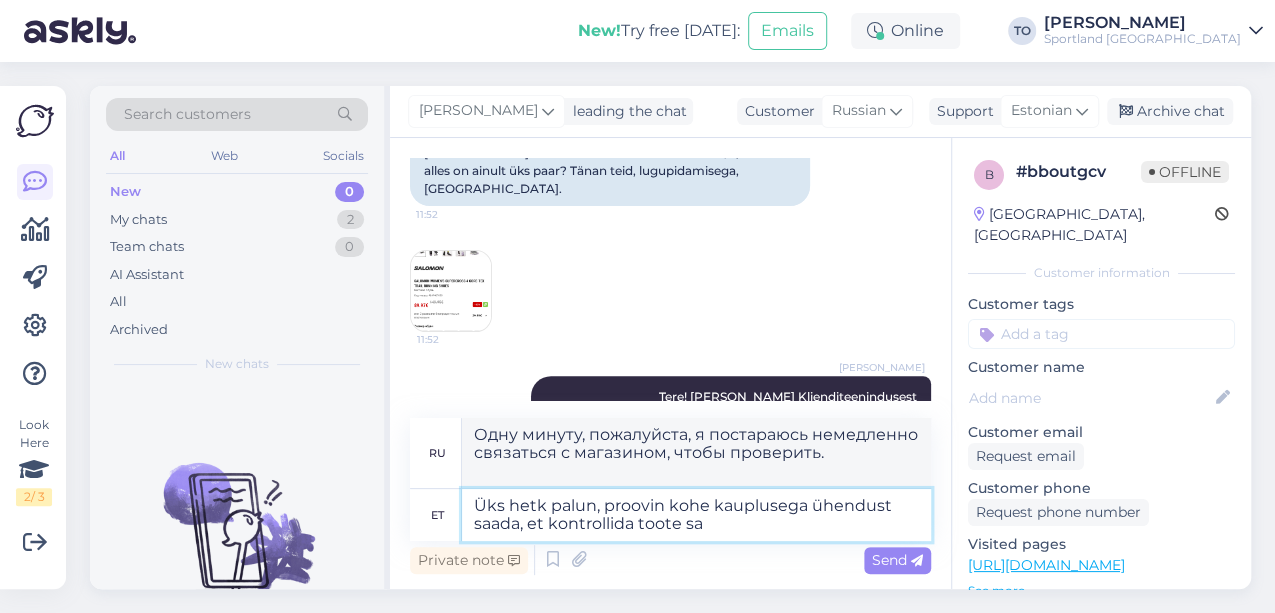type on "Одну минуту, пожалуйста, я постараюсь немедленно связаться с магазином, чтобы проверить товар." 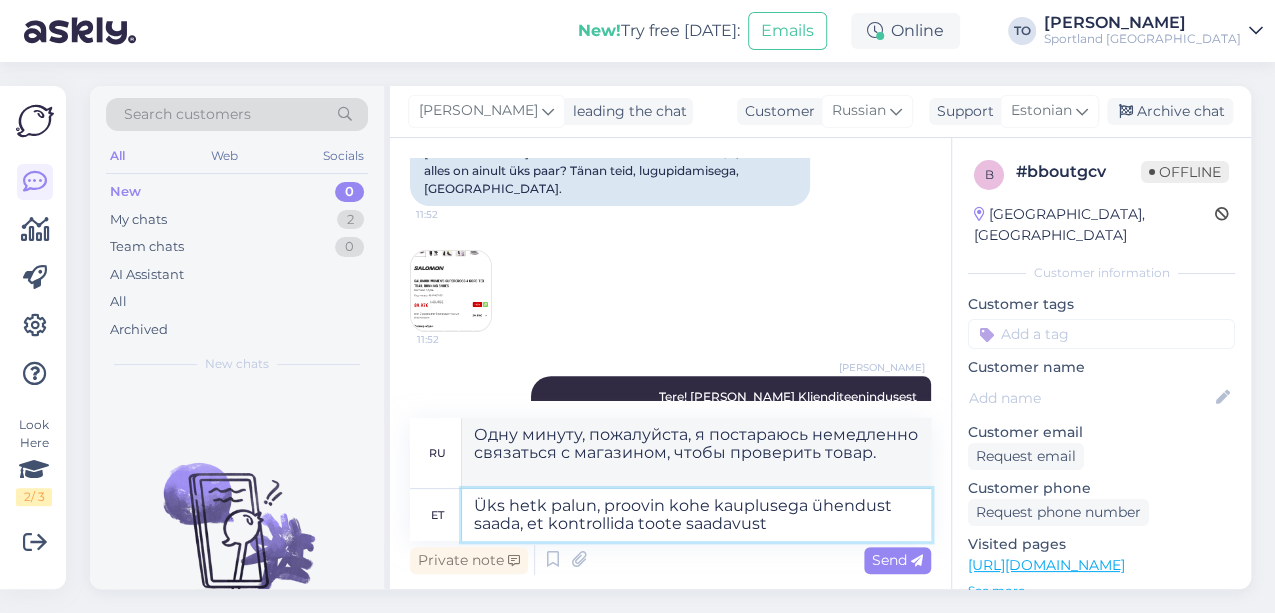 type on "Üks hetk palun, proovin kohe kauplusega ühendust saada, et kontrollida toote saadavust" 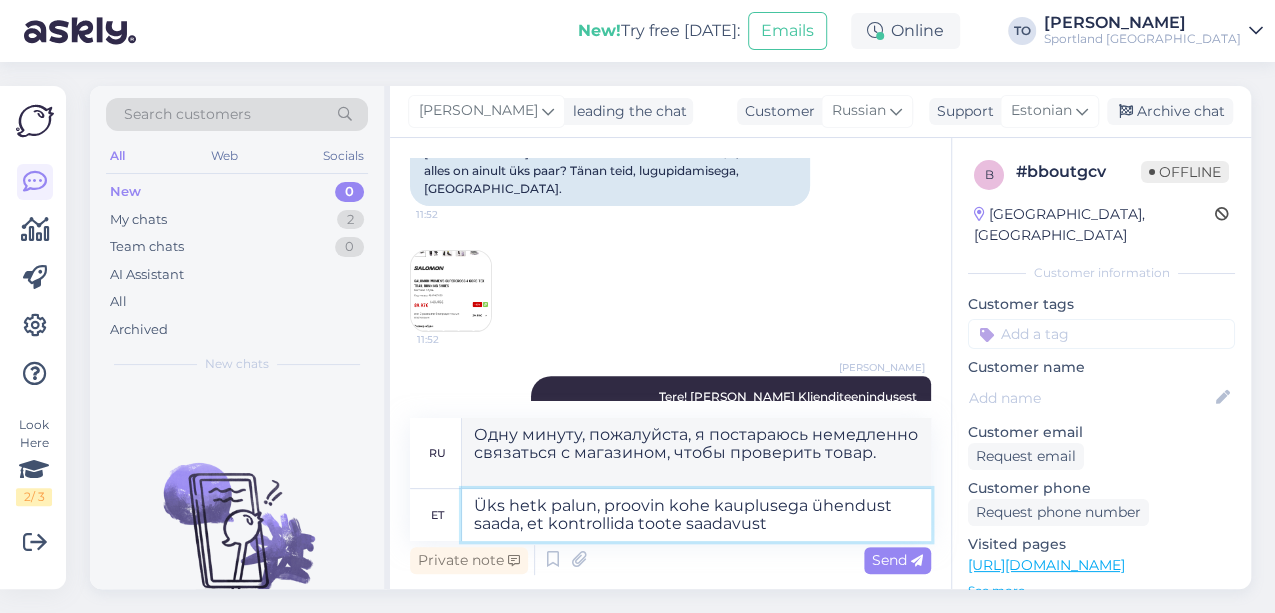 type on "Одну минуту, пожалуйста, я постараюсь немедленно связаться с магазином, чтобы проверить наличие товара." 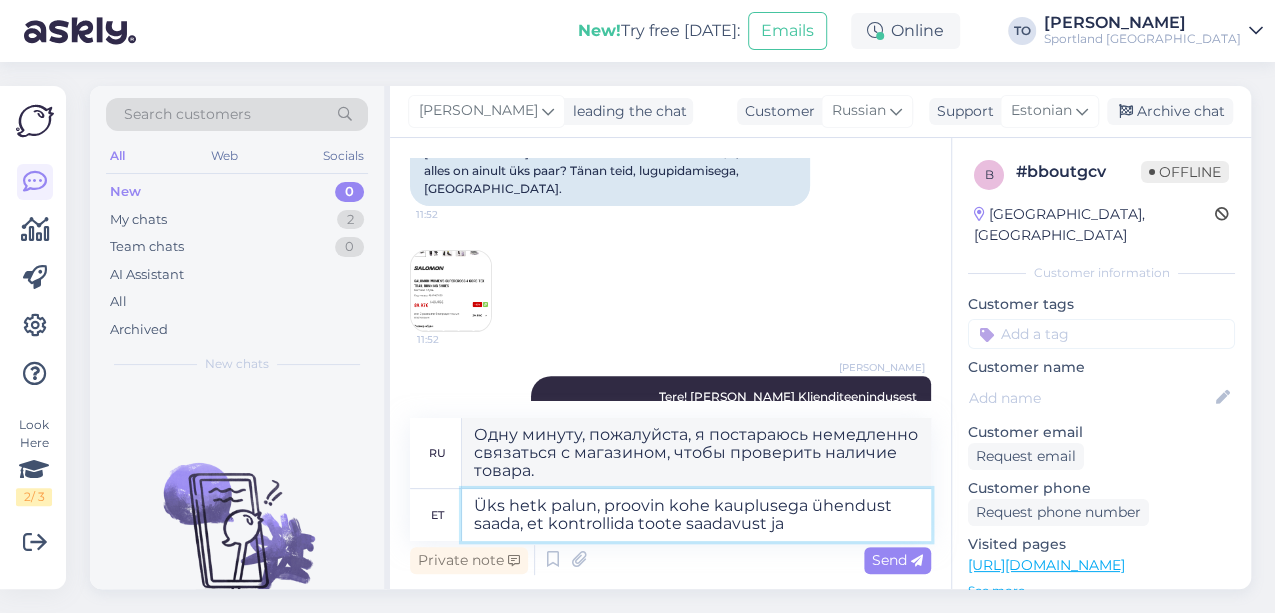 type on "Üks hetk palun, proovin kohe kauplusega ühendust saada, et kontrollida toote saadavust ja" 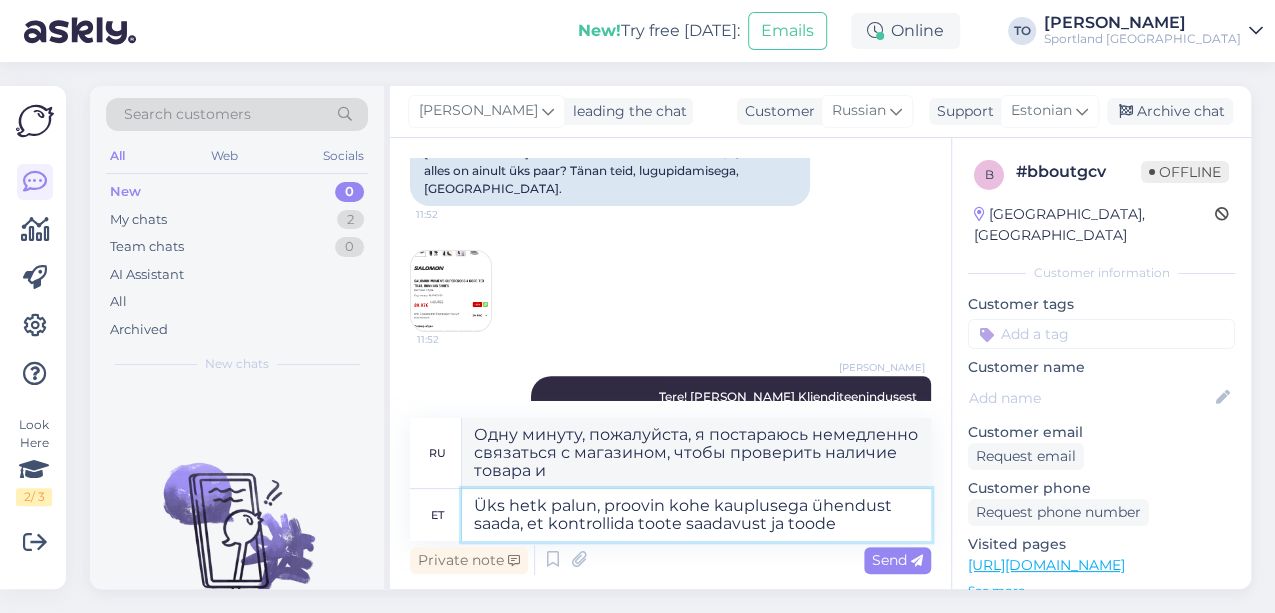 type on "Üks hetk palun, proovin kohe kauplusega ühendust saada, et kontrollida toote saadavust ja toode" 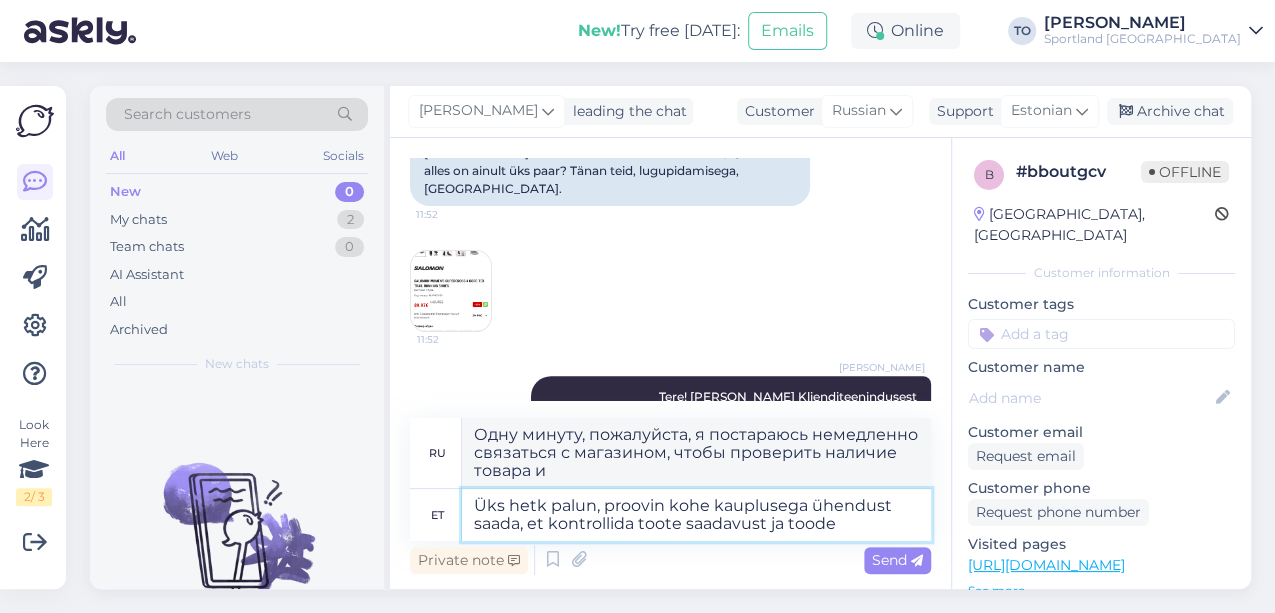 type on "Одну минуту, пожалуйста, я постараюсь немедленно связаться с магазином, чтобы проверить наличие товара и его стоимость." 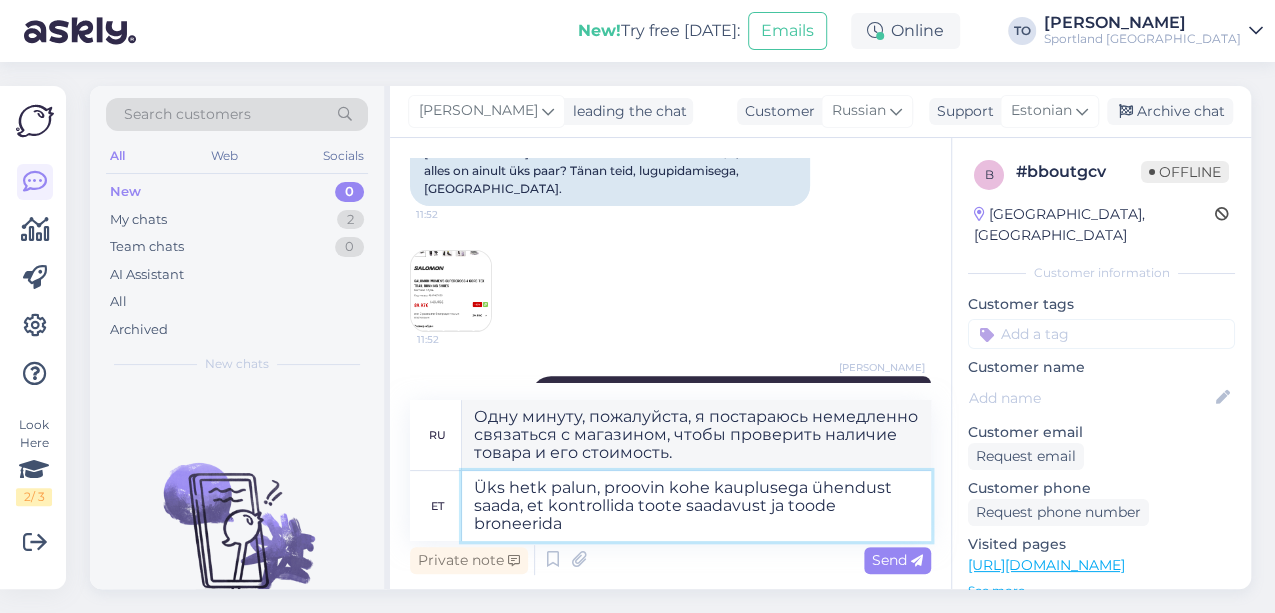 type on "Üks hetk palun, proovin kohe kauplusega ühendust saada, et kontrollida toote saadavust ja toode broneerida." 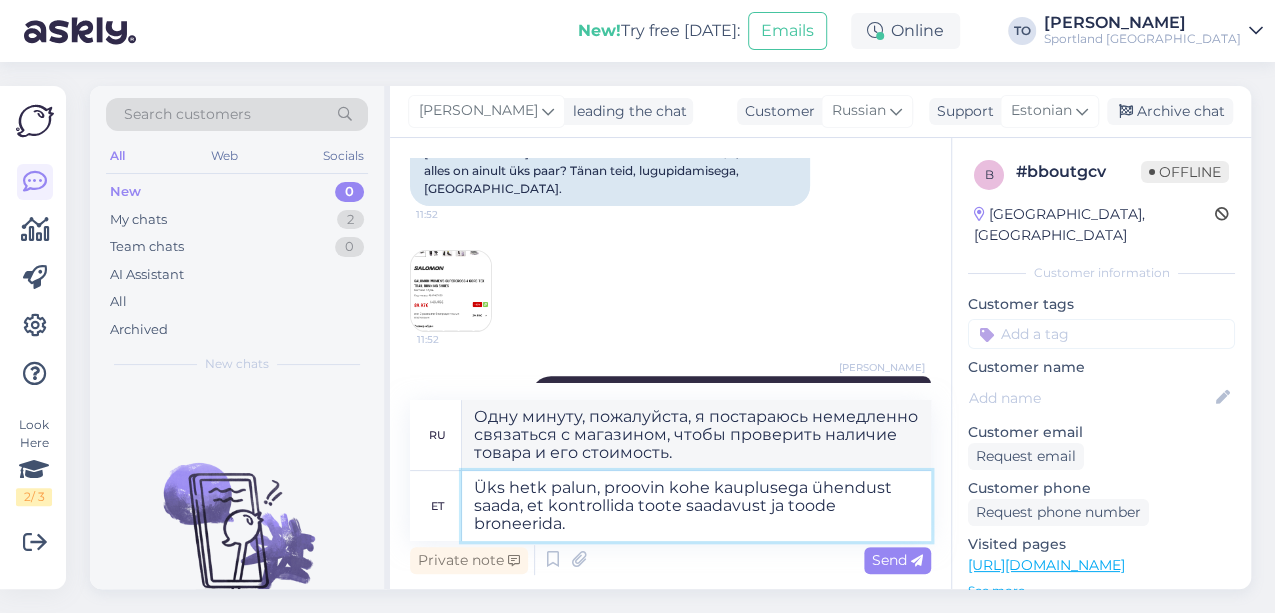 type on "Одну минуту, пожалуйста, я постараюсь немедленно связаться с магазином, чтобы проверить наличие товара и зарезервировать его." 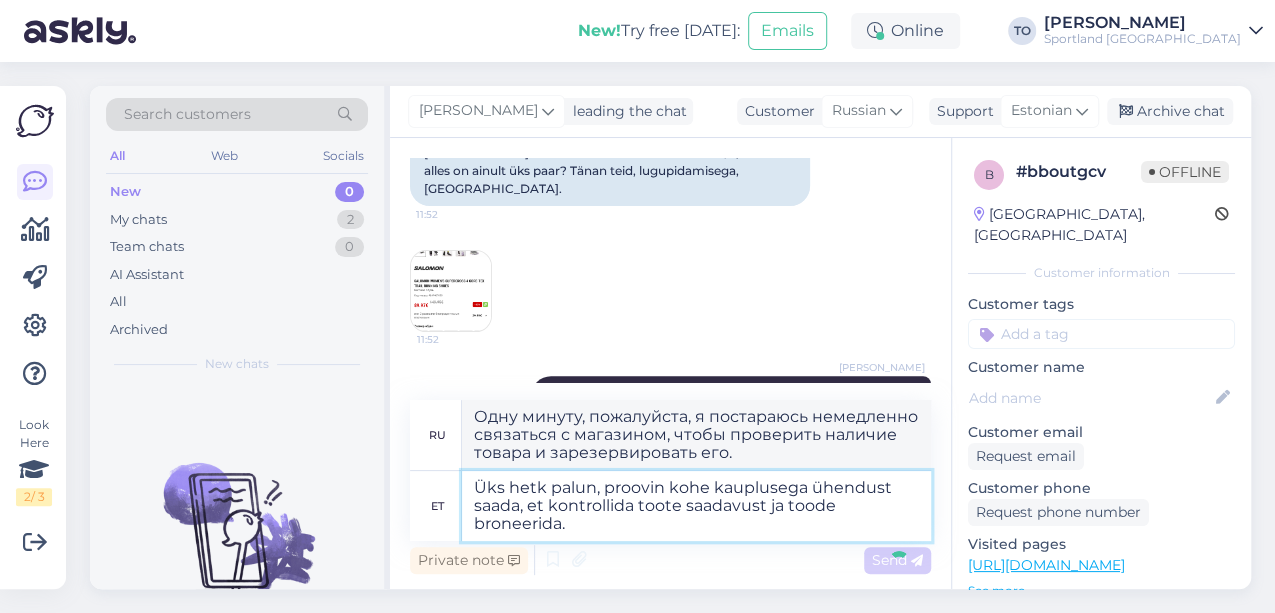 type 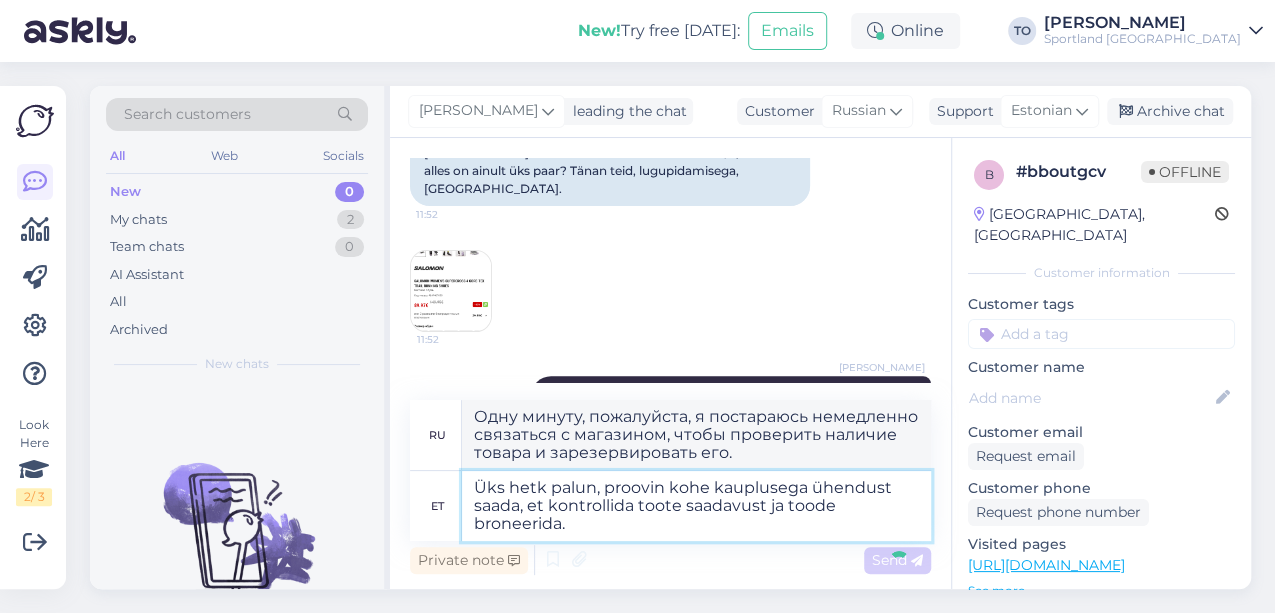 type 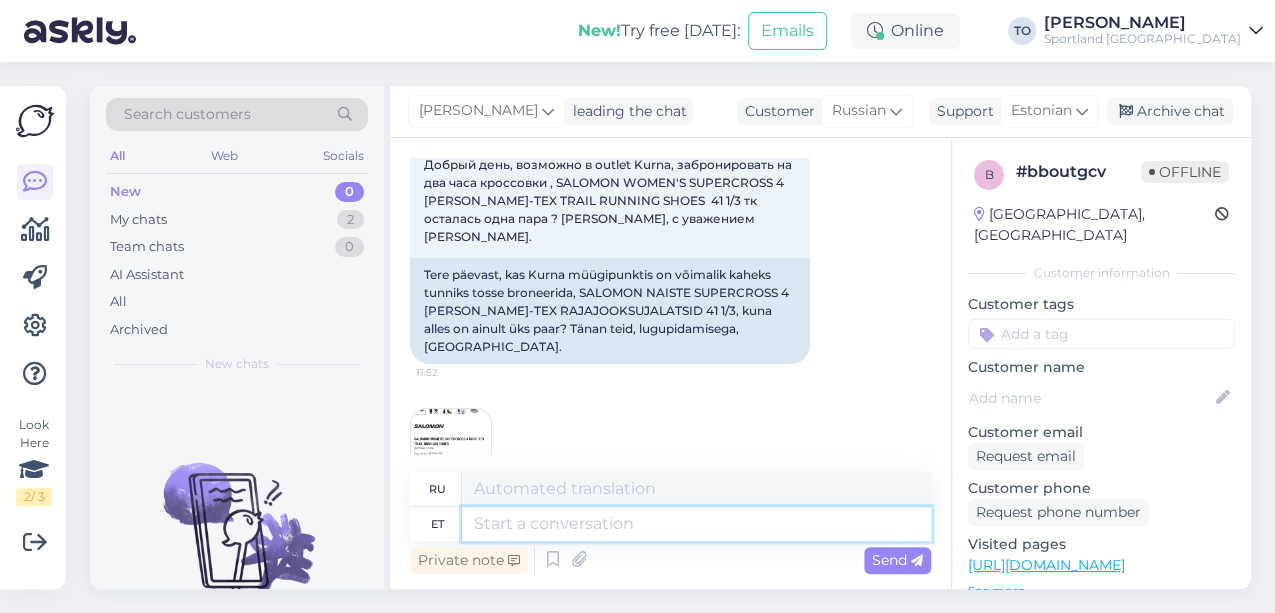 scroll, scrollTop: 119, scrollLeft: 0, axis: vertical 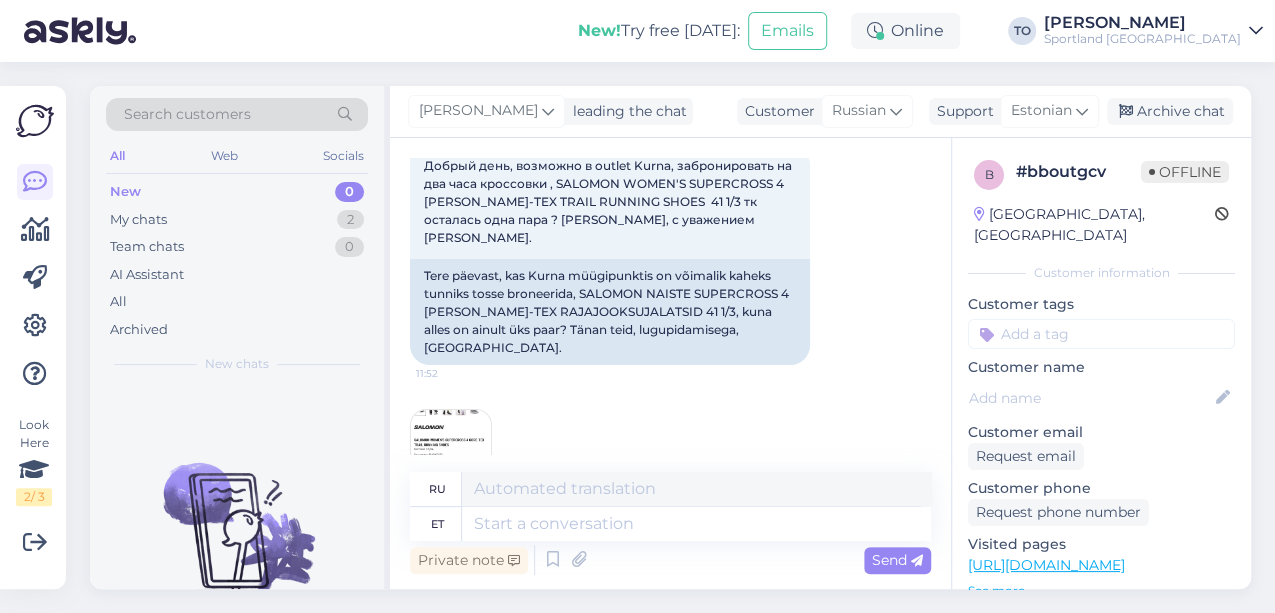 click at bounding box center (451, 450) 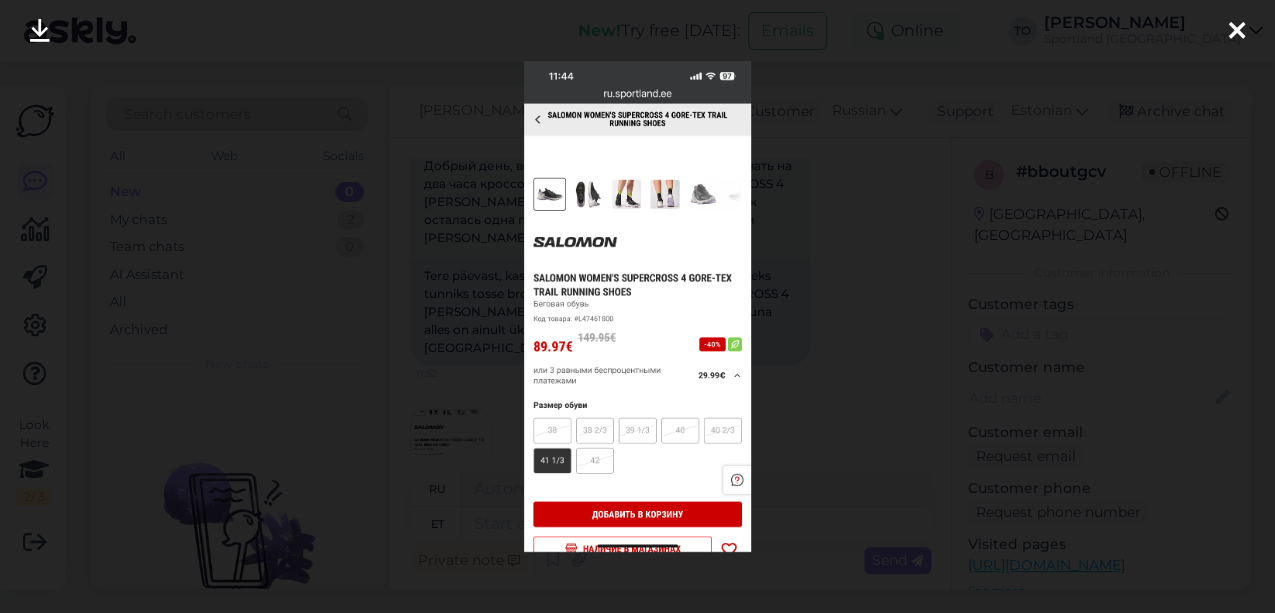 click at bounding box center (1237, 32) 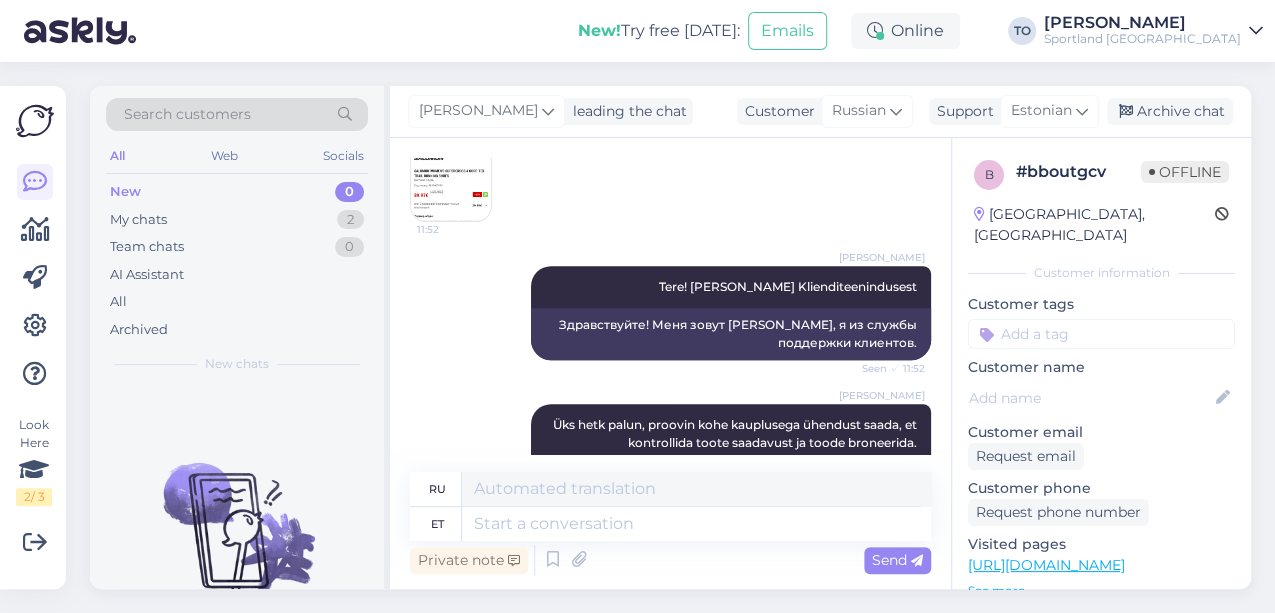scroll, scrollTop: 452, scrollLeft: 0, axis: vertical 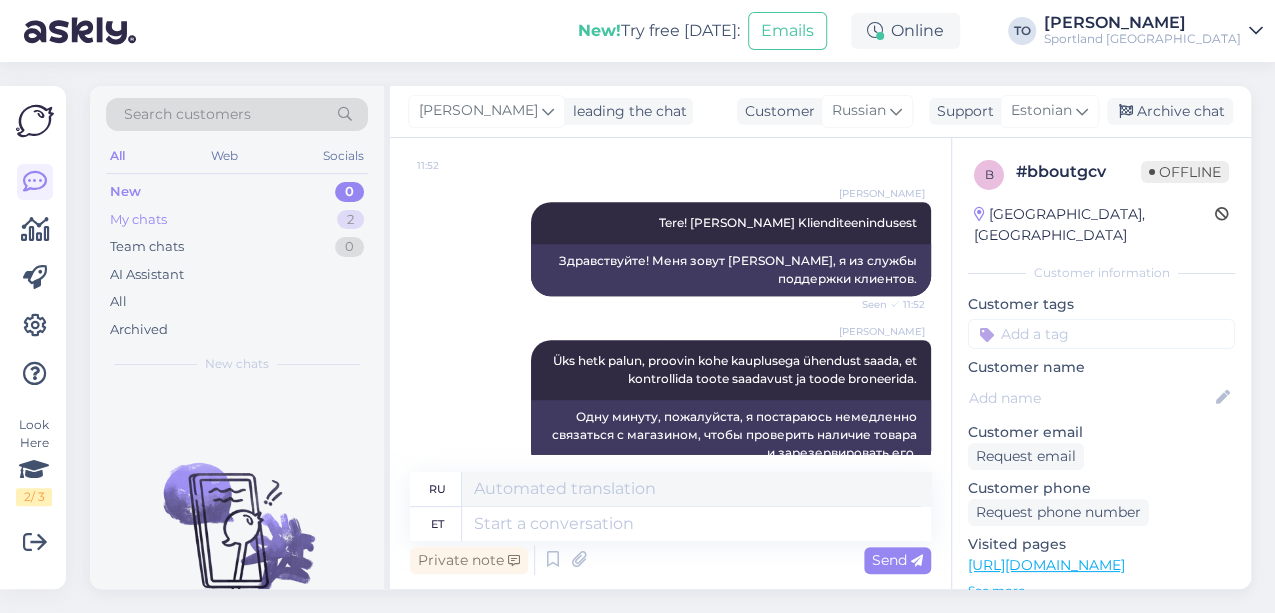click on "My chats 2" at bounding box center (237, 220) 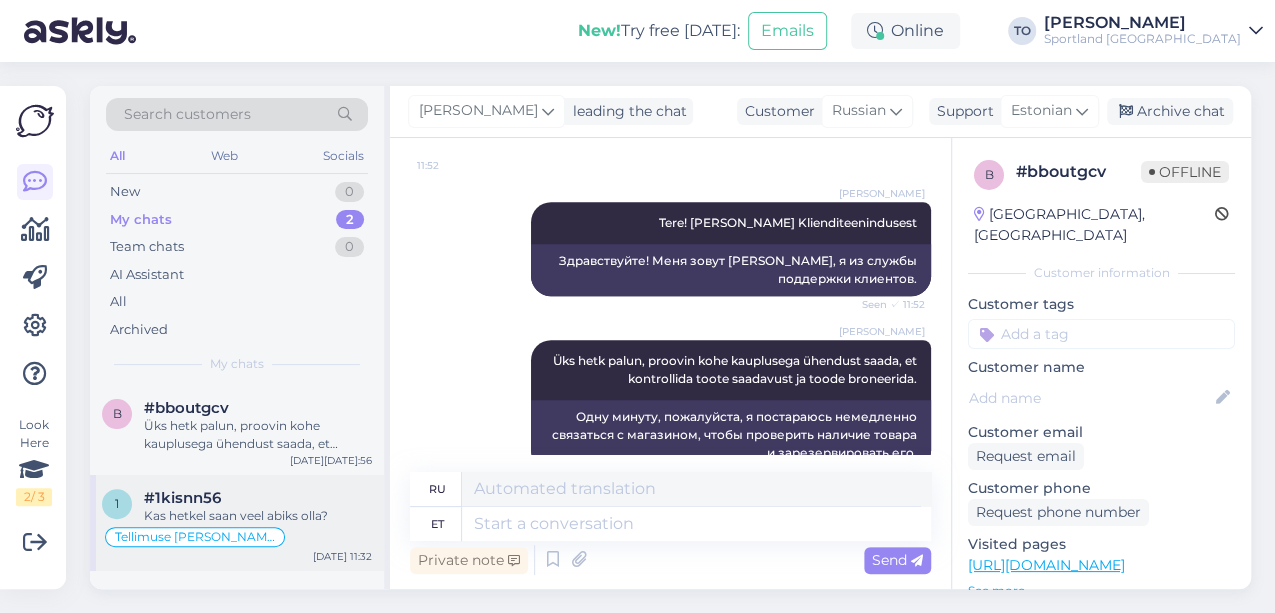 click on "#1kisnn56" at bounding box center (258, 498) 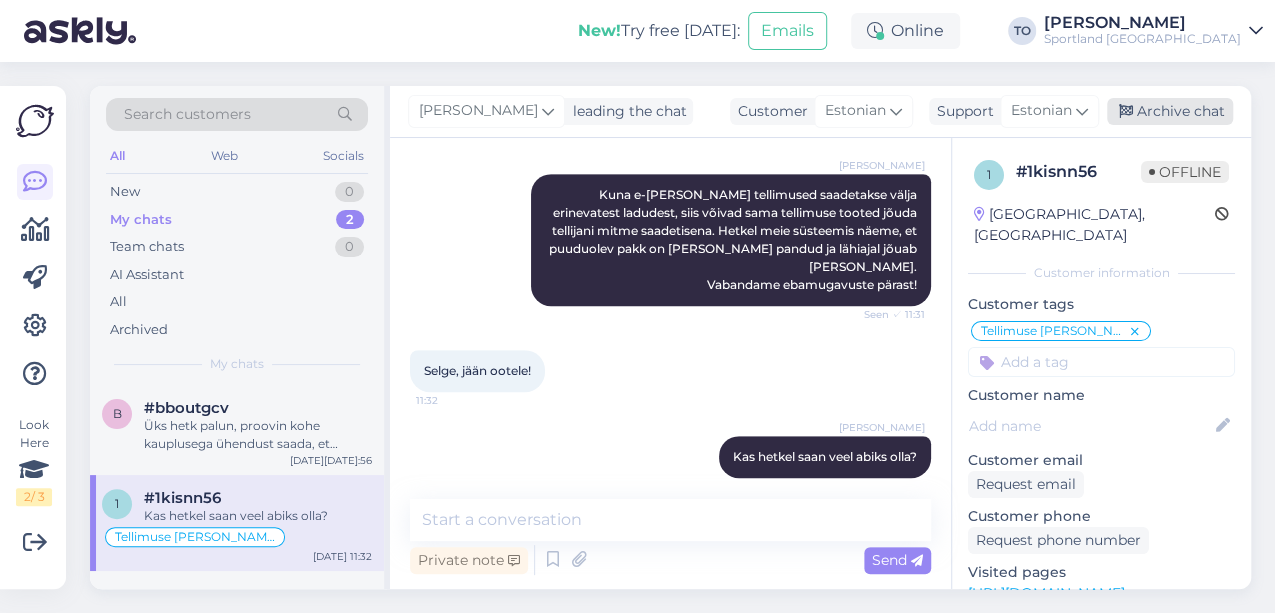 click on "Archive chat" at bounding box center [1170, 111] 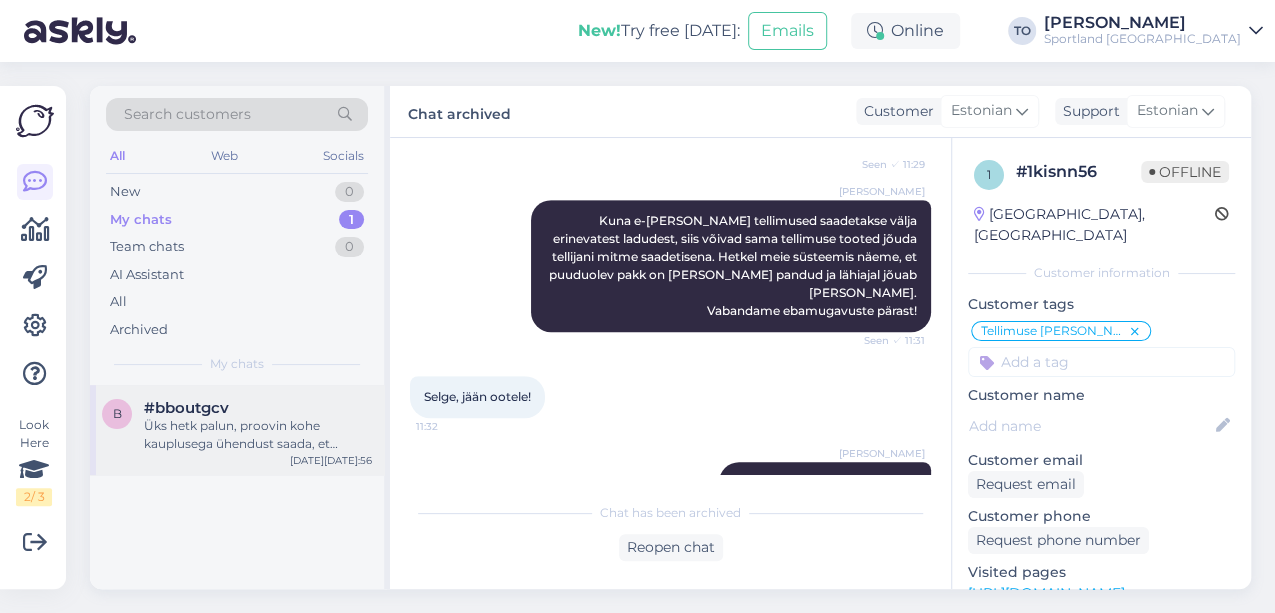 scroll, scrollTop: 563, scrollLeft: 0, axis: vertical 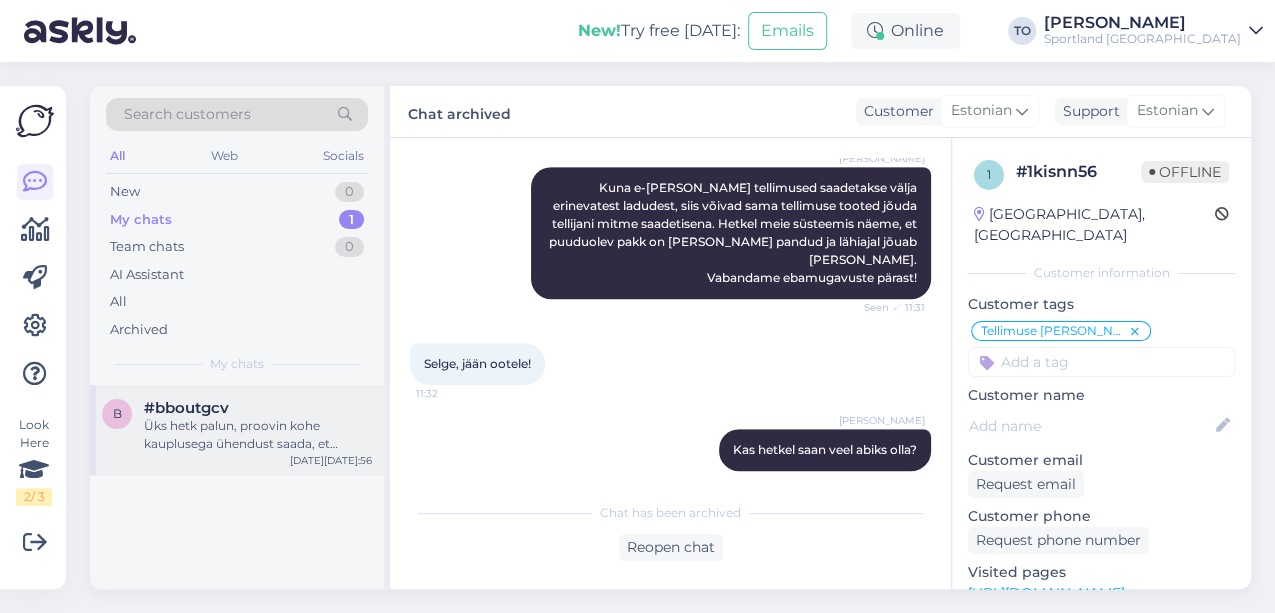 click on "Üks hetk palun, proovin kohe kauplusega ühendust saada, et kontrollida toote saadavust ja toode broneerida." at bounding box center (258, 435) 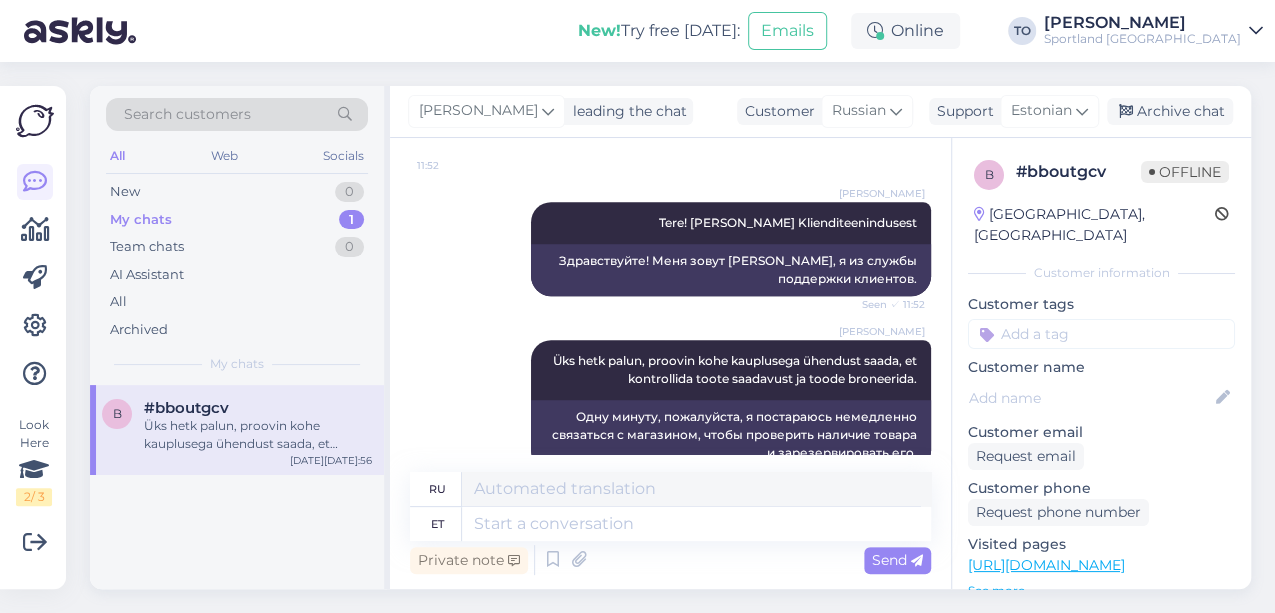 scroll, scrollTop: 452, scrollLeft: 0, axis: vertical 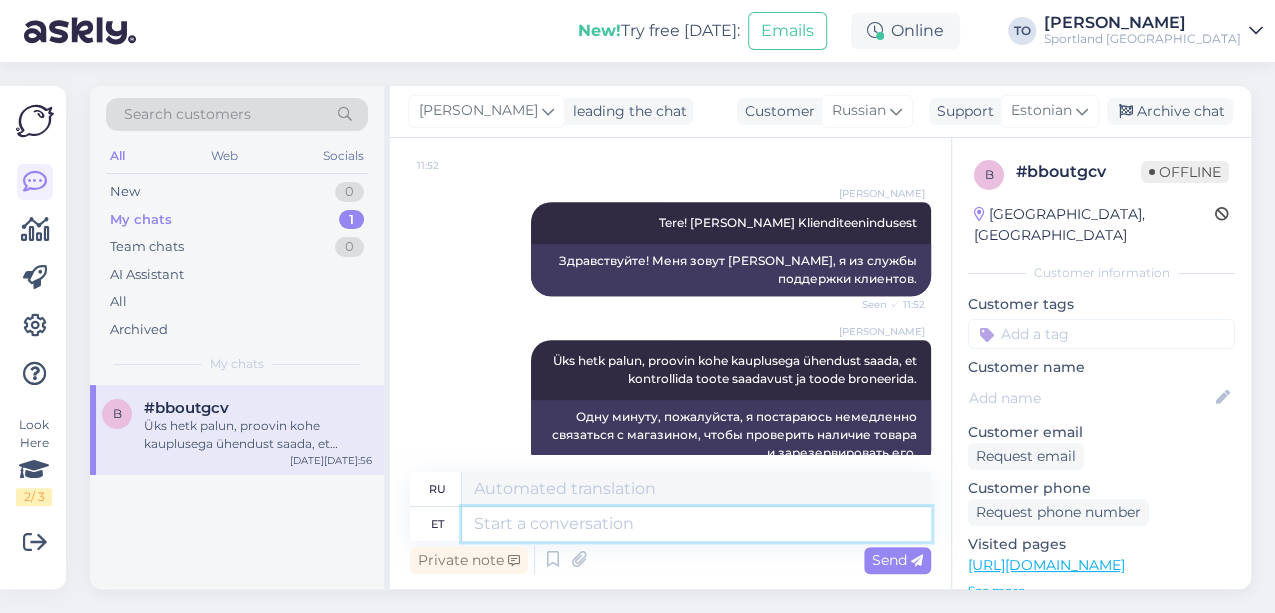 click at bounding box center [696, 524] 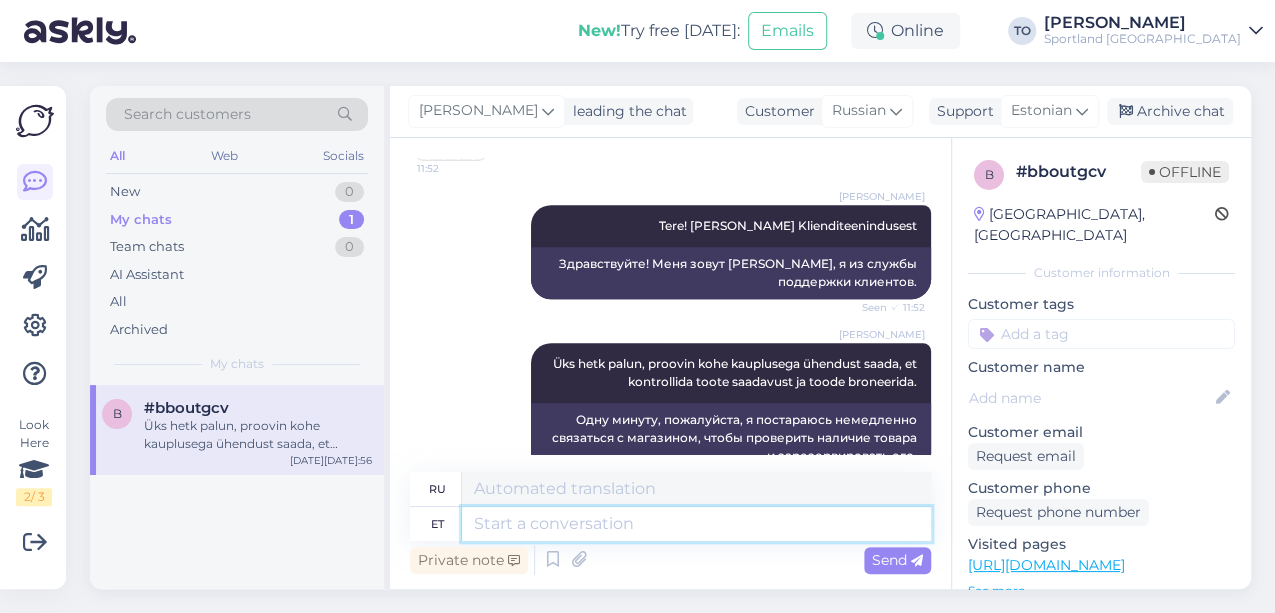 scroll, scrollTop: 452, scrollLeft: 0, axis: vertical 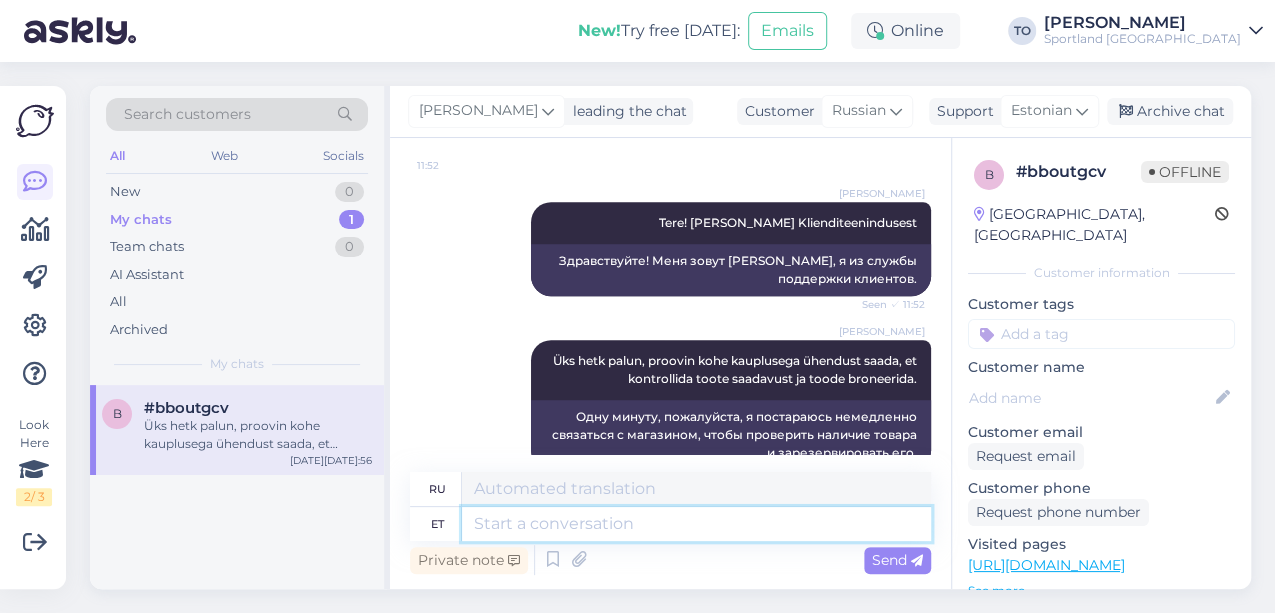 click at bounding box center [696, 524] 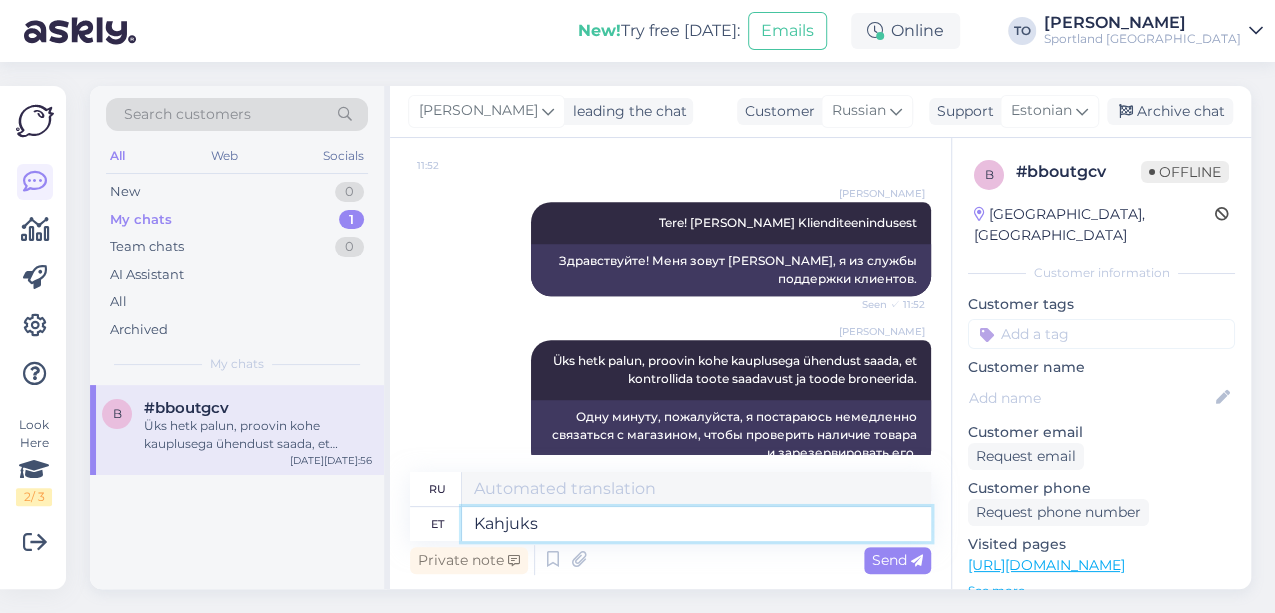type on "Kahjuks" 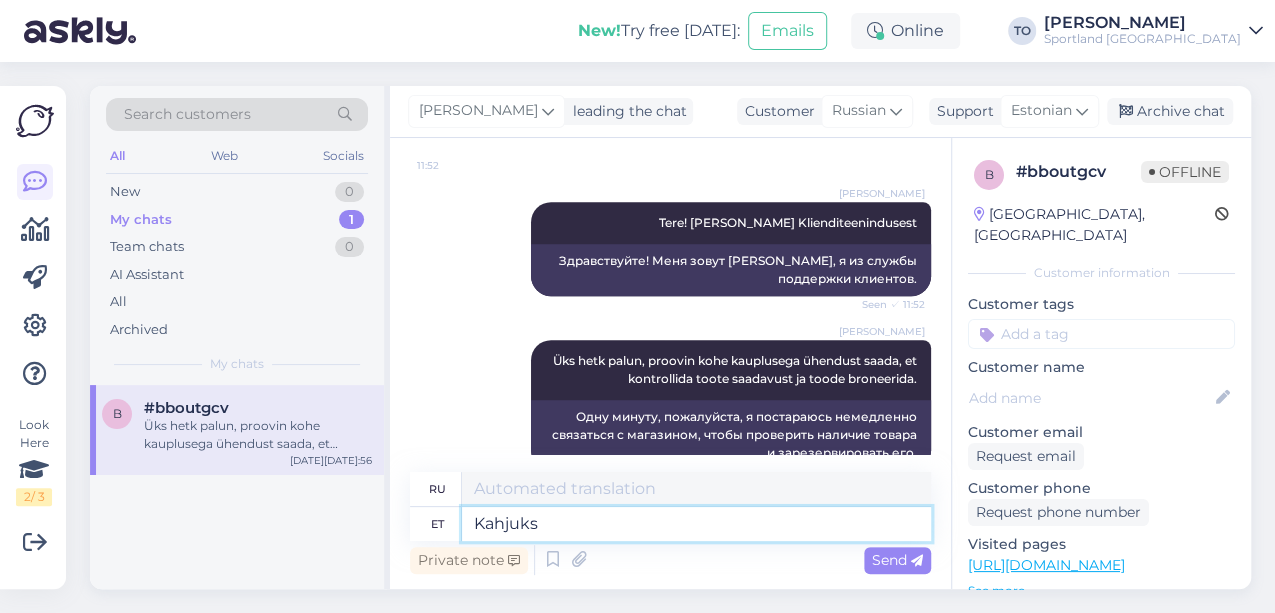 type on "К сожалению" 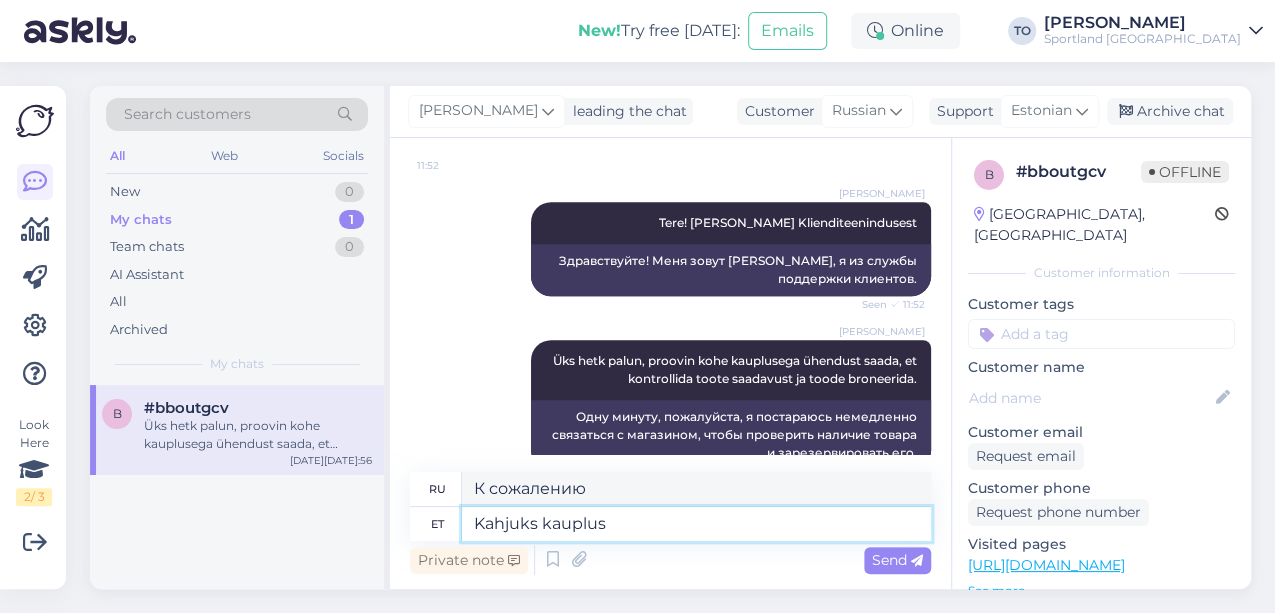type on "Kahjuks kauplus" 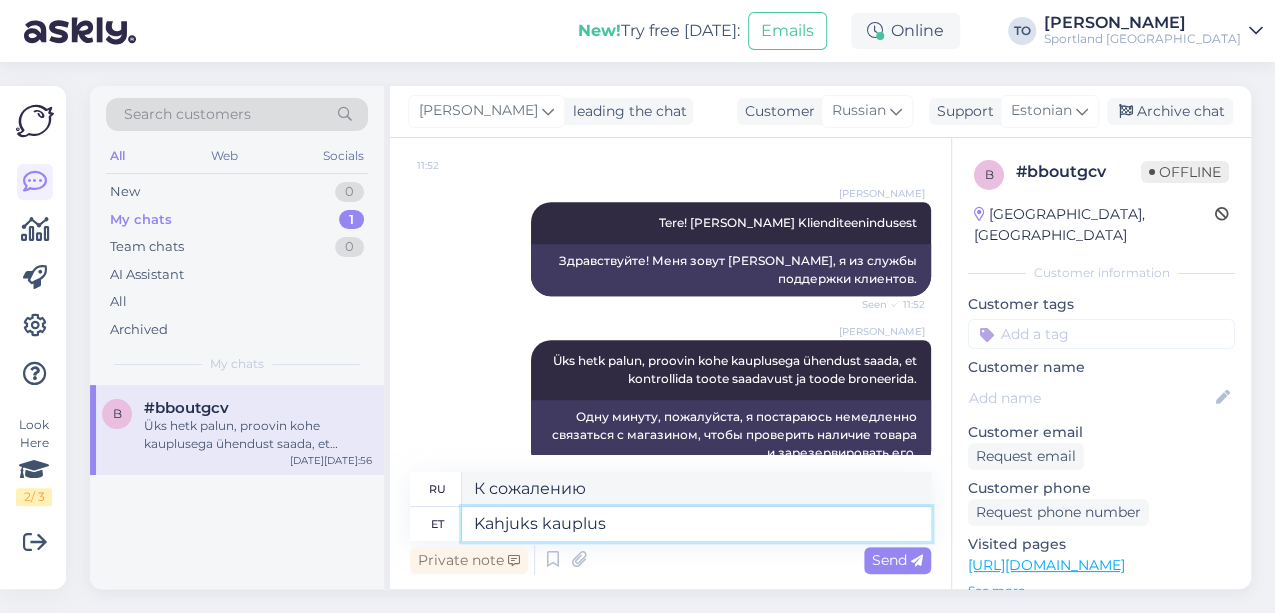 type on "К сожалению, магазин" 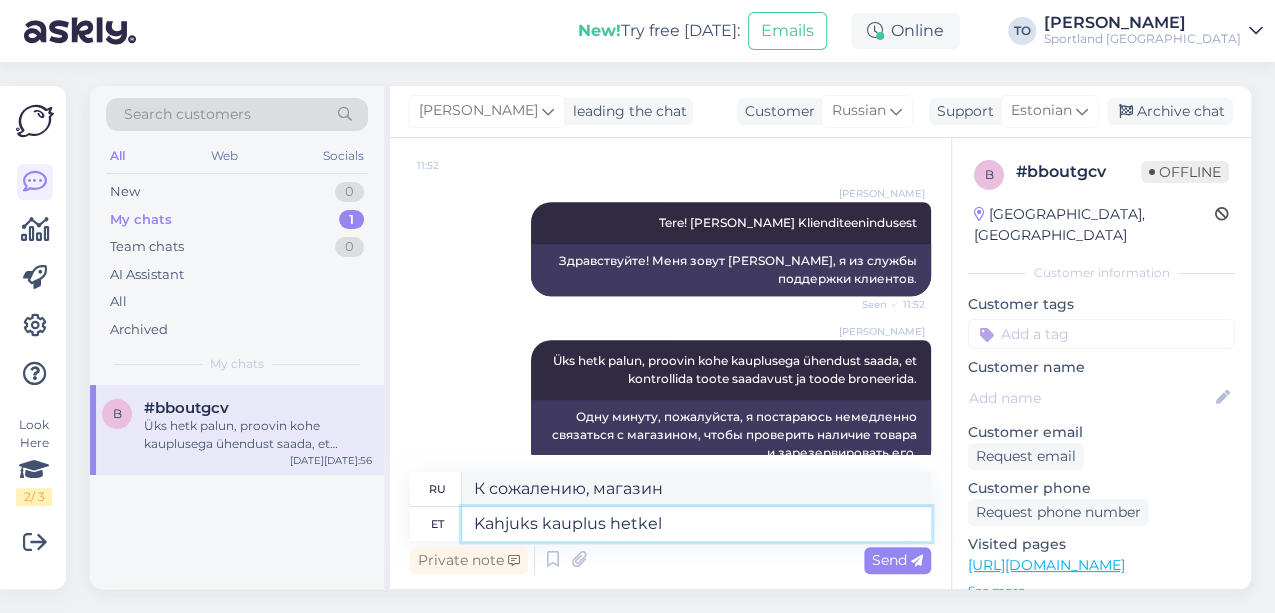 type on "Kahjuks kauplus hetkel" 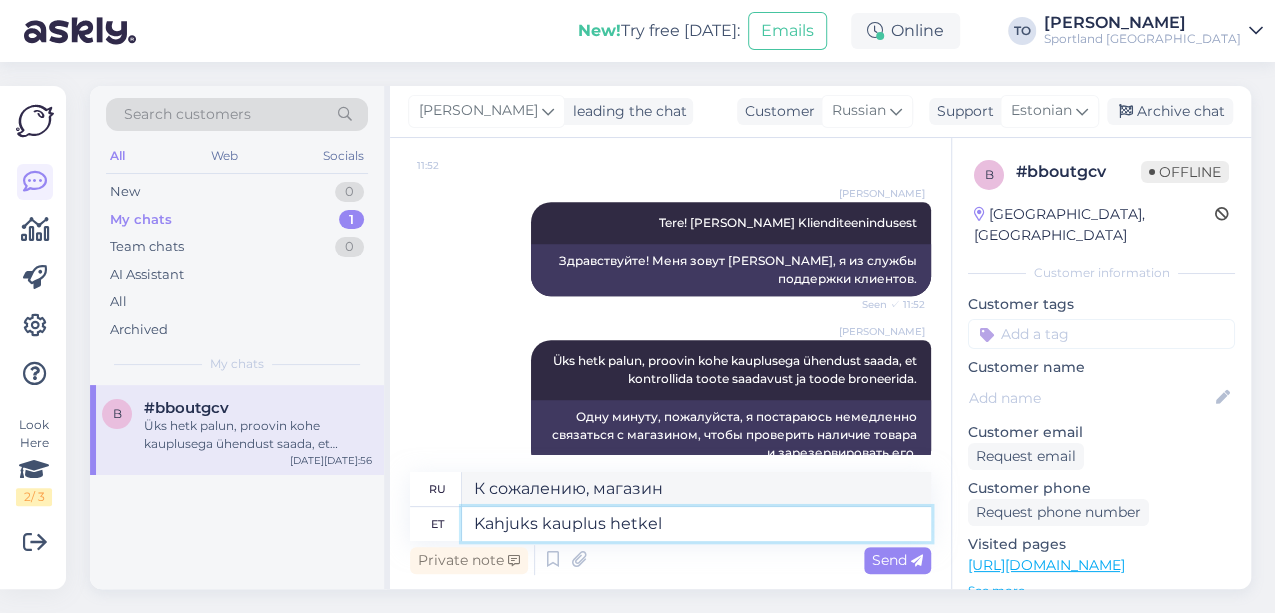 type on "К сожалению, в настоящее время магазин закрыт." 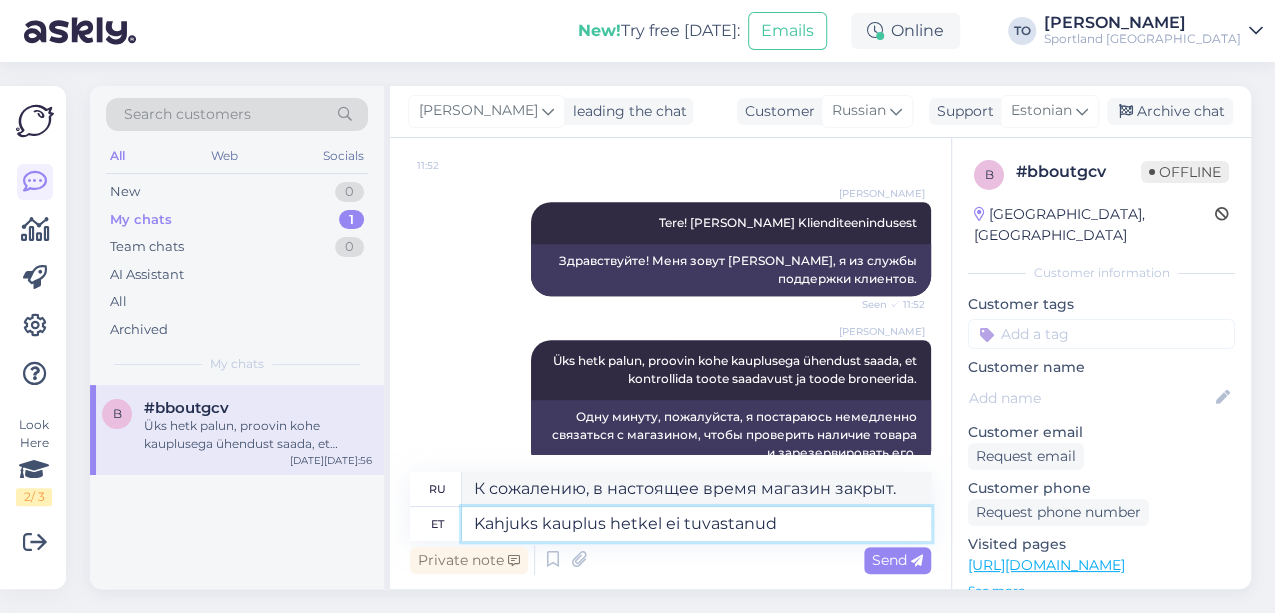 type on "Kahjuks kauplus hetkel ei tuvastanud" 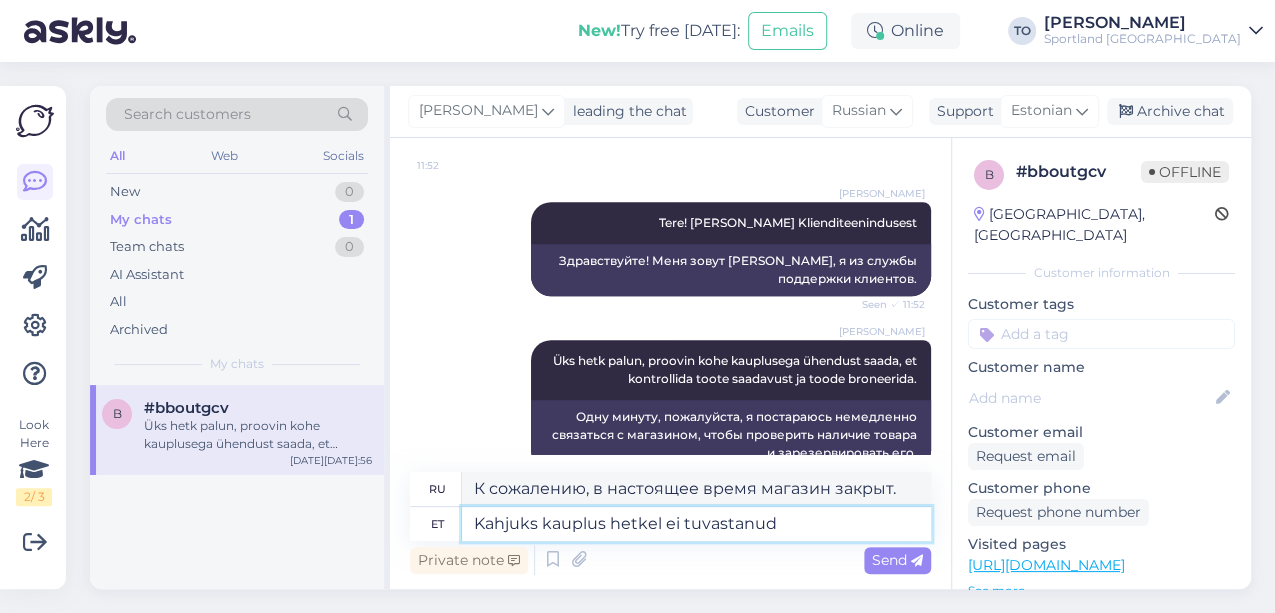 type on "К сожалению, магазин в настоящее время не идентифицирован." 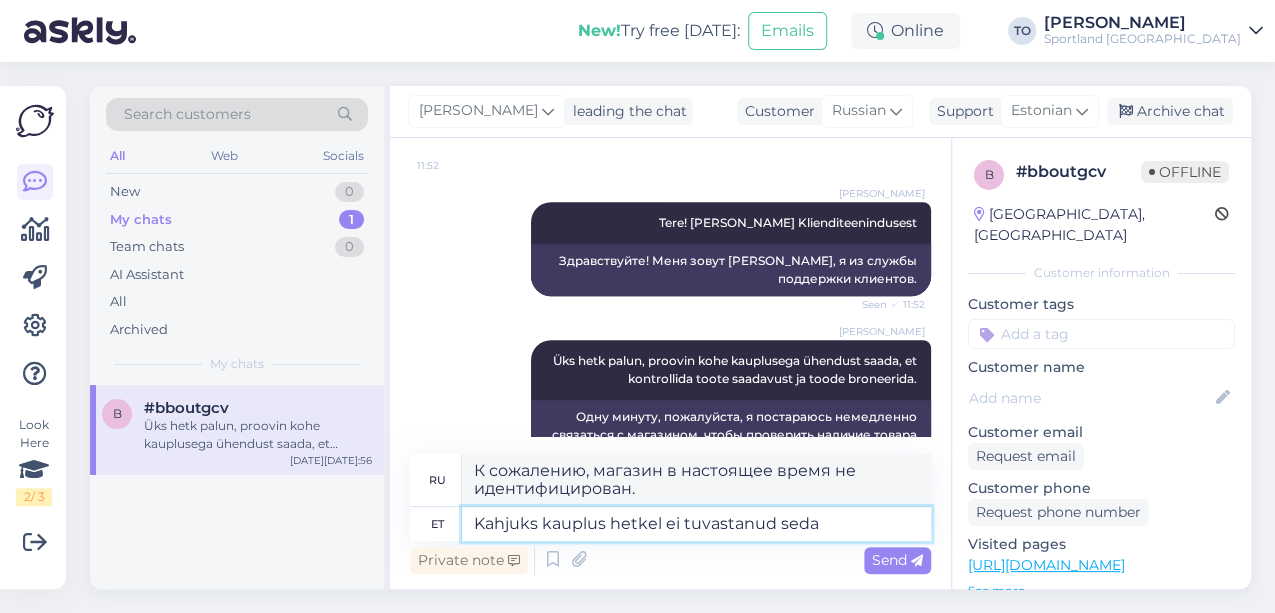 type on "Kahjuks kauplus hetkel ei tuvastanud seda" 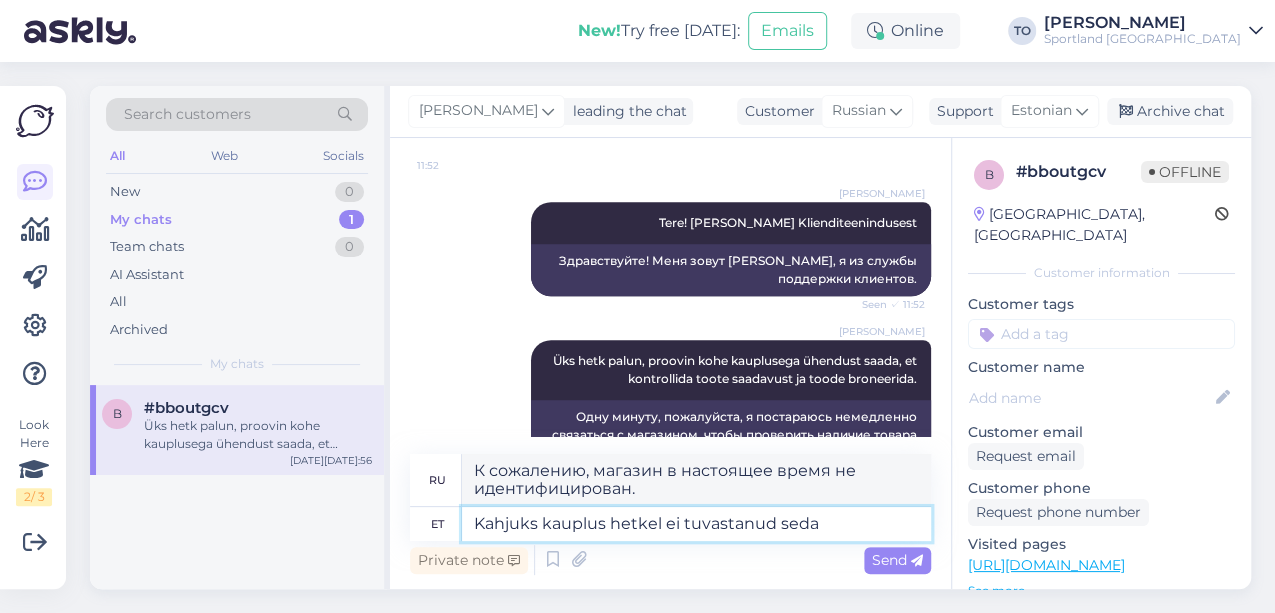 type on "К сожалению, магазин на тот момент этого не обнаружил." 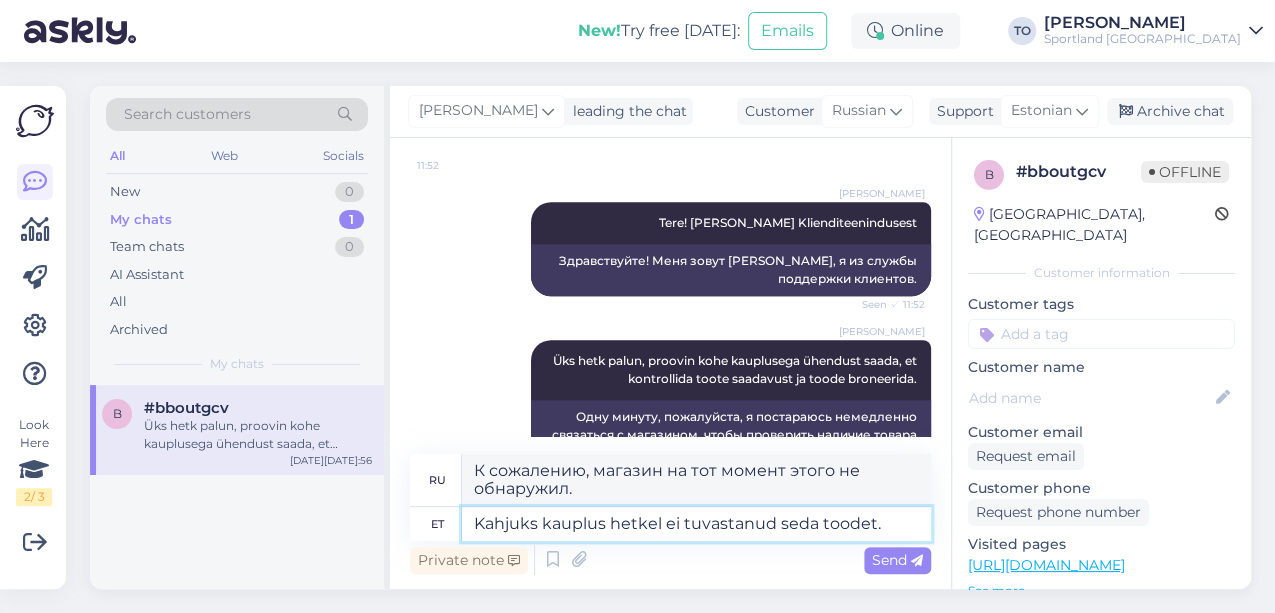 type on "Kahjuks kauplus hetkel ei tuvastanud seda toodet." 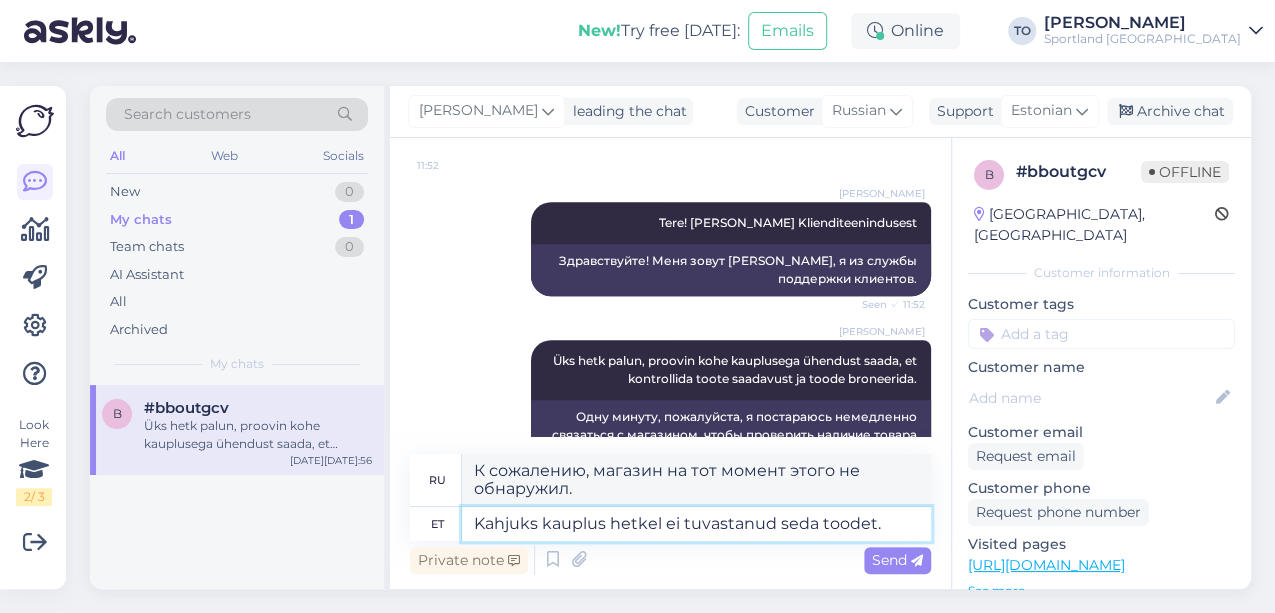 type on "К сожалению, на данный момент магазин не идентифицировал данный товар." 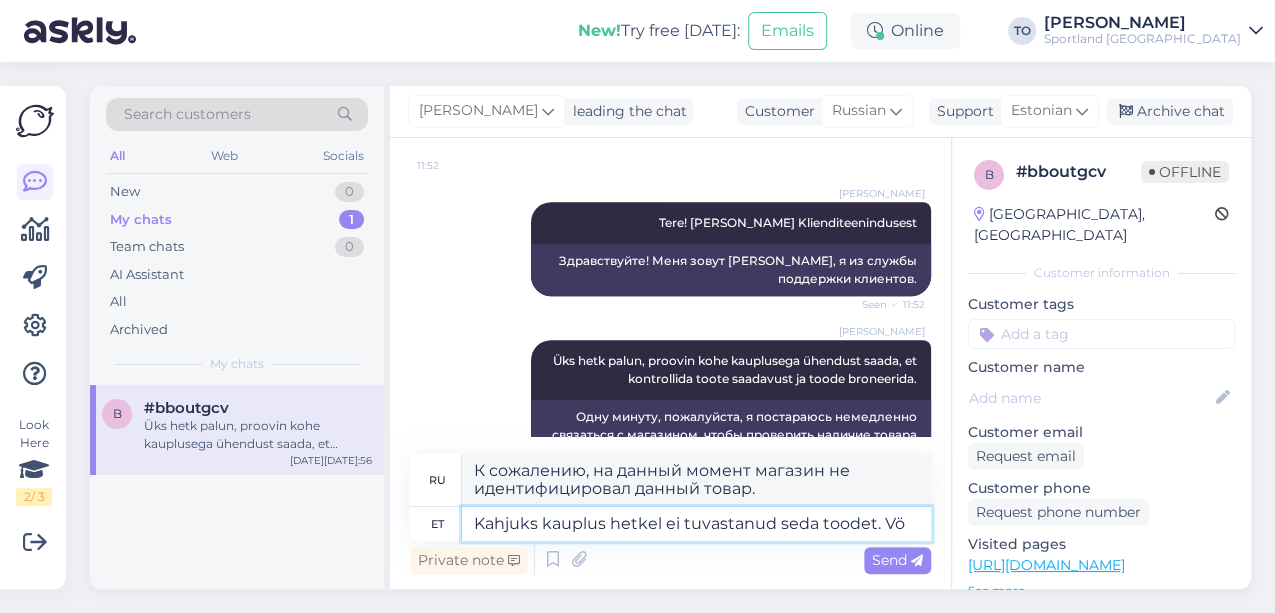 type on "Kahjuks kauplus hetkel ei tuvastanud seda toodet. V" 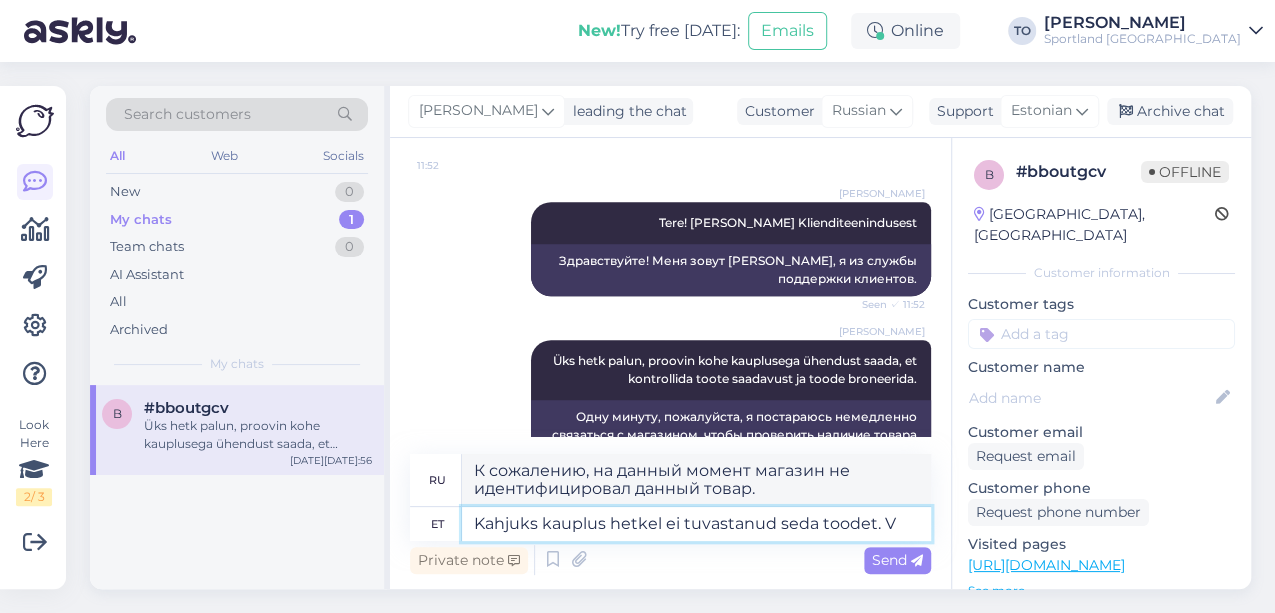 type on "К сожалению, магазин на данный момент не идентифицировал этот товар. Или" 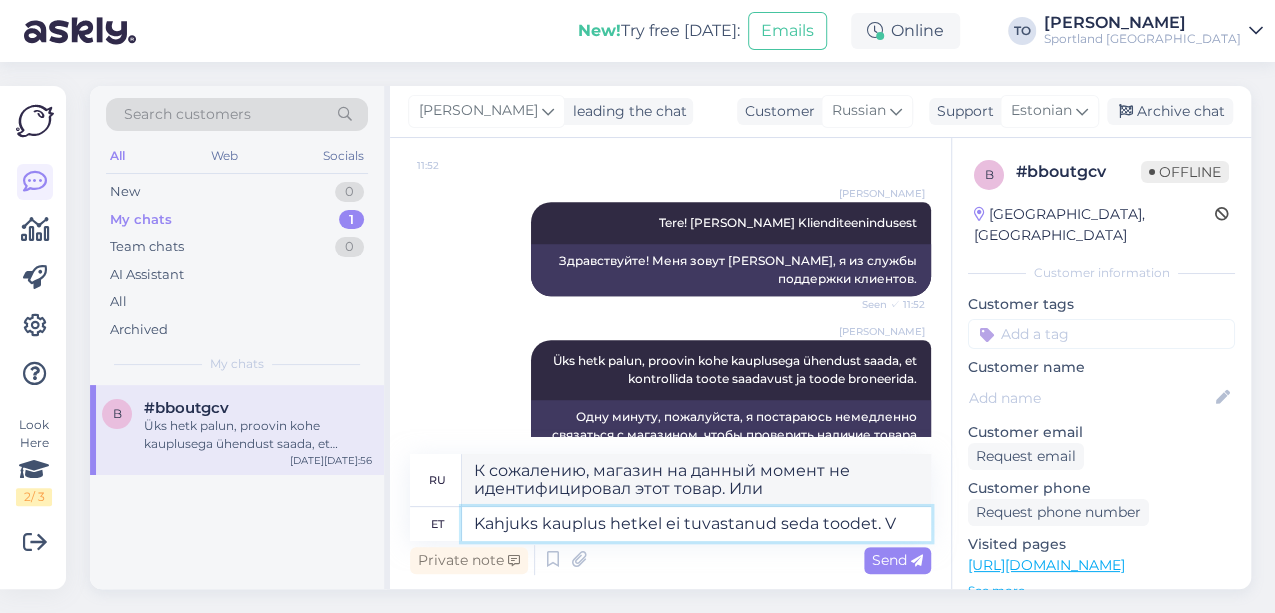 type on "Kahjuks kauplus hetkel ei tuvastanud seda toodet. Vä" 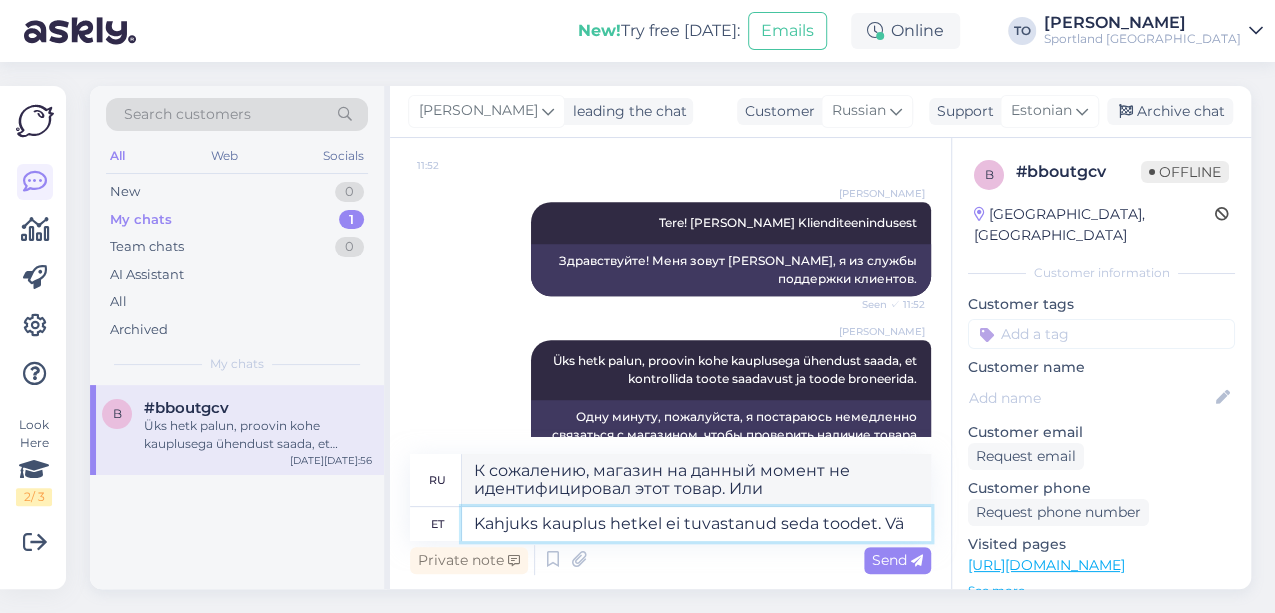 type on "К сожалению, на данный момент магазин не идентифицировал данный товар." 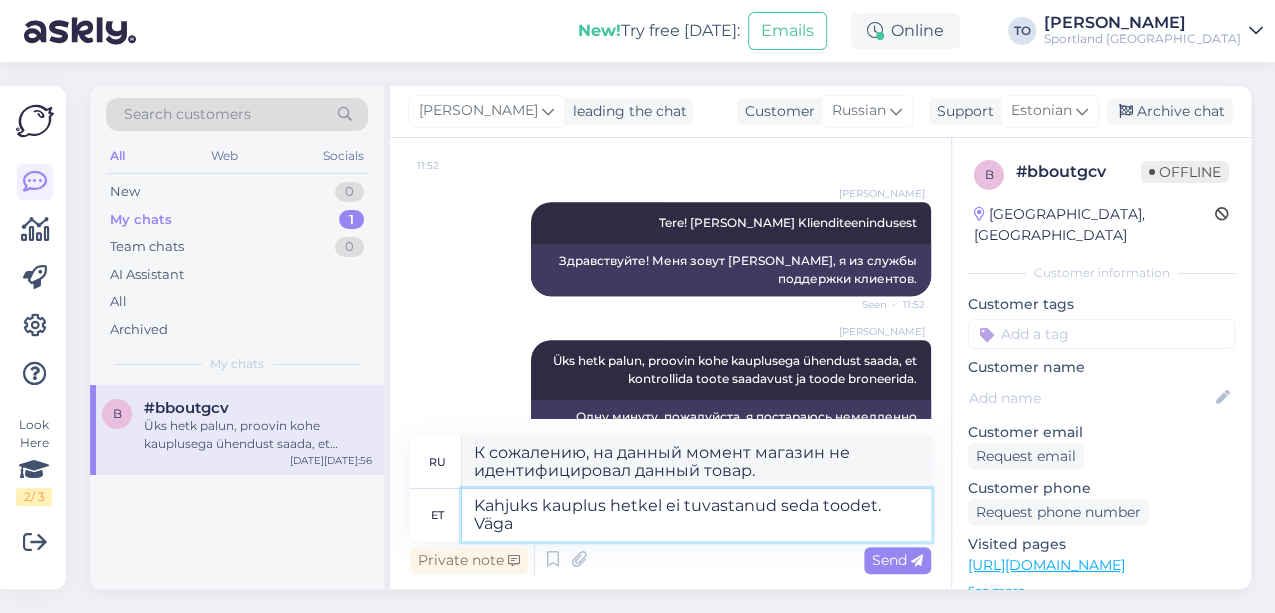 type on "Kahjuks kauplus hetkel ei tuvastanud seda toodet. Väga" 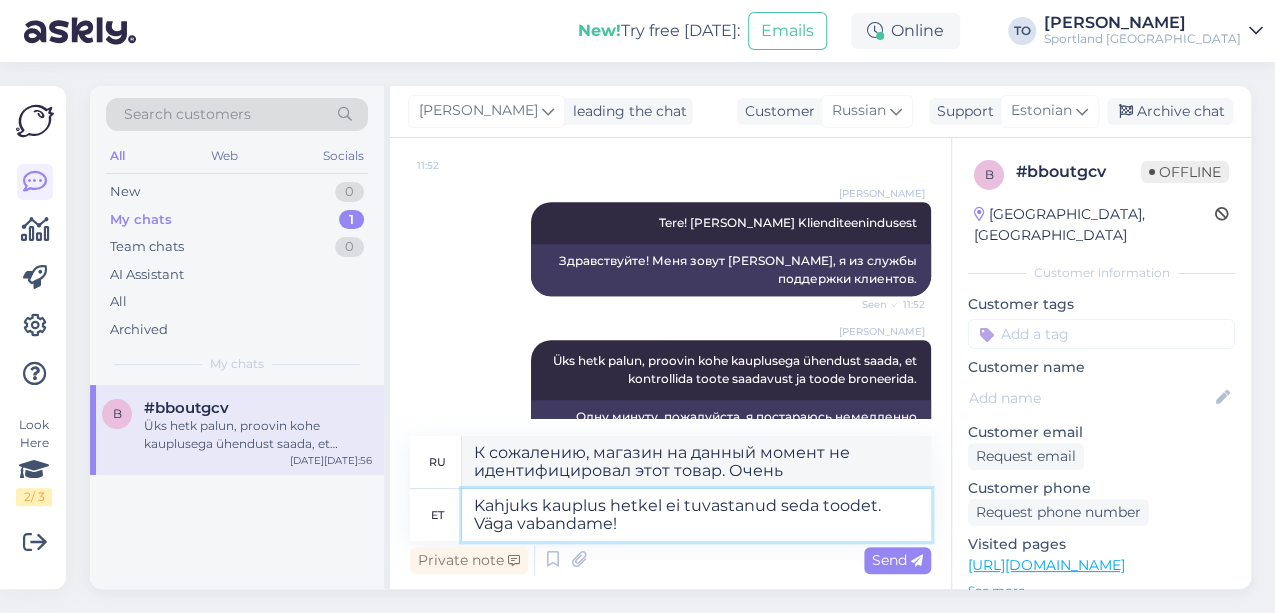 type on "Kahjuks kauplus hetkel ei tuvastanud seda toodet. Väga vabandame!" 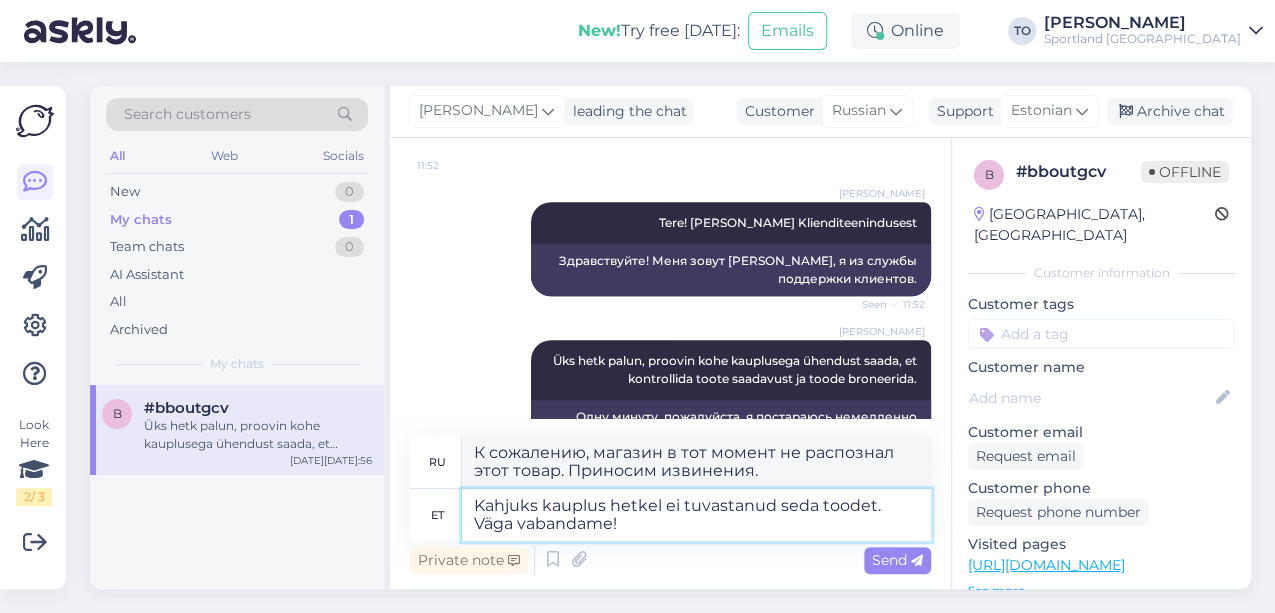 type on "К сожалению, магазин в тот момент не распознал этот товар. Приносим извинения!" 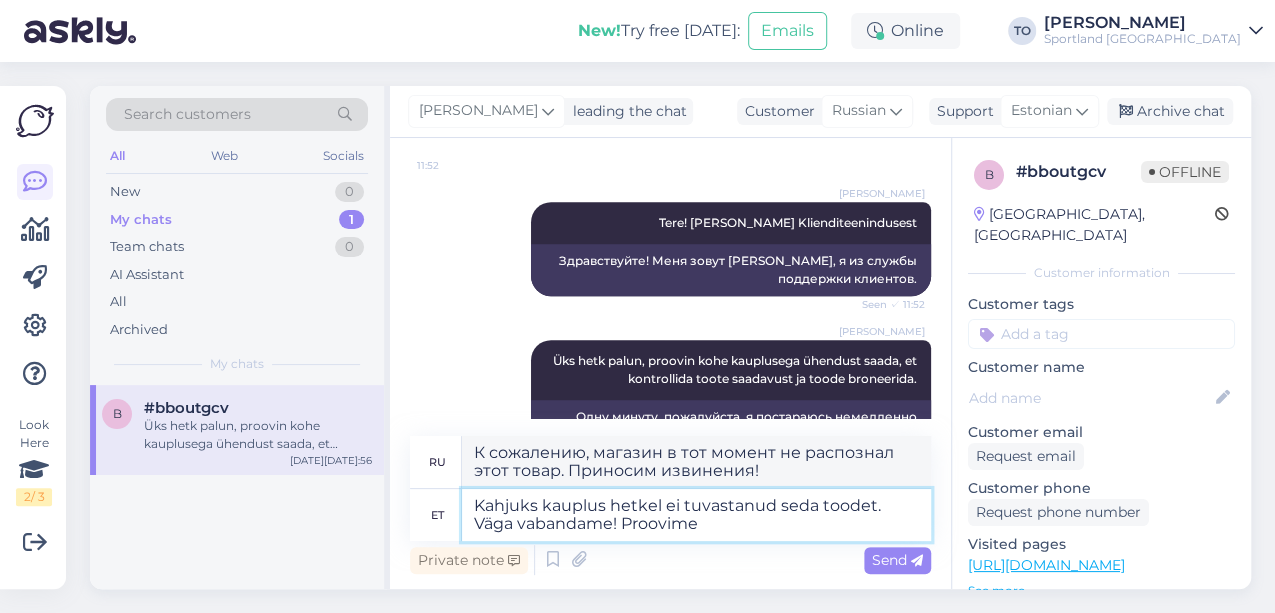 type on "Kahjuks kauplus hetkel ei tuvastanud seda toodet. Väga vabandame! Proovime" 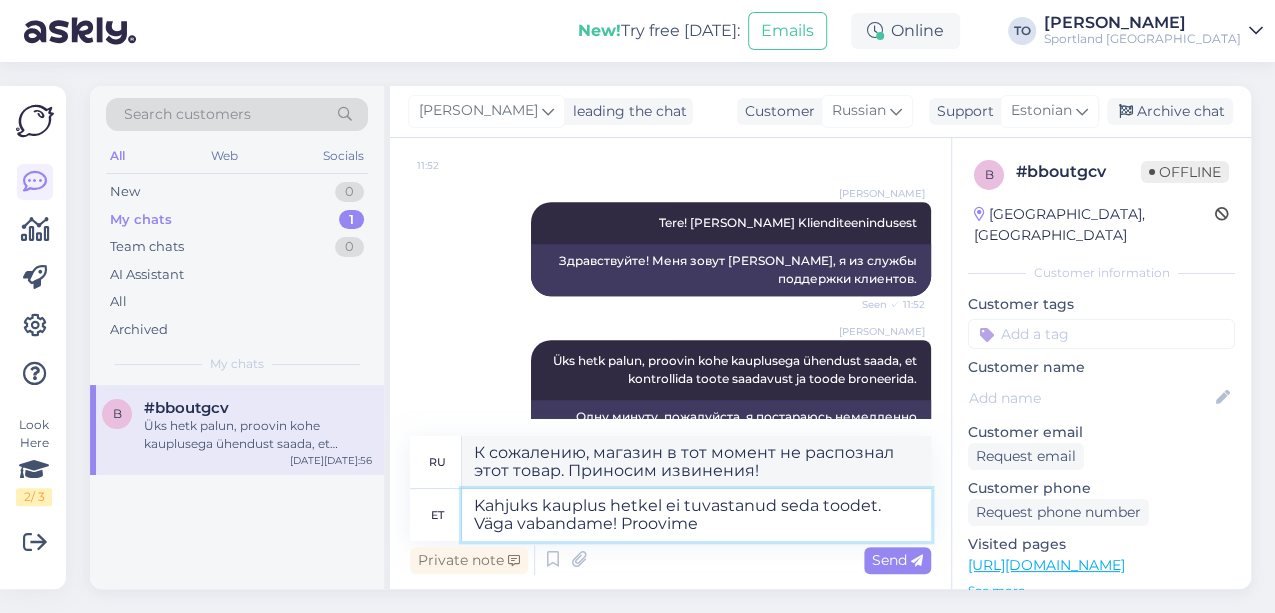type on "К сожалению, магазин не распознал этот товар в данный момент. Приносим извинения! Давайте попробуем." 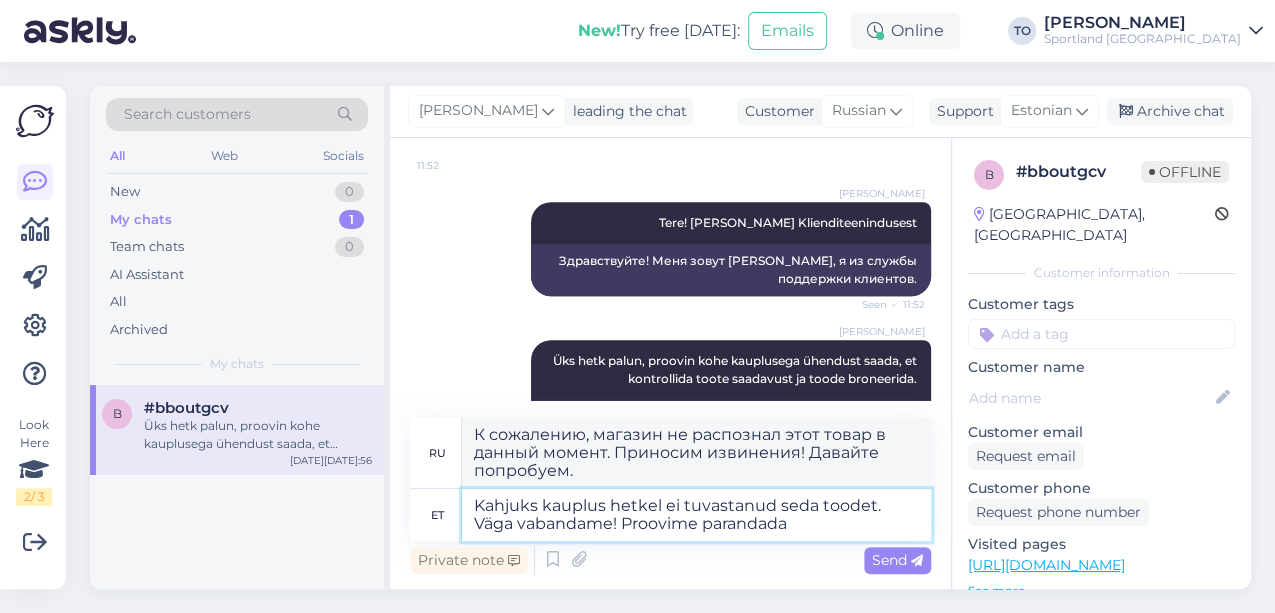 type on "Kahjuks kauplus hetkel ei tuvastanud seda toodet. Väga vabandame! Proovime parandada" 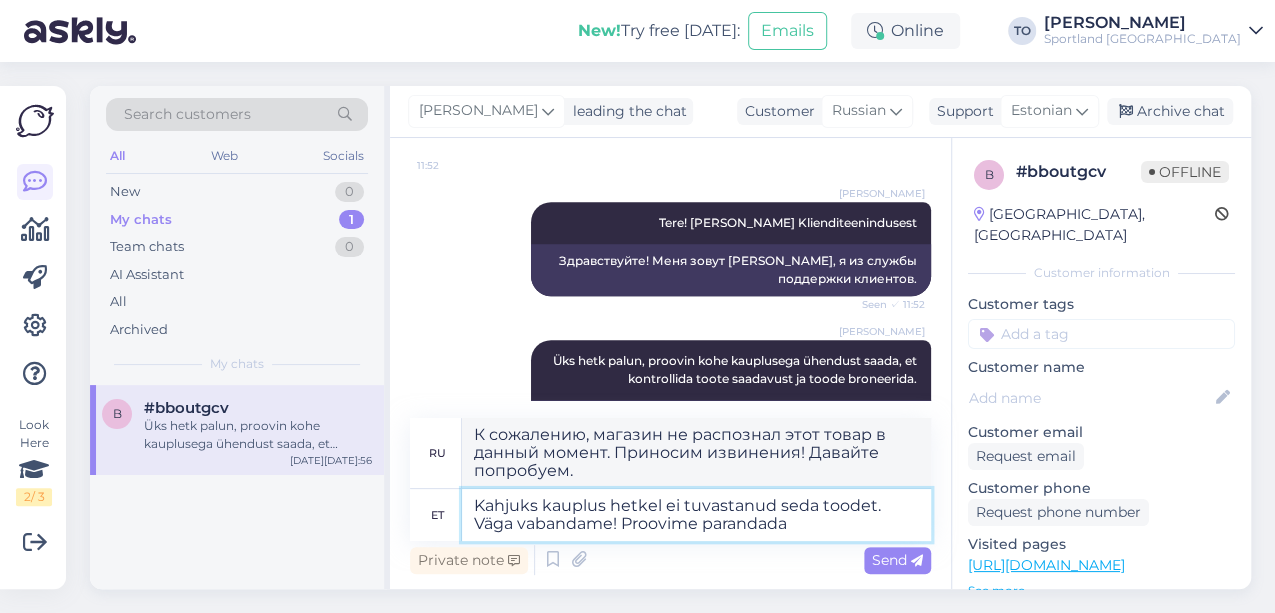 type on "К сожалению, магазин не распознал этот товар в данный момент. Приносим извинения! Мы постараемся это исправить." 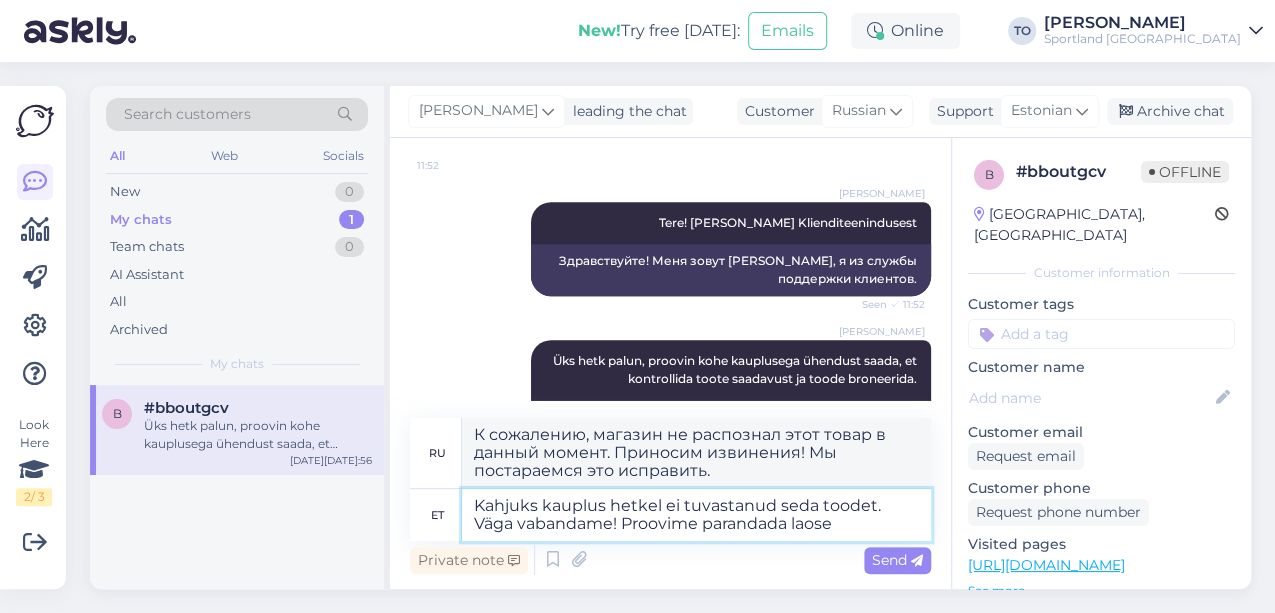 type on "Kahjuks kauplus hetkel ei tuvastanud seda toodet. Väga vabandame! Proovime parandada laoses" 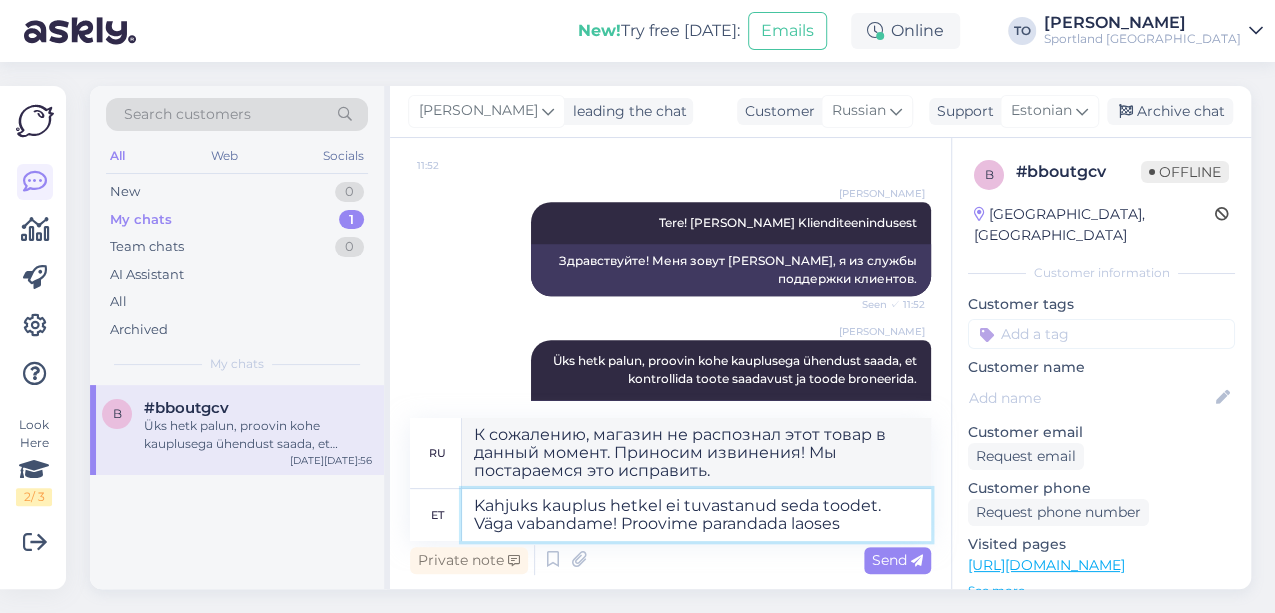 type on "К сожалению, магазин не смог идентифицировать этот товар. Приносим извинения! Мы работаем над улучшением ассортимента." 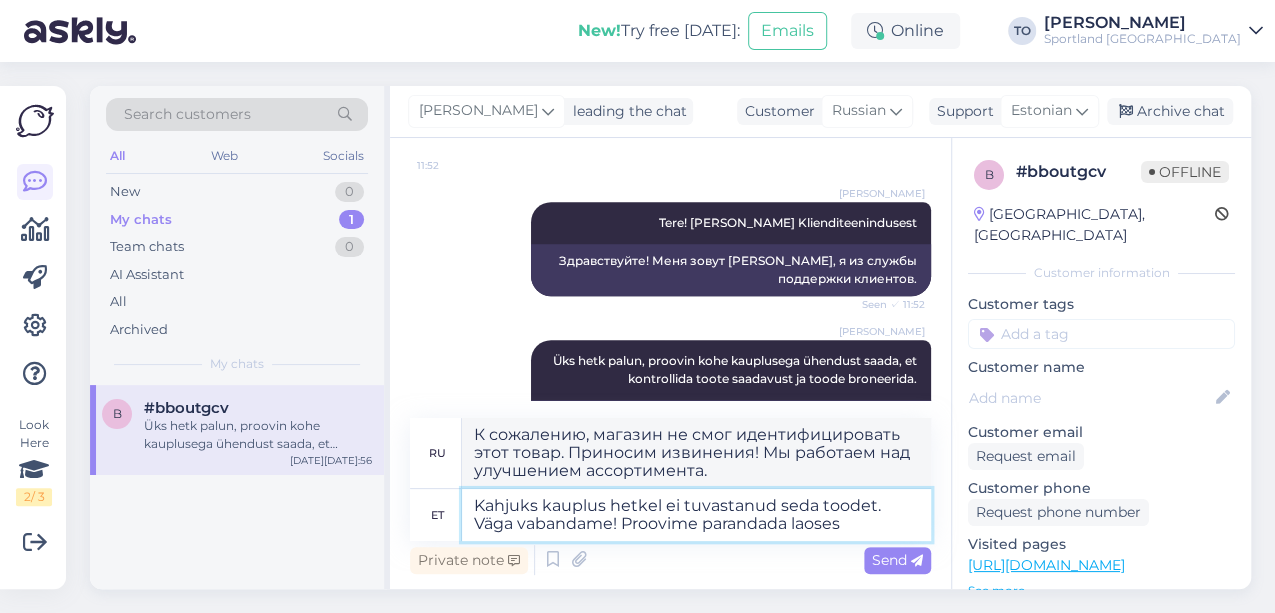 type on "Kahjuks kauplus hetkel ei tuvastanud seda toodet. Väga vabandame! Proovime parandada laose" 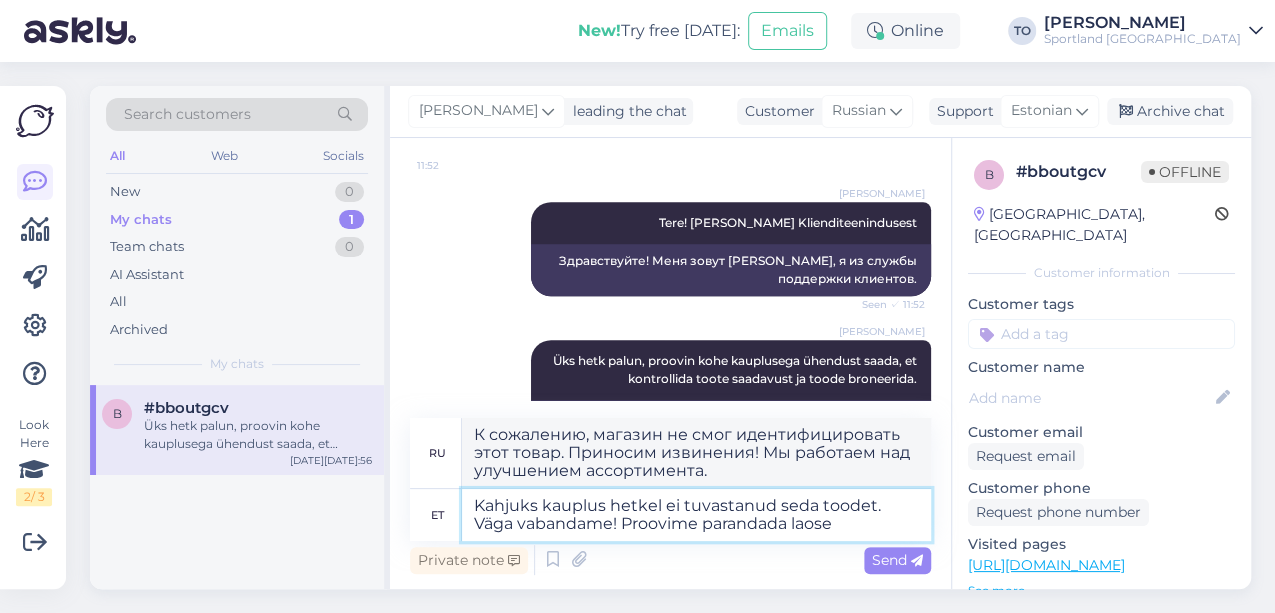 type on "К сожалению, магазин не распознал этот товар в данный момент. Приносим извинения! Мы постараемся исправить это на складе." 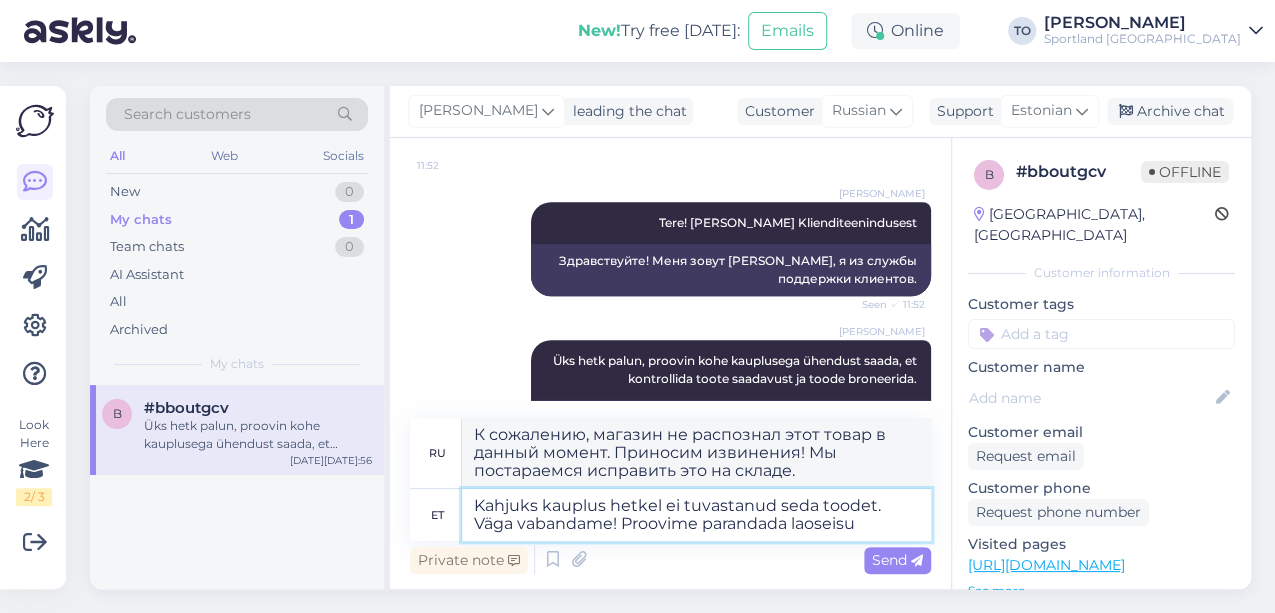 type on "Kahjuks kauplus hetkel ei tuvastanud seda toodet. Väga vabandame! Proovime parandada laoseisu e" 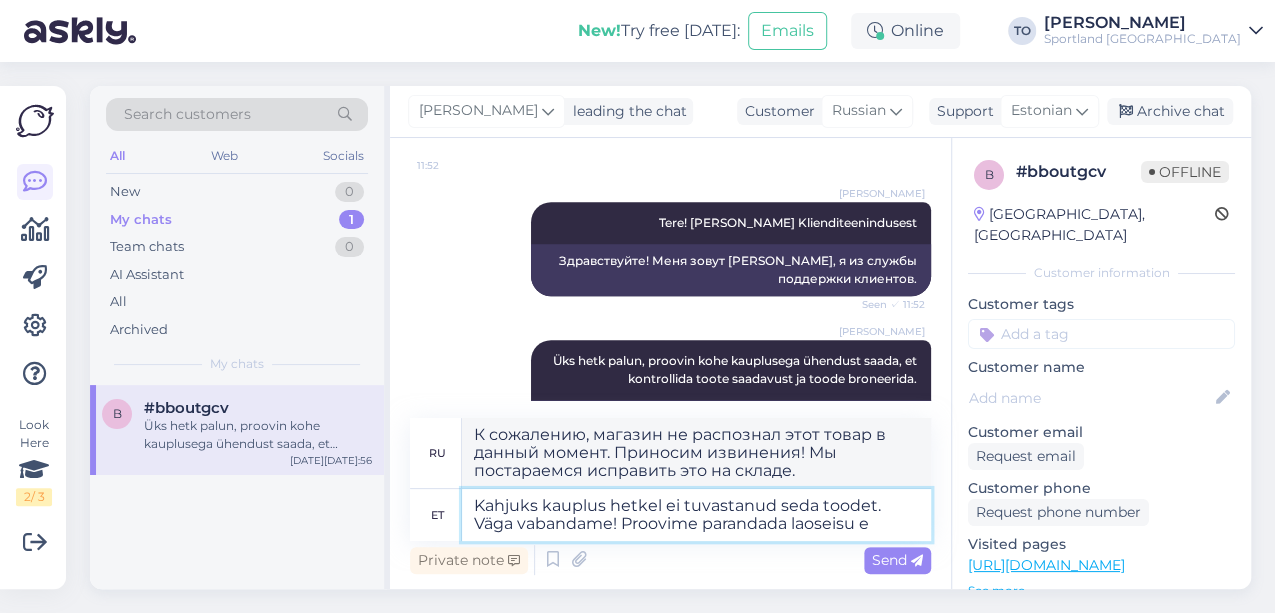 type on "К сожалению, магазин пока не идентифицировал этот товар. Приносим извинения! Мы работаем над улучшением ассортимента." 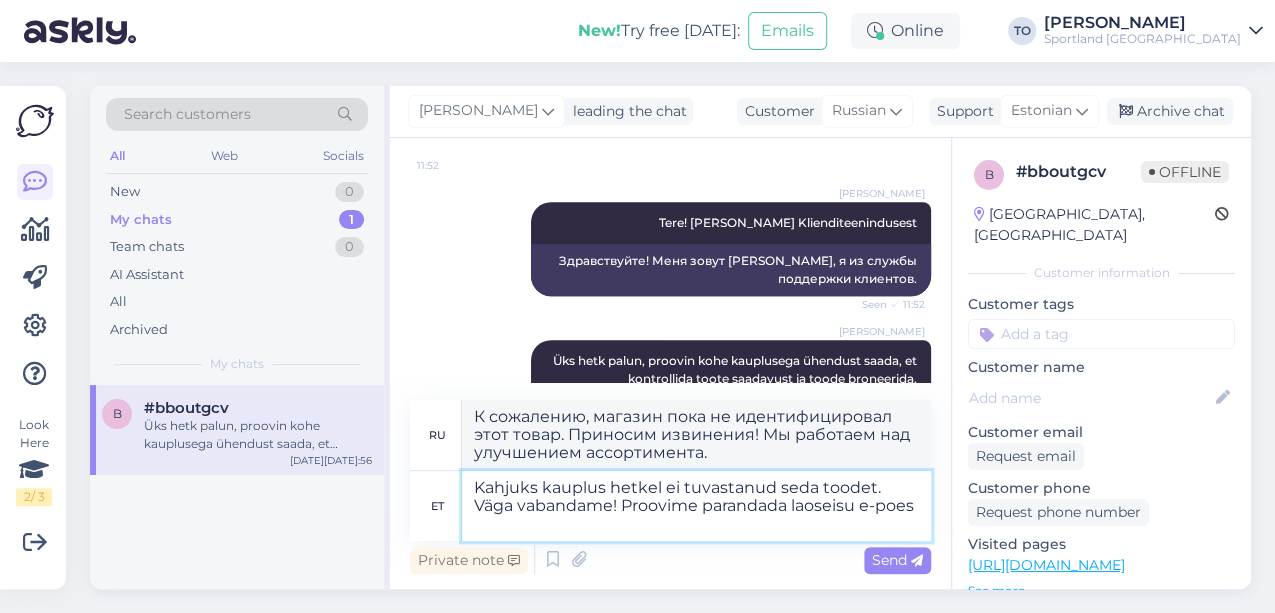 type on "Kahjuks kauplus hetkel ei tuvastanud seda toodet. Väga vabandame! Proovime parandada laoseisu e-poes" 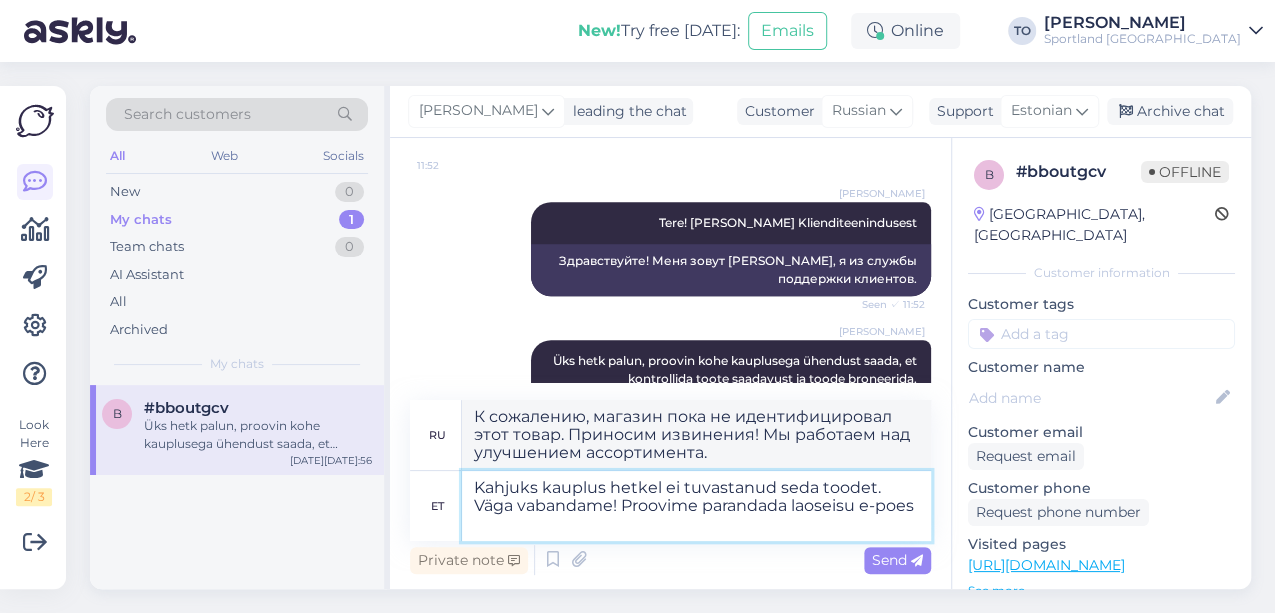 type on "К сожалению, магазин не смог идентифицировать этот товар. Приносим извинения! Мы работаем над улучшением ассортимента в интернет-магазине." 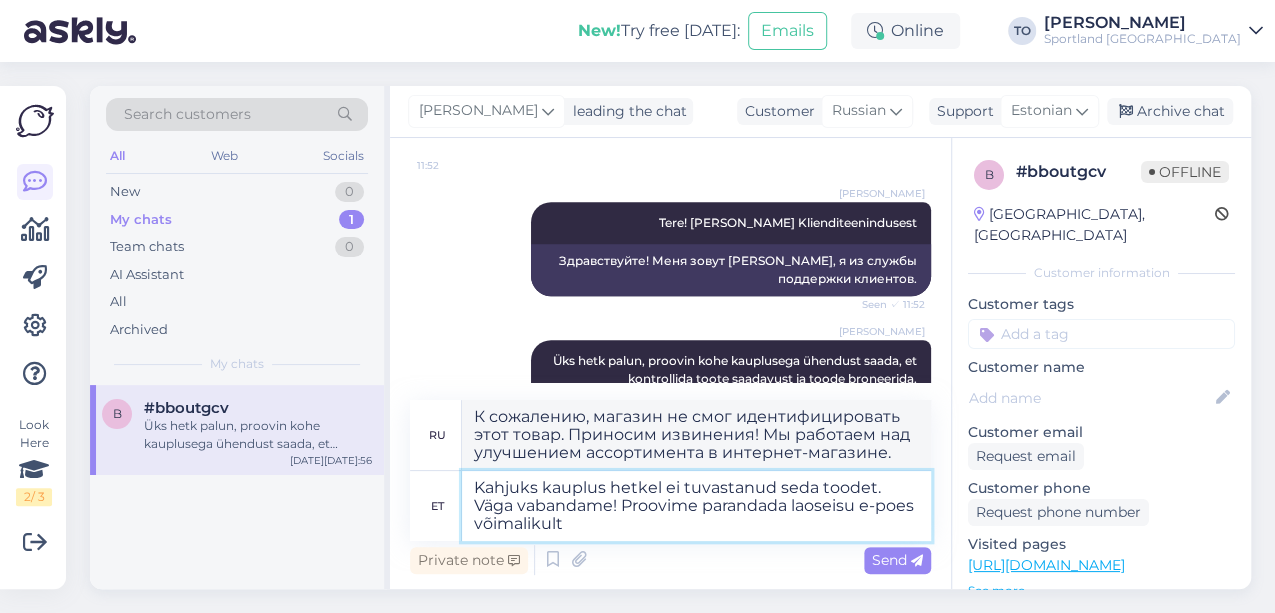 type on "Kahjuks kauplus hetkel ei tuvastanud seda toodet. Väga vabandame! Proovime parandada laoseisu e-poes võimalikult" 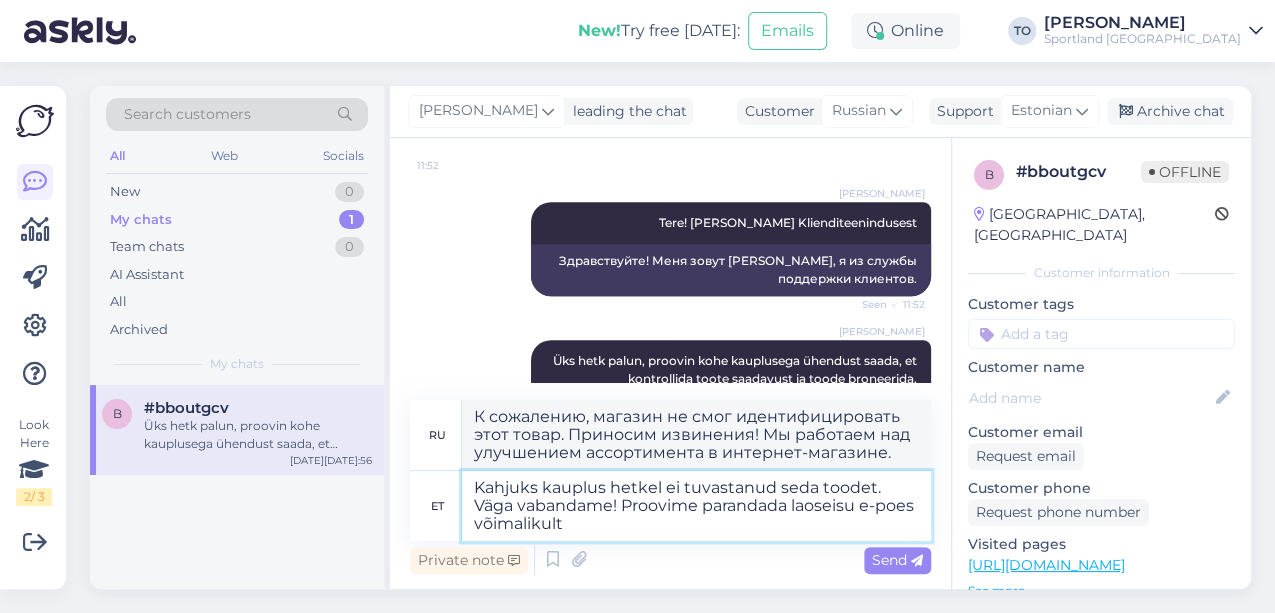 type on "К сожалению, магазин не смог идентифицировать этот товар. Приносим извинения! Мы стараемся максимально улучшить ассортимент в интернет-магазине." 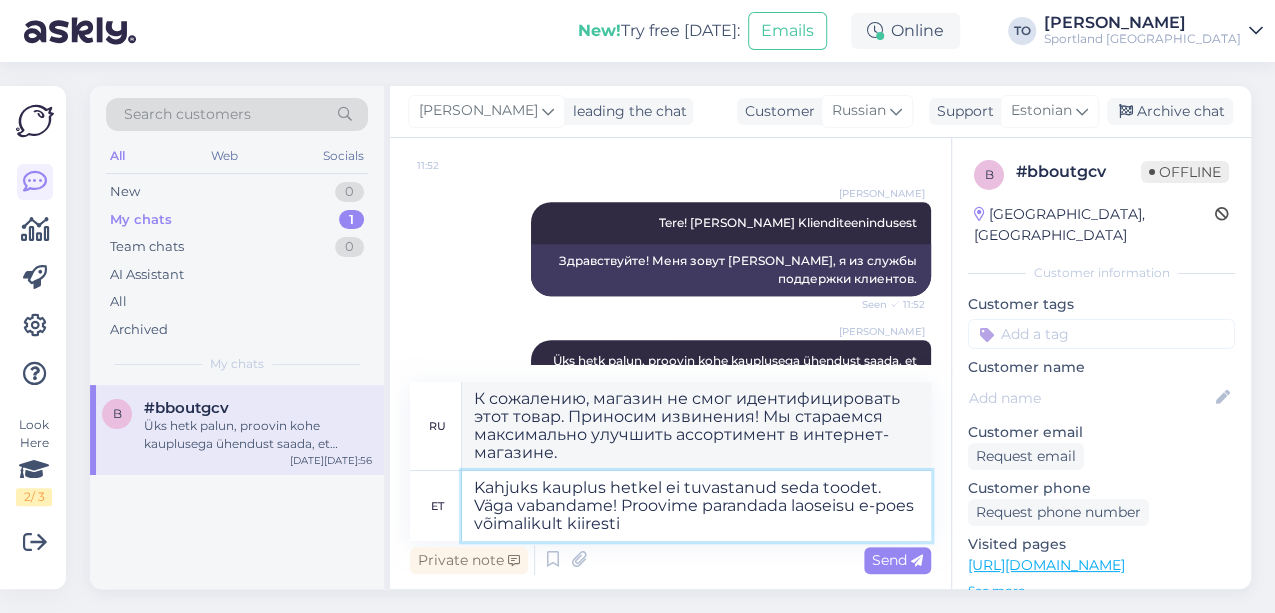type on "Kahjuks kauplus hetkel ei tuvastanud seda toodet. Väga vabandame! Proovime parandada laoseisu e-poes võimalikult kiiresti." 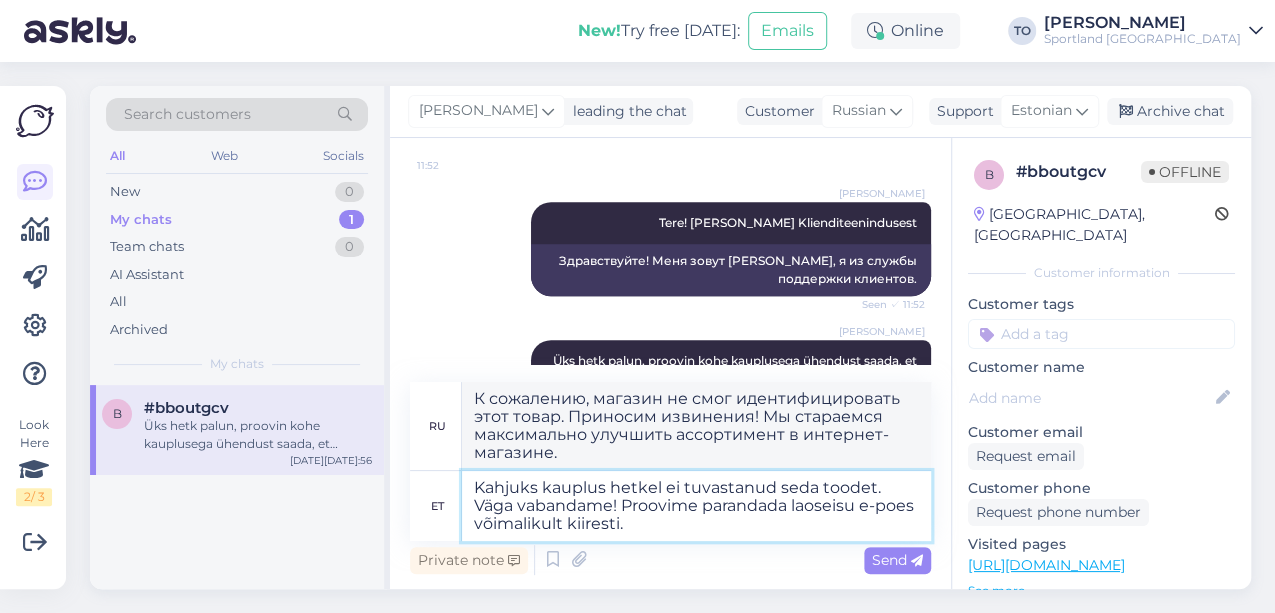 type on "К сожалению, магазин не смог идентифицировать этот товар. Приносим извинения! Мы постараемся улучшить наличие товара в интернет-магазине как можно скорее." 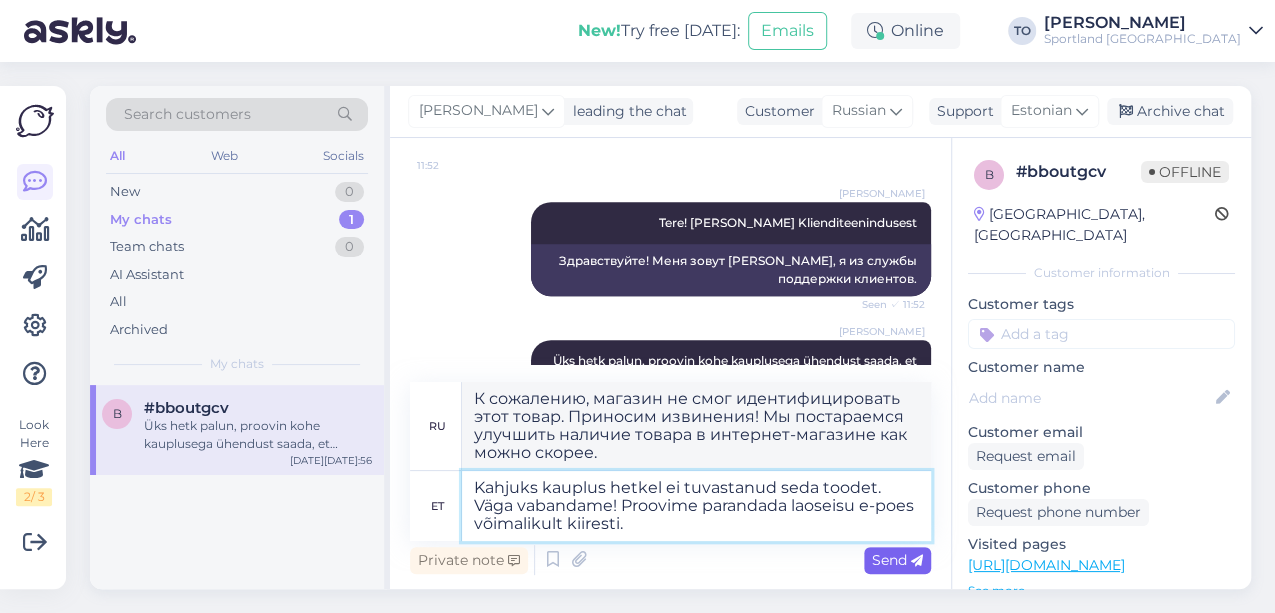 type on "Kahjuks kauplus hetkel ei tuvastanud seda toodet. Väga vabandame! Proovime parandada laoseisu e-poes võimalikult kiiresti." 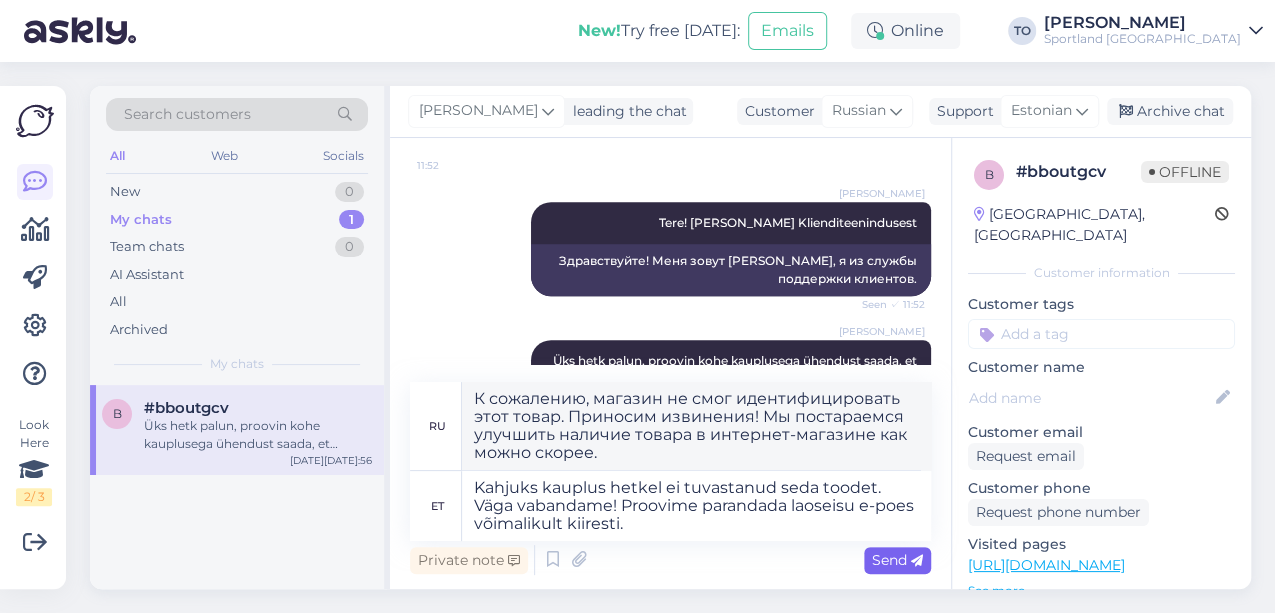 click on "Send" at bounding box center [897, 560] 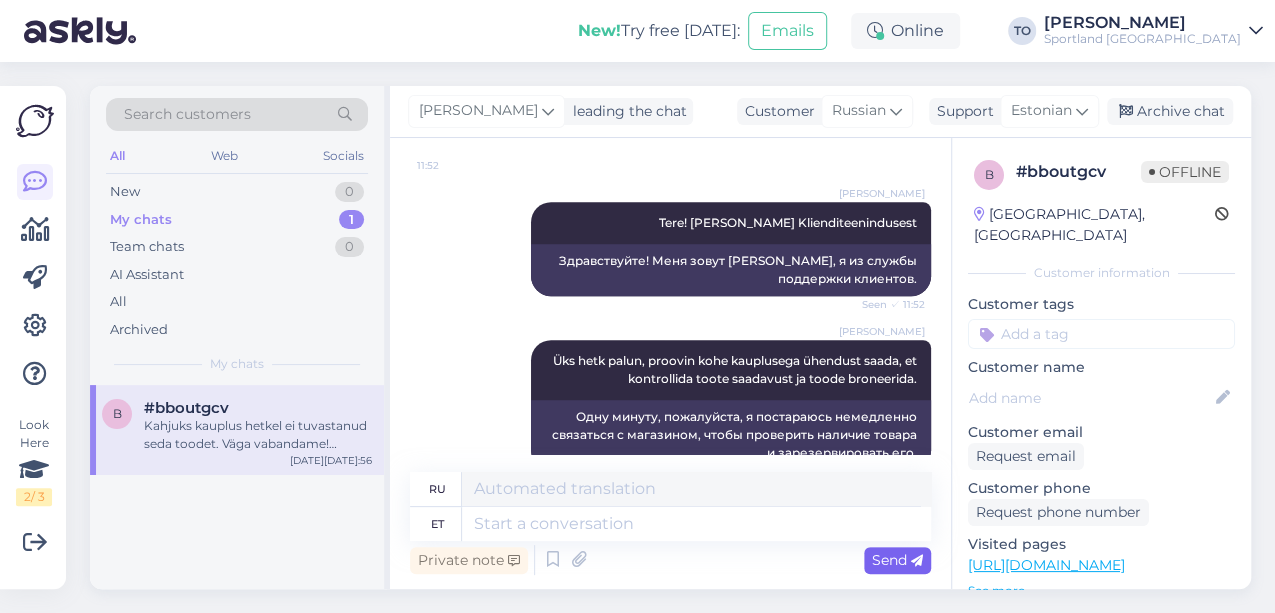 scroll, scrollTop: 644, scrollLeft: 0, axis: vertical 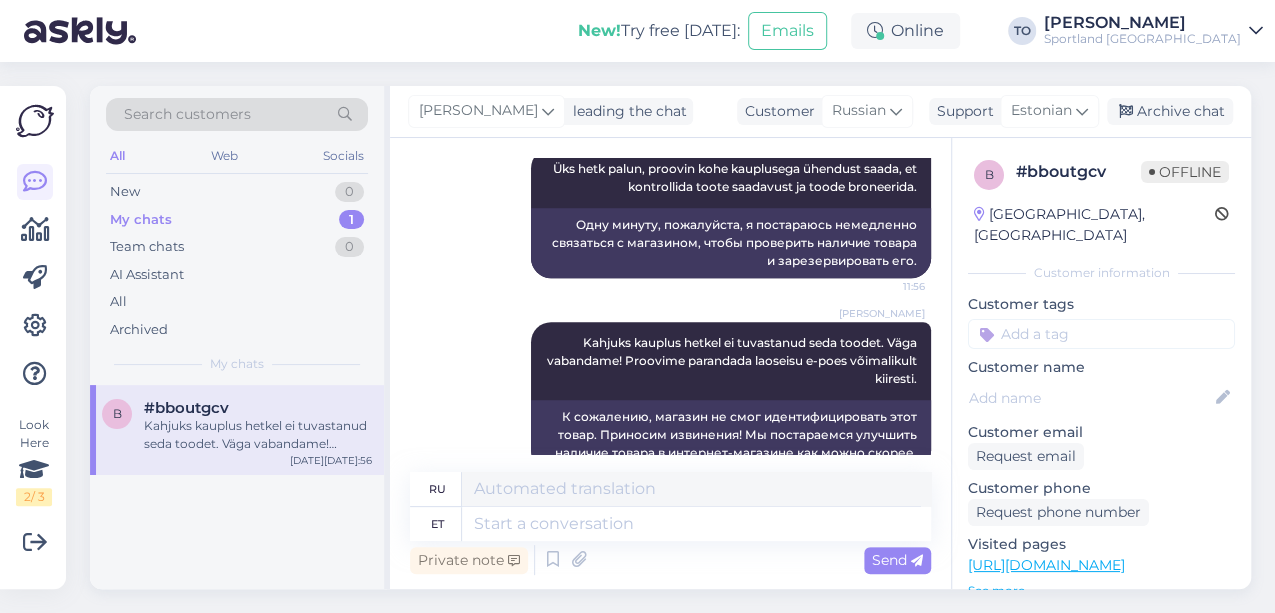 click at bounding box center [1101, 334] 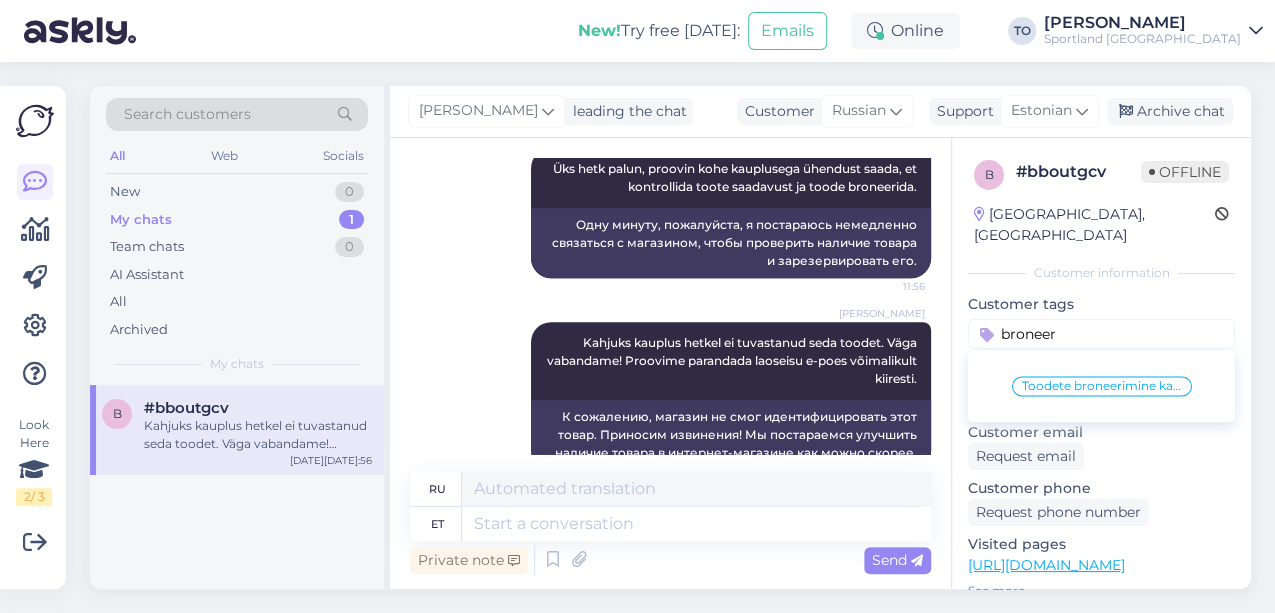 type on "broneer" 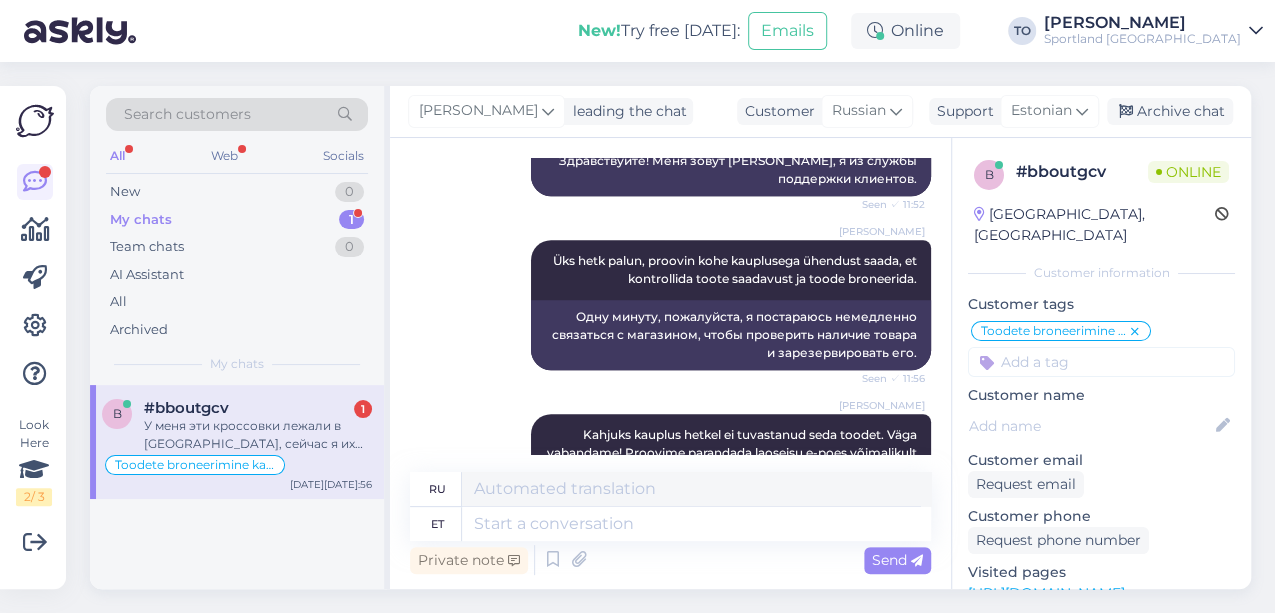 scroll, scrollTop: 818, scrollLeft: 0, axis: vertical 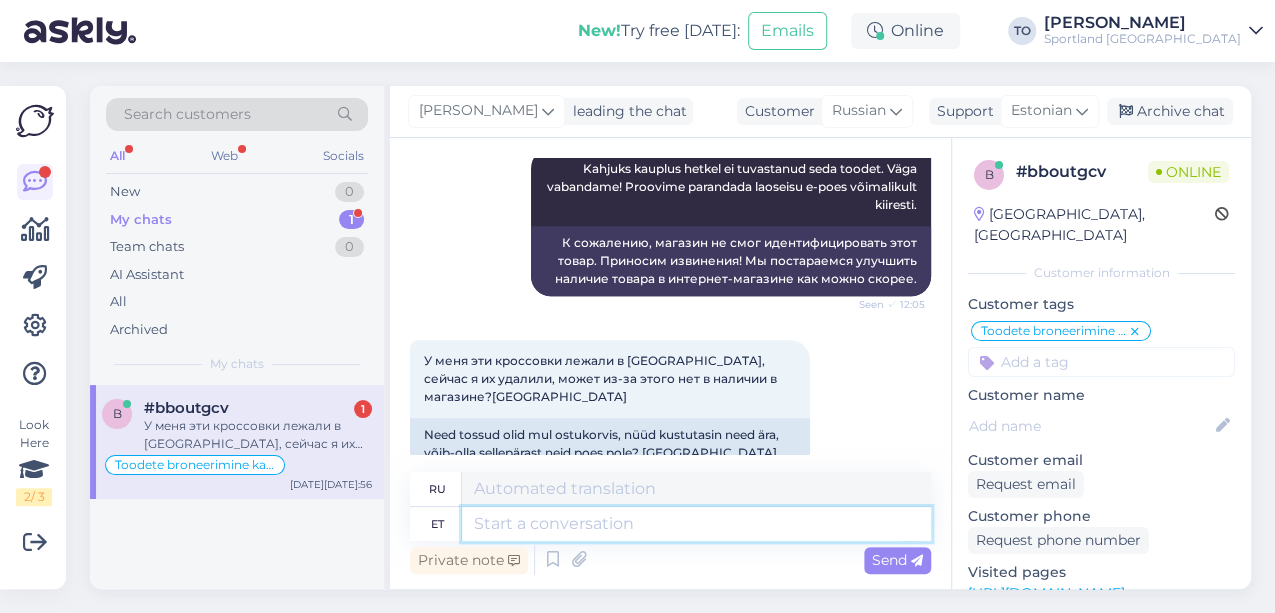 click at bounding box center (696, 524) 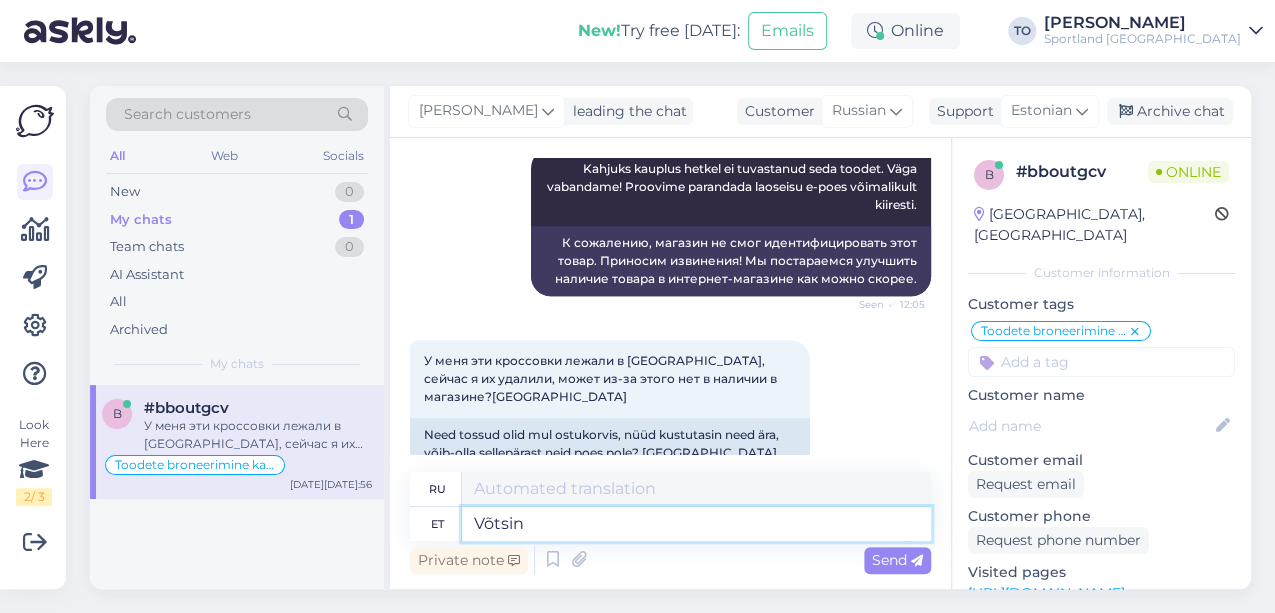 type on "Võtsin" 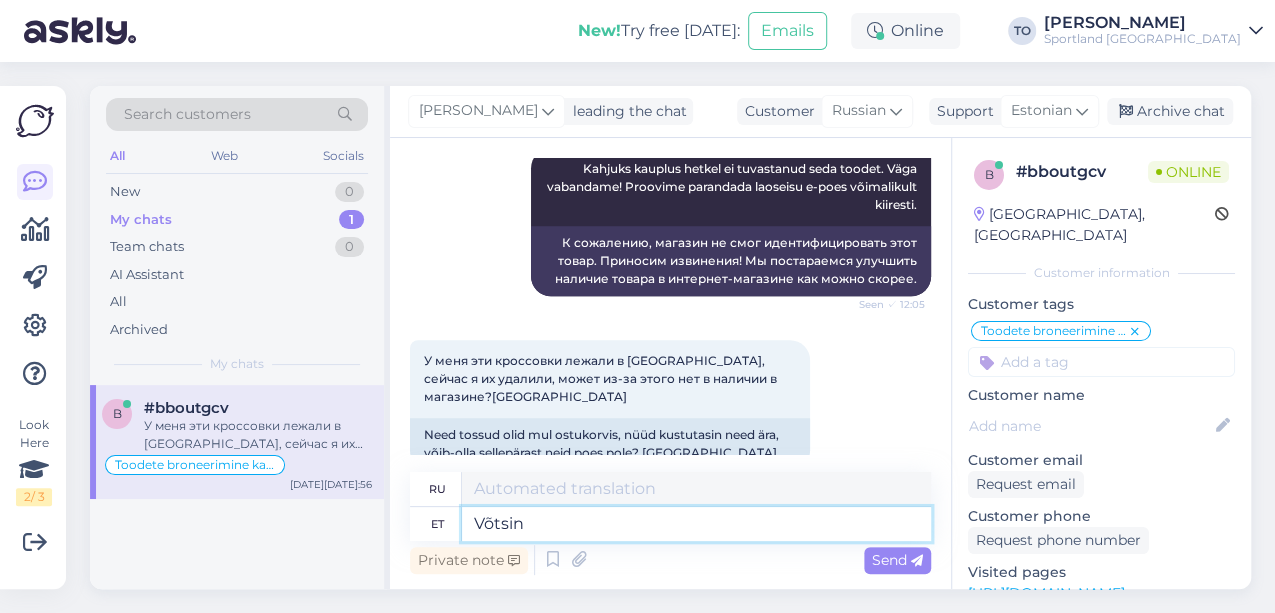 type on "Я взял" 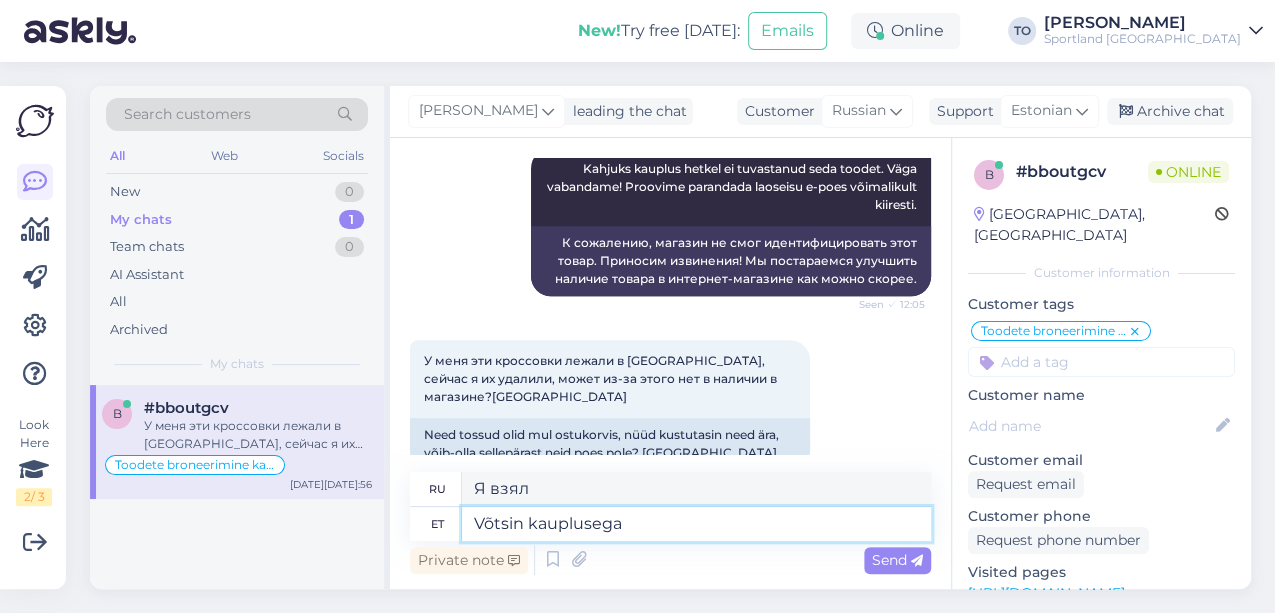 type on "Võtsin kauplusega" 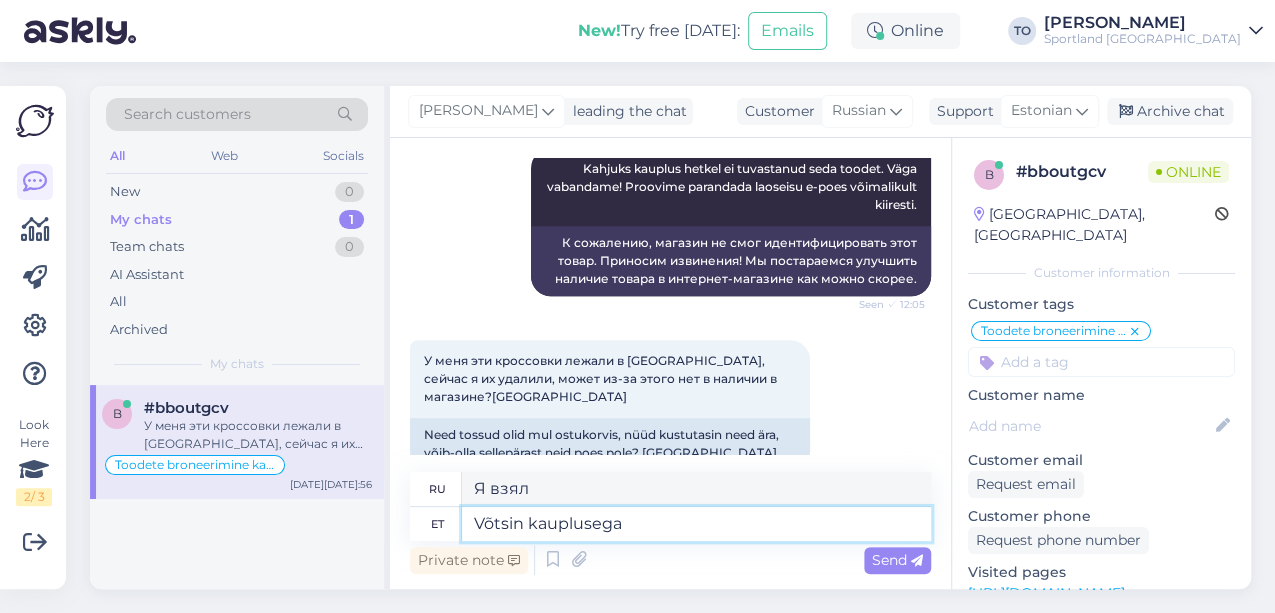 type on "Я отнесла его в магазин." 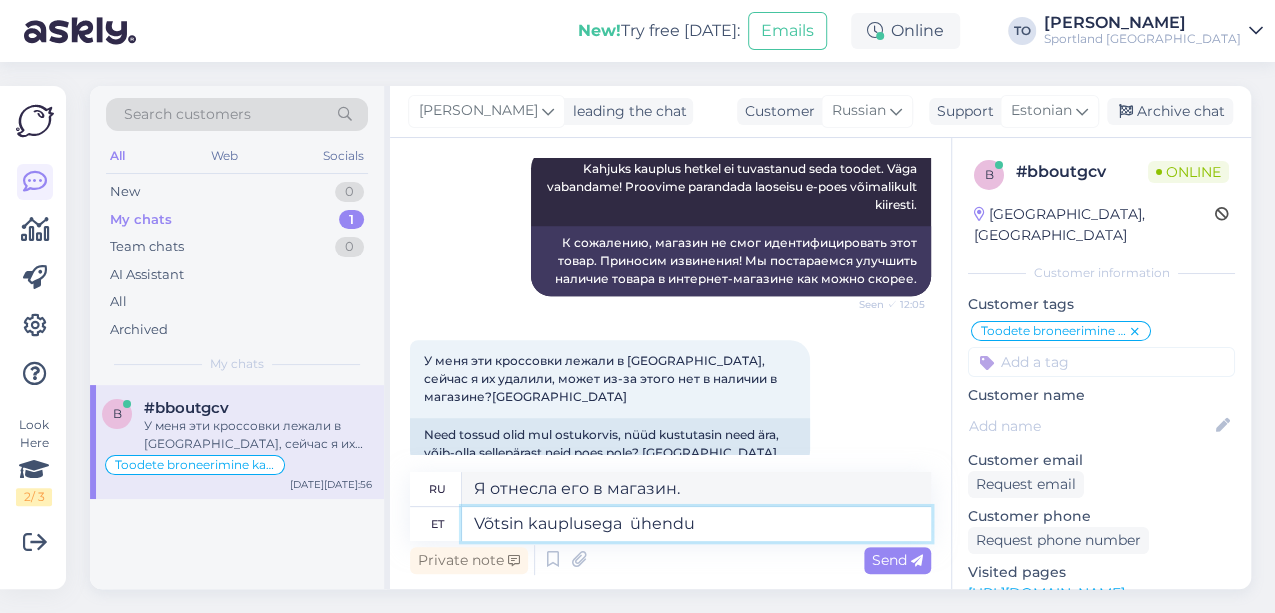 type on "Võtsin kauplusega  ühendus" 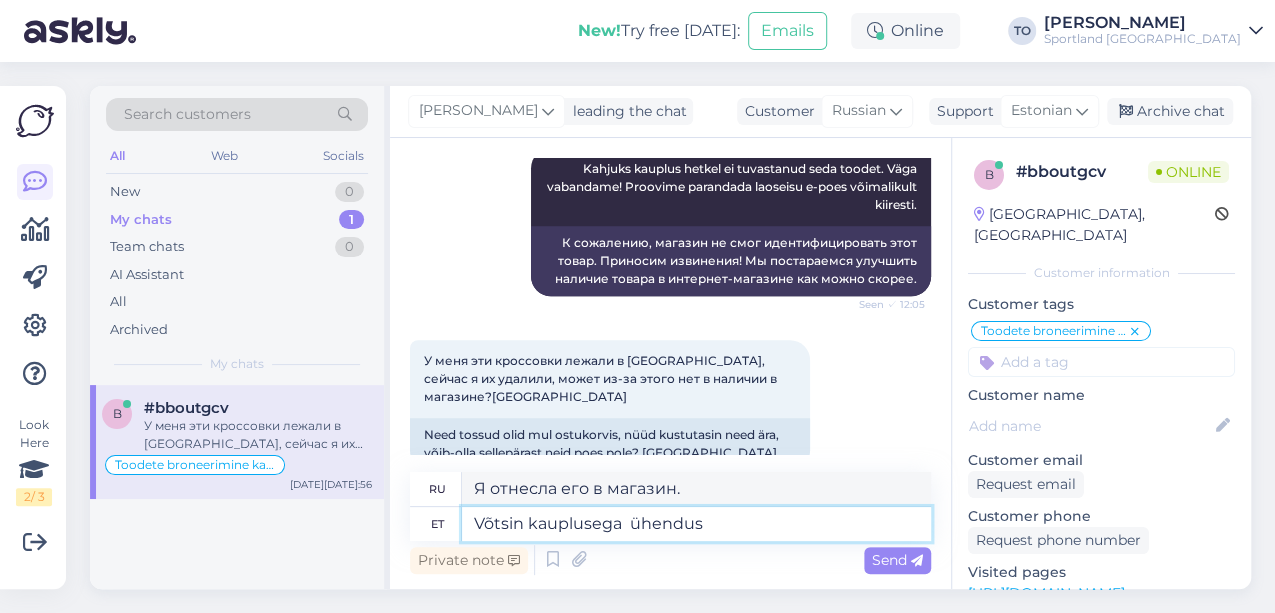 type on "Я связался с магазином." 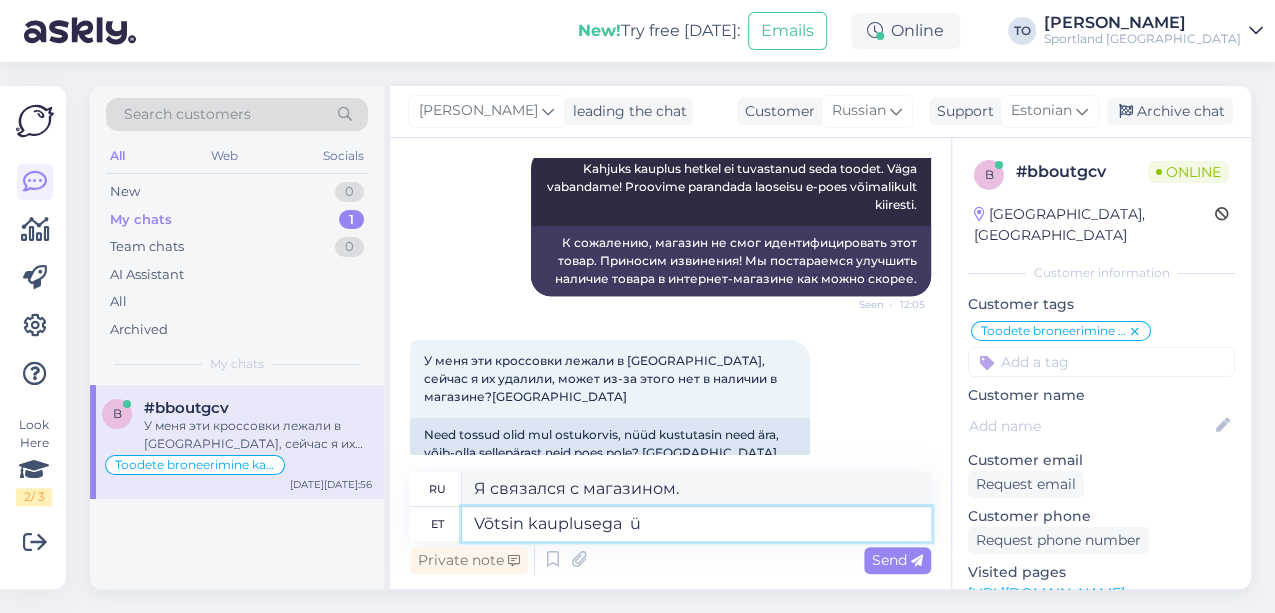 type on "Võtsin kauplusega" 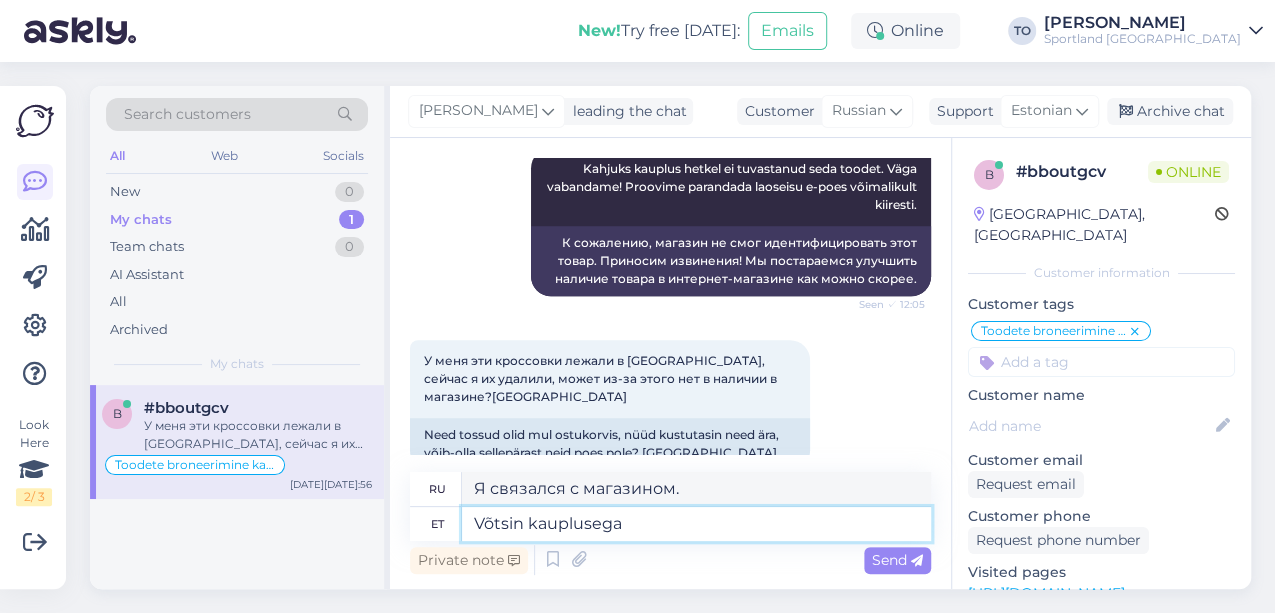 type on "Я отнесла его в магазин." 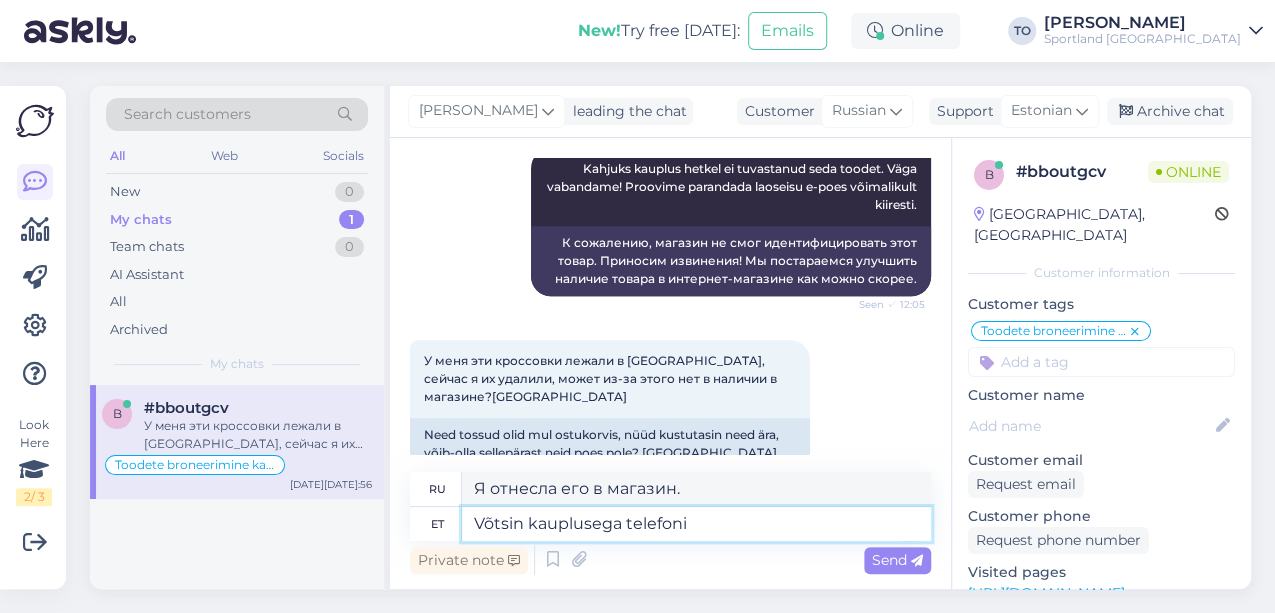 type on "Võtsin kauplusega telefoni" 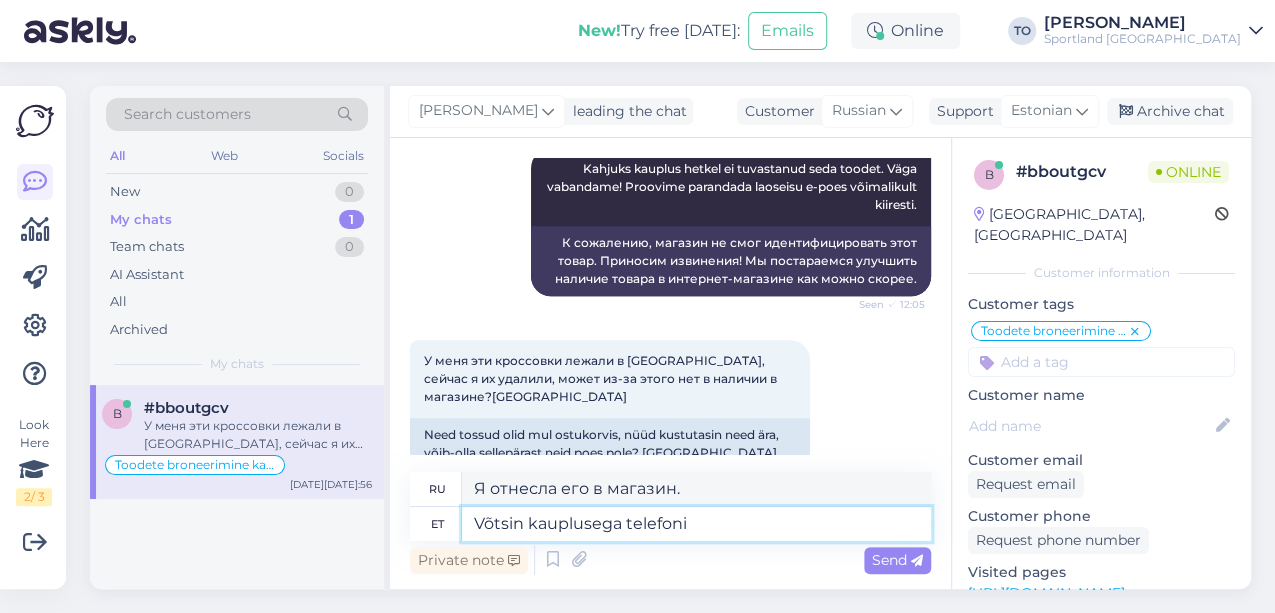 type on "Я позвонил в магазин." 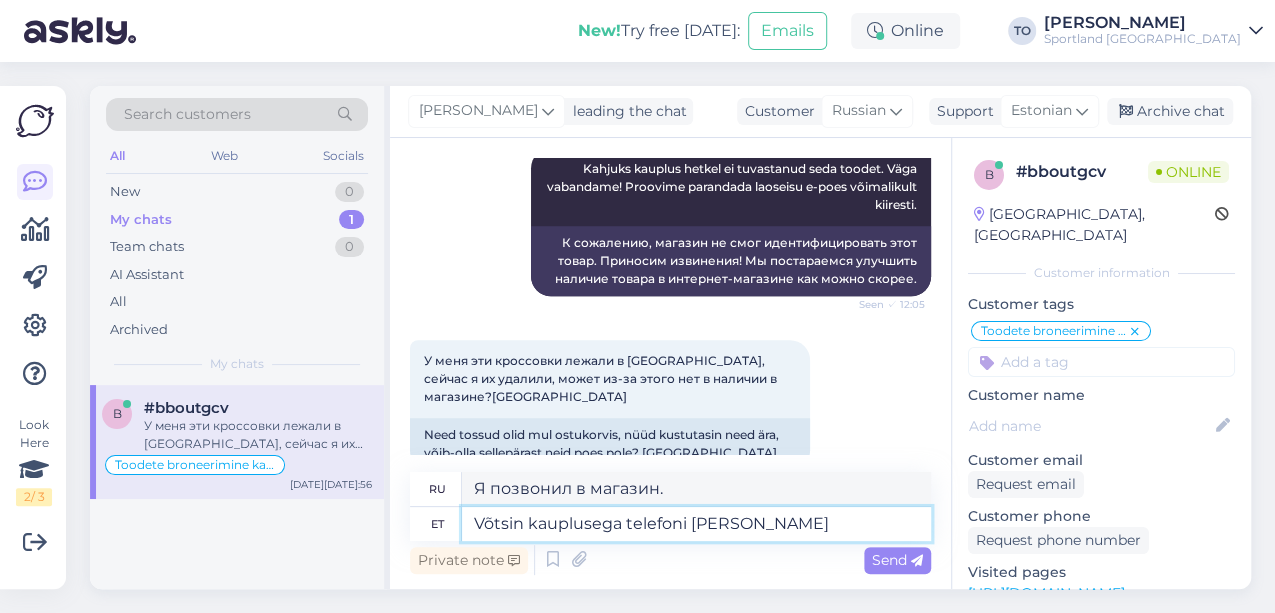 type on "Võtsin kauplusega telefoni [PERSON_NAME]" 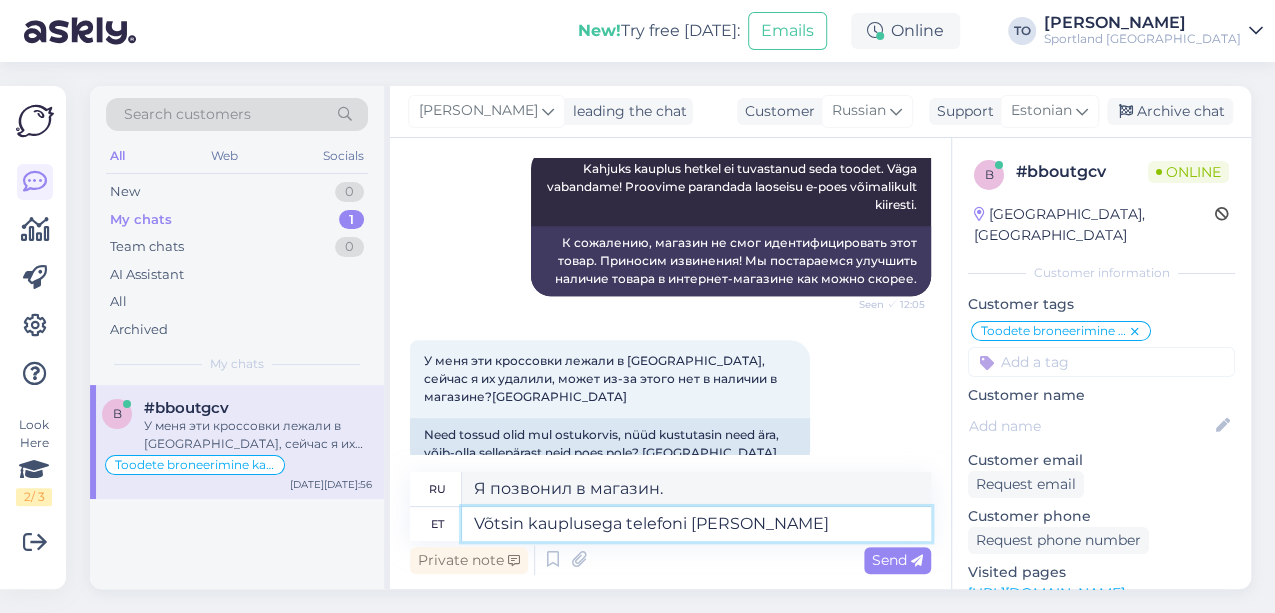 type on "Я связался с магазином по телефону." 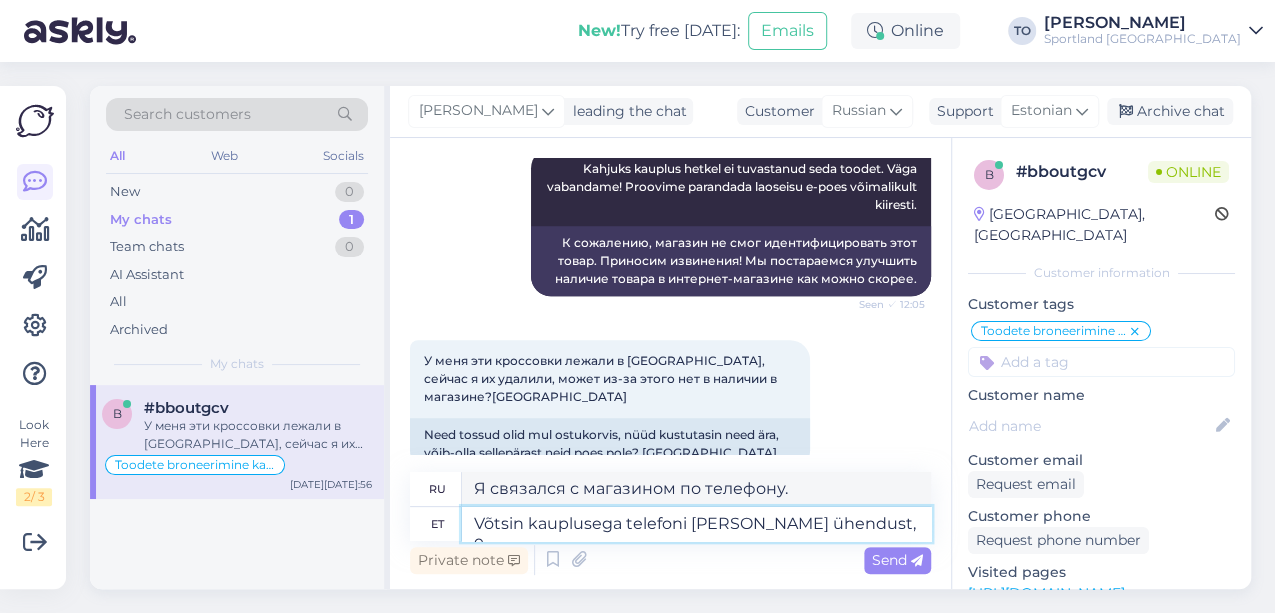 type on "Võtsin kauplusega telefoni [PERSON_NAME] ühendust, et" 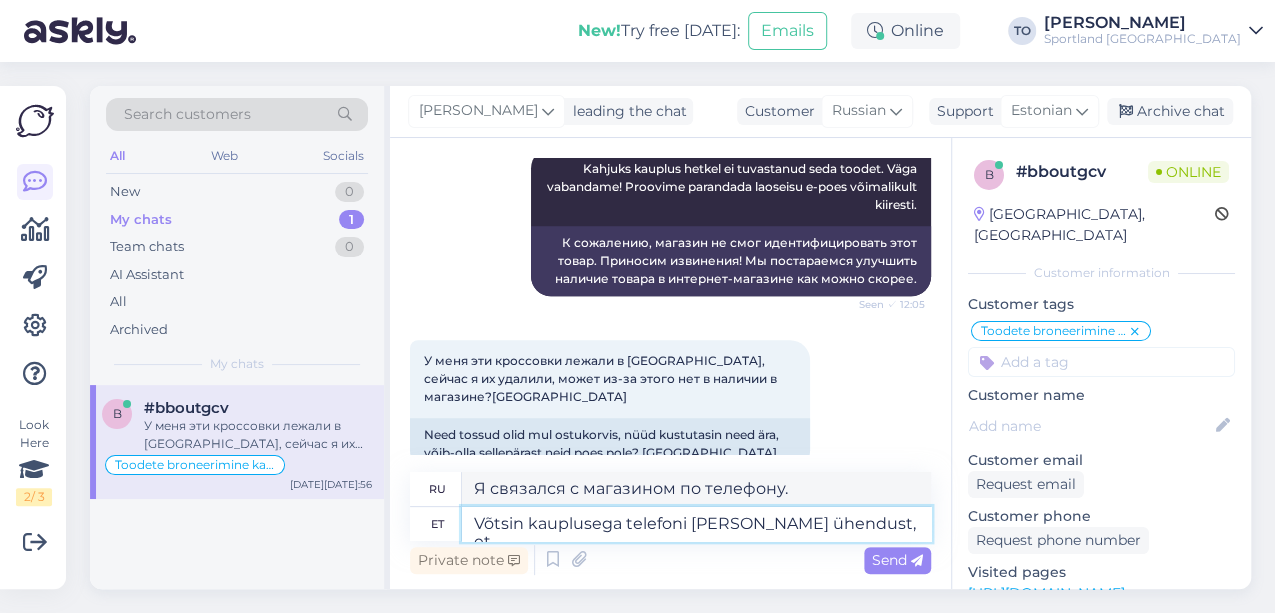 type on "Я связался с магазином по телефону," 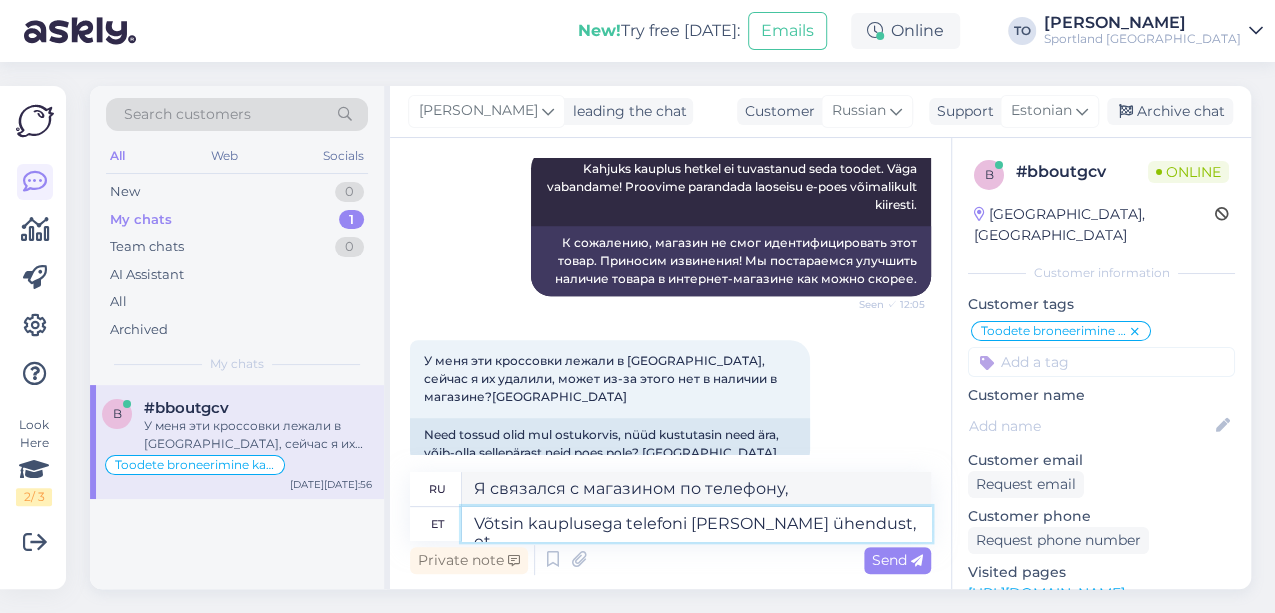 type on "Võtsin kauplusega telefoni [PERSON_NAME] ühendust, et t" 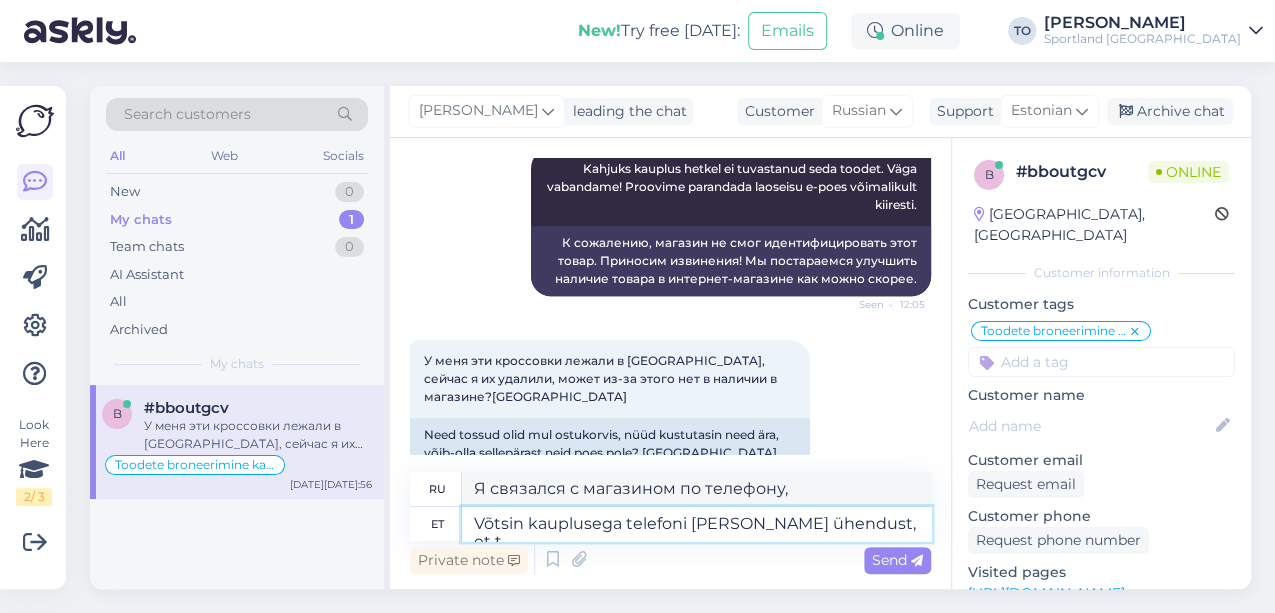 type on "Я связался с магазином по телефону, чтобы" 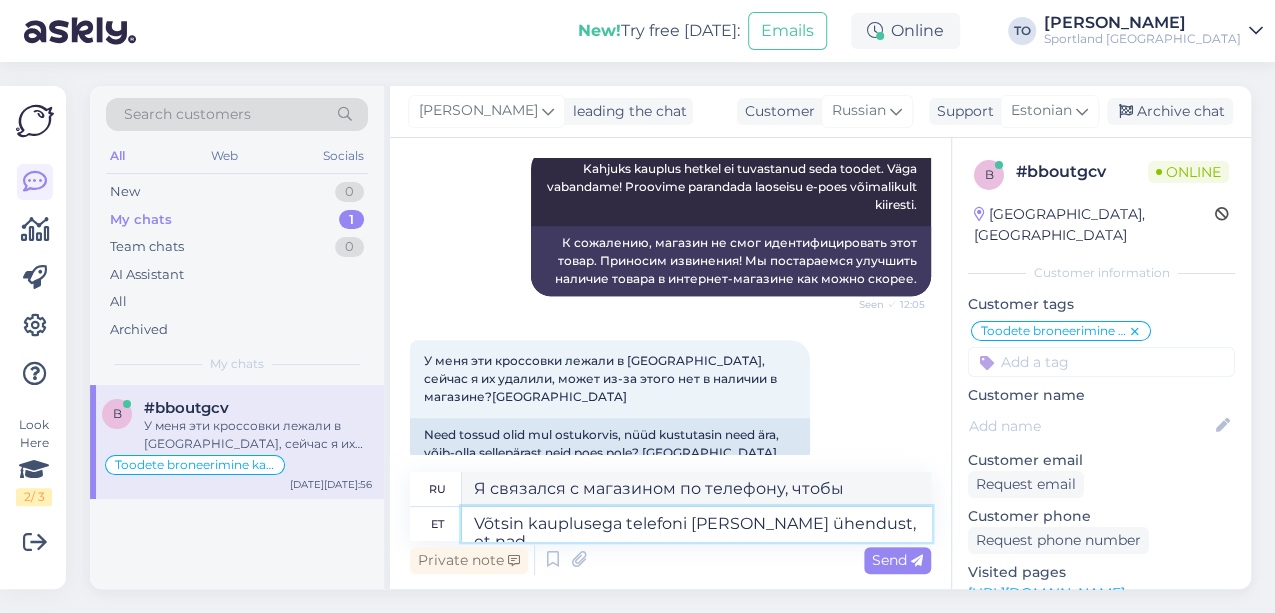 type on "Võtsin kauplusega telefoni [PERSON_NAME] ühendust, et nad" 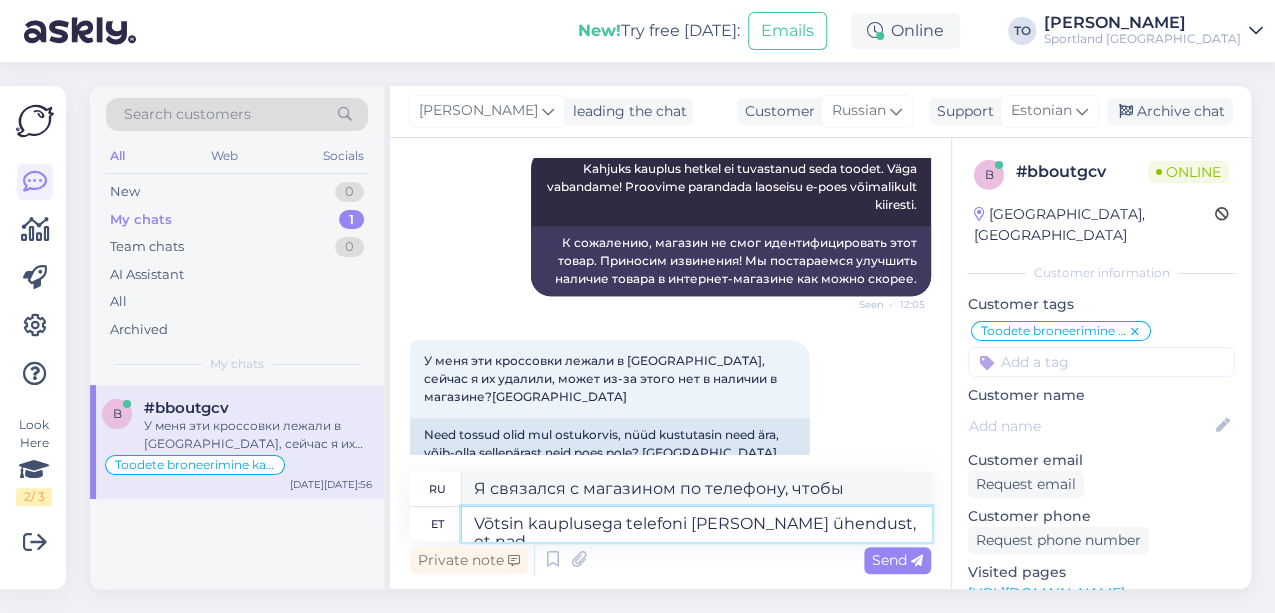 type on "Я связался с магазином по телефону, и они" 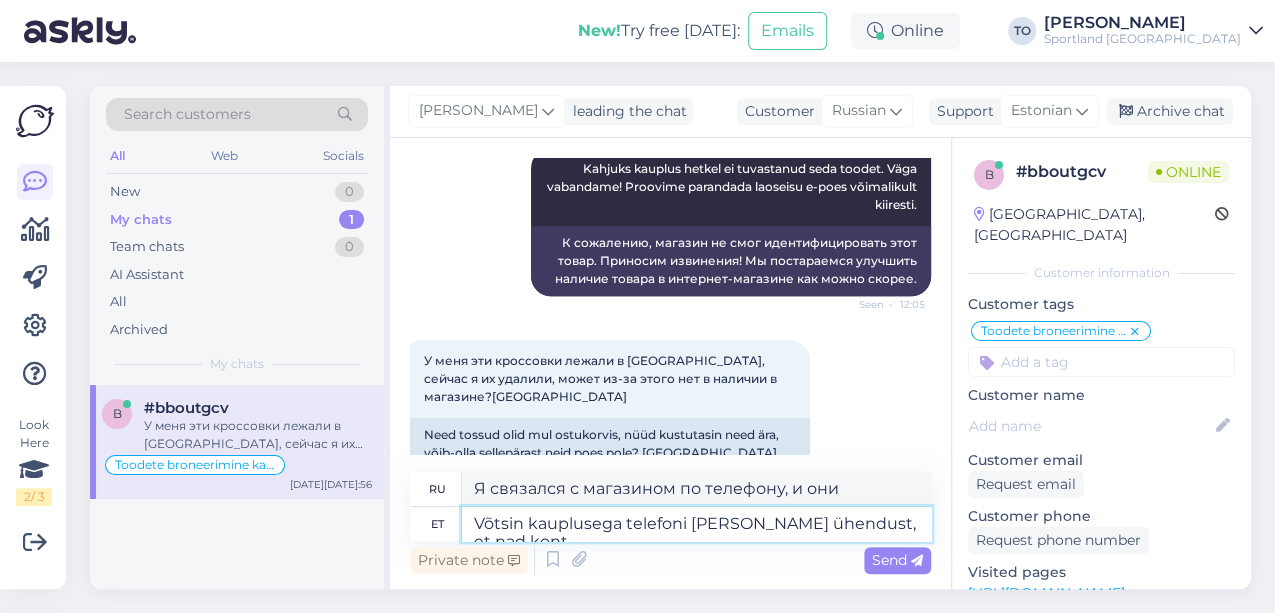type on "Võtsin kauplusega telefoni [PERSON_NAME] ühendust, et nad kontr" 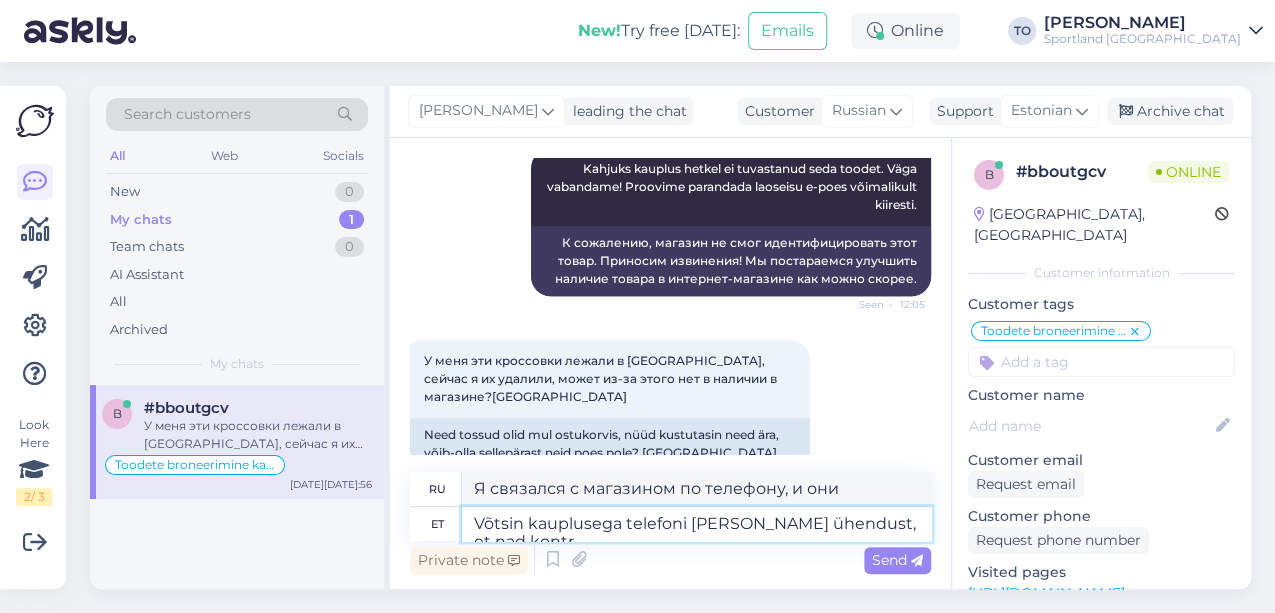 type on "Я связался с магазином по телефону, чтобы попросить их" 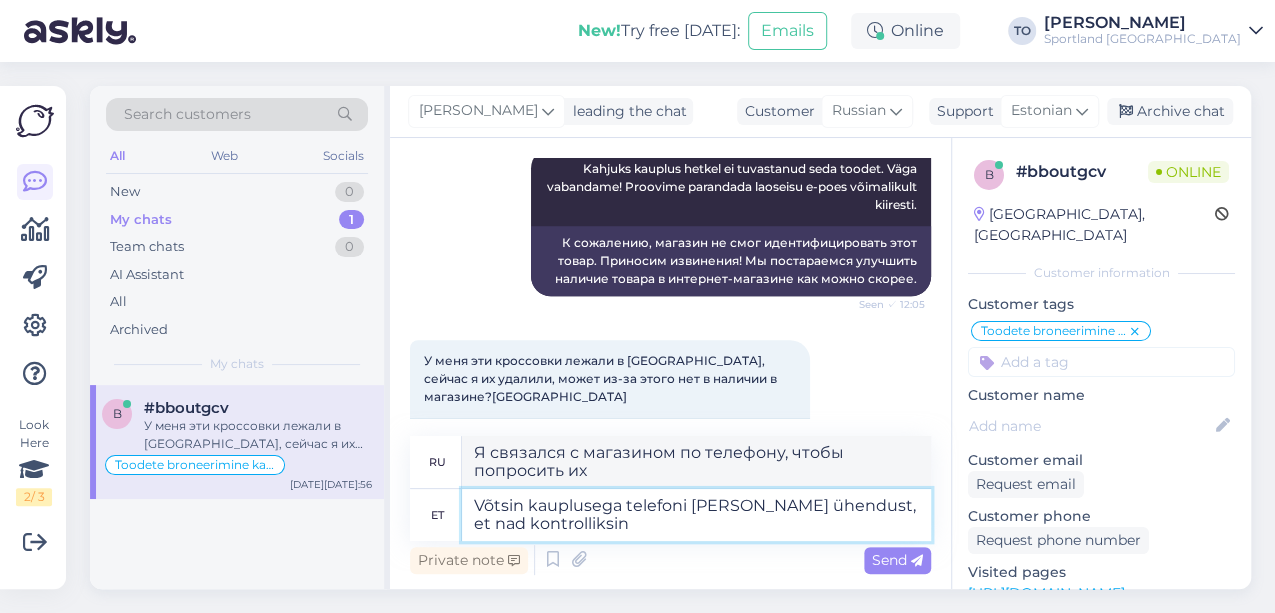 type on "Võtsin kauplusega telefoni [PERSON_NAME] ühendust, et nad kontrolliksin" 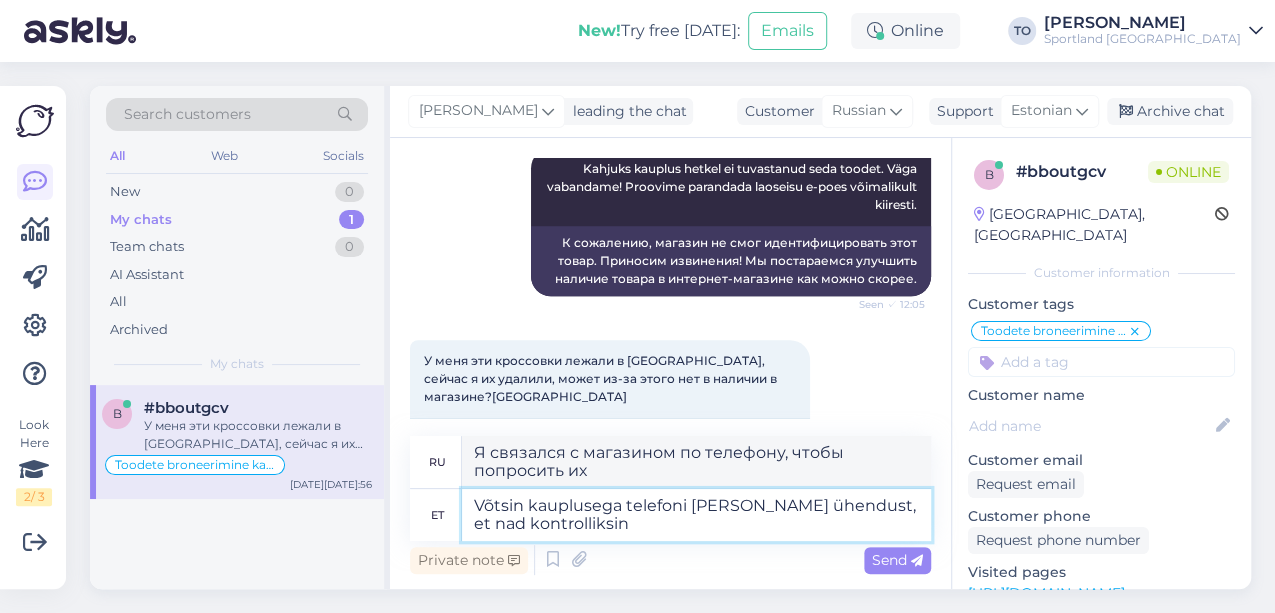 type on "Я связался с магазином по телефону, чтобы они провели проверку." 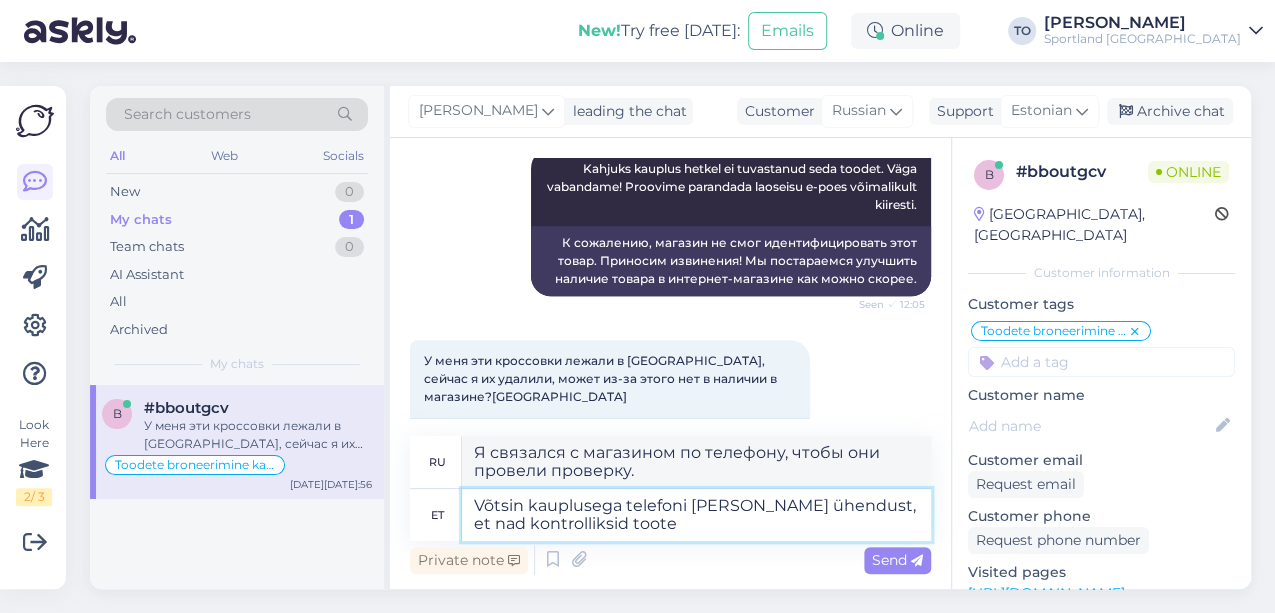 type on "Võtsin kauplusega telefoni [PERSON_NAME] ühendust, et nad kontrolliksid toote" 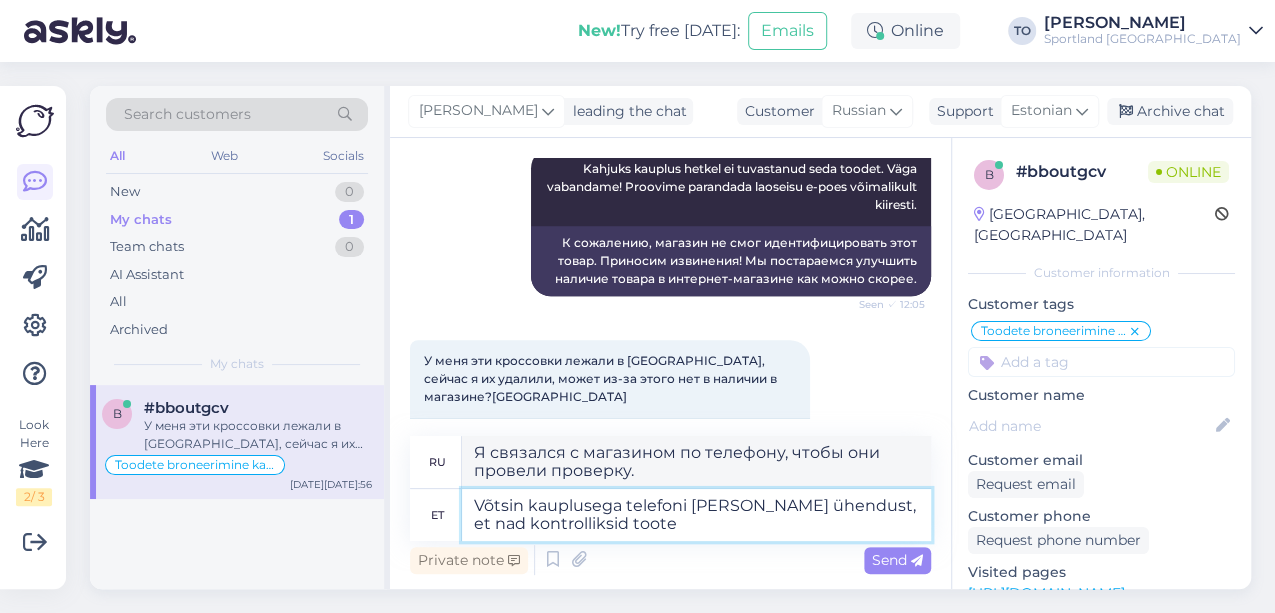 type on "Я связался с магазином по телефону, чтобы они проверили товар." 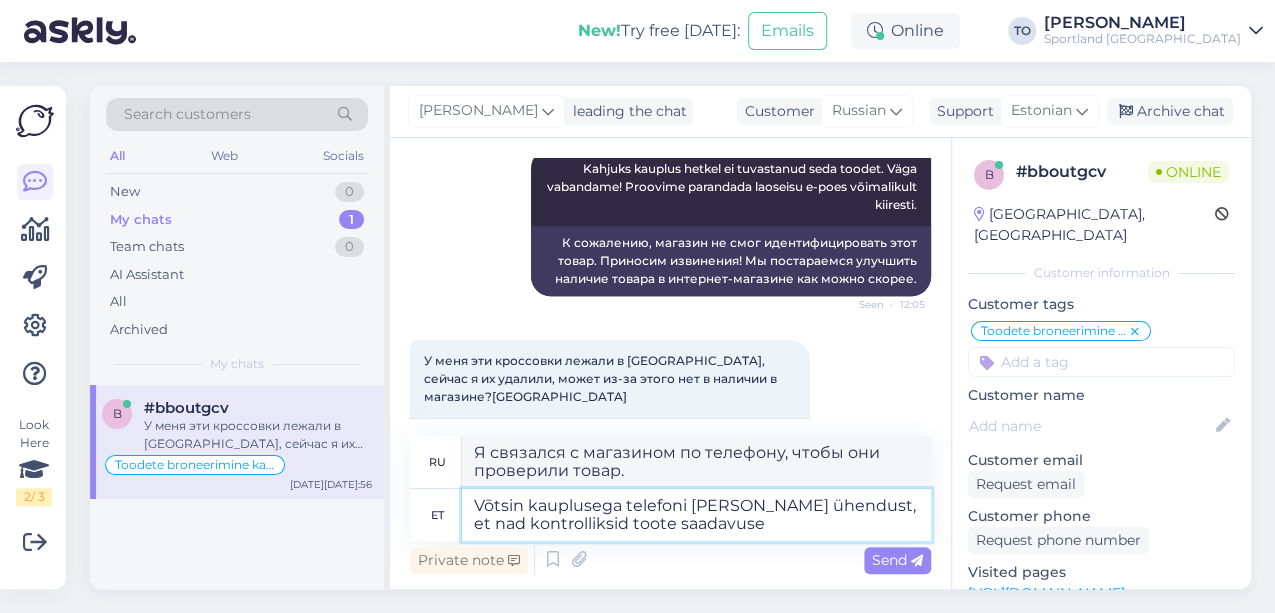 type on "Võtsin kauplusega telefoni [PERSON_NAME] ühendust, et nad kontrolliksid toote saadavuse" 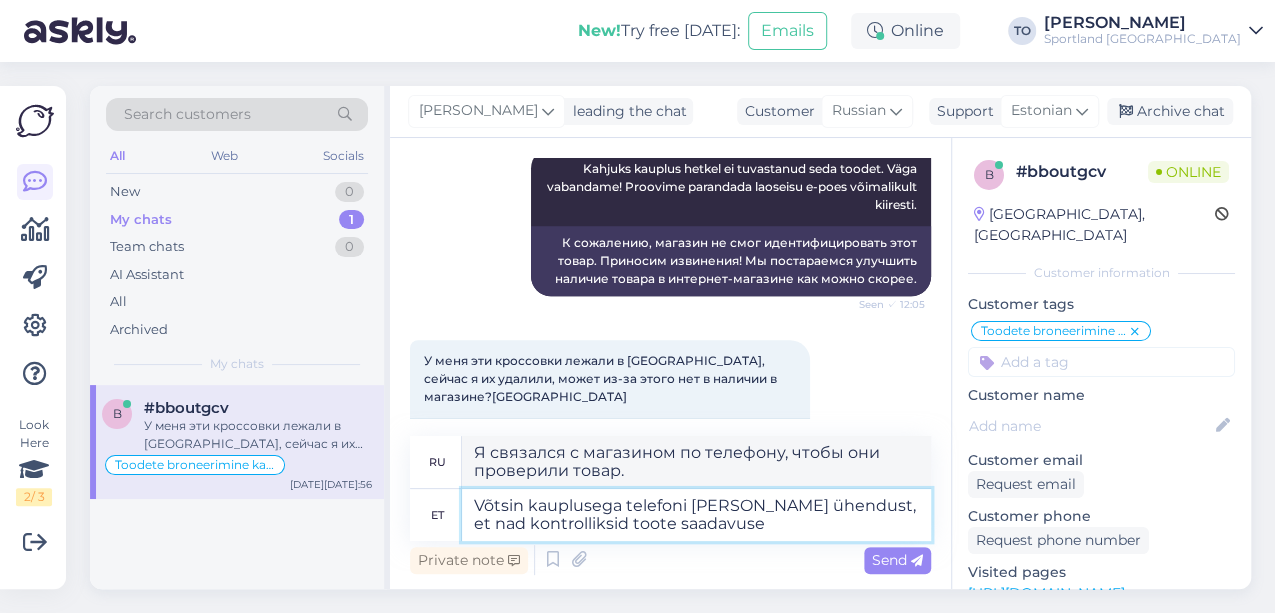 type on "Я связался с магазином по телефону, чтобы уточнить наличие товара." 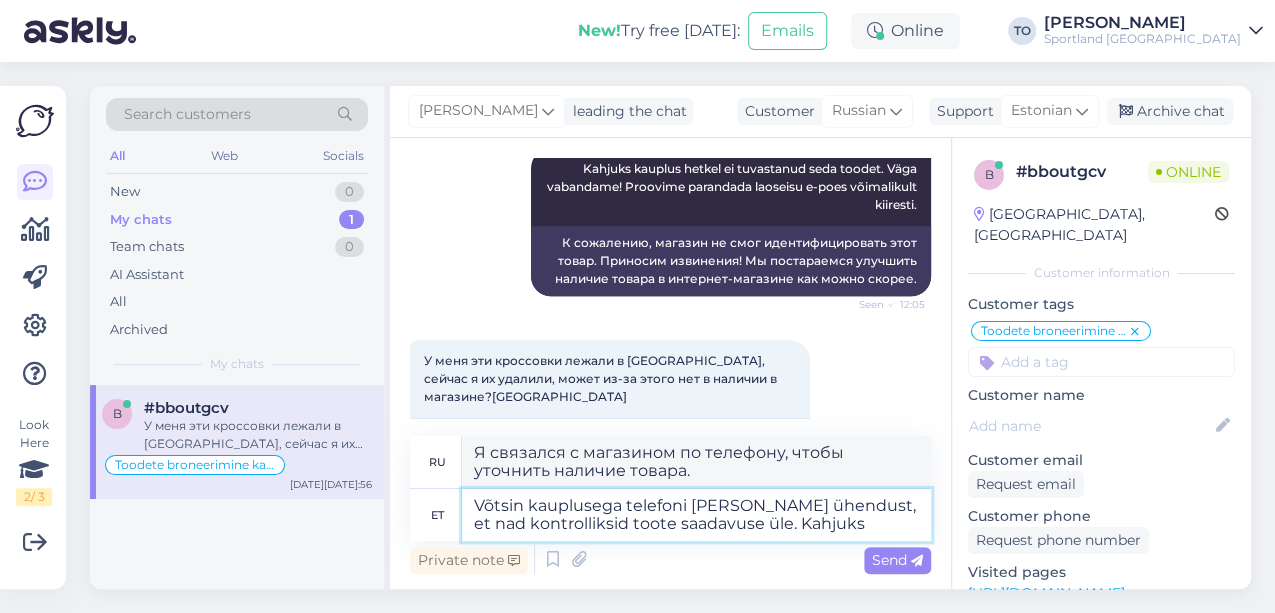 type on "Võtsin kauplusega telefoni [PERSON_NAME] ühendust, et nad kontrolliksid toote saadavuse üle. Kahjuks" 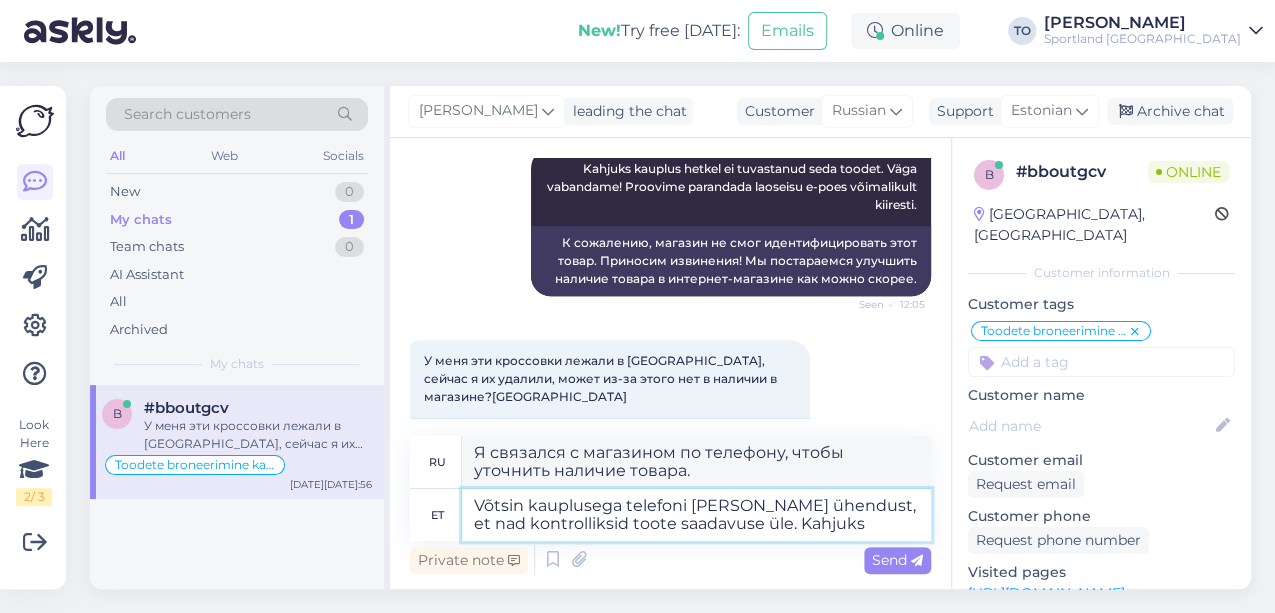 type on "Я связался с магазином по телефону, чтобы уточнить наличие товара. К сожалению," 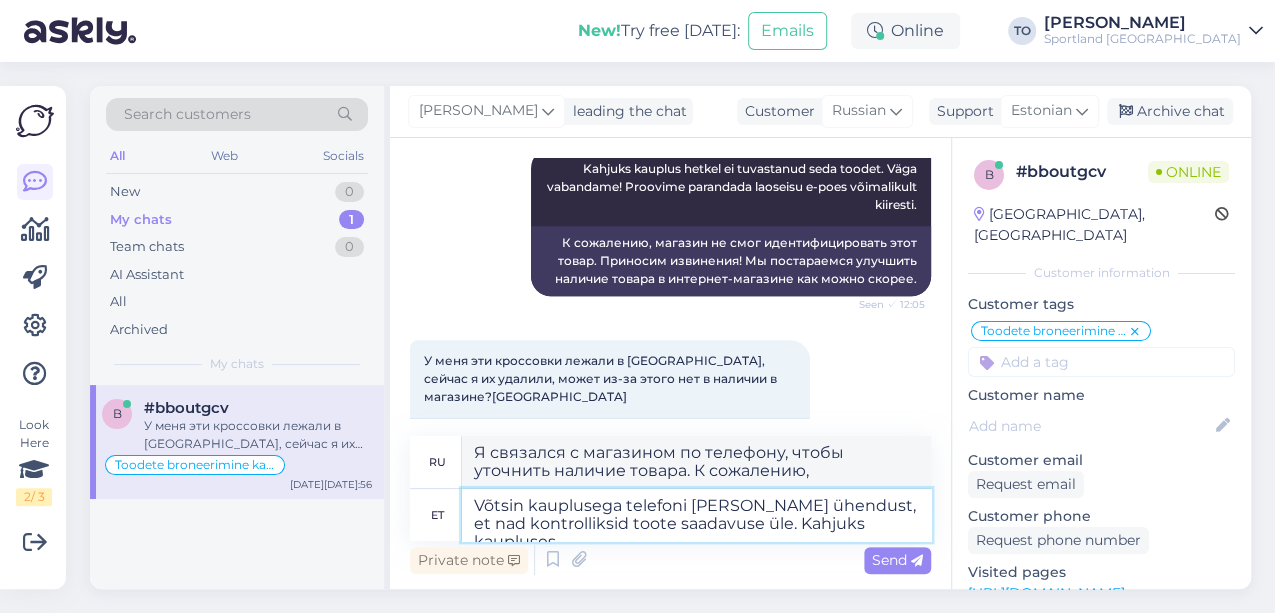 type on "Võtsin kauplusega telefoni [PERSON_NAME] ühendust, et nad kontrolliksid toote saadavuse üle. Kahjuks kaupluses" 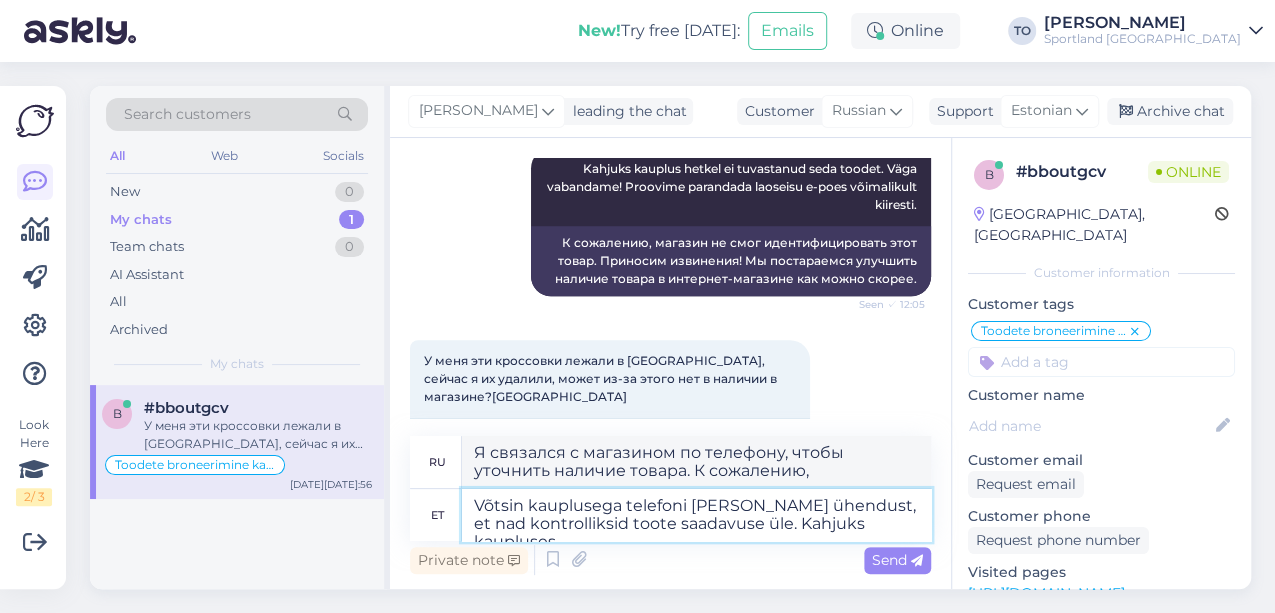 type on "Я связался с магазином по телефону, чтобы уточнить наличие товара. К сожалению, магазин..." 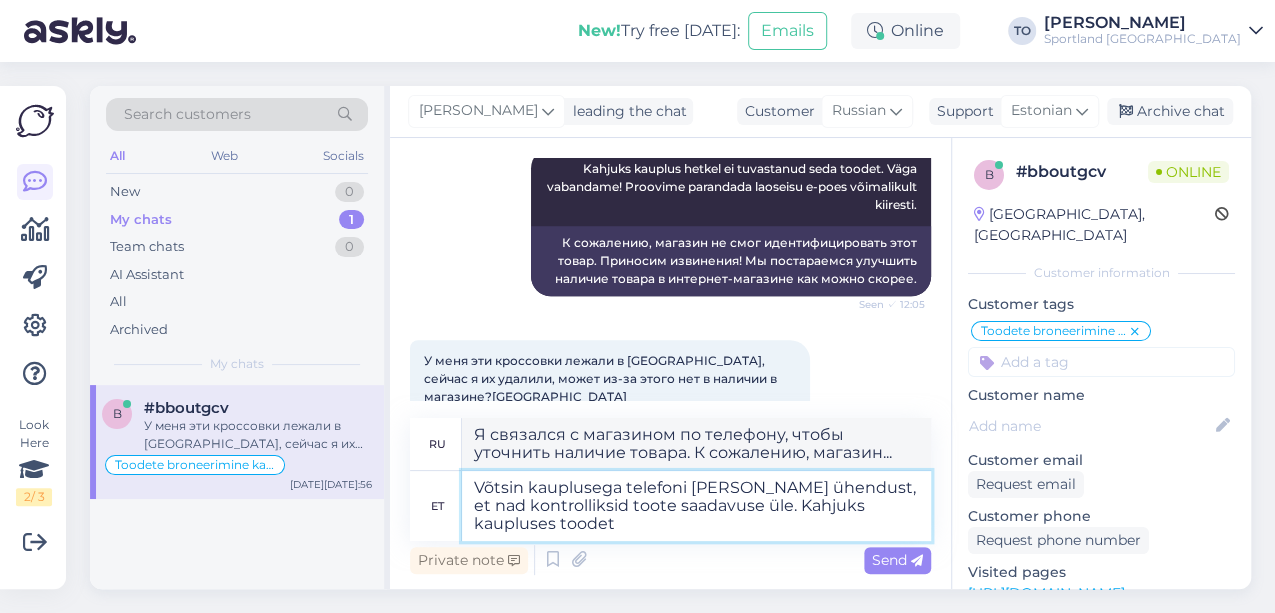 type on "Võtsin kauplusega telefoni [PERSON_NAME] ühendust, et nad kontrolliksid toote saadavuse üle. Kahjuks kaupluses toodet e" 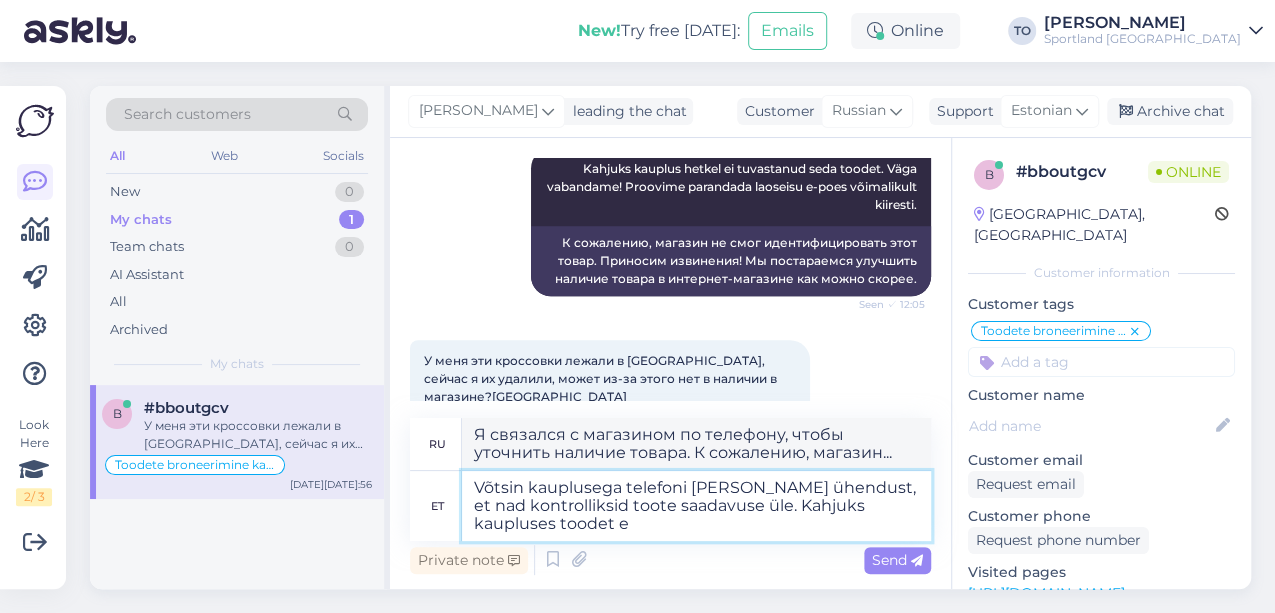 type on "Я связался с магазином по телефону, чтобы уточнить наличие товара. К сожалению, товара в магазине нет." 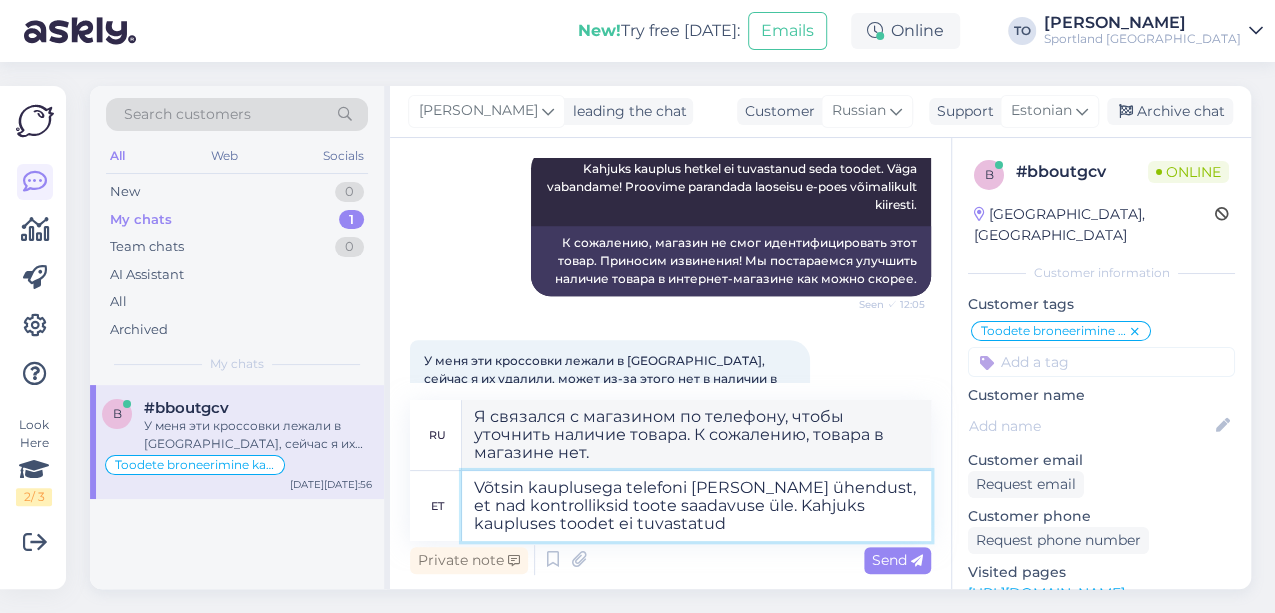 type on "Võtsin kauplusega telefoni [PERSON_NAME] ühendust, et nad kontrolliksid toote saadavuse üle. Kahjuks kaupluses toodet ei tuvastatud." 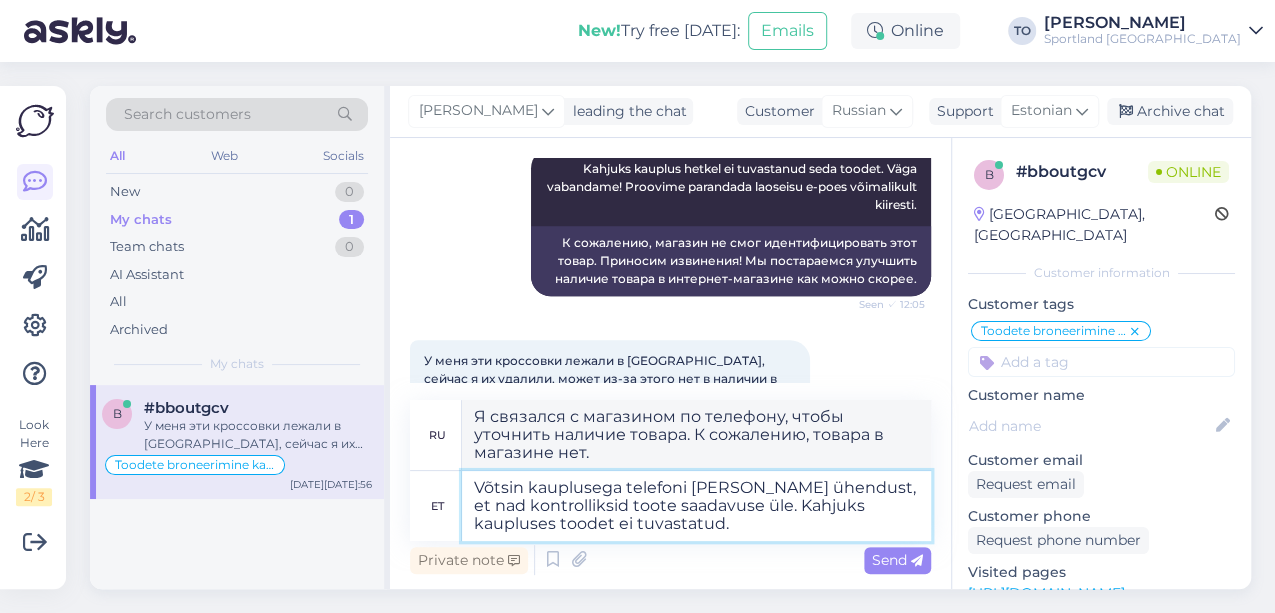 type on "Я связался с магазином по телефону, чтобы уточнить наличие товара. К сожалению, в магазине товар не был идентифицирован." 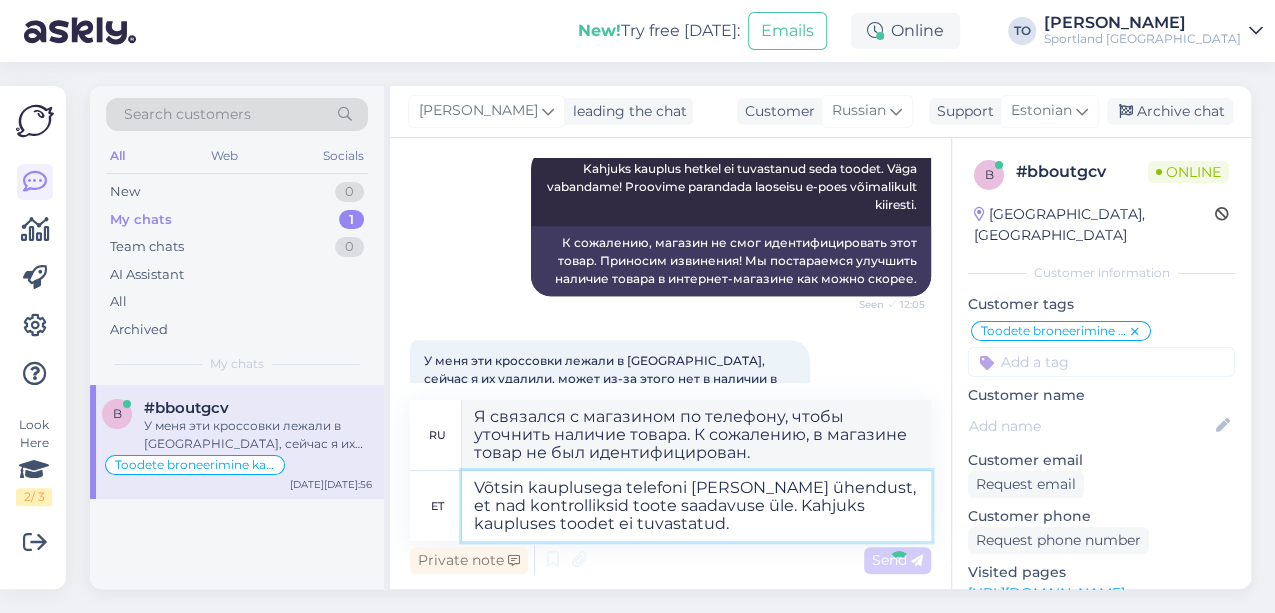 type 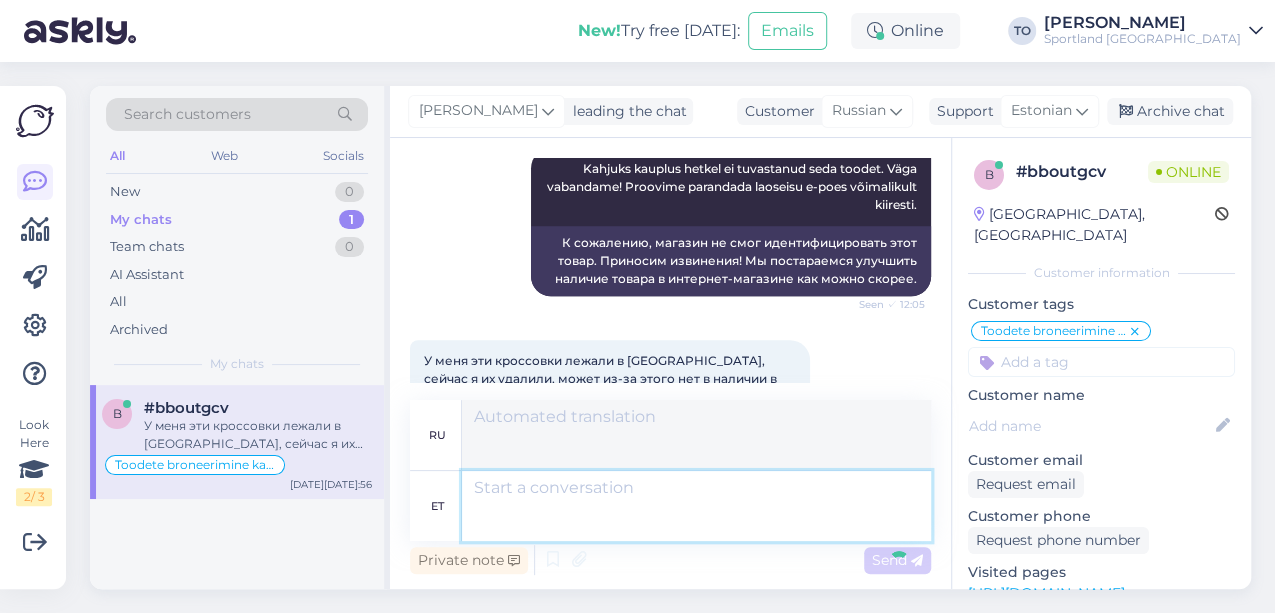 scroll, scrollTop: 1010, scrollLeft: 0, axis: vertical 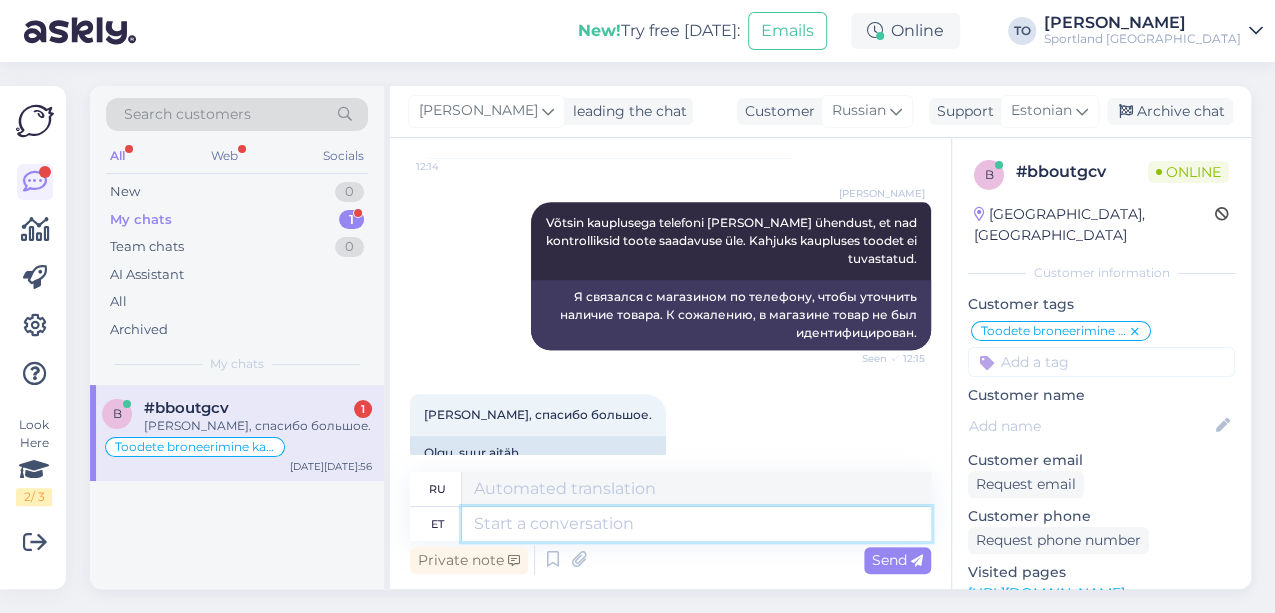 click at bounding box center [696, 524] 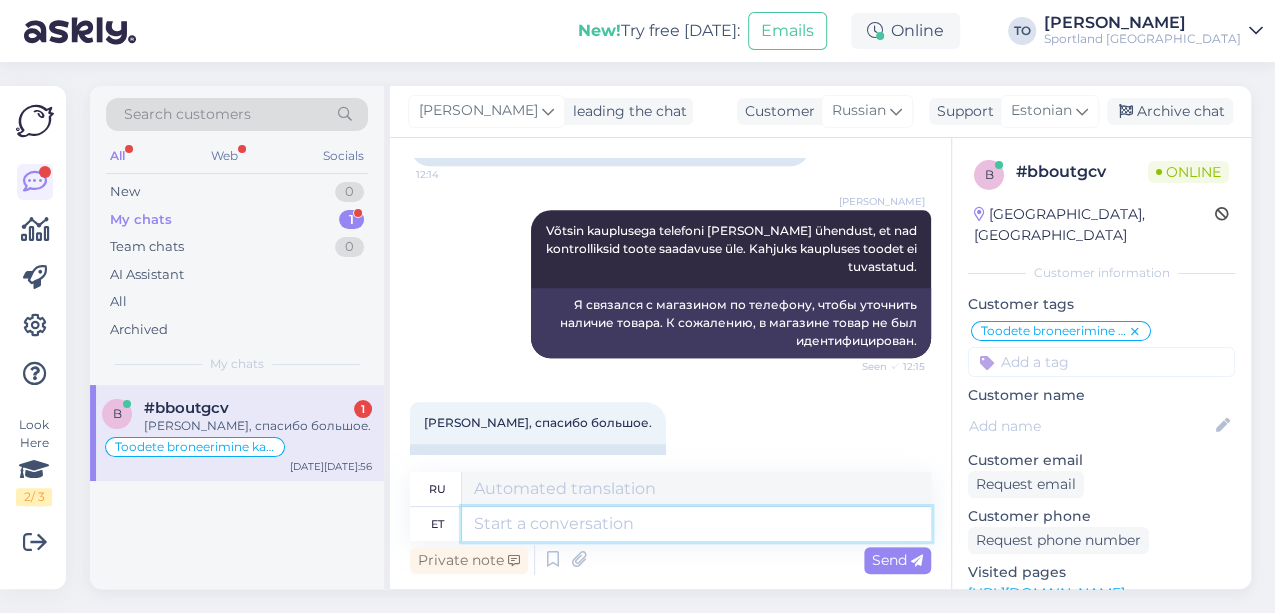 scroll, scrollTop: 1130, scrollLeft: 0, axis: vertical 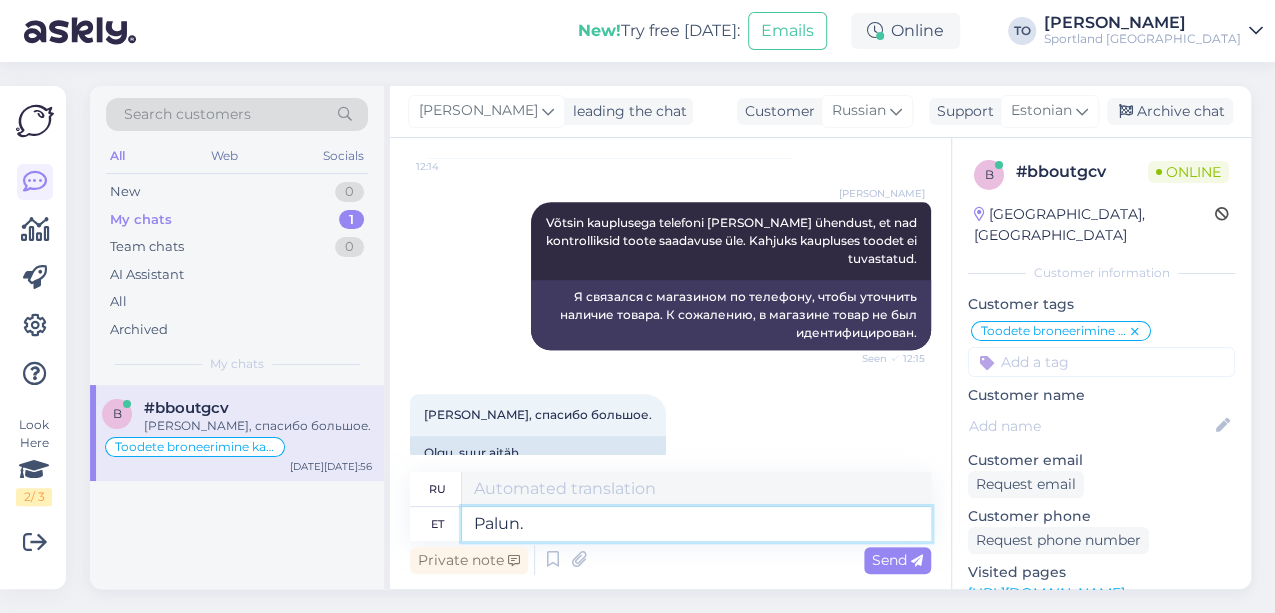 type on "Palun." 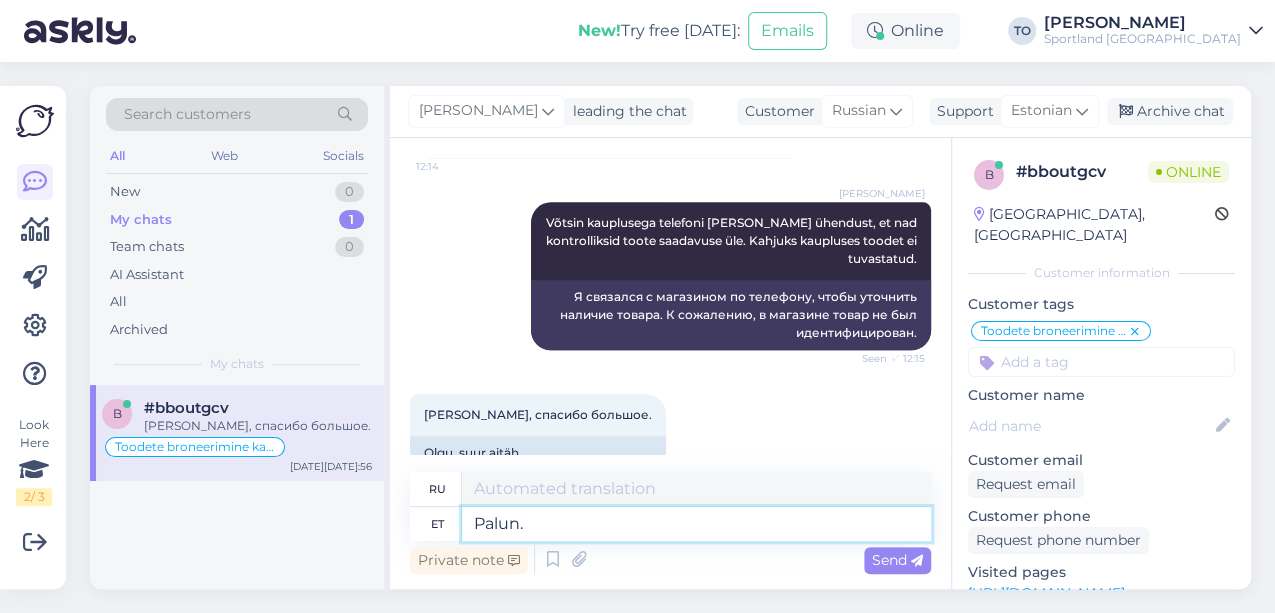type on "Пожалуйста." 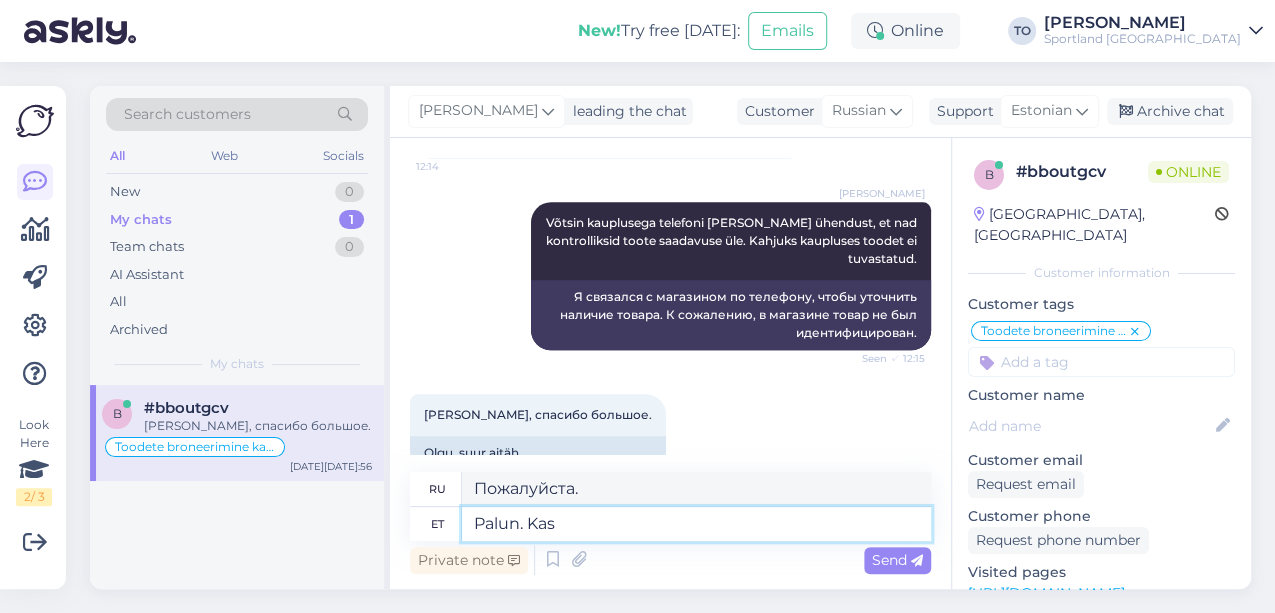 type on "Palun. Kas" 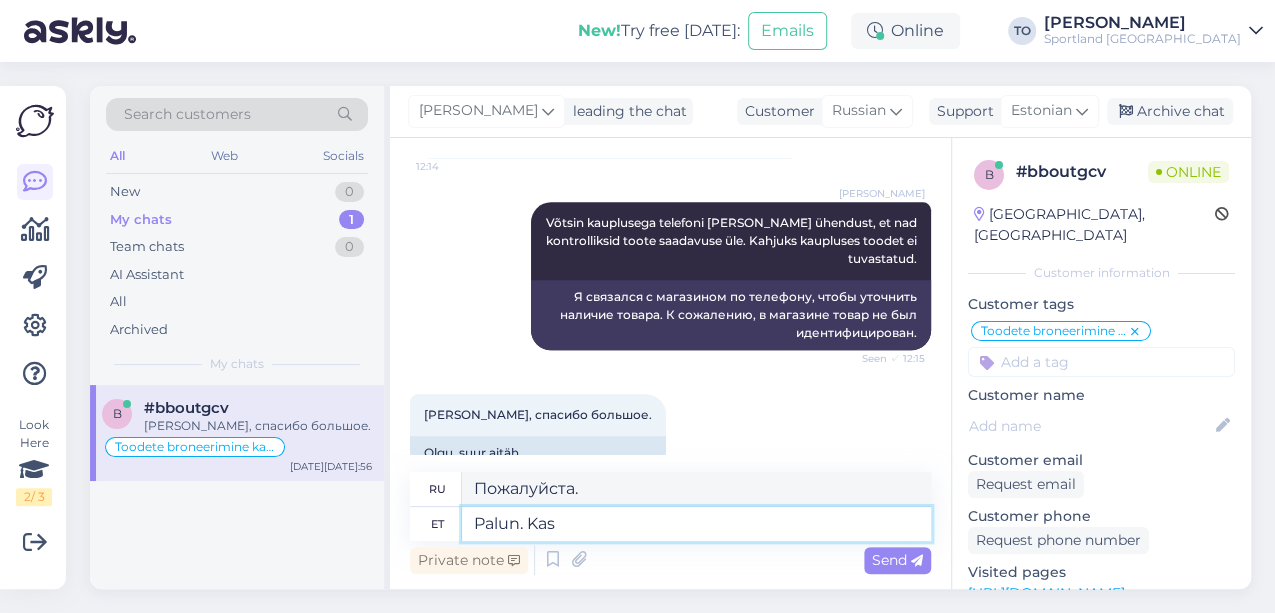 type on "Пожалуйста. Можно?" 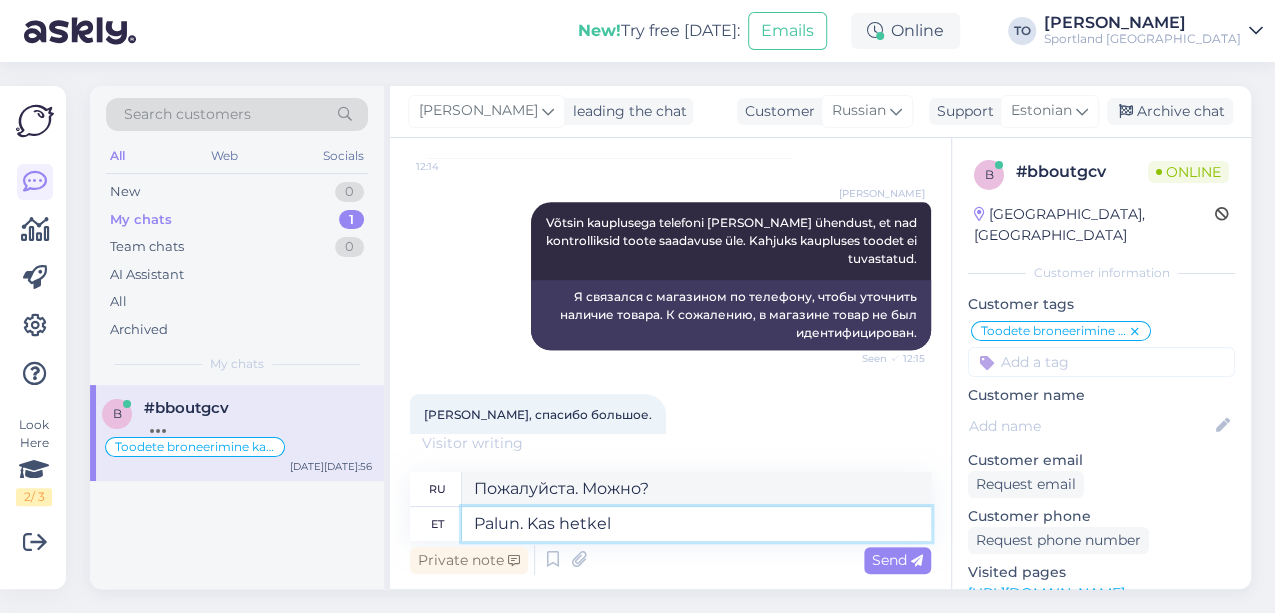 type on "Palun. Kas hetkel s" 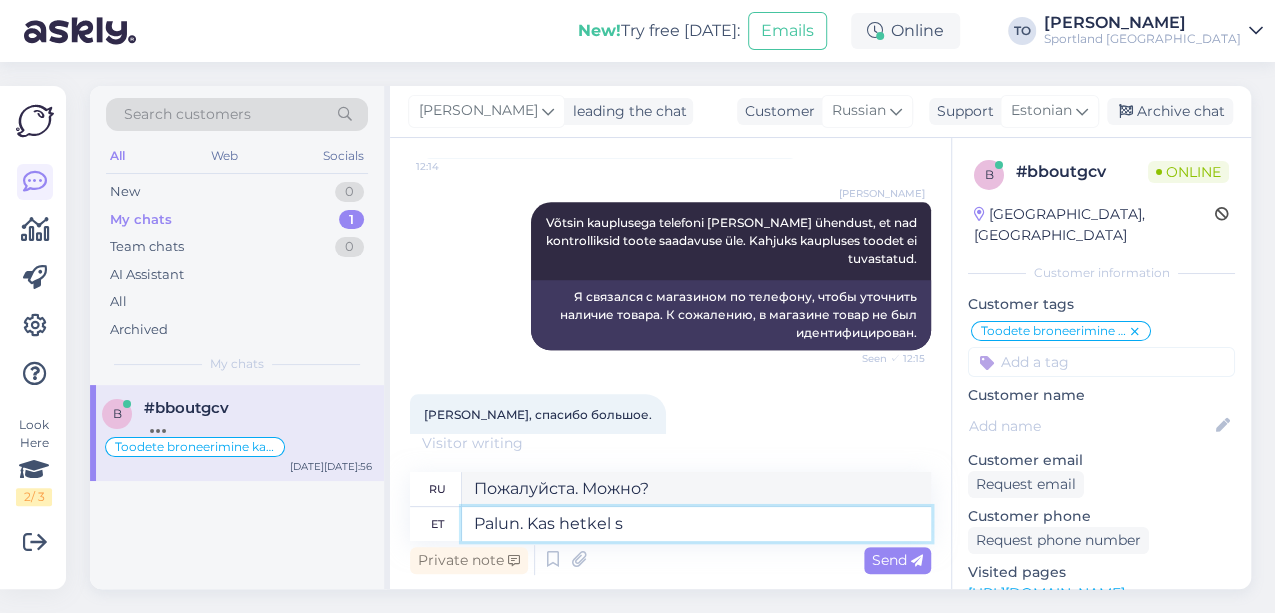 type on "Пожалуйста. Это сейчас?" 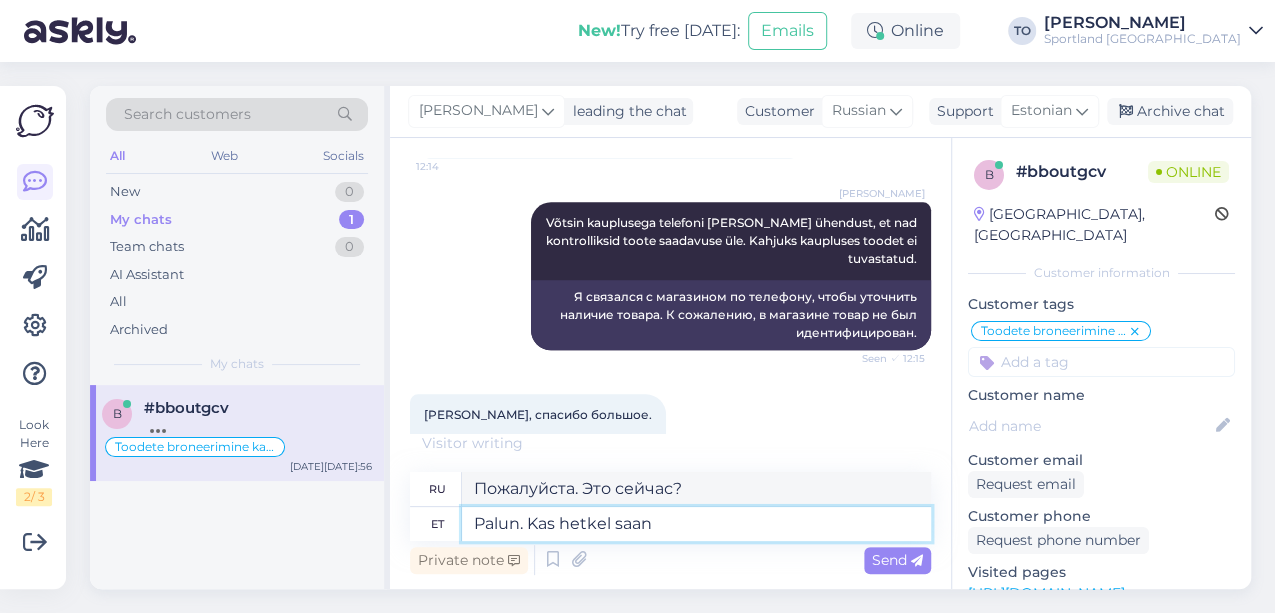 type on "Palun. Kas hetkel saan v" 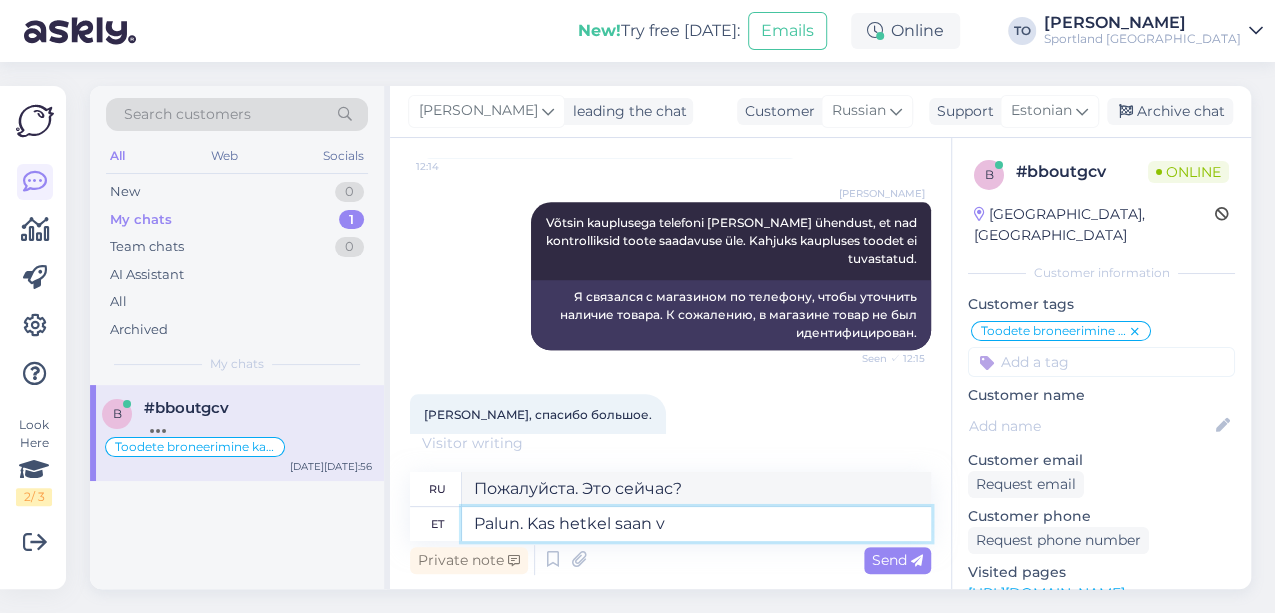 type on "Пожалуйста. Могу ли я получить его сейчас?" 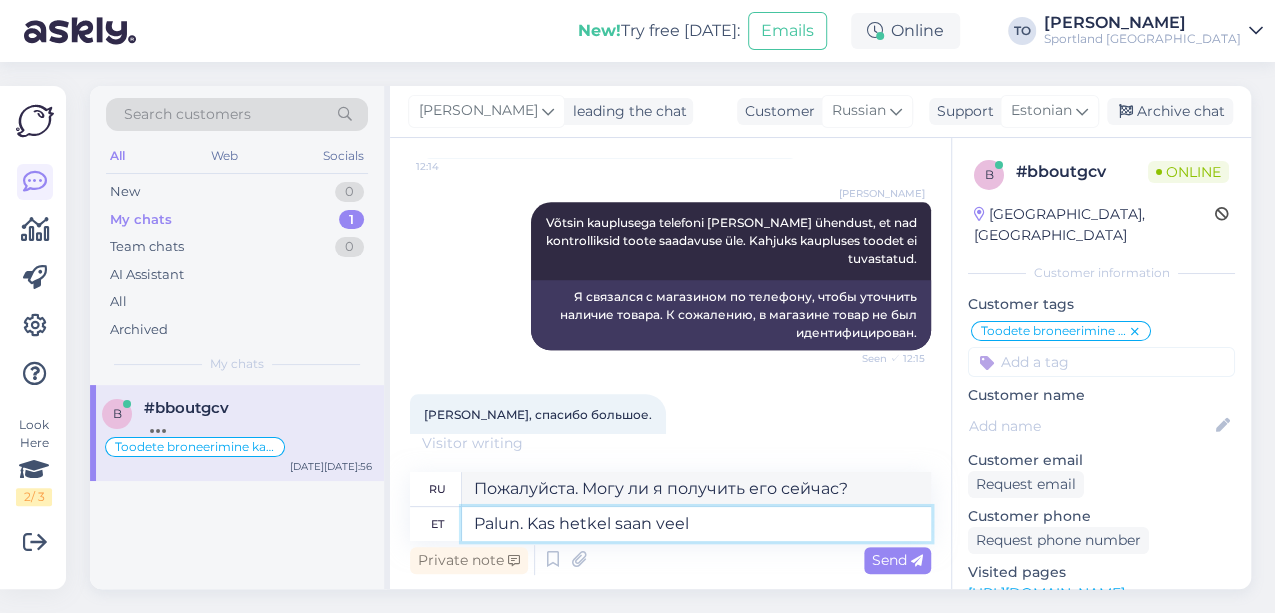 type on "Palun. Kas hetkel saan veel" 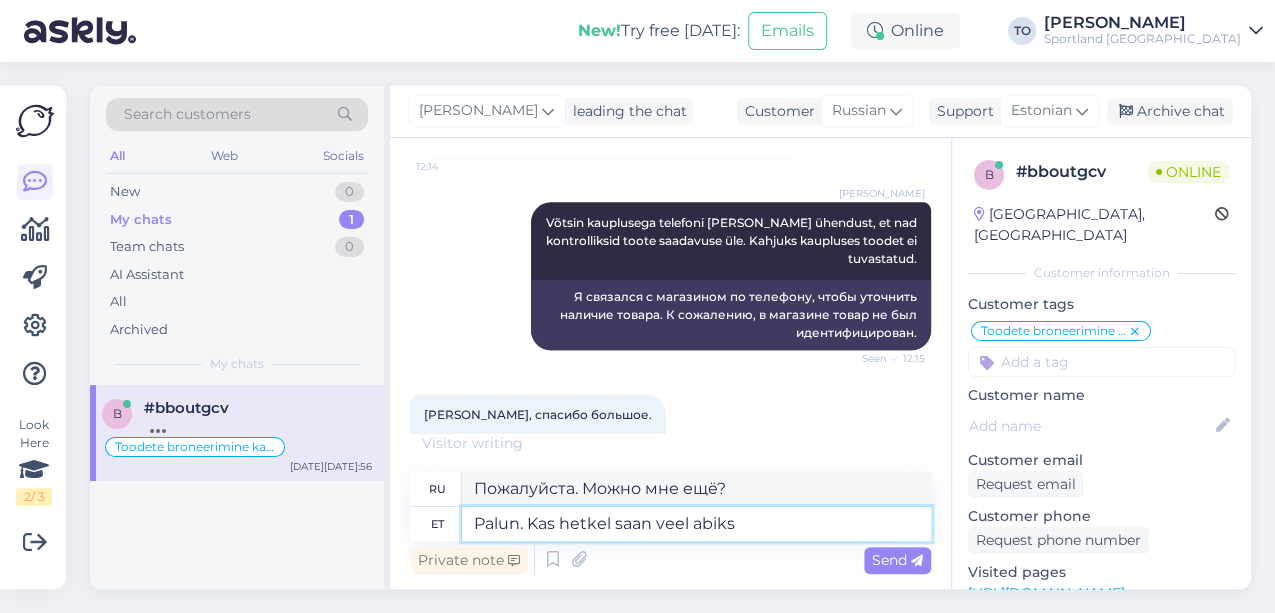 type on "Palun. Kas hetkel saan veel abiks" 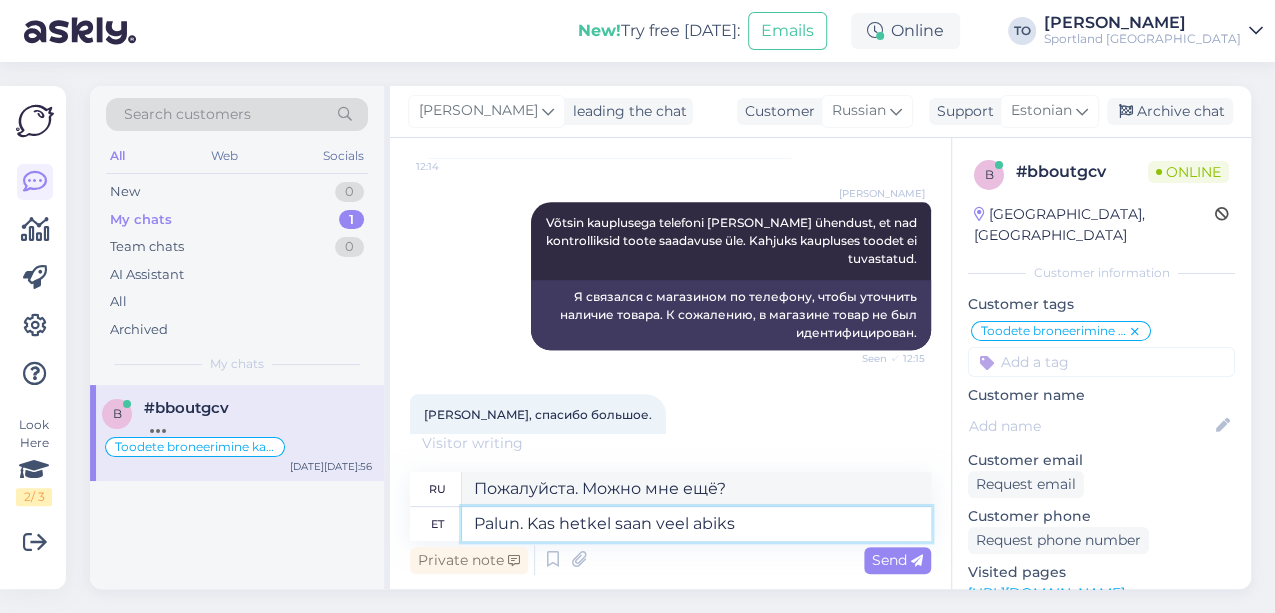type on "Пожалуйста. Могу ли я вам ещё помочь?" 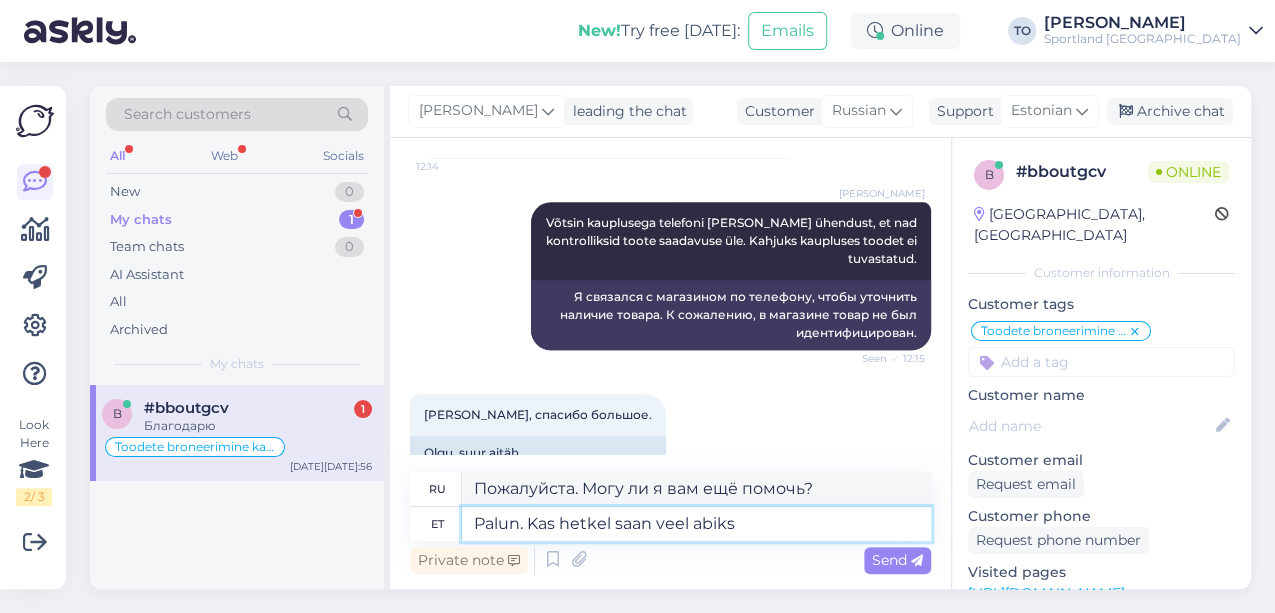 scroll, scrollTop: 1250, scrollLeft: 0, axis: vertical 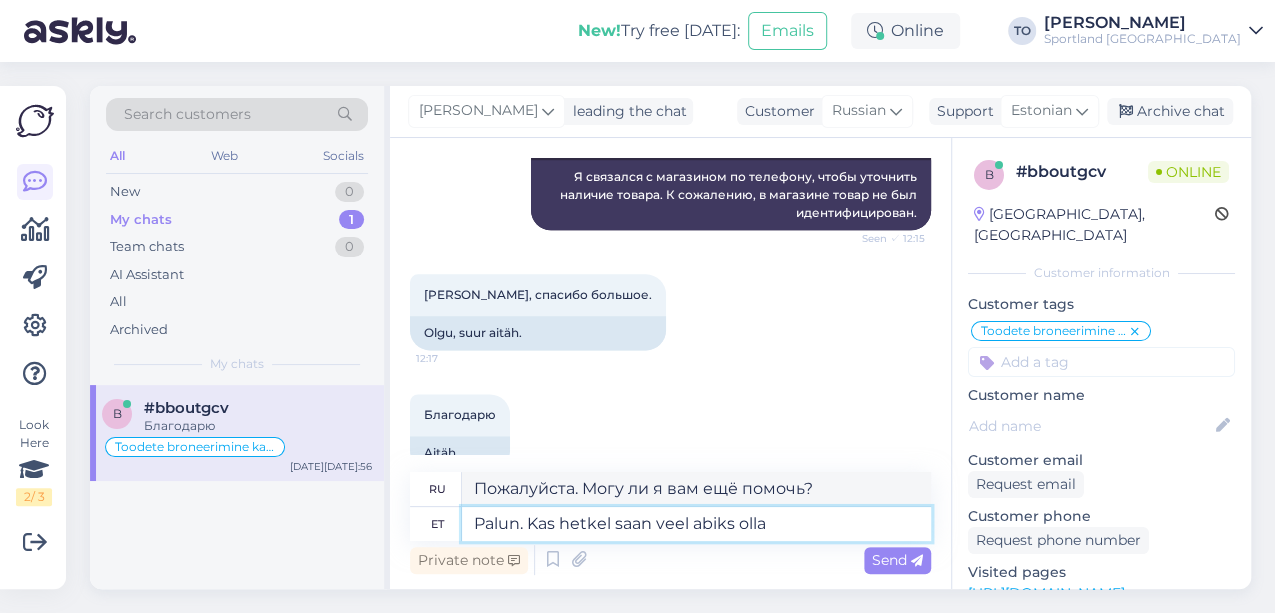 type on "Palun. Kas hetkel saan veel abiks olla?" 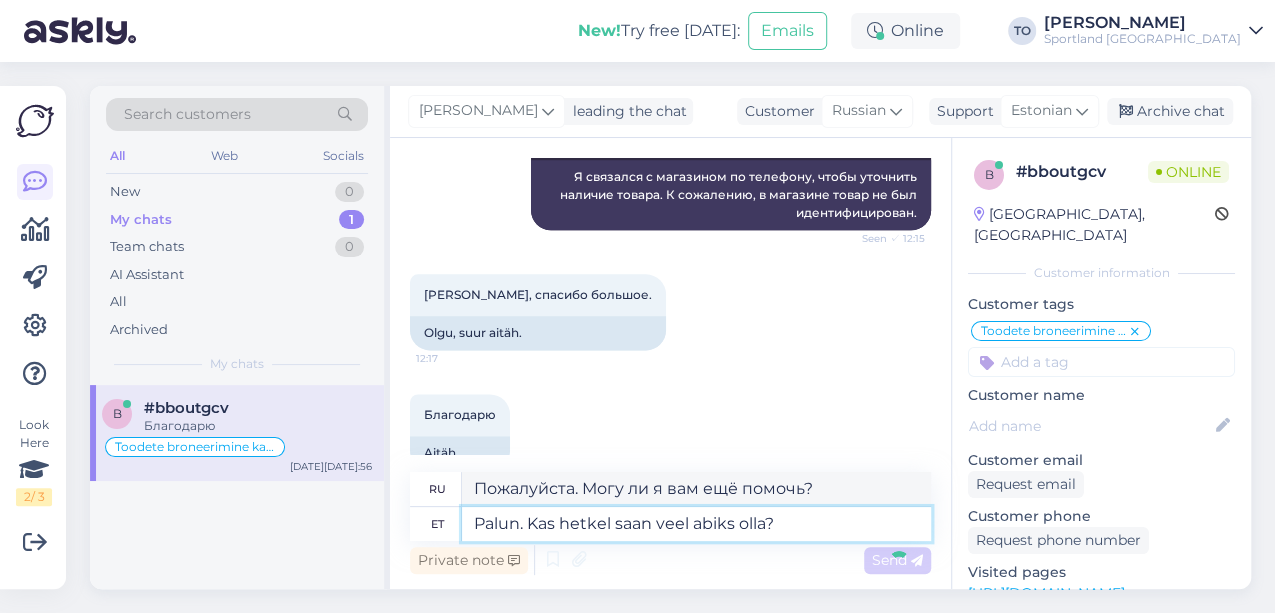 type 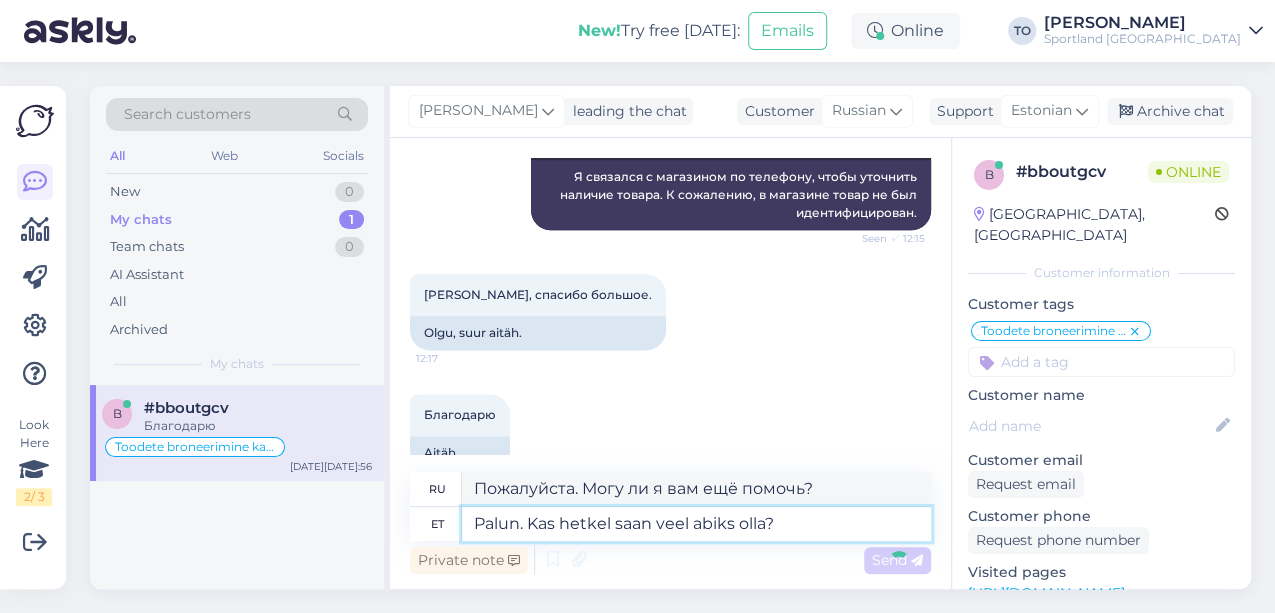type 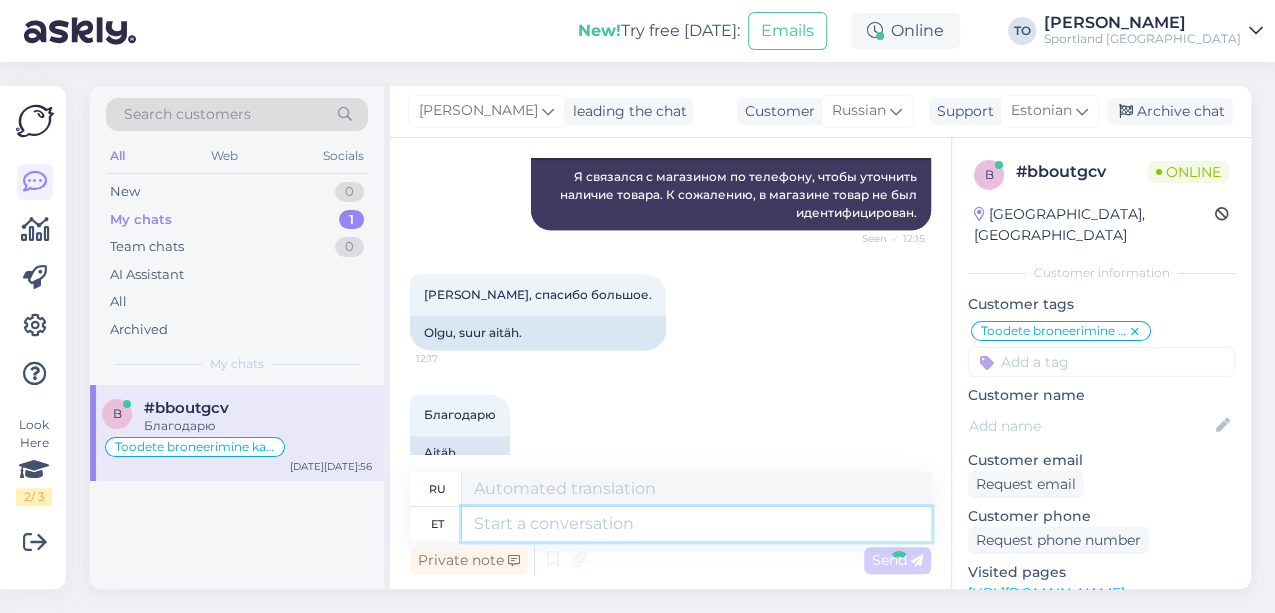 scroll, scrollTop: 1370, scrollLeft: 0, axis: vertical 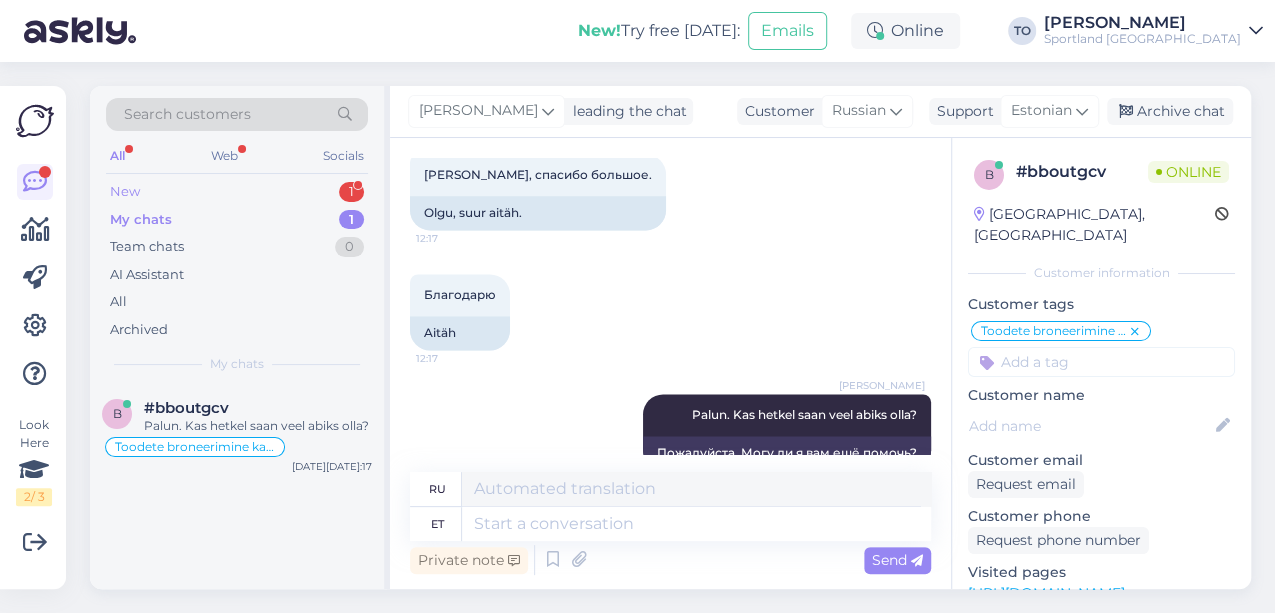 click on "New 1" at bounding box center [237, 192] 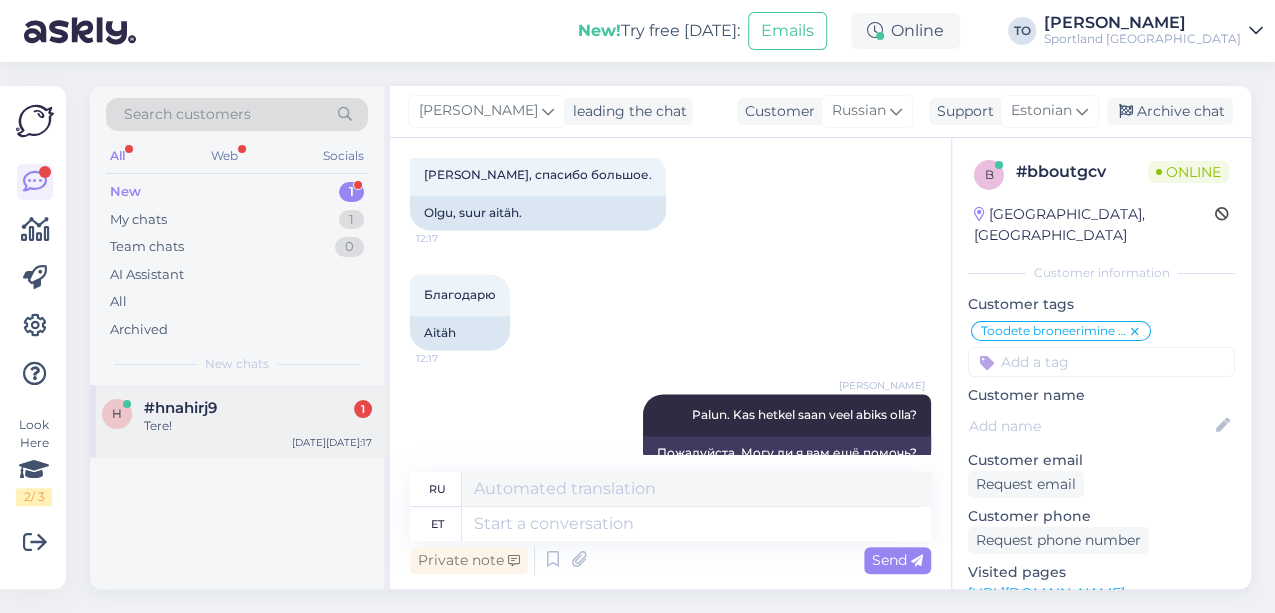 click on "Tere!" at bounding box center [258, 426] 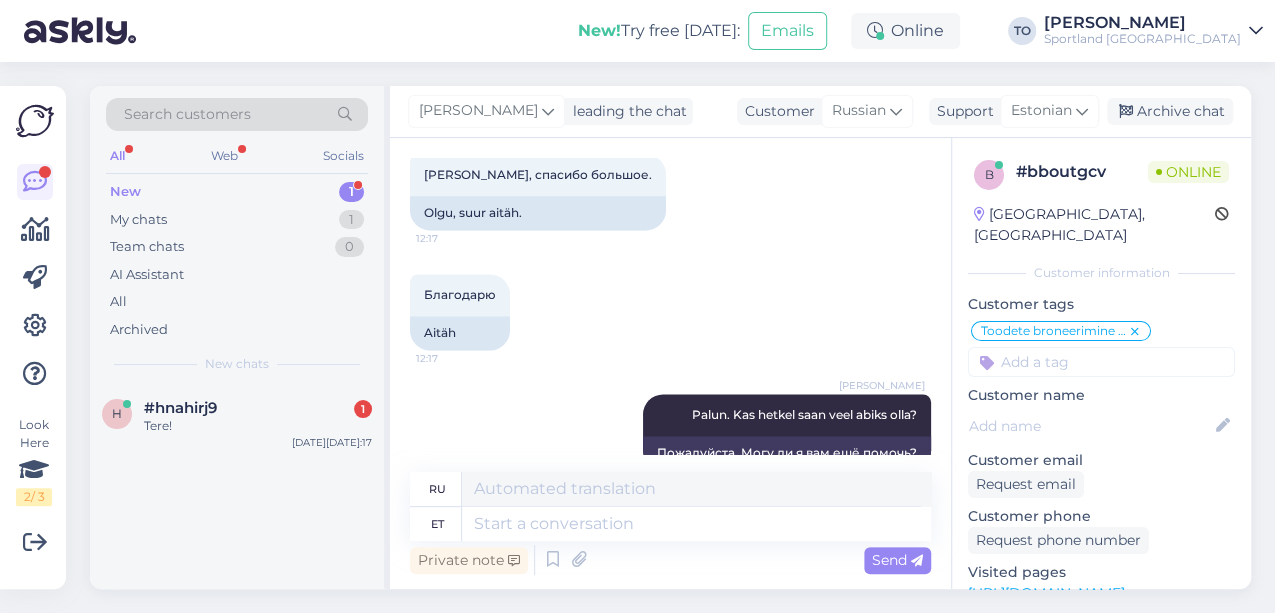 scroll, scrollTop: 0, scrollLeft: 0, axis: both 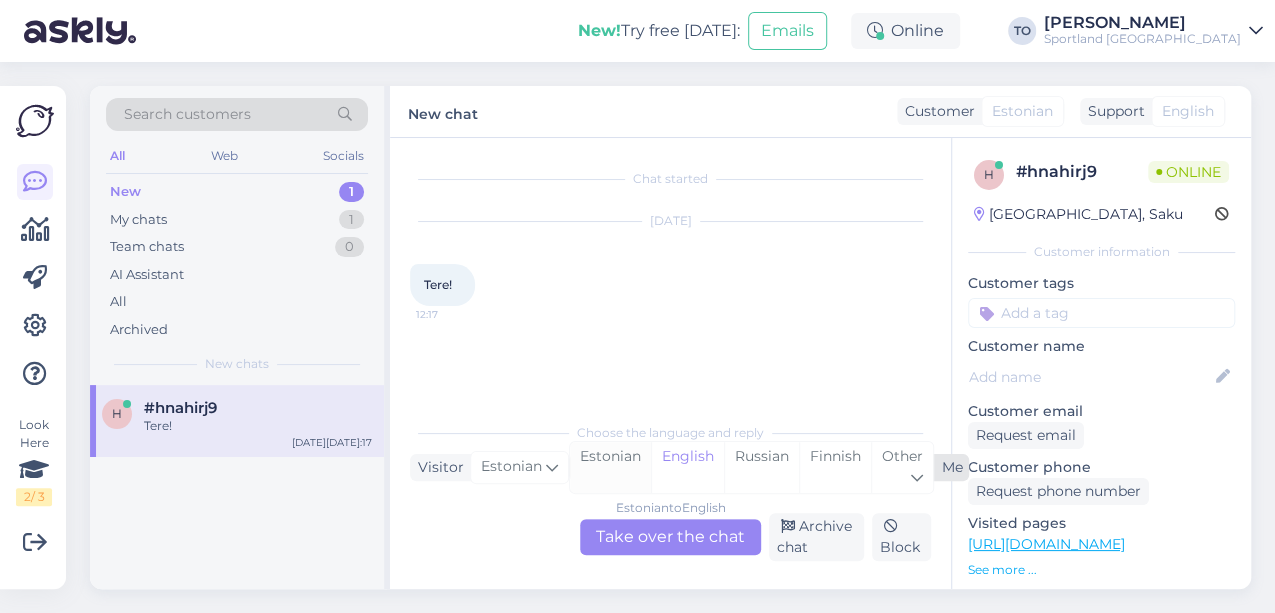 click on "Estonian" at bounding box center [610, 467] 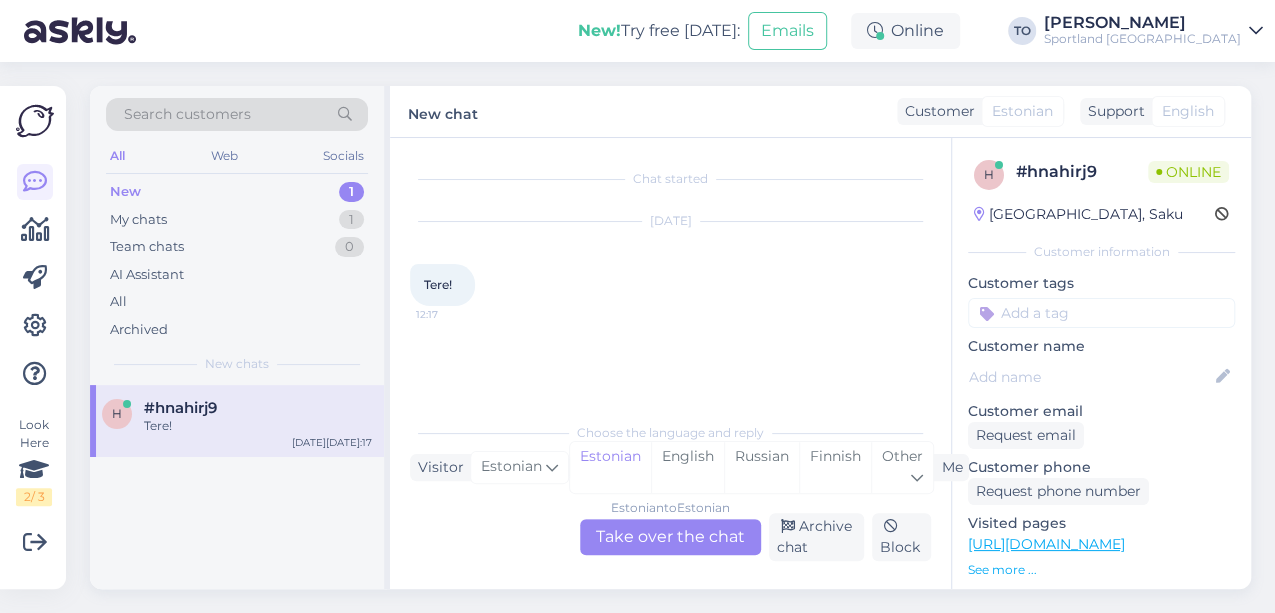 click on "Estonian  to  Estonian Take over the chat" at bounding box center [670, 537] 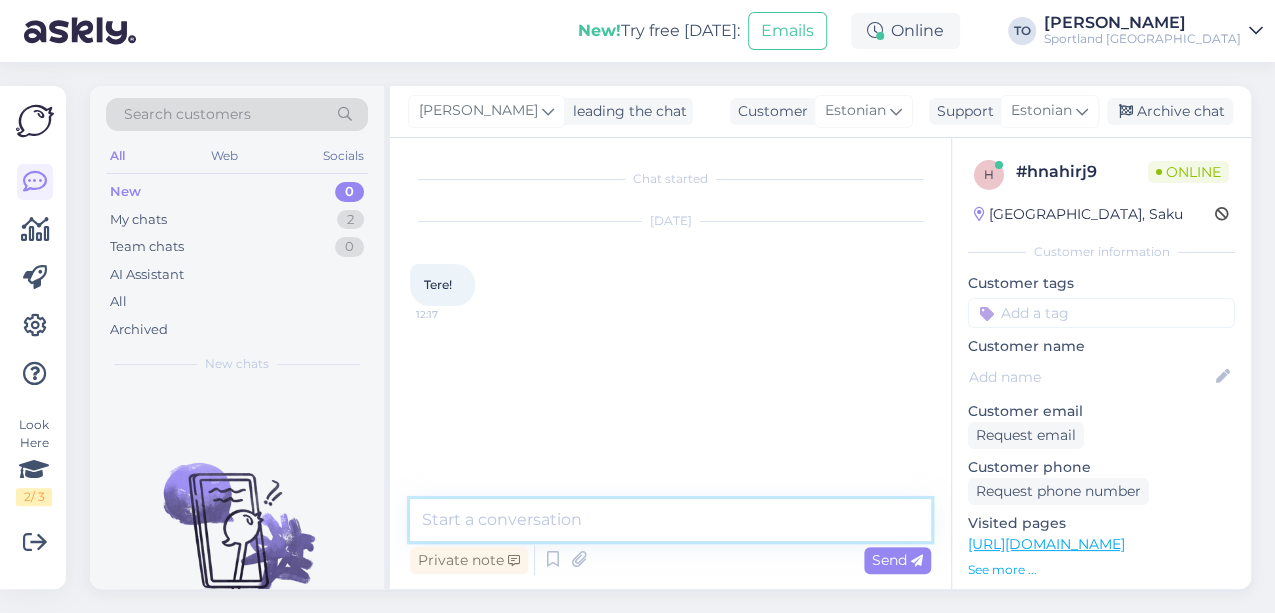 click at bounding box center (670, 520) 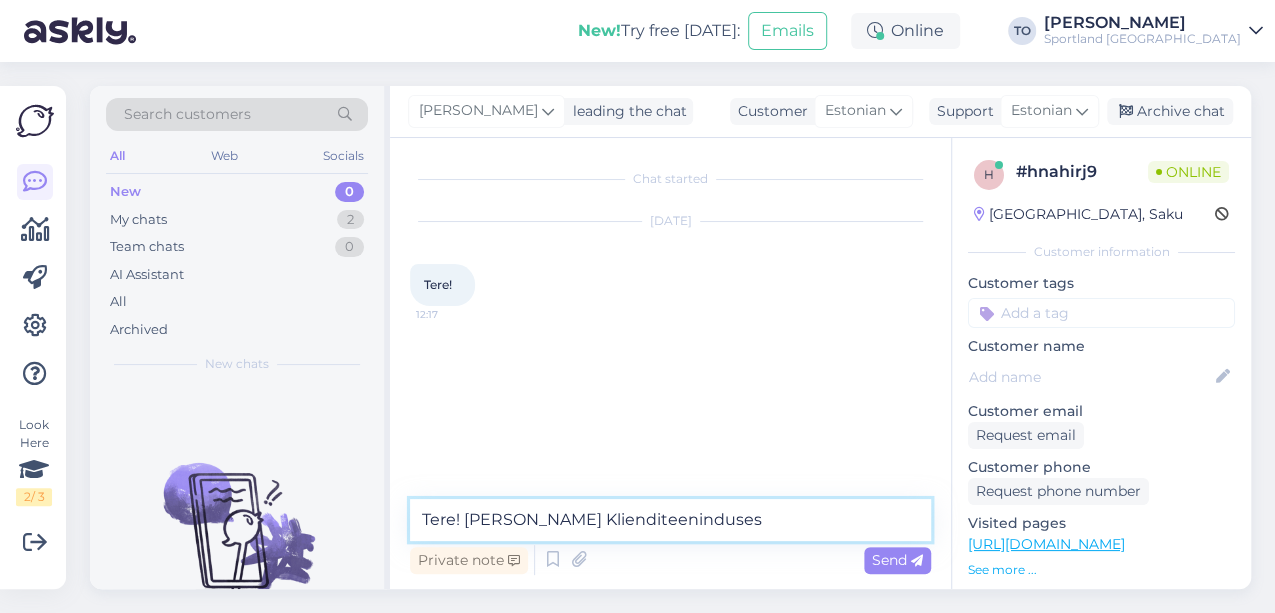 type on "Tere! [PERSON_NAME] Klienditeenindusest" 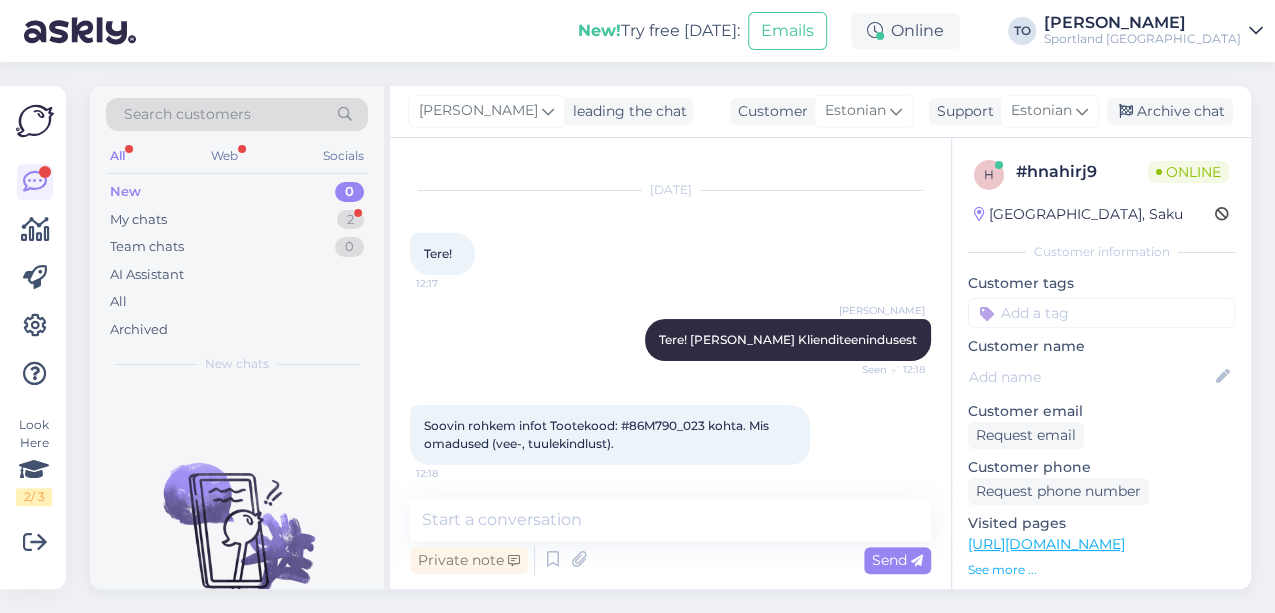 scroll, scrollTop: 36, scrollLeft: 0, axis: vertical 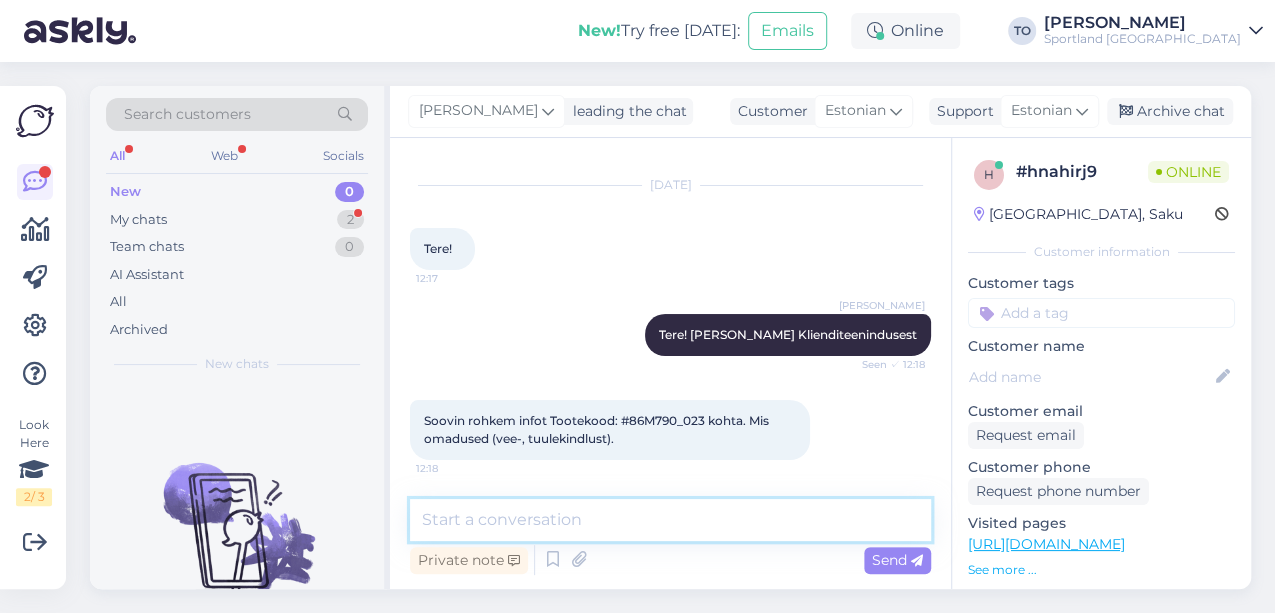click at bounding box center (670, 520) 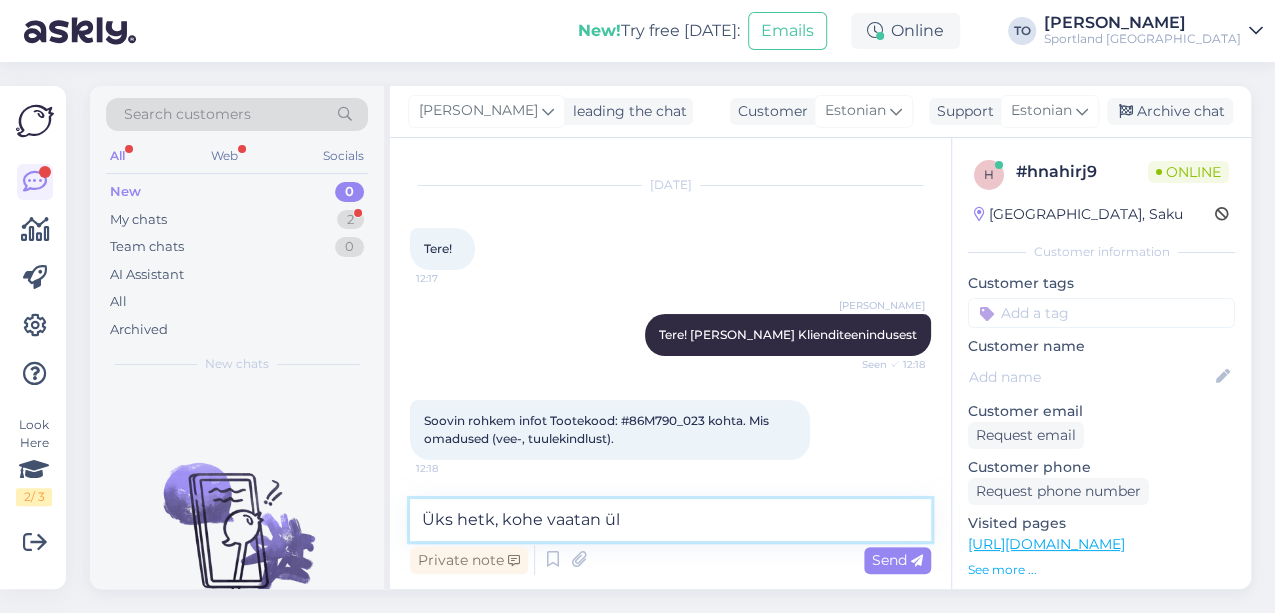 type on "Üks hetk, kohe vaatan üle" 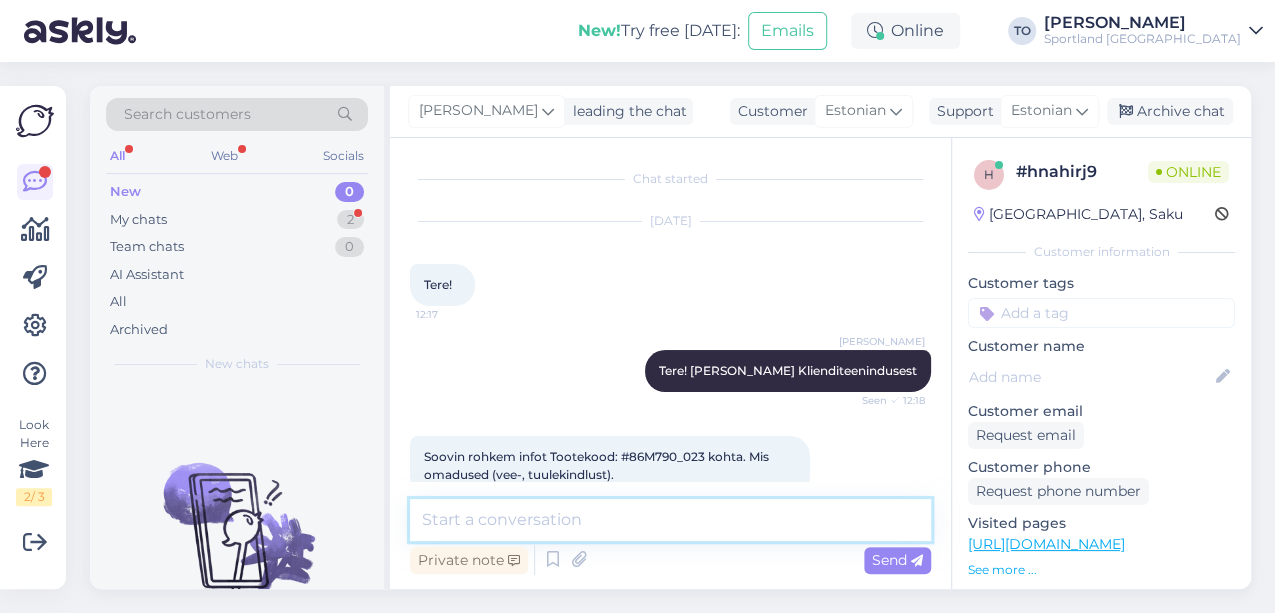 scroll, scrollTop: 122, scrollLeft: 0, axis: vertical 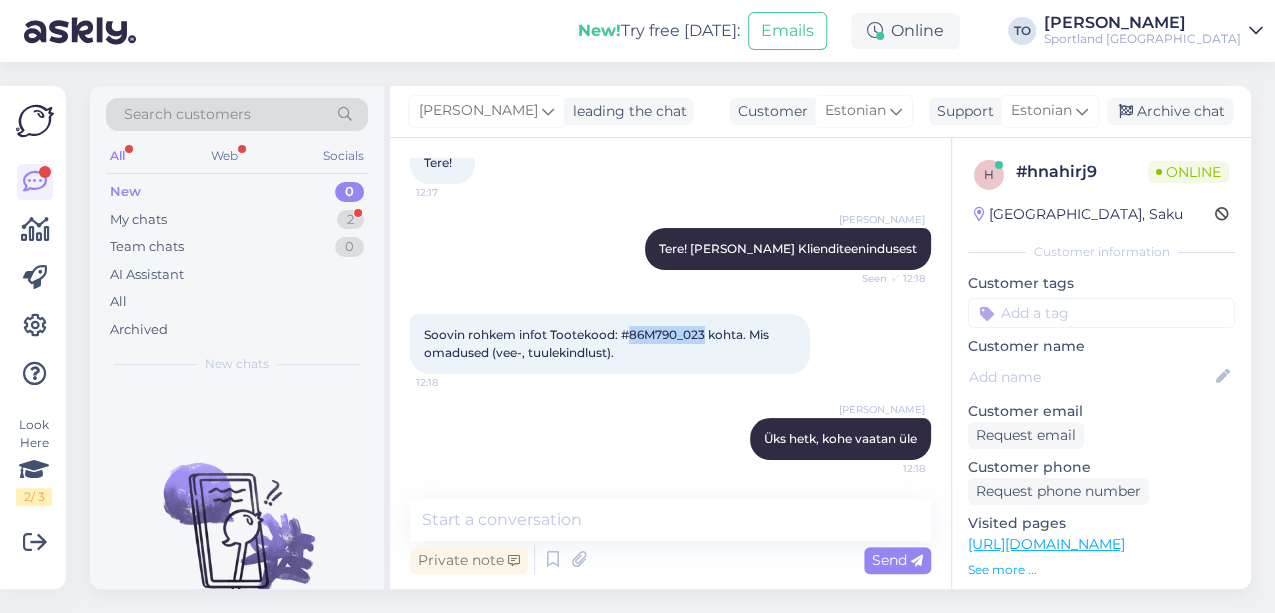 drag, startPoint x: 626, startPoint y: 333, endPoint x: 706, endPoint y: 338, distance: 80.1561 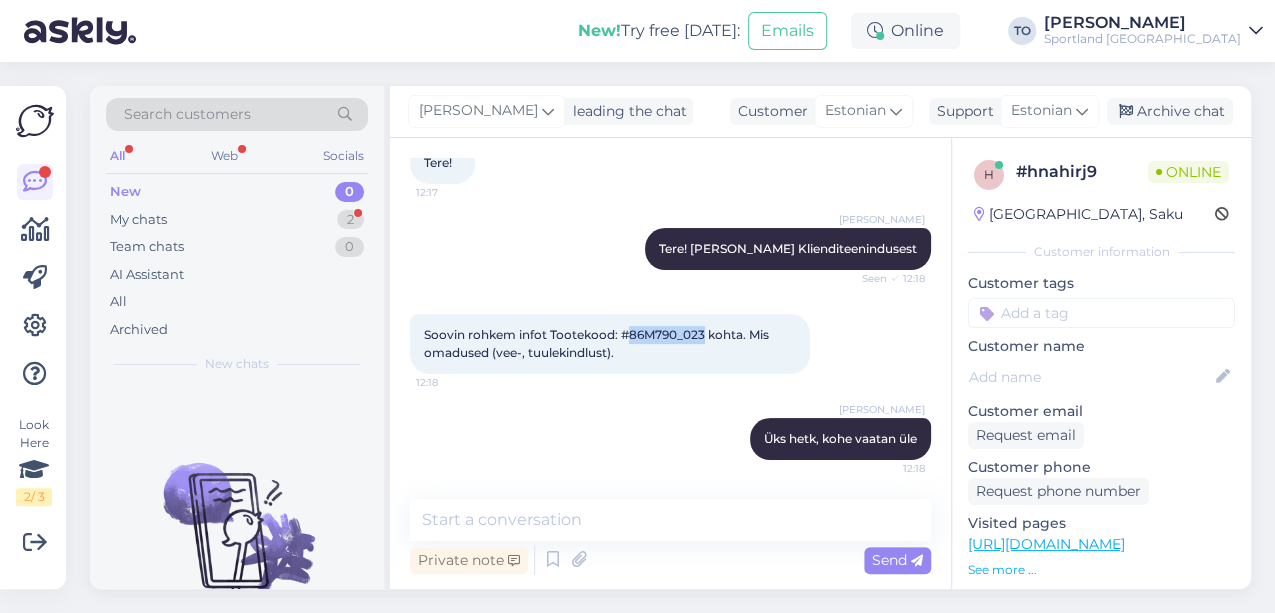 click on "Soovin rohkem infot Tootekood: #86M790_023 kohta. Mis omadused (vee-, tuulekindlust)." at bounding box center (598, 343) 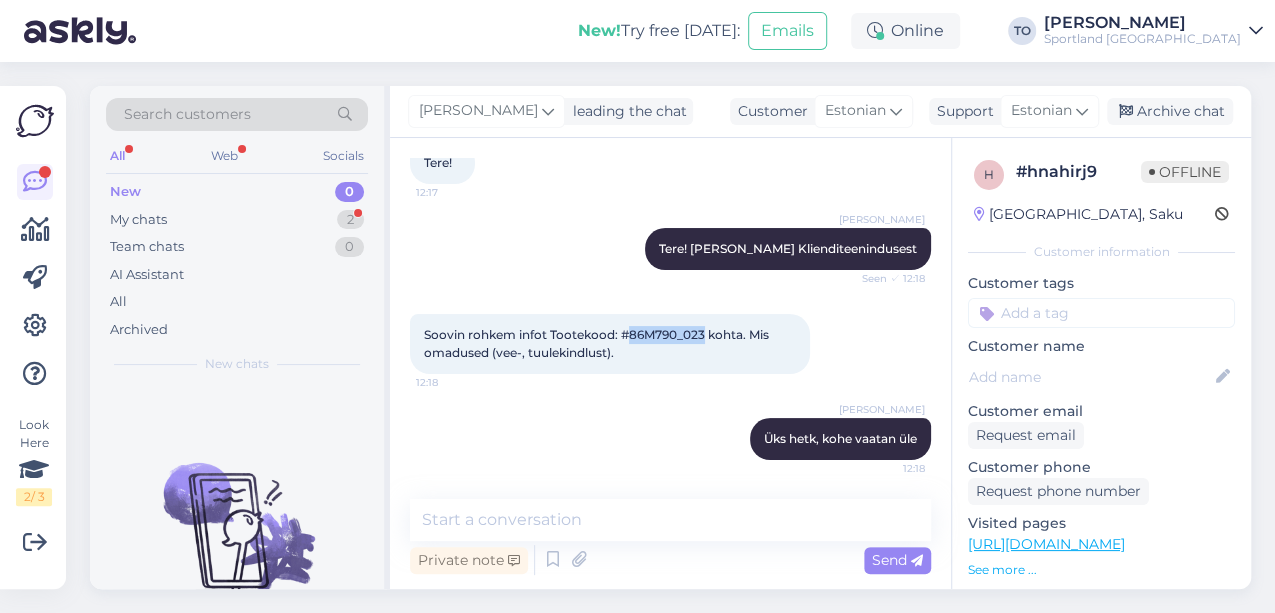 copy on "86M790_023" 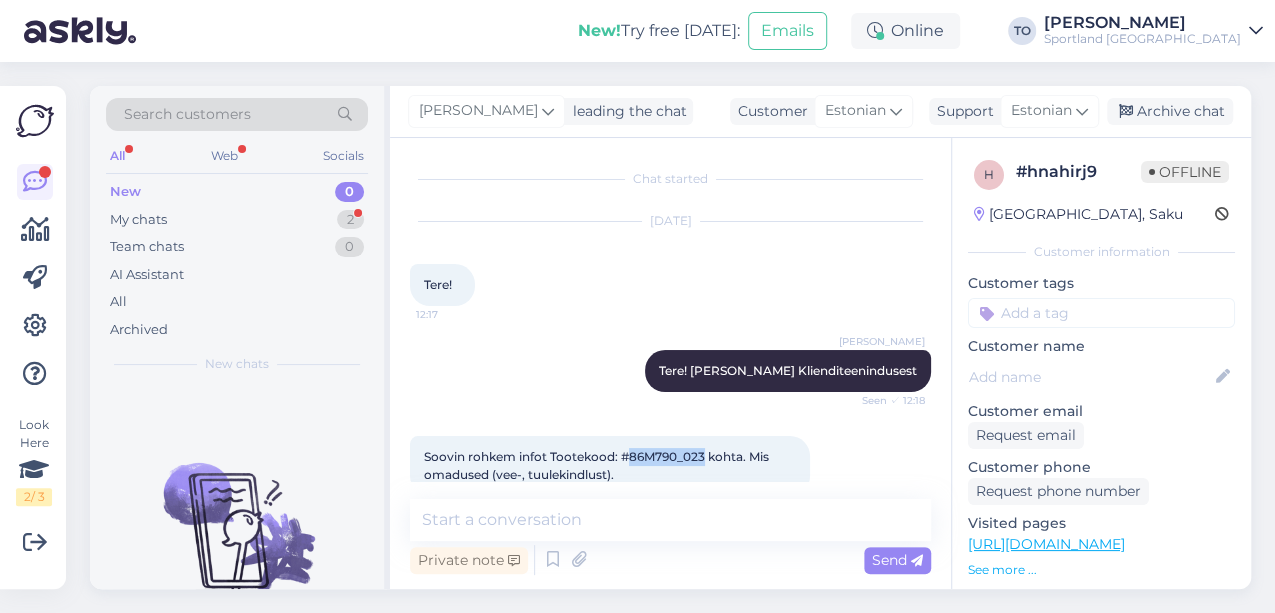 scroll, scrollTop: 122, scrollLeft: 0, axis: vertical 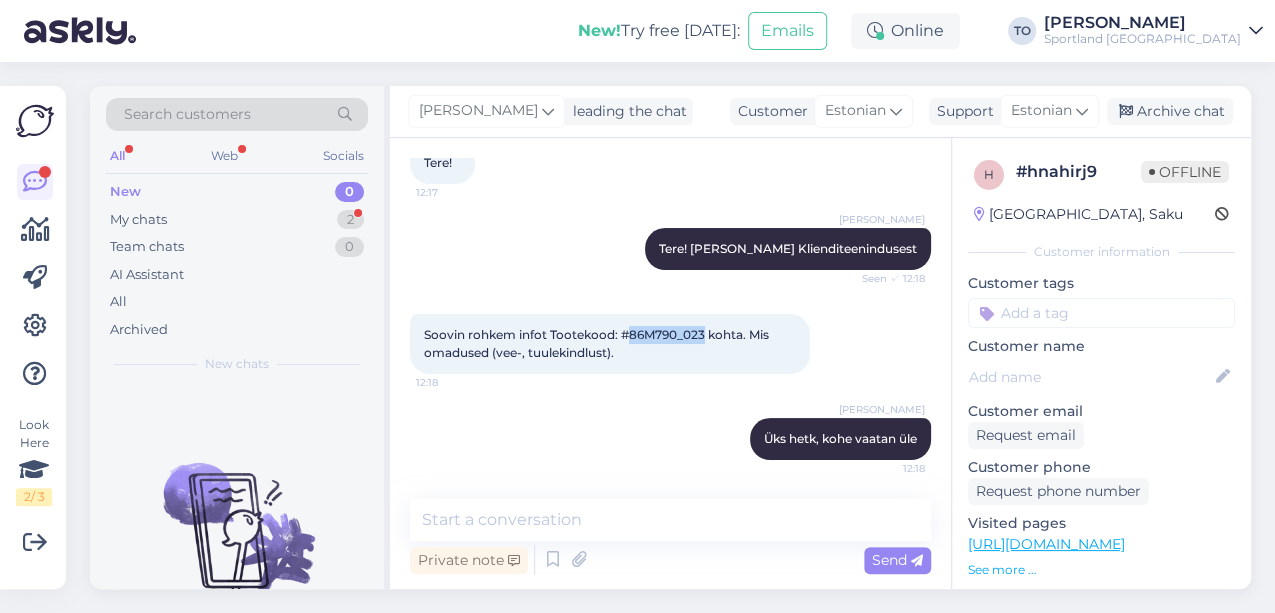 drag, startPoint x: 426, startPoint y: 334, endPoint x: 621, endPoint y: 362, distance: 197 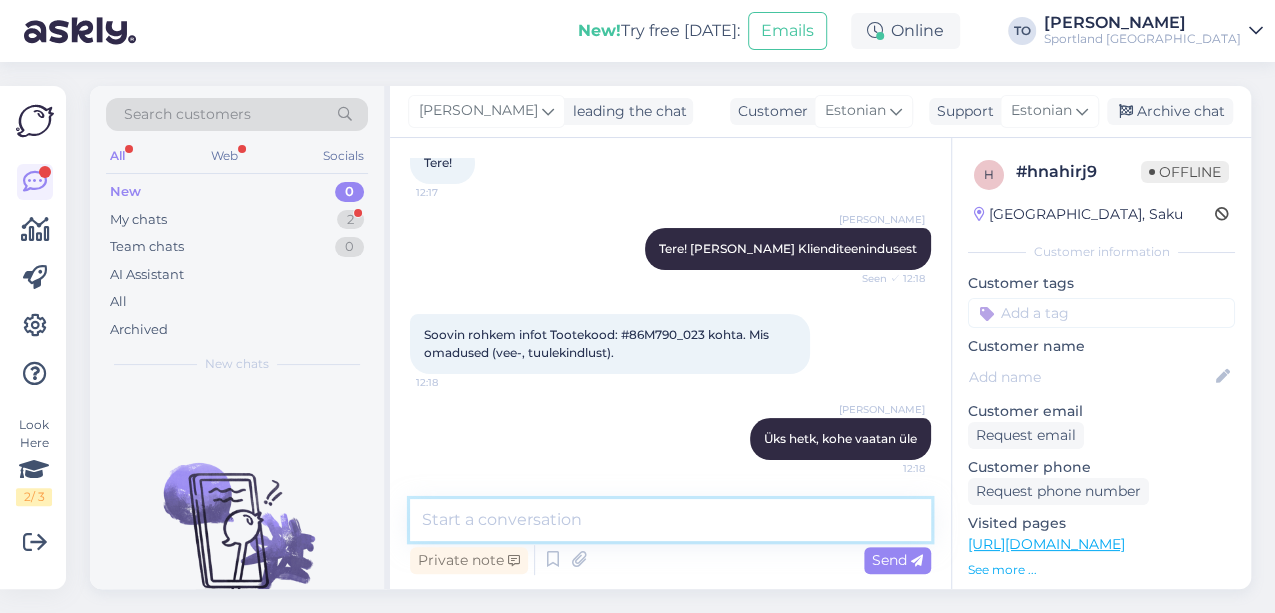 click at bounding box center [670, 520] 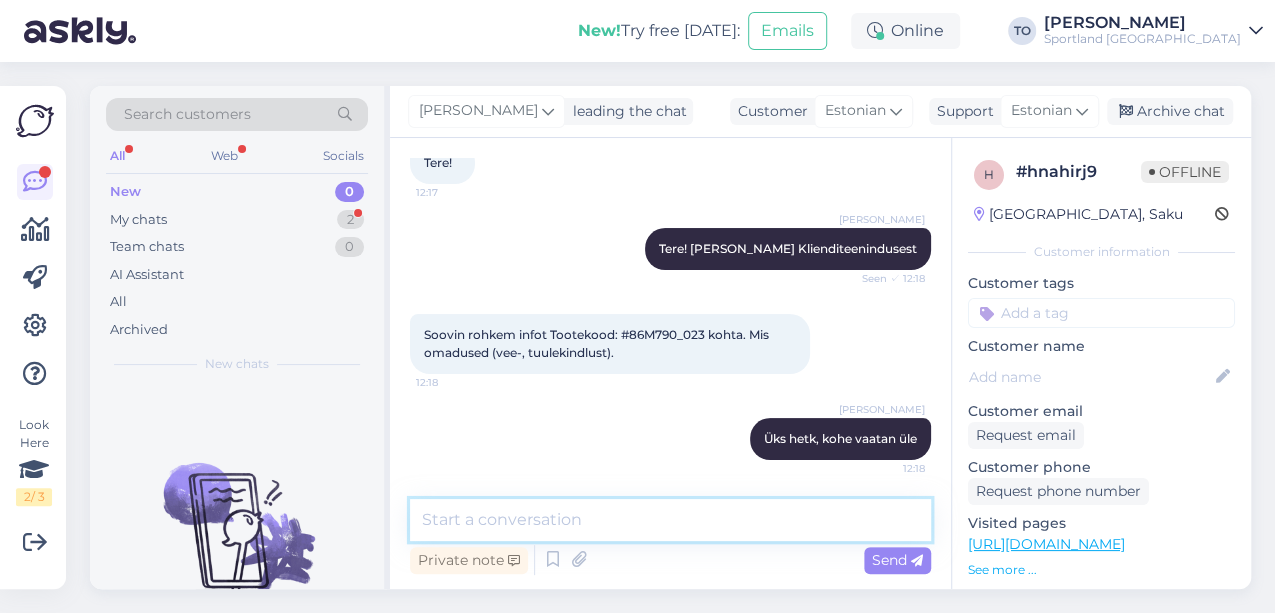 paste on "Vett hülgav, mitte aga täielikult veekindel: Jope on “water repellent” – see tähendab, et kerge vihm või niiske õhk ei imbu kohe sisse. Ei ole aga vihmajaki klassis, st. ei pea vastu tugevamá vihma korral.
Tuulekiht: Kerget tuult peaks see blokeerima – sobiv kergeks tuulekihiks, kuid mitte külmema ja tugevama tuulega talitmiseks [PERSON_NAME] täiendava isolatsioonita" 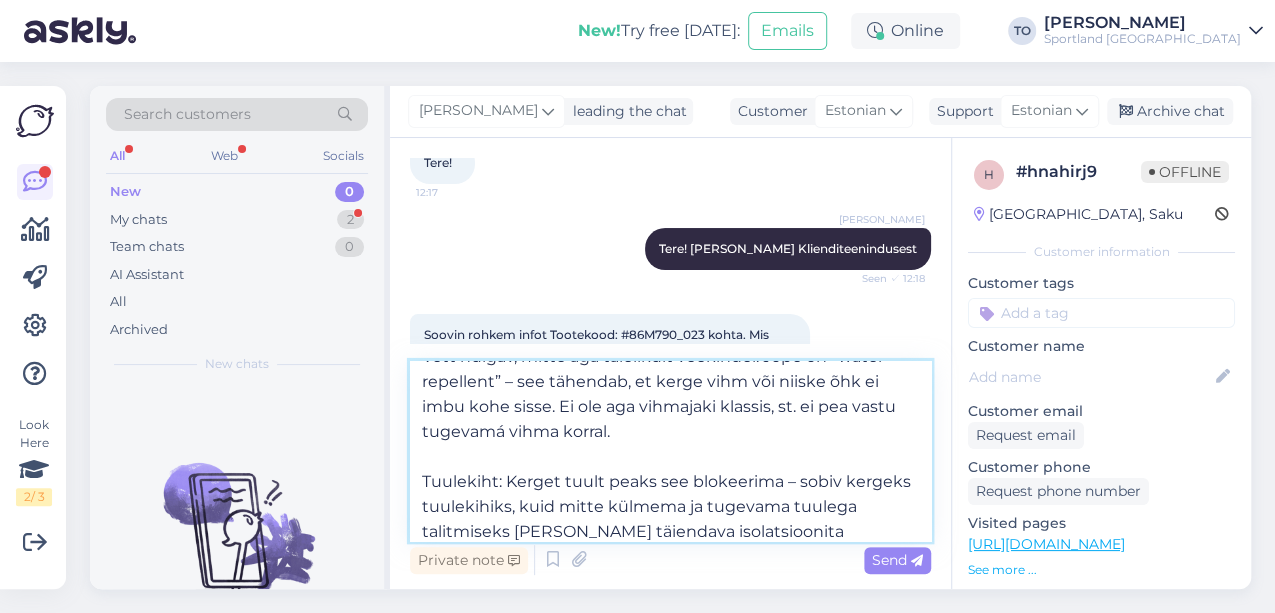 scroll, scrollTop: 0, scrollLeft: 0, axis: both 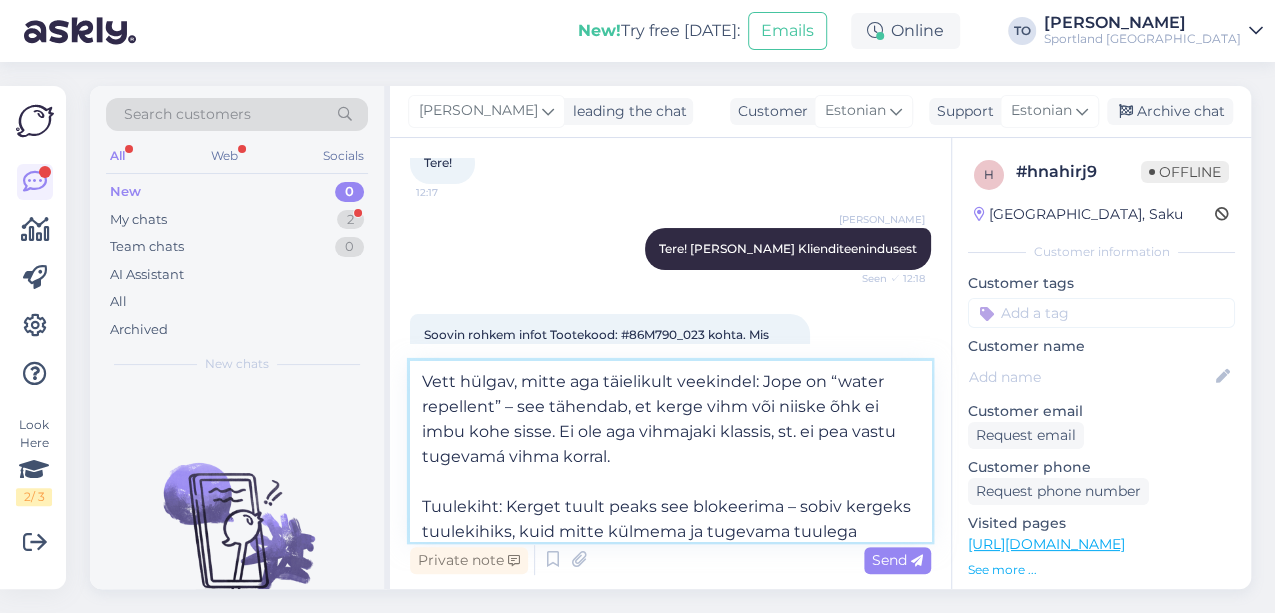 click on "Vett hülgav, mitte aga täielikult veekindel: Jope on “water repellent” – see tähendab, et kerge vihm või niiske õhk ei imbu kohe sisse. Ei ole aga vihmajaki klassis, st. ei pea vastu tugevamá vihma korral.
Tuulekiht: Kerget tuult peaks see blokeerima – sobiv kergeks tuulekihiks, kuid mitte külmema ja tugevama tuulega talitmiseks [PERSON_NAME] täiendava isolatsioonita" at bounding box center [670, 451] 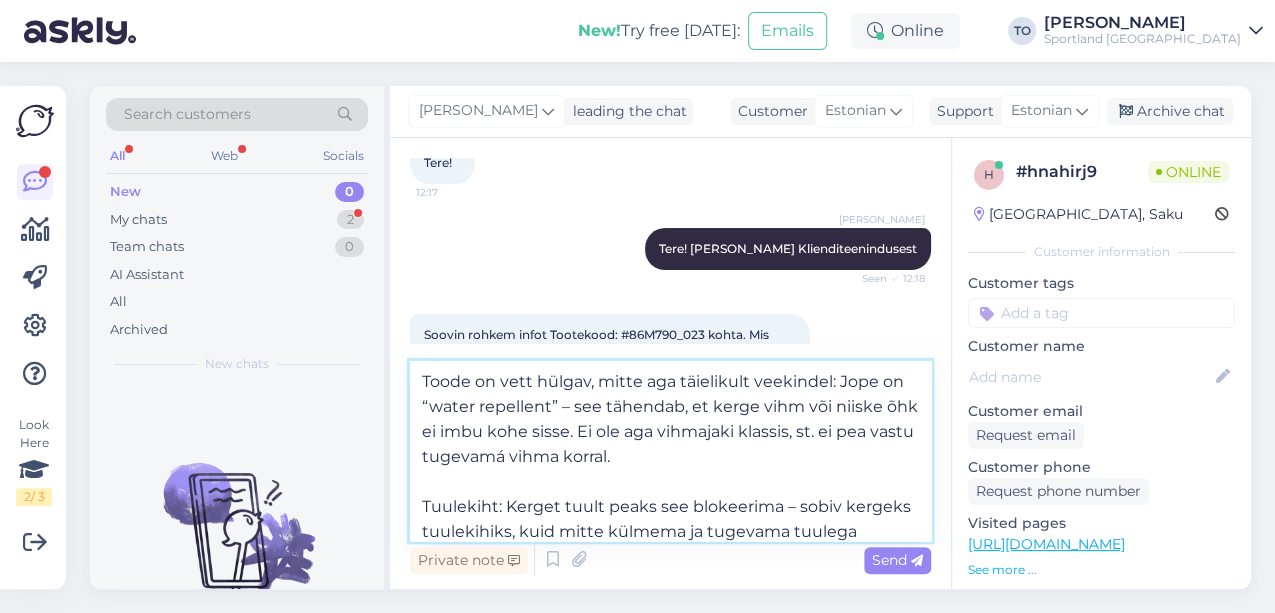 scroll, scrollTop: 36, scrollLeft: 0, axis: vertical 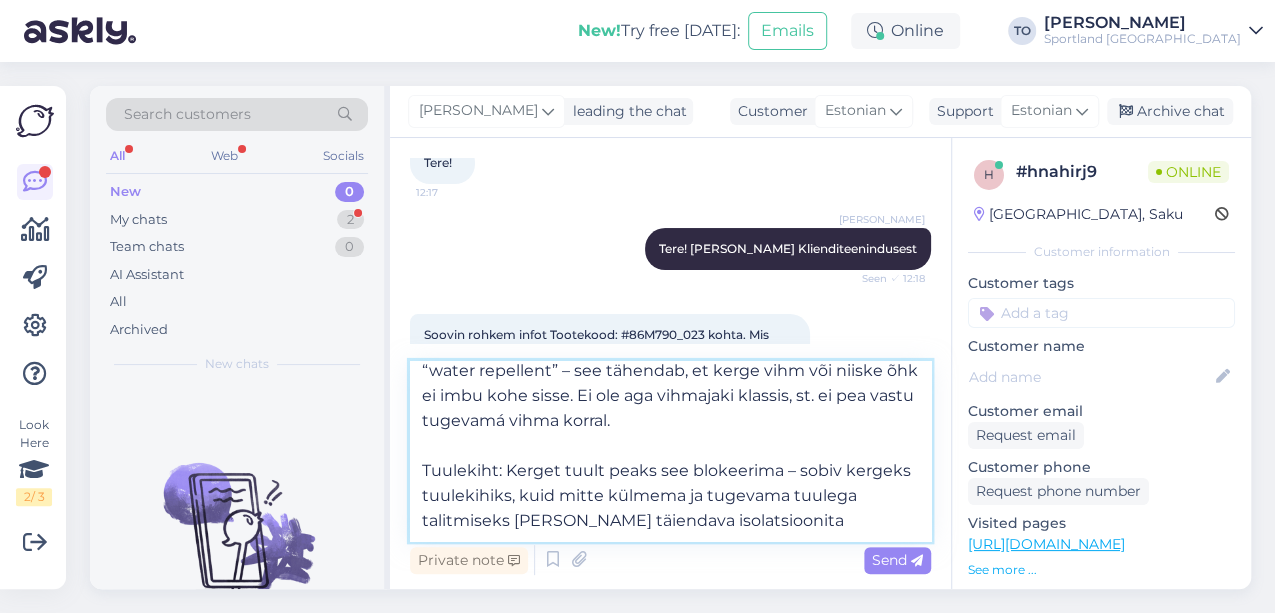 click on "Toode on vett hülgav, mitte aga täielikult veekindel: Jope on “water repellent” – see tähendab, et kerge vihm või niiske õhk ei imbu kohe sisse. Ei ole aga vihmajaki klassis, st. ei pea vastu tugevamá vihma korral.
Tuulekiht: Kerget tuult peaks see blokeerima – sobiv kergeks tuulekihiks, kuid mitte külmema ja tugevama tuulega talitmiseks [PERSON_NAME] täiendava isolatsioonita" at bounding box center (670, 451) 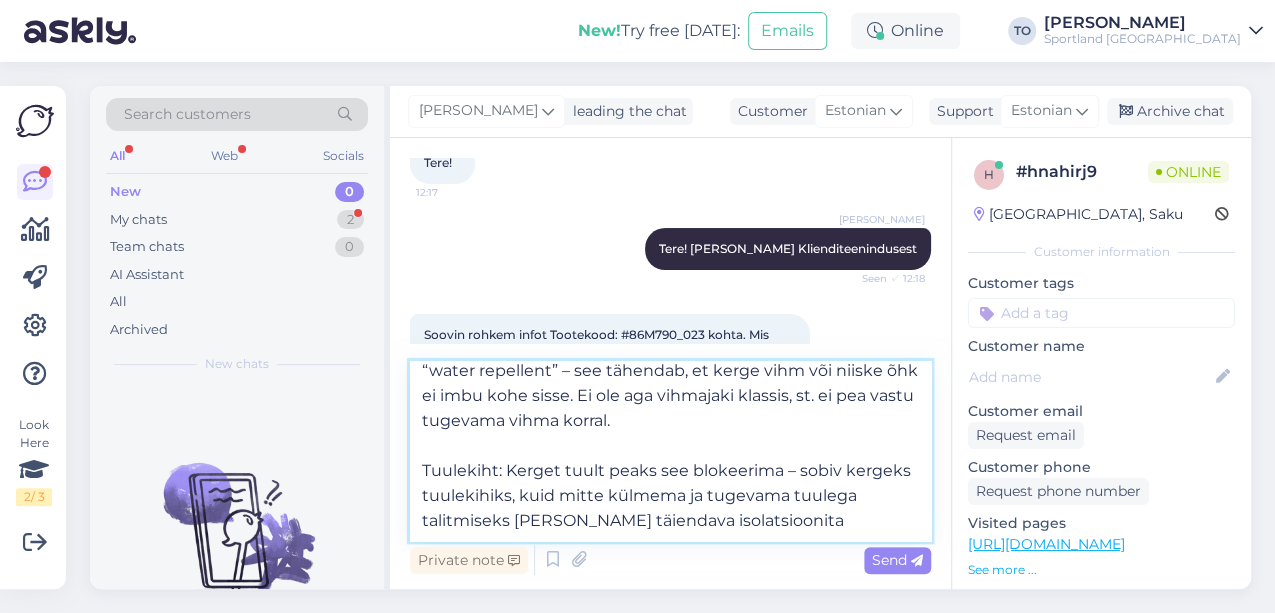 drag, startPoint x: 506, startPoint y: 522, endPoint x: 424, endPoint y: 523, distance: 82.006096 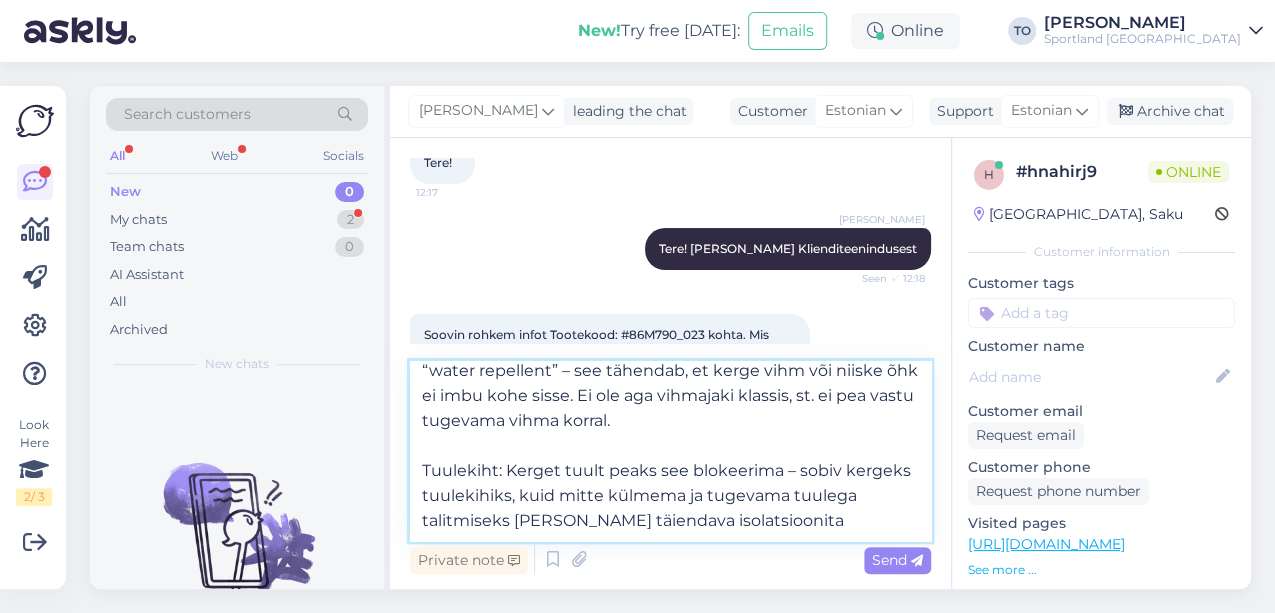 click on "Toode on vett hülgav, mitte aga täielikult veekindel: Jope on “water repellent” – see tähendab, et kerge vihm või niiske õhk ei imbu kohe sisse. Ei ole aga vihmajaki klassis, st. ei pea vastu tugevama vihma korral.
Tuulekiht: Kerget tuult peaks see blokeerima – sobiv kergeks tuulekihiks, kuid mitte külmema ja tugevama tuulega talitmiseks [PERSON_NAME] täiendava isolatsioonita" at bounding box center (670, 451) 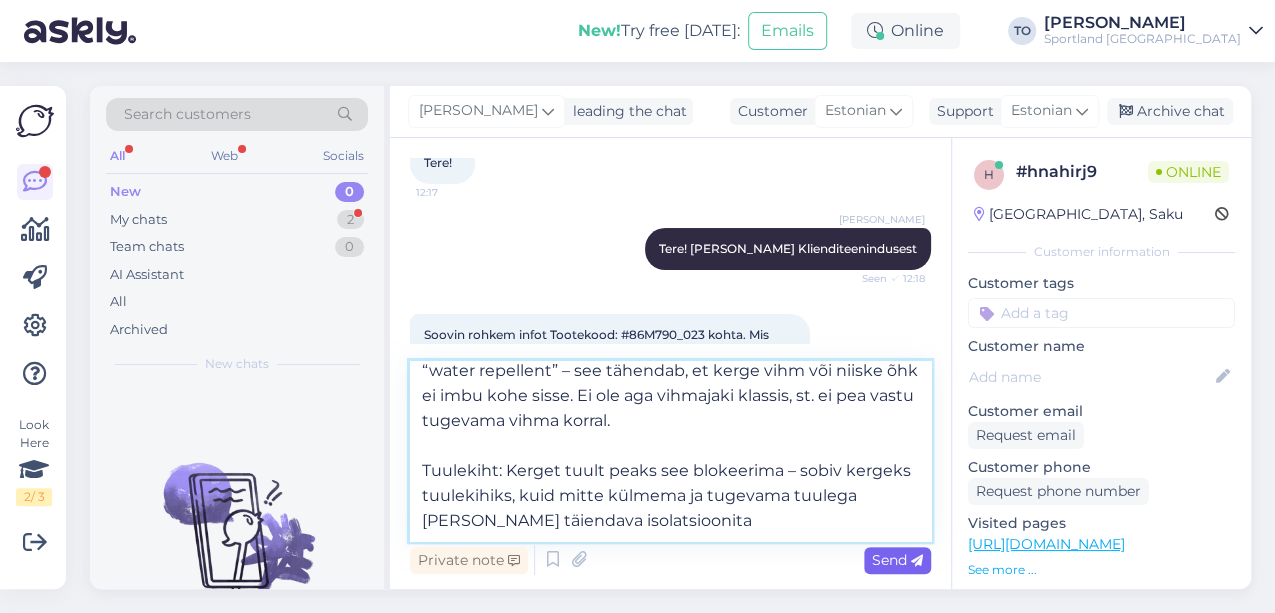 type on "Toode on vett hülgav, mitte aga täielikult veekindel: Jope on “water repellent” – see tähendab, et kerge vihm või niiske õhk ei imbu kohe sisse. Ei ole aga vihmajaki klassis, st. ei pea vastu tugevama vihma korral.
Tuulekiht: Kerget tuult peaks see blokeerima – sobiv kergeks tuulekihiks, kuid mitte külmema ja tugevama tuulega [PERSON_NAME] täiendava isolatsioonita" 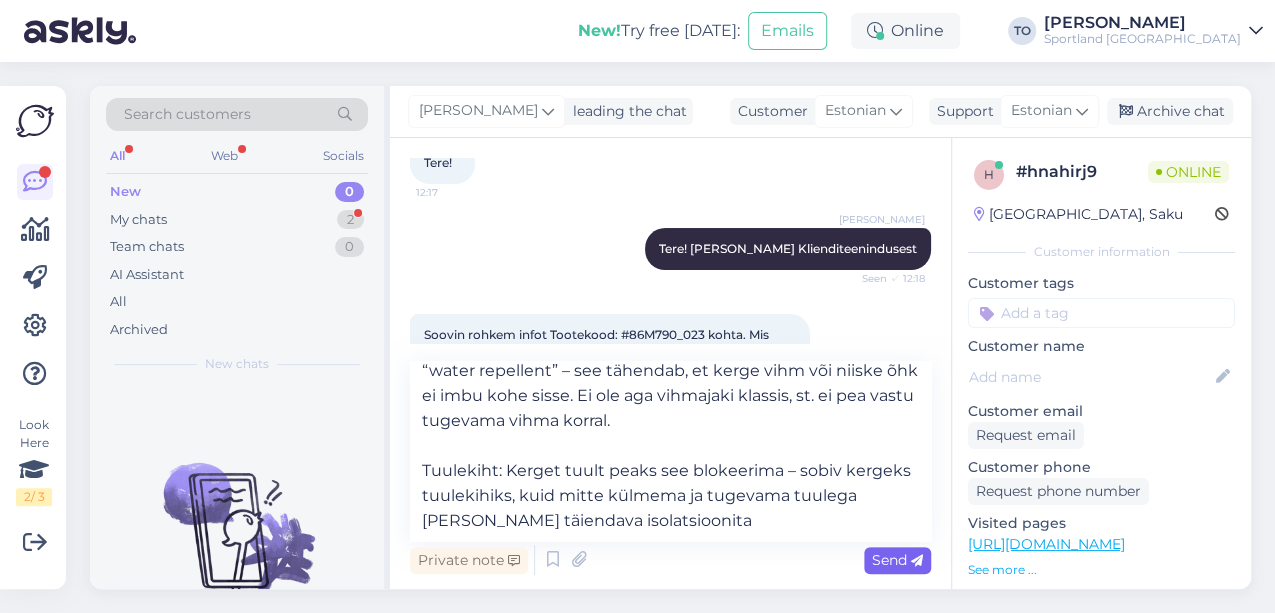 click on "Send" at bounding box center [897, 560] 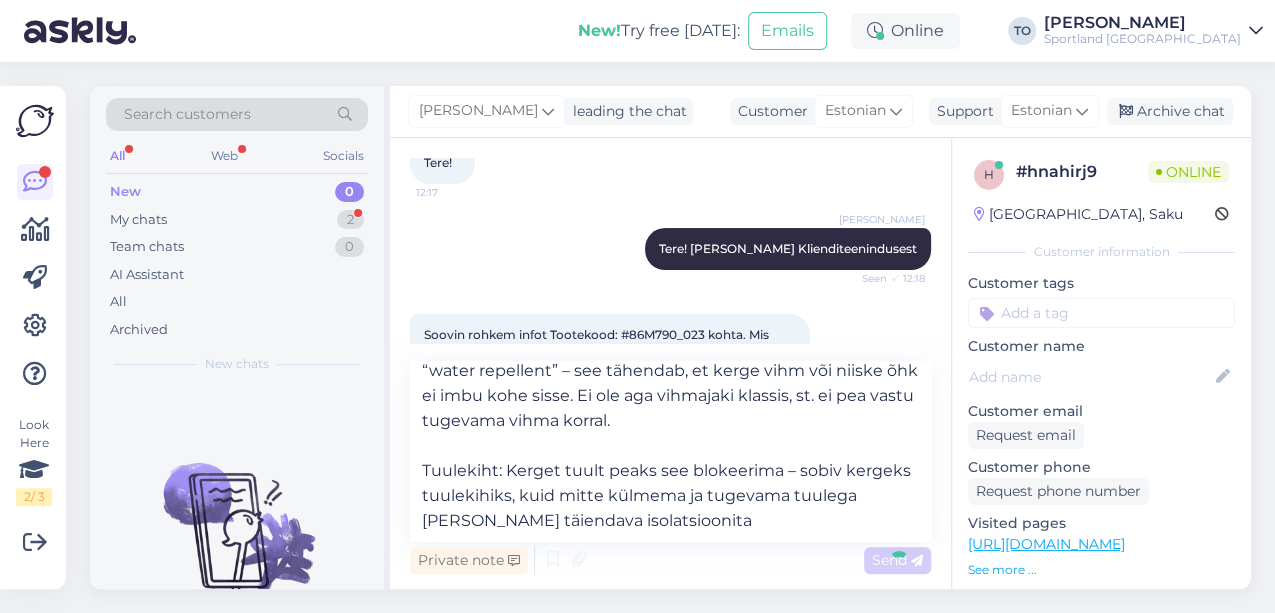 type 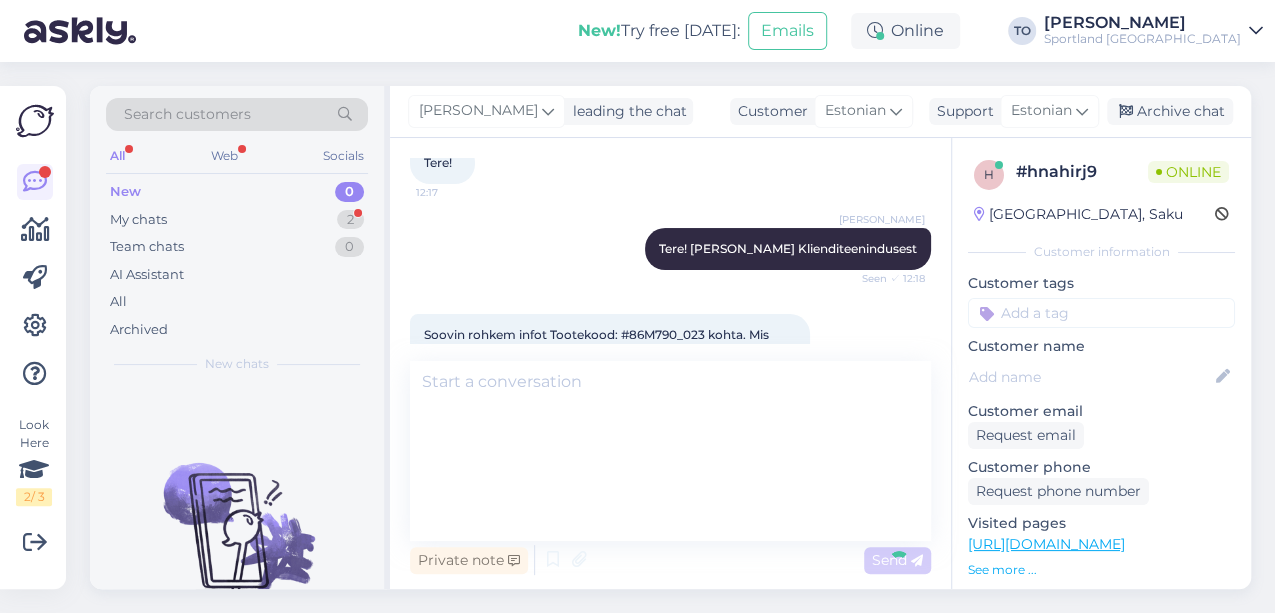 scroll, scrollTop: 334, scrollLeft: 0, axis: vertical 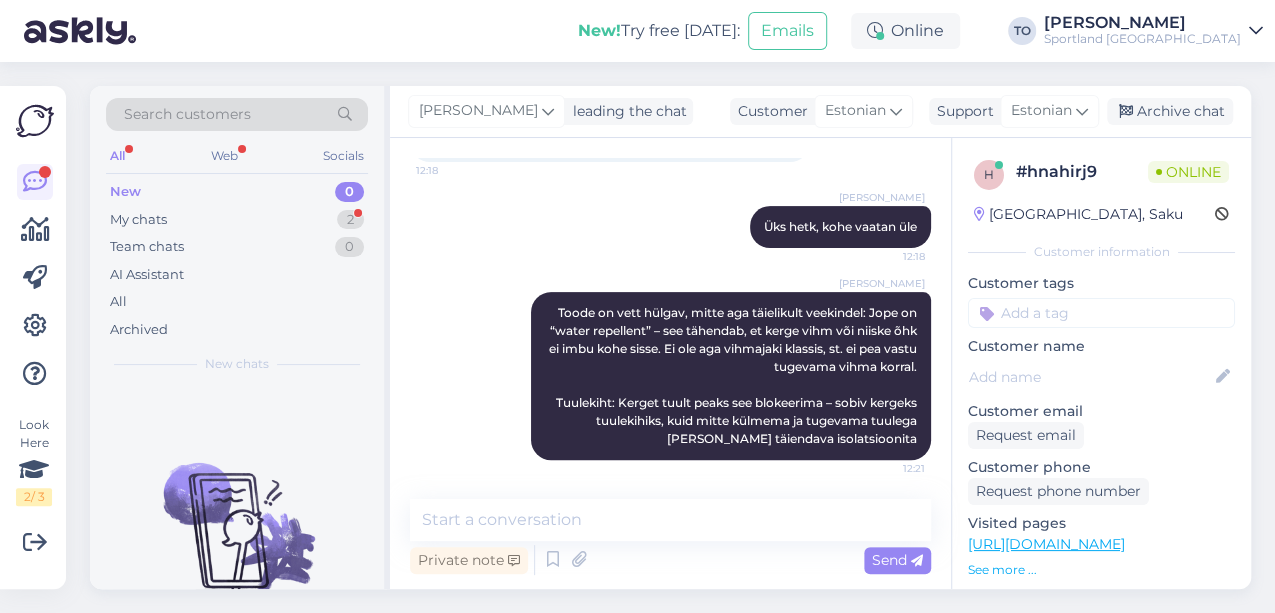 click at bounding box center [1101, 313] 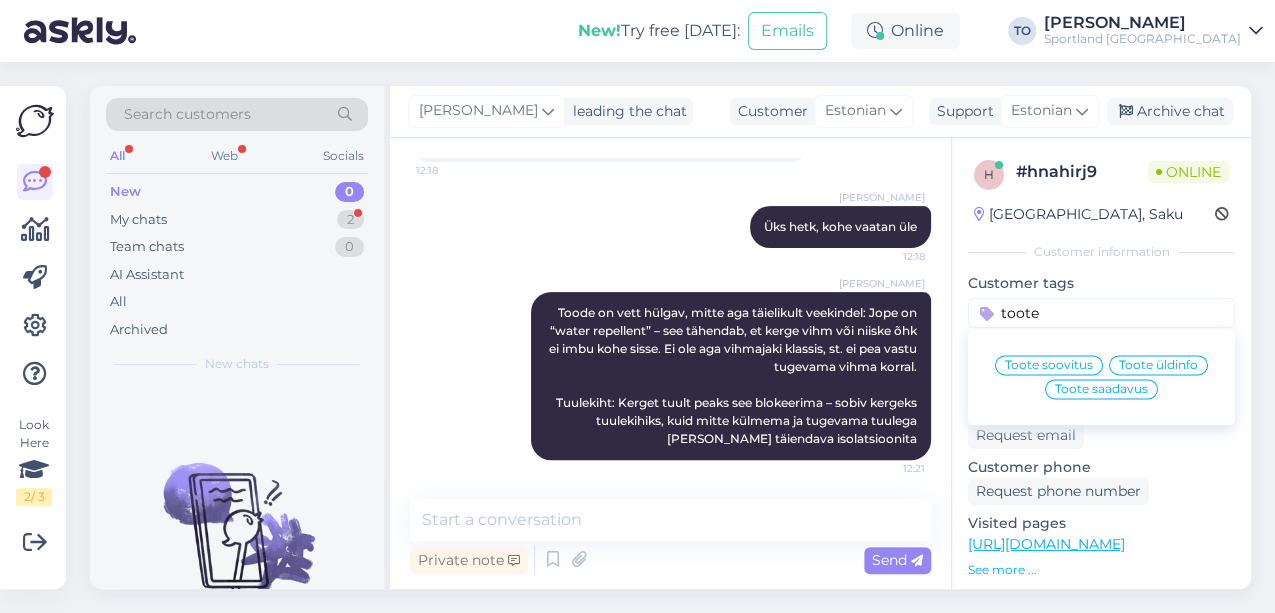 type on "toote" 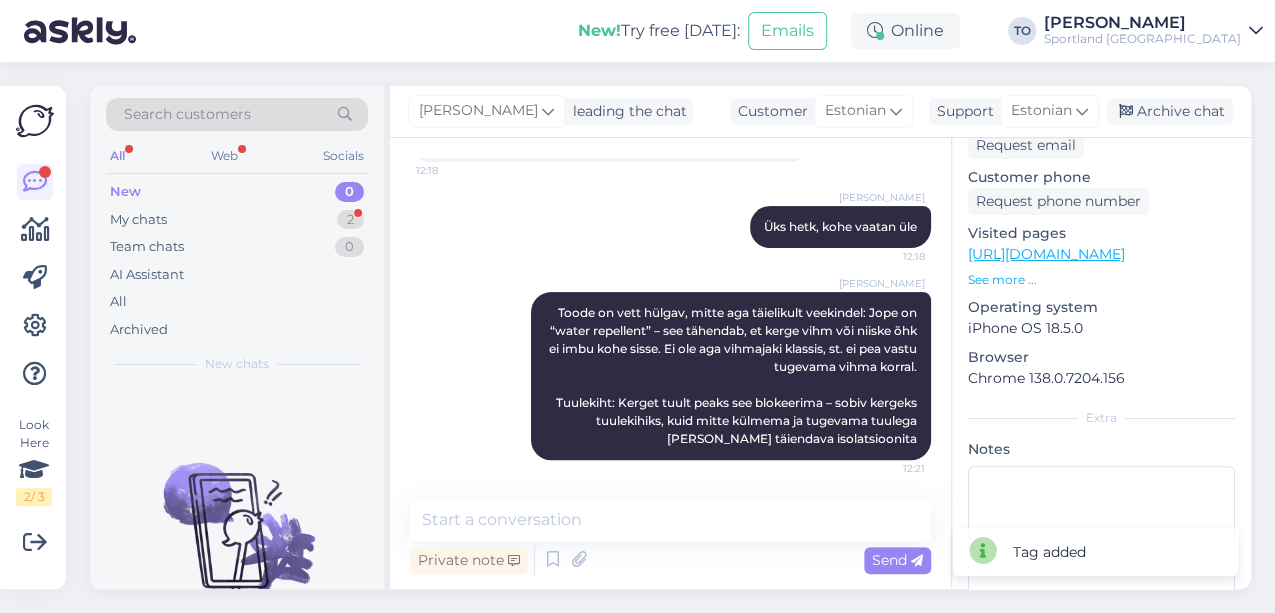 scroll, scrollTop: 333, scrollLeft: 0, axis: vertical 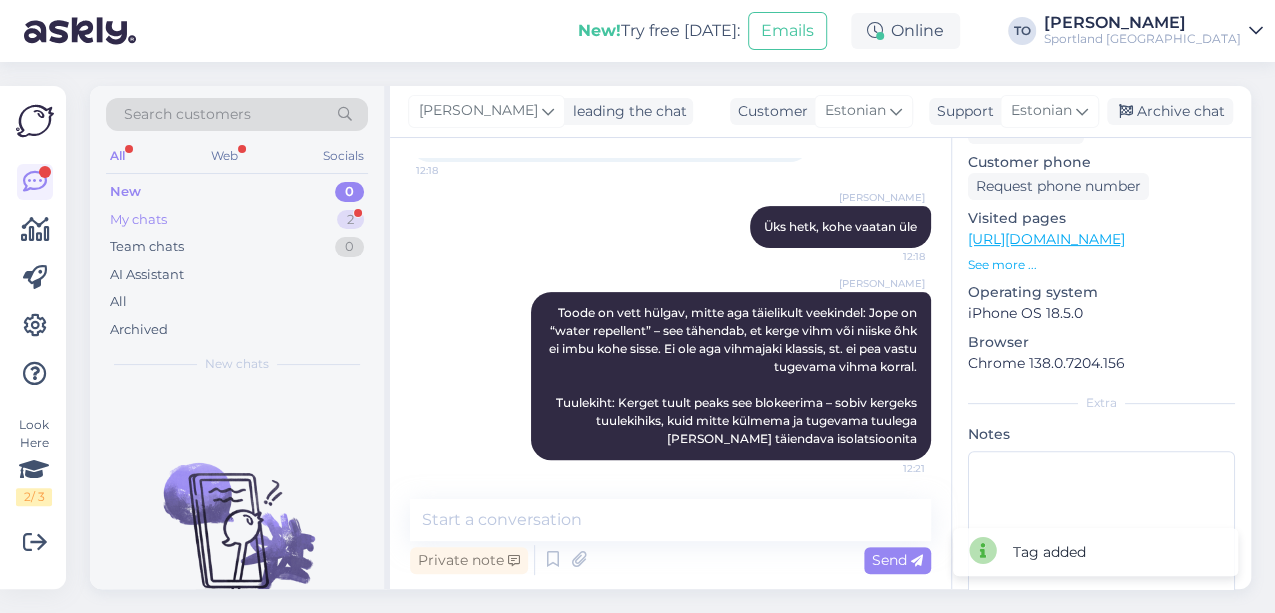 click on "My chats 2" at bounding box center (237, 220) 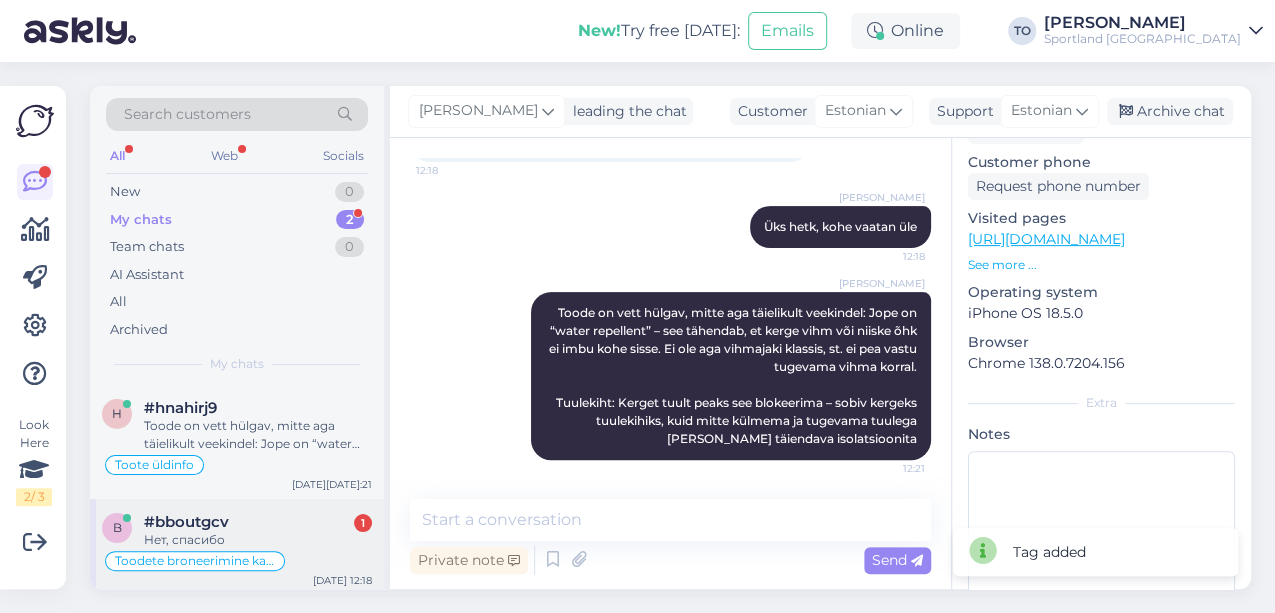 click on "Нет, спасибо" at bounding box center (258, 540) 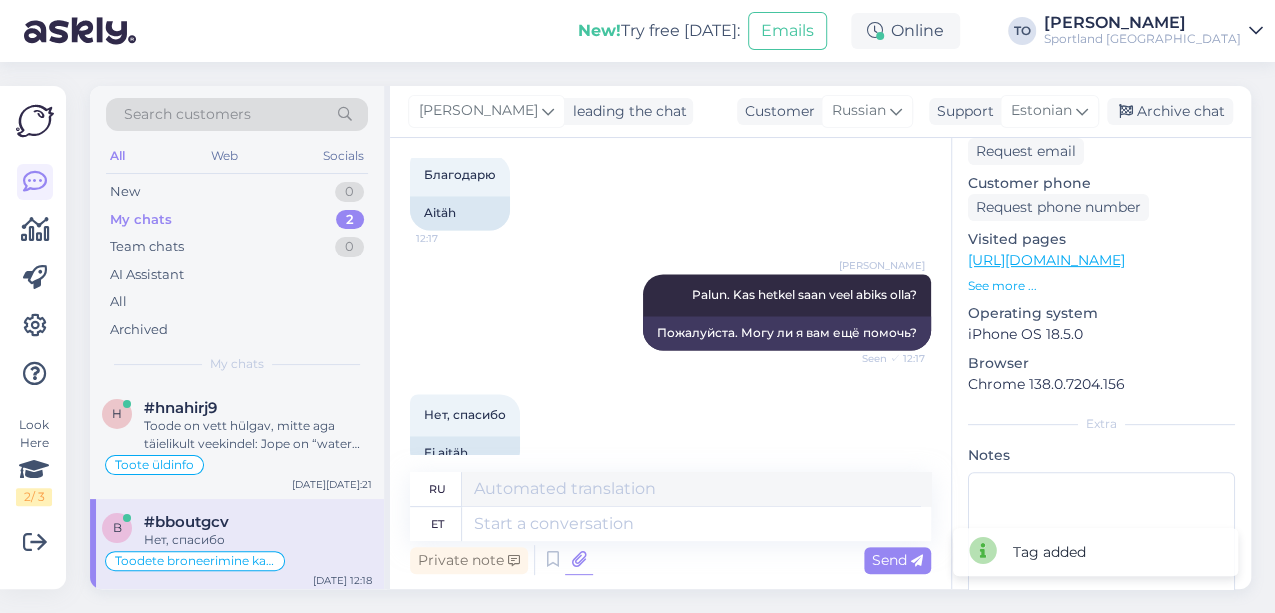 click at bounding box center [579, 560] 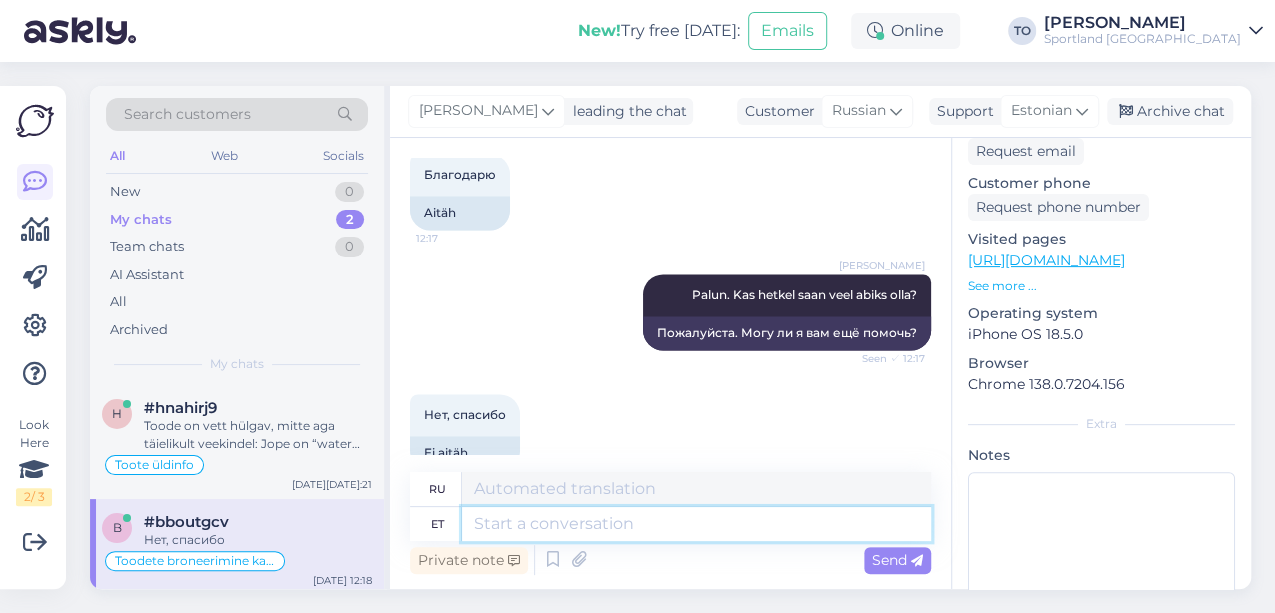 click at bounding box center [696, 524] 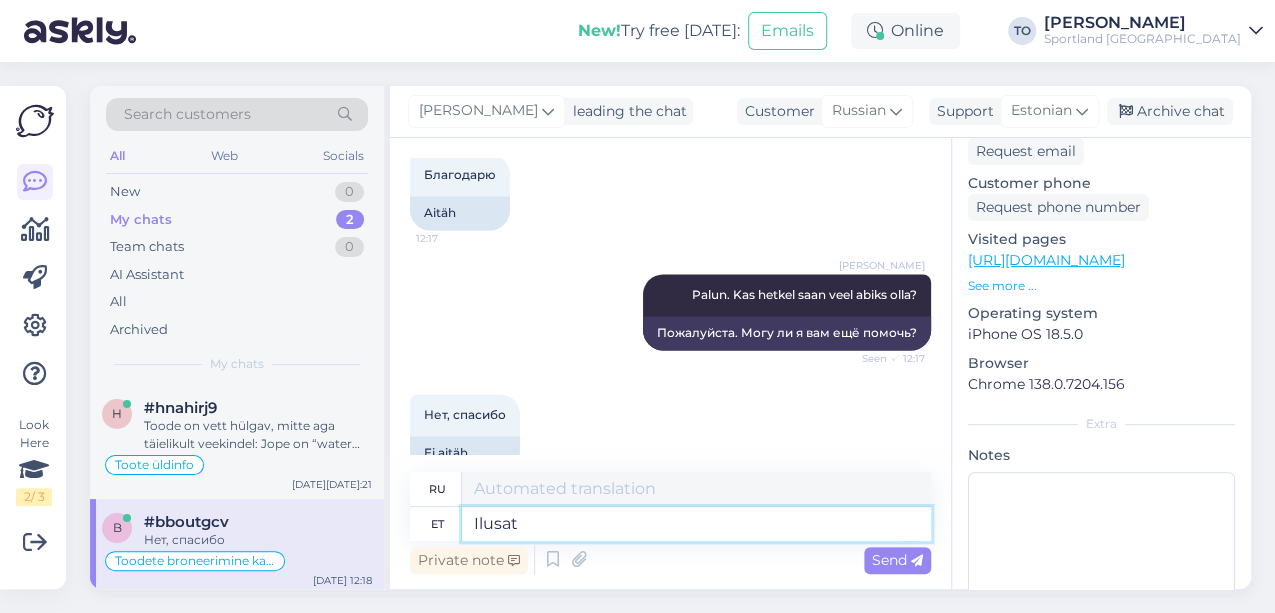 type on "Ilusat" 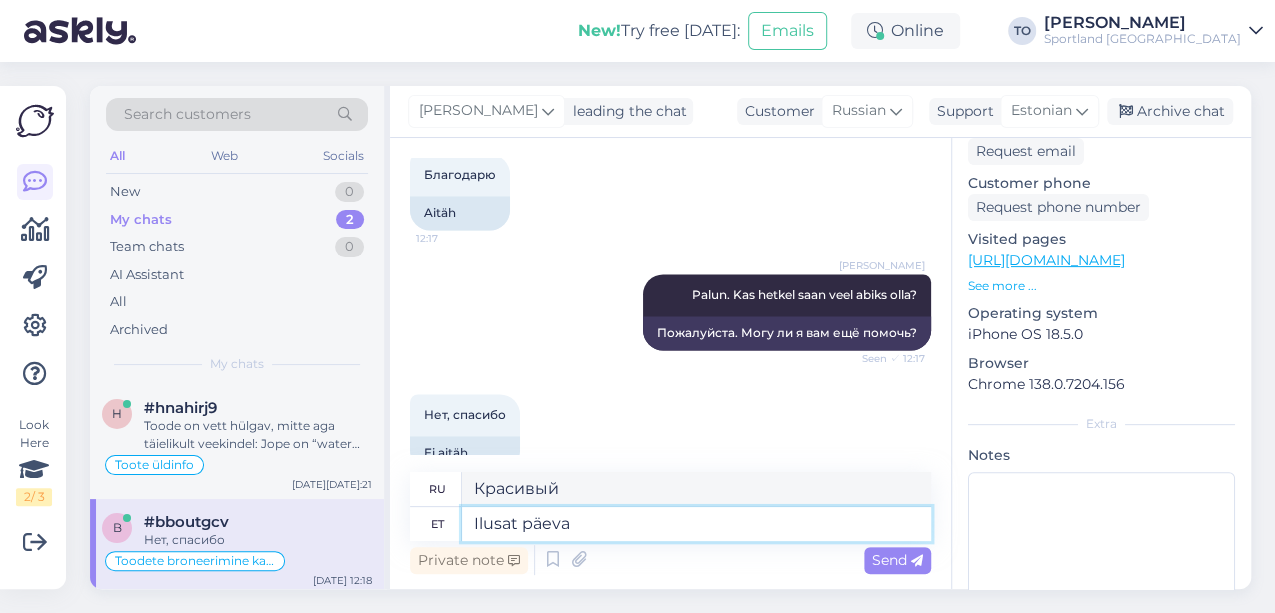 type on "Ilusat päeva" 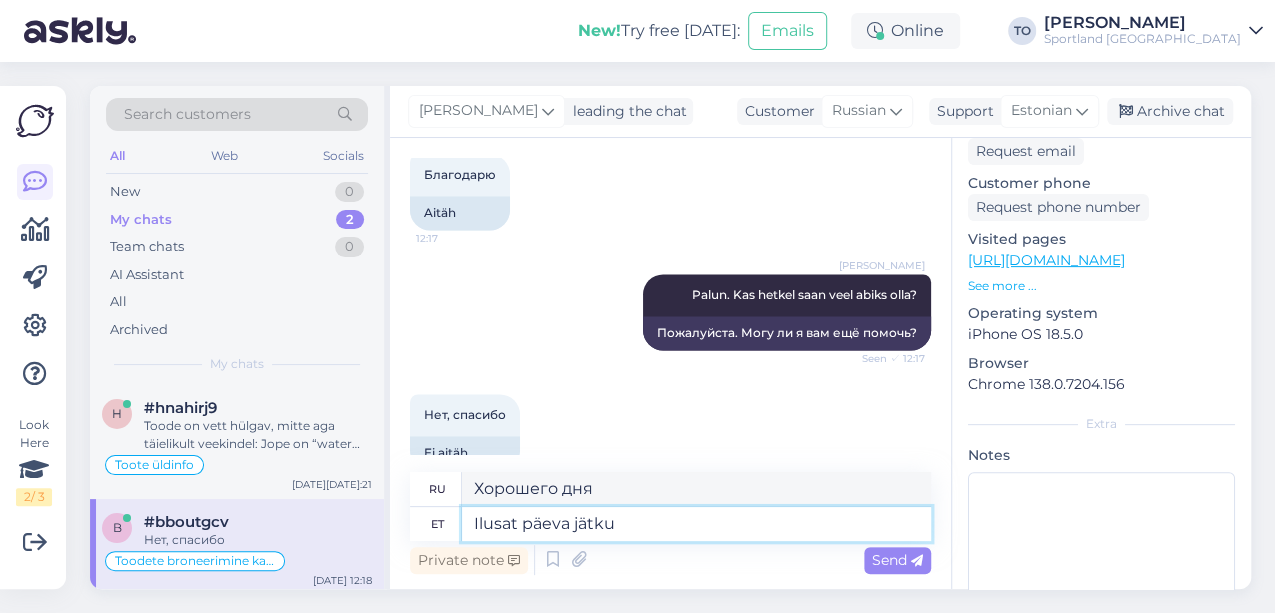 type on "Ilusat päeva jätku!" 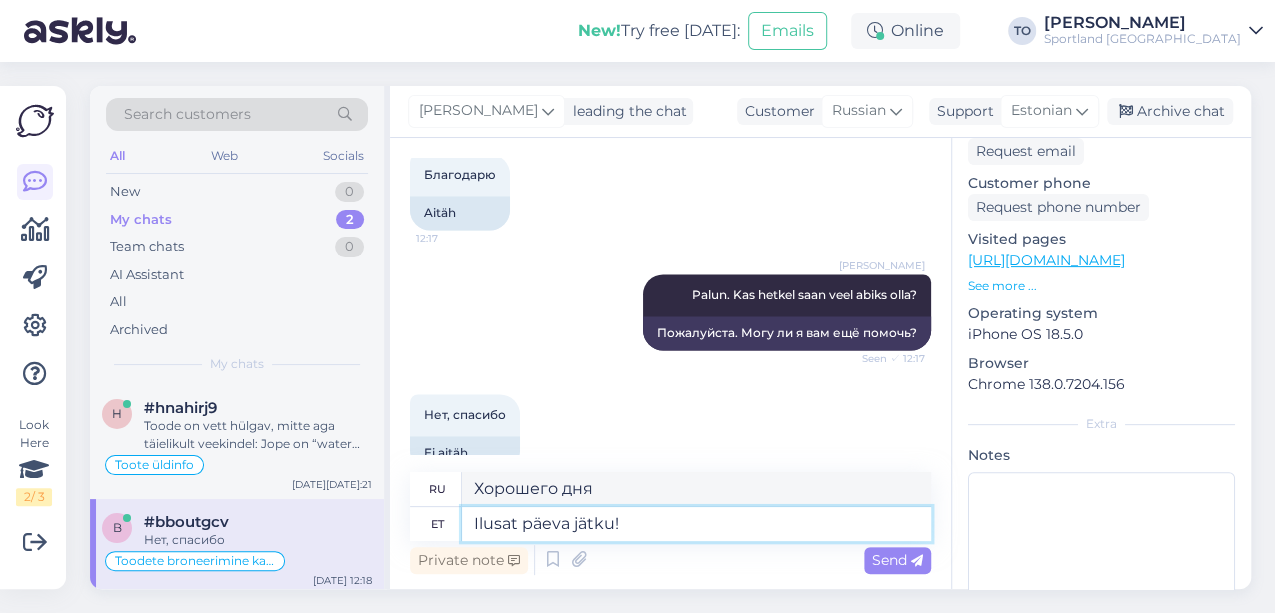type on "Хорошего дня!" 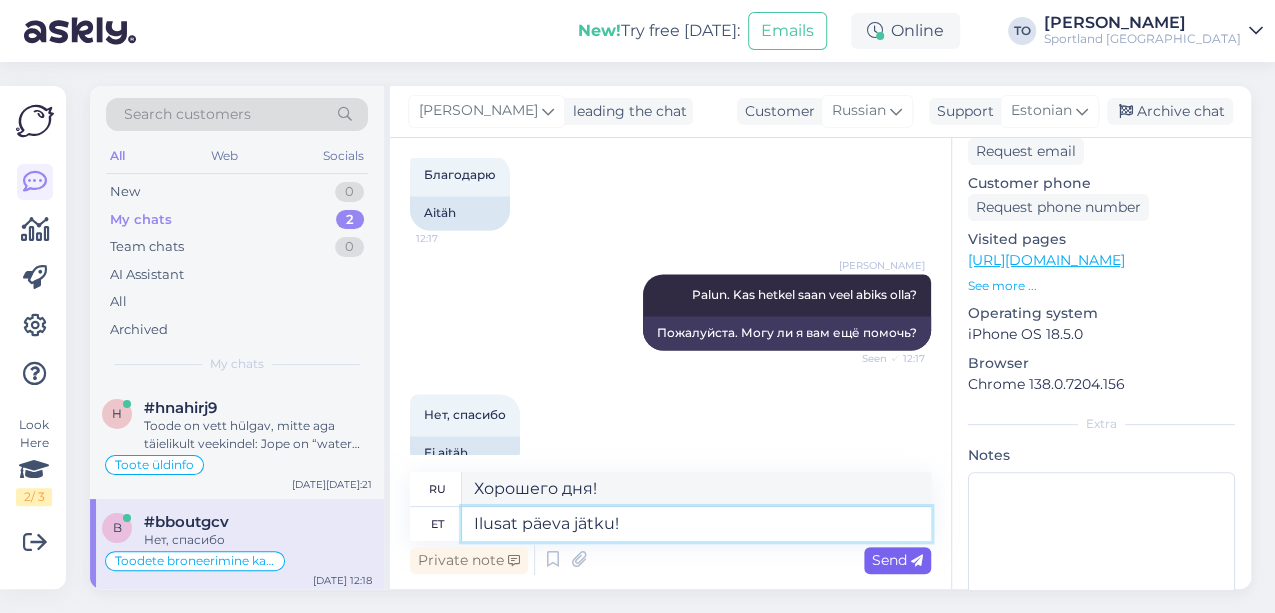 type on "Ilusat päeva jätku!" 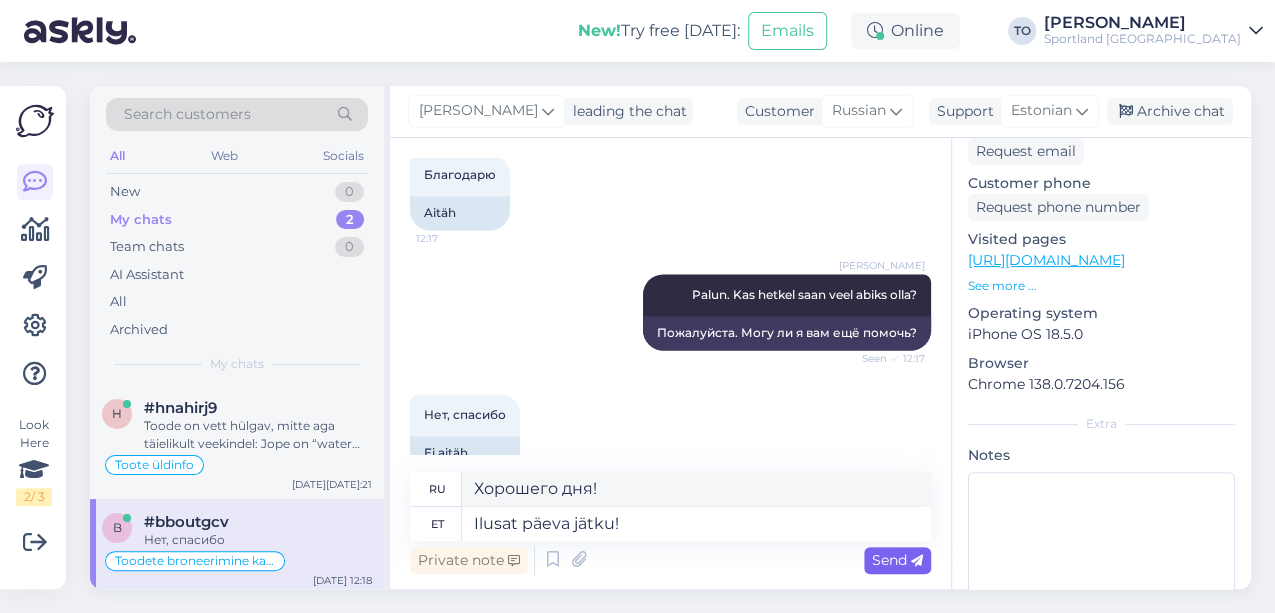 click on "Send" at bounding box center (897, 560) 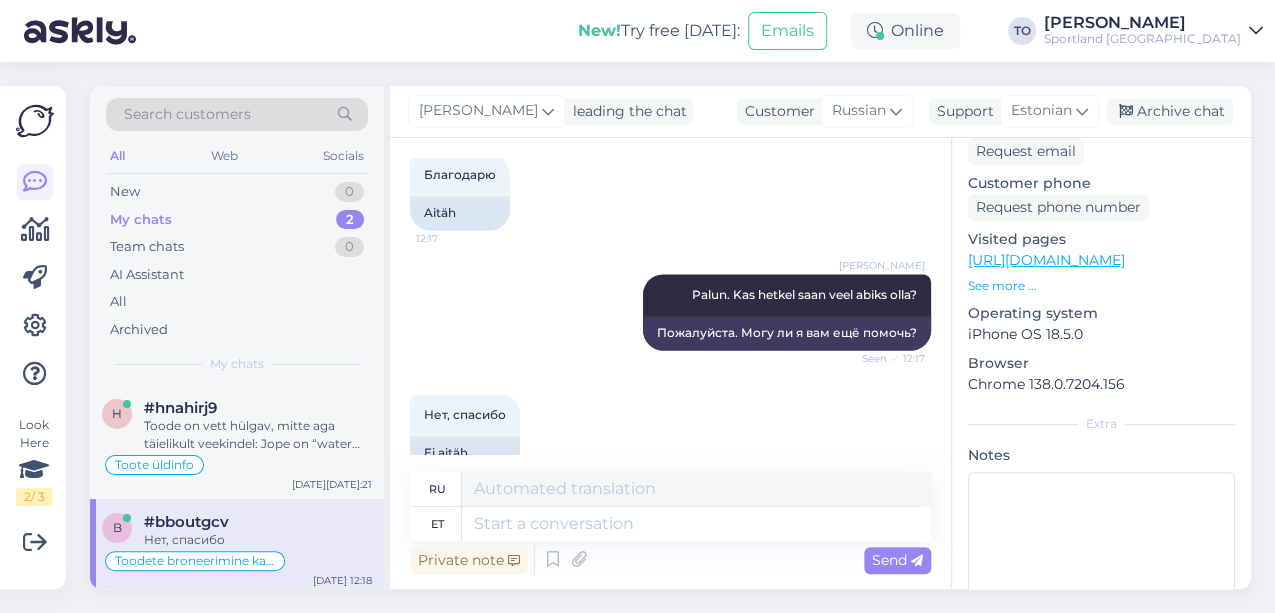 scroll, scrollTop: 1610, scrollLeft: 0, axis: vertical 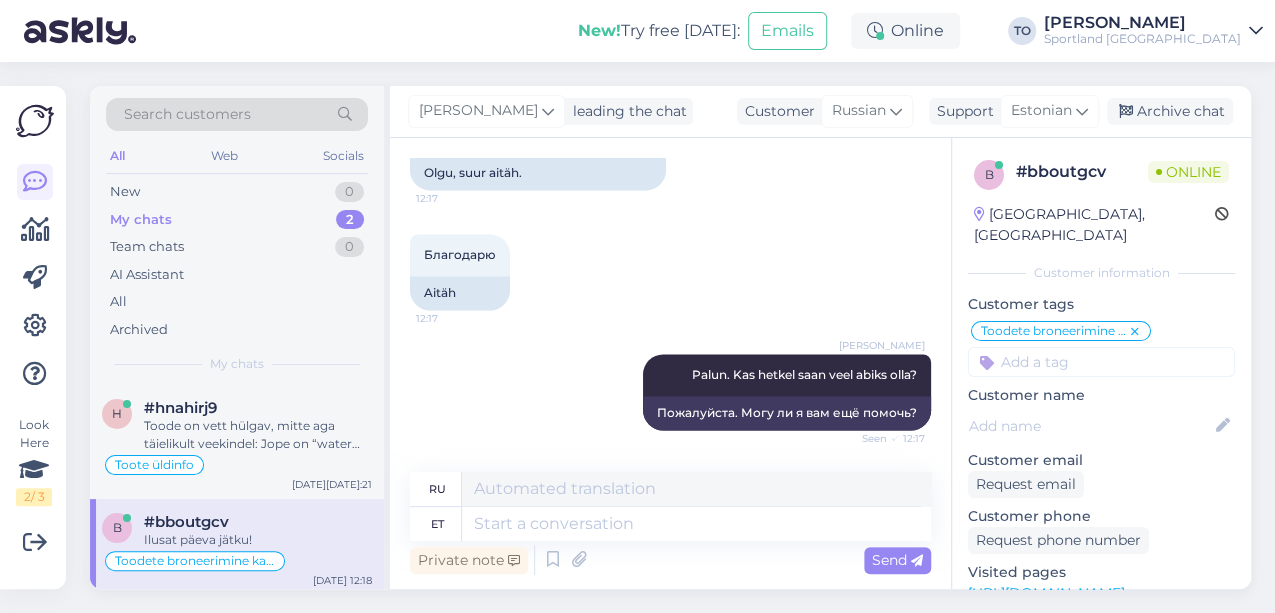 click on "Ilusat päeva jätku!" at bounding box center (258, 540) 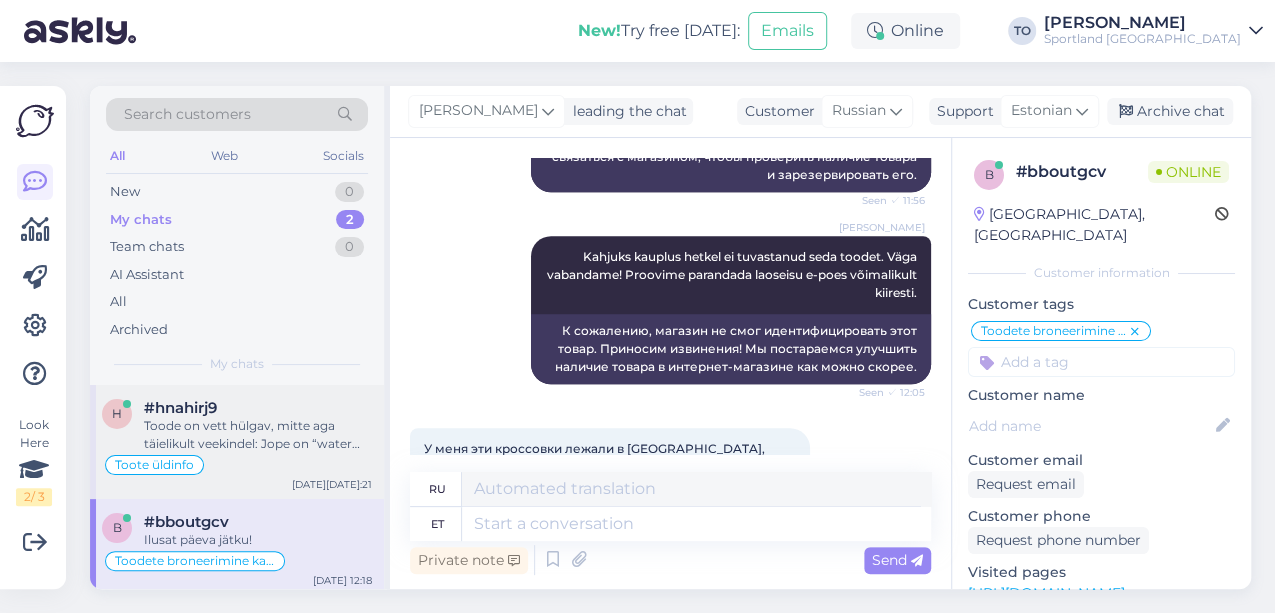 scroll, scrollTop: 733, scrollLeft: 0, axis: vertical 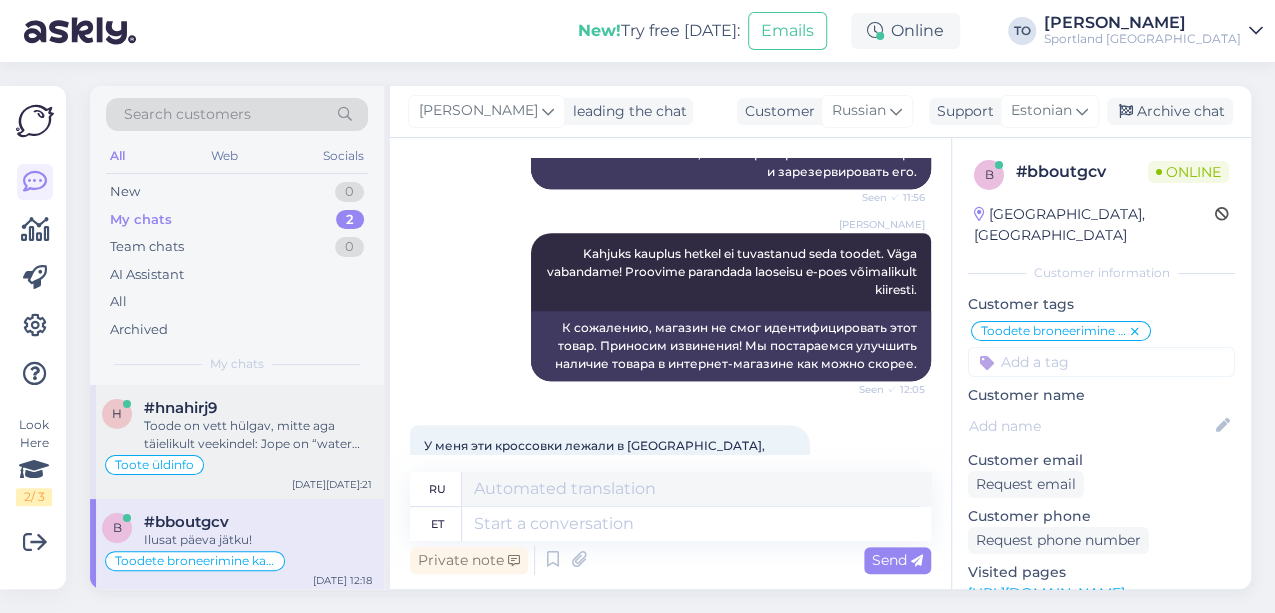 click on "#hnahirj9" at bounding box center [258, 408] 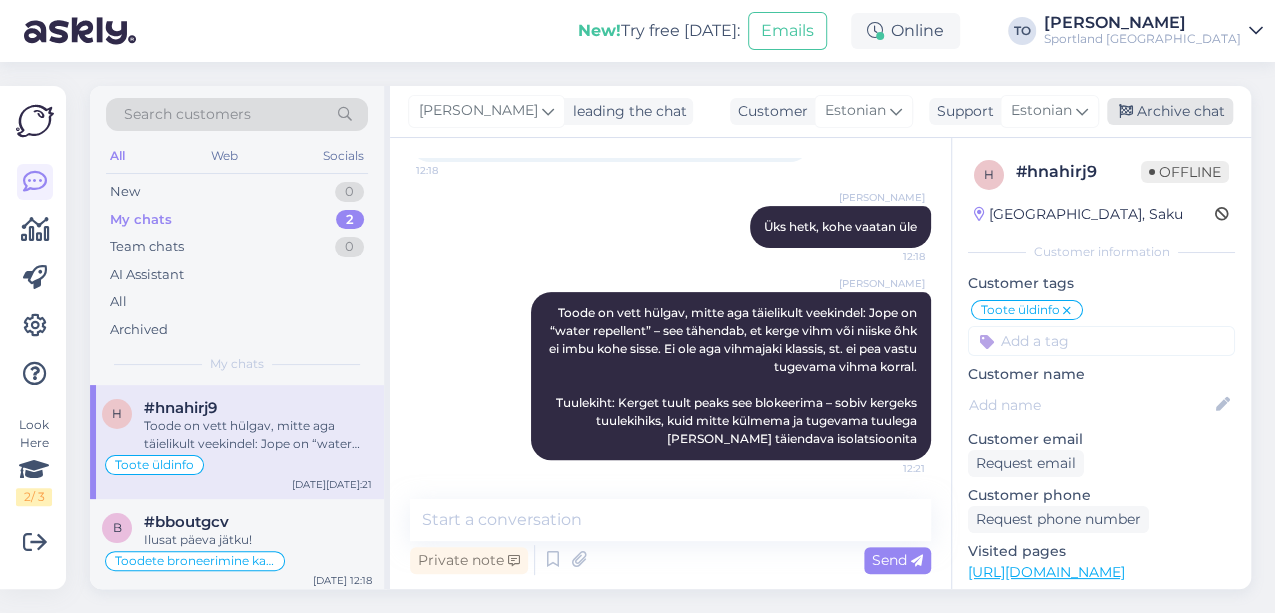 click on "Archive chat" at bounding box center [1170, 111] 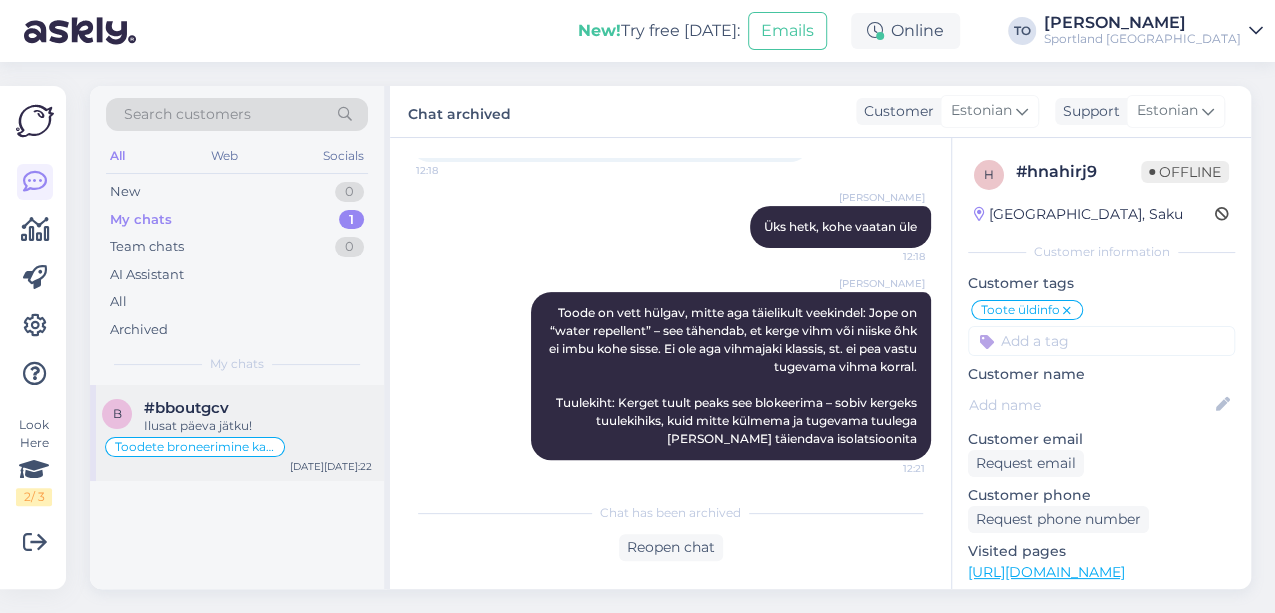 click on "Ilusat päeva jätku!" at bounding box center [258, 426] 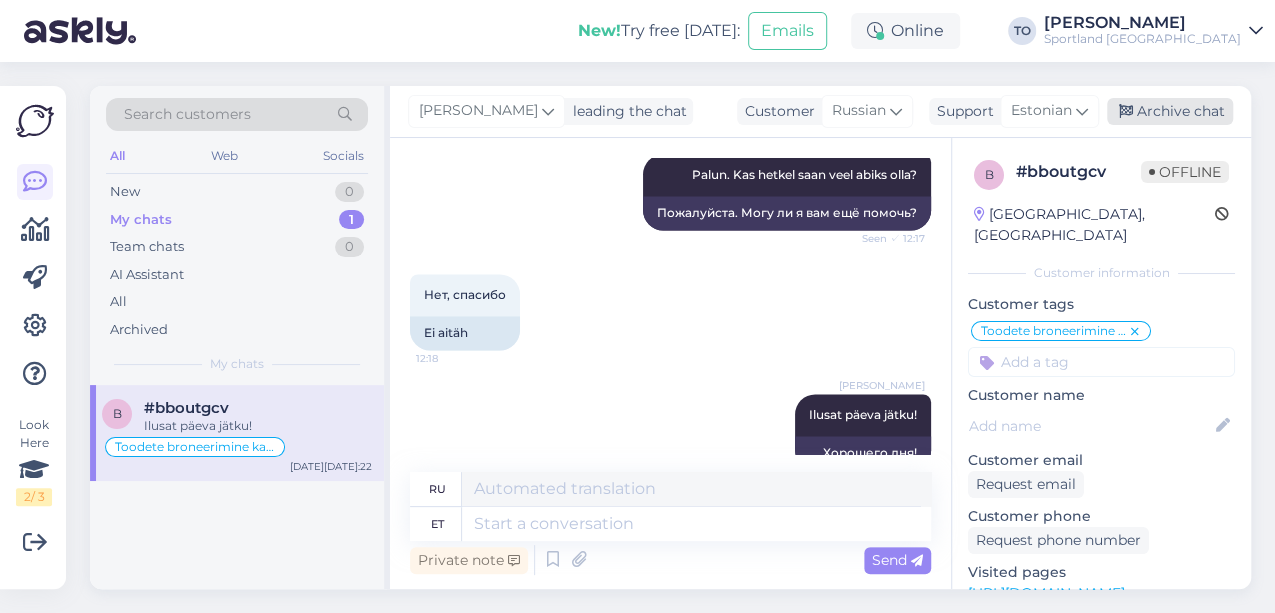 click on "Archive chat" at bounding box center [1170, 111] 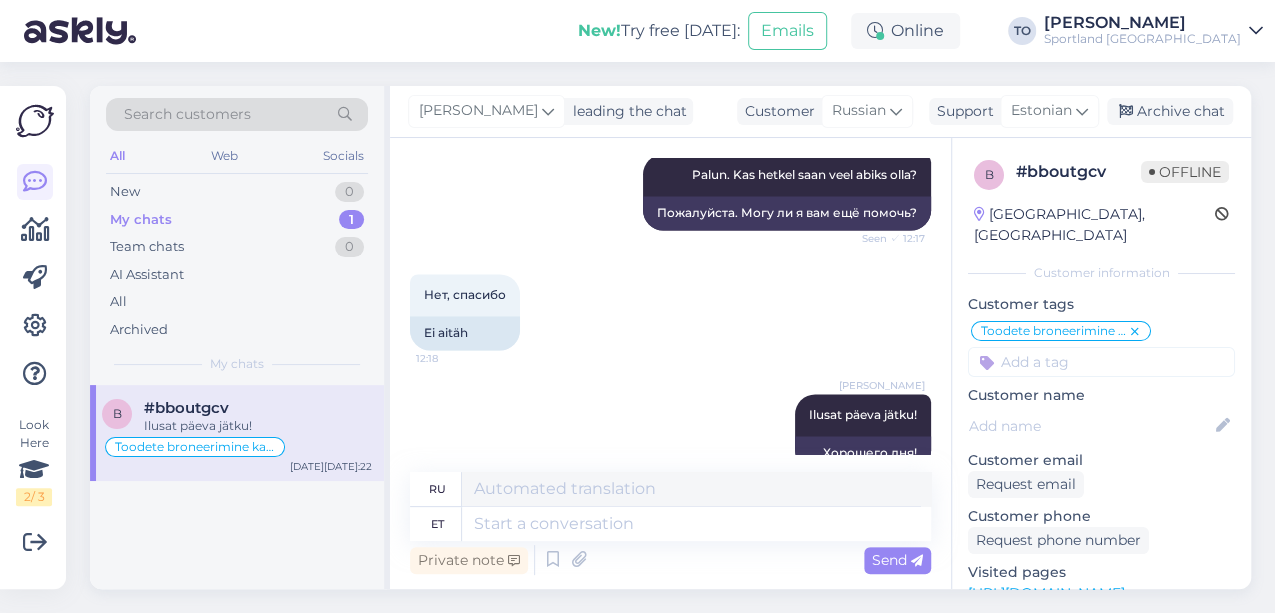 scroll, scrollTop: 1590, scrollLeft: 0, axis: vertical 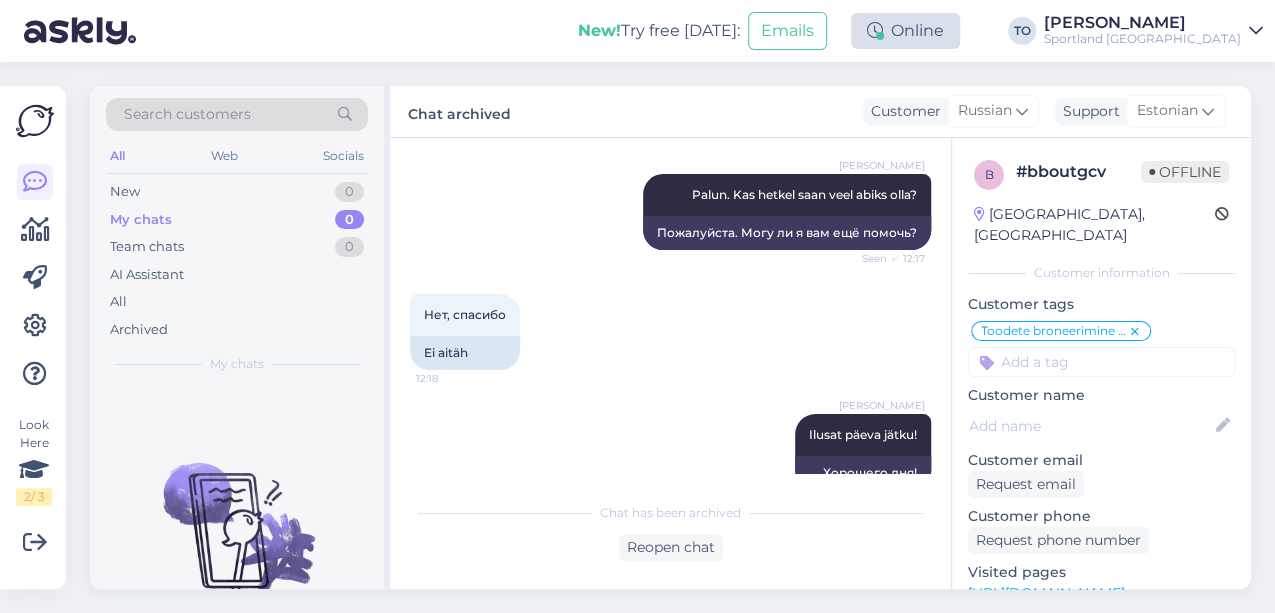click on "Online" at bounding box center (905, 31) 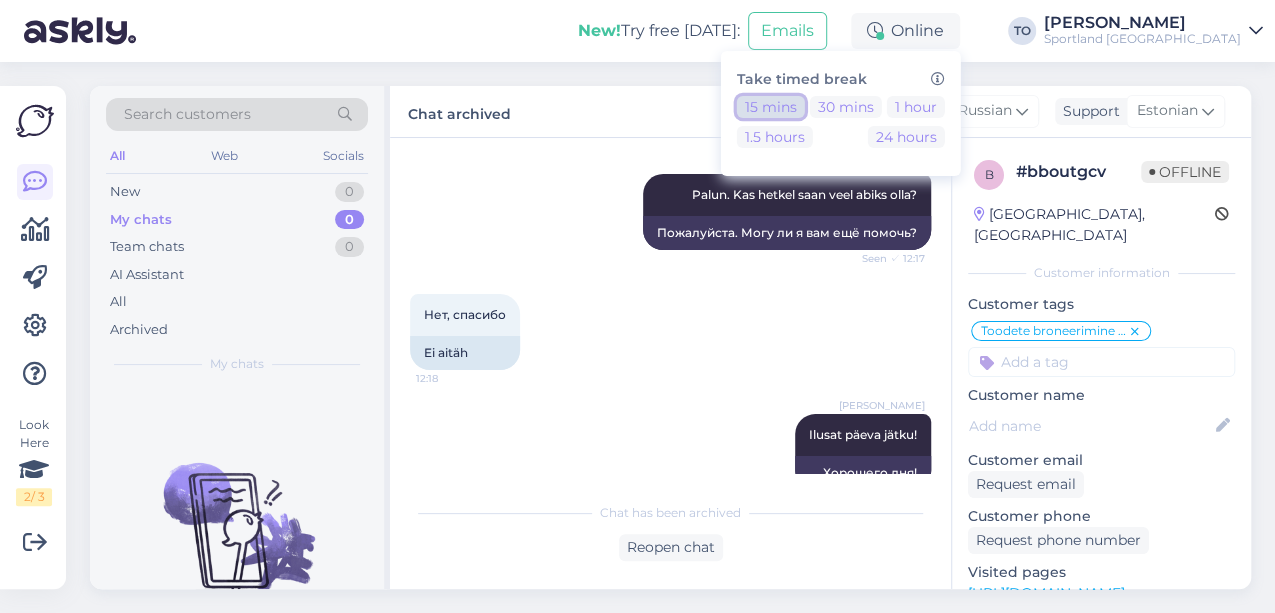 click on "15 mins" at bounding box center (771, 107) 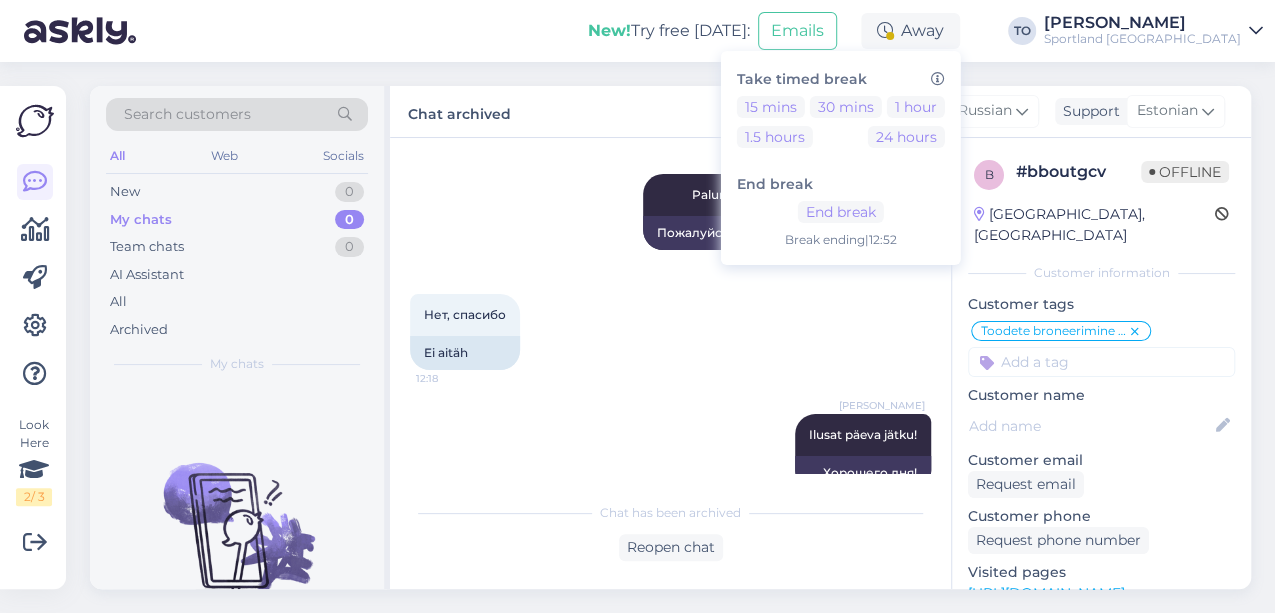 click on "[PERSON_NAME]" at bounding box center (1142, 23) 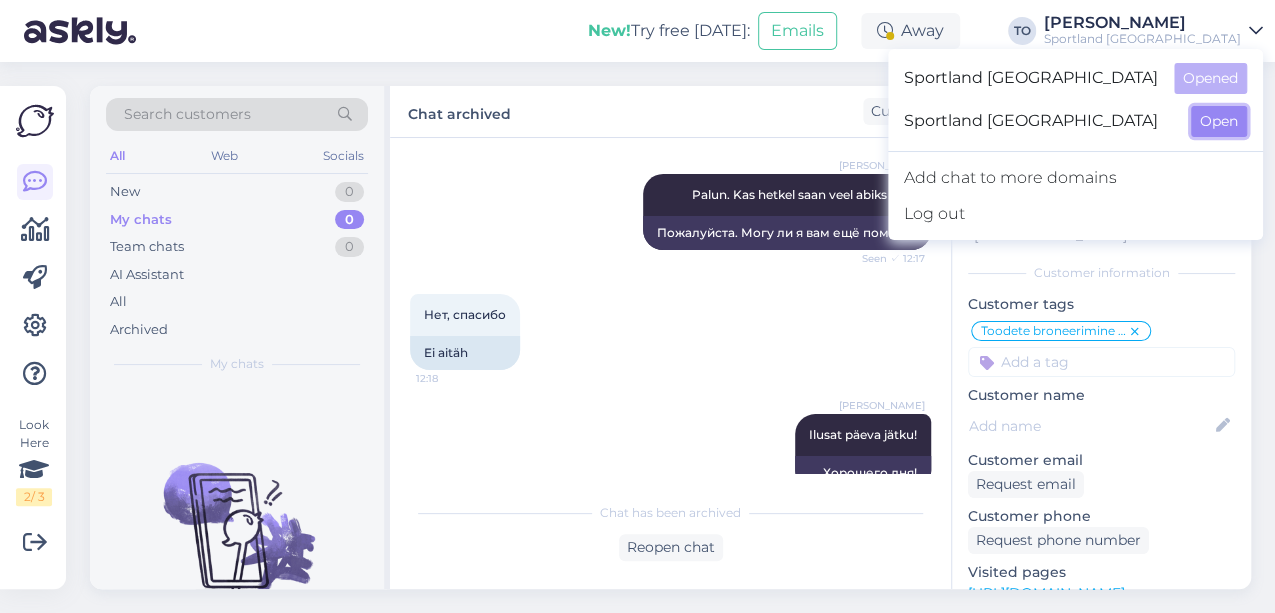 click on "Open" at bounding box center [1219, 121] 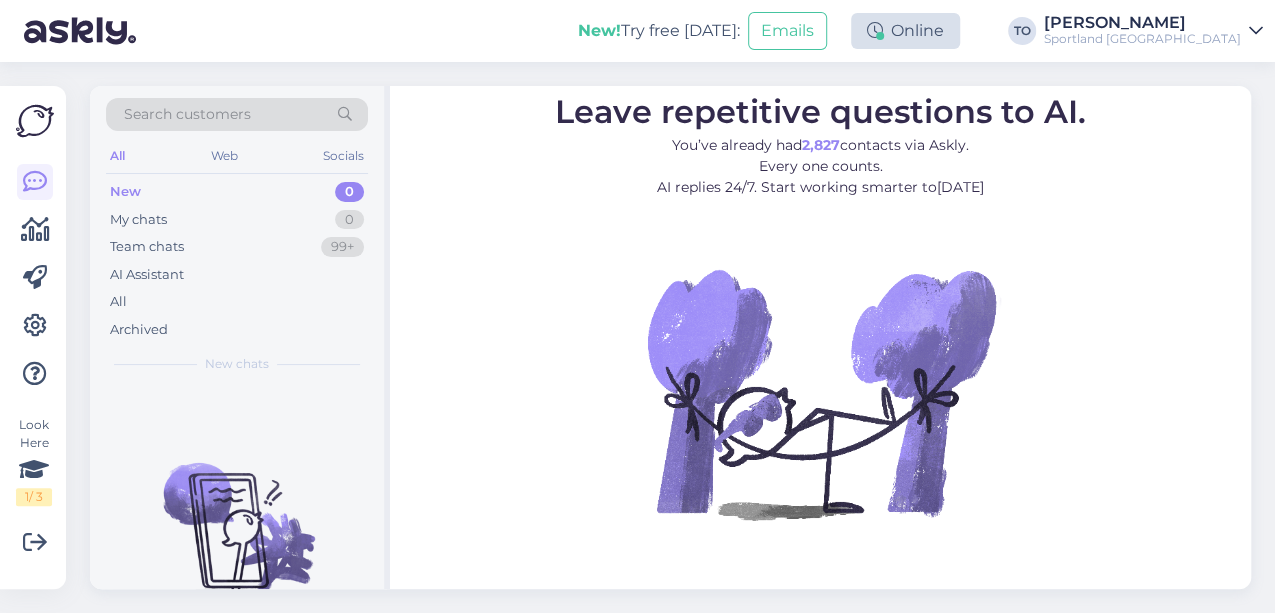 click on "Online" at bounding box center [905, 31] 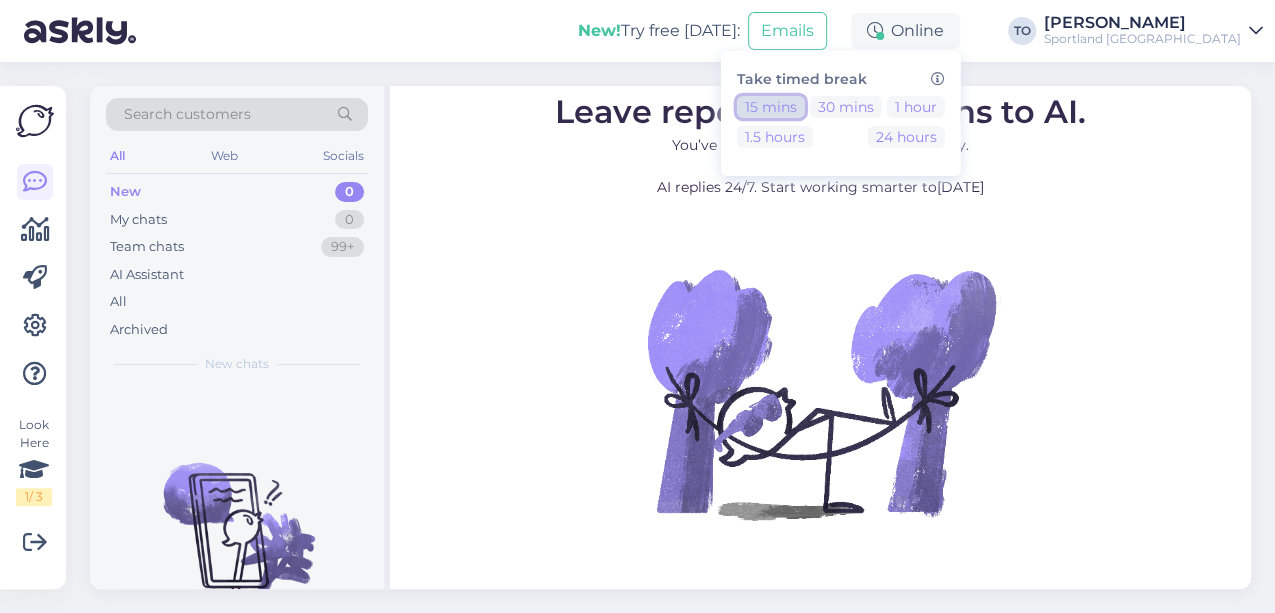 click on "15 mins" at bounding box center (771, 107) 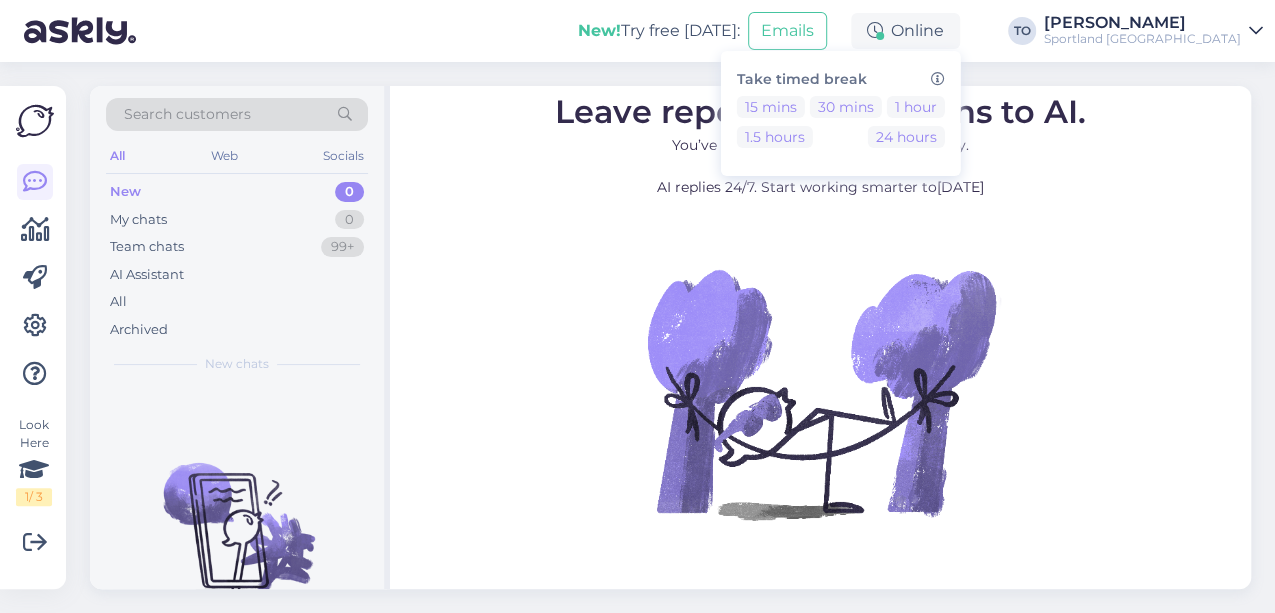 click on "Sportland [GEOGRAPHIC_DATA]" at bounding box center [1142, 39] 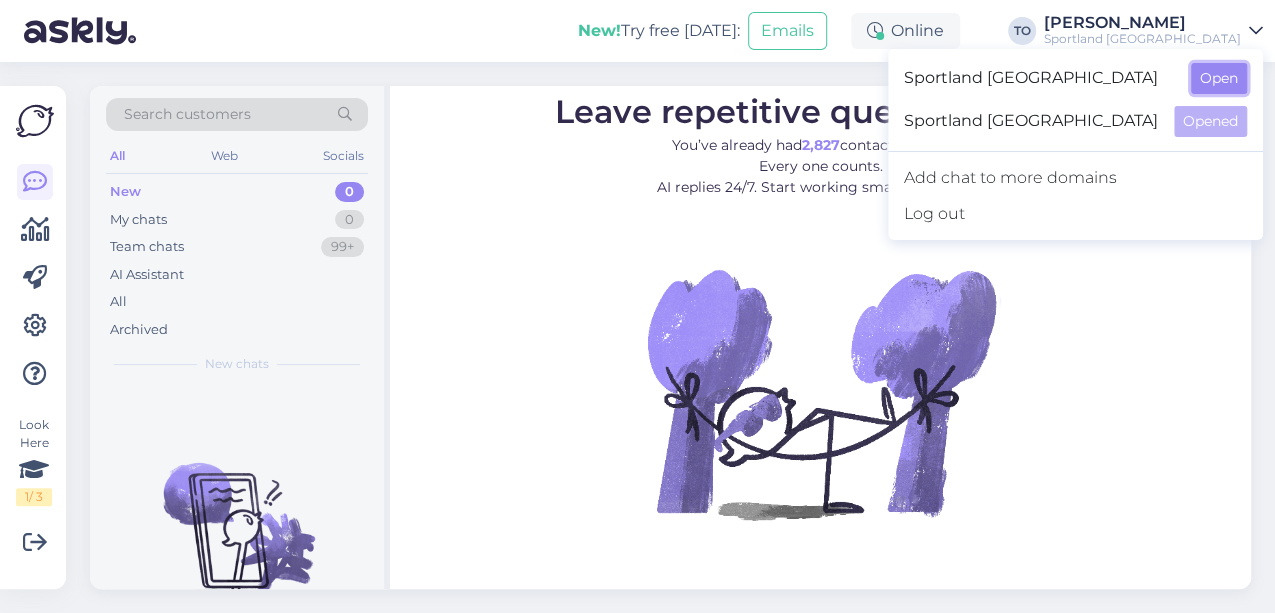 click on "Open" at bounding box center [1219, 78] 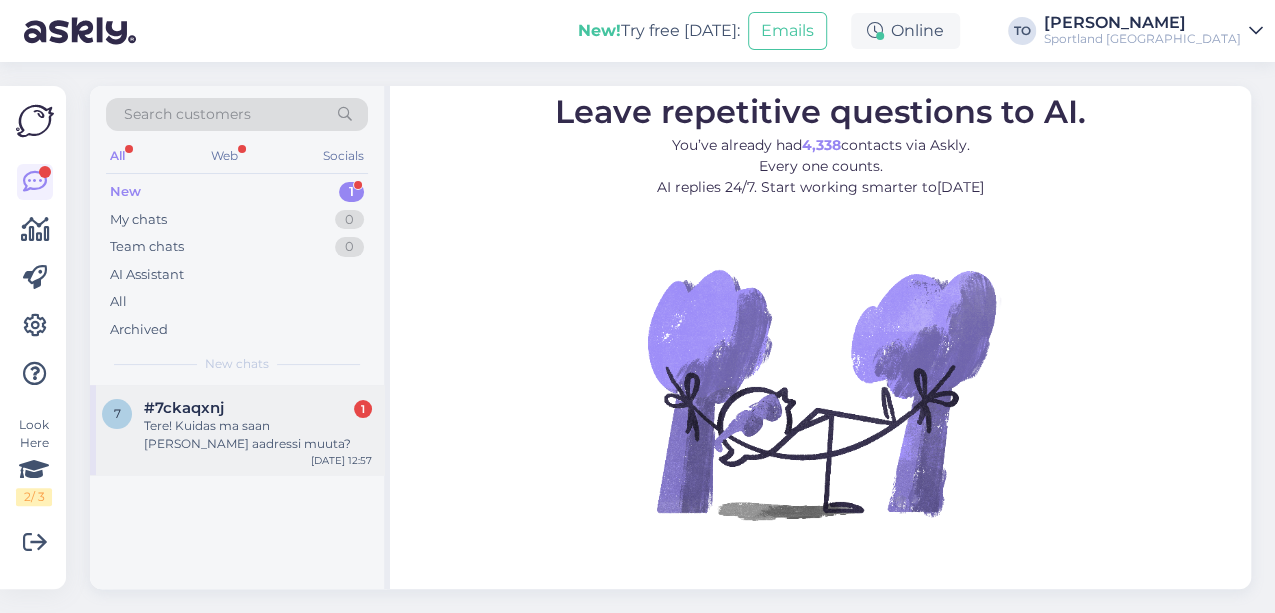 click on "Tere! Kuidas ma saan [PERSON_NAME] aadressi muuta?" at bounding box center [258, 435] 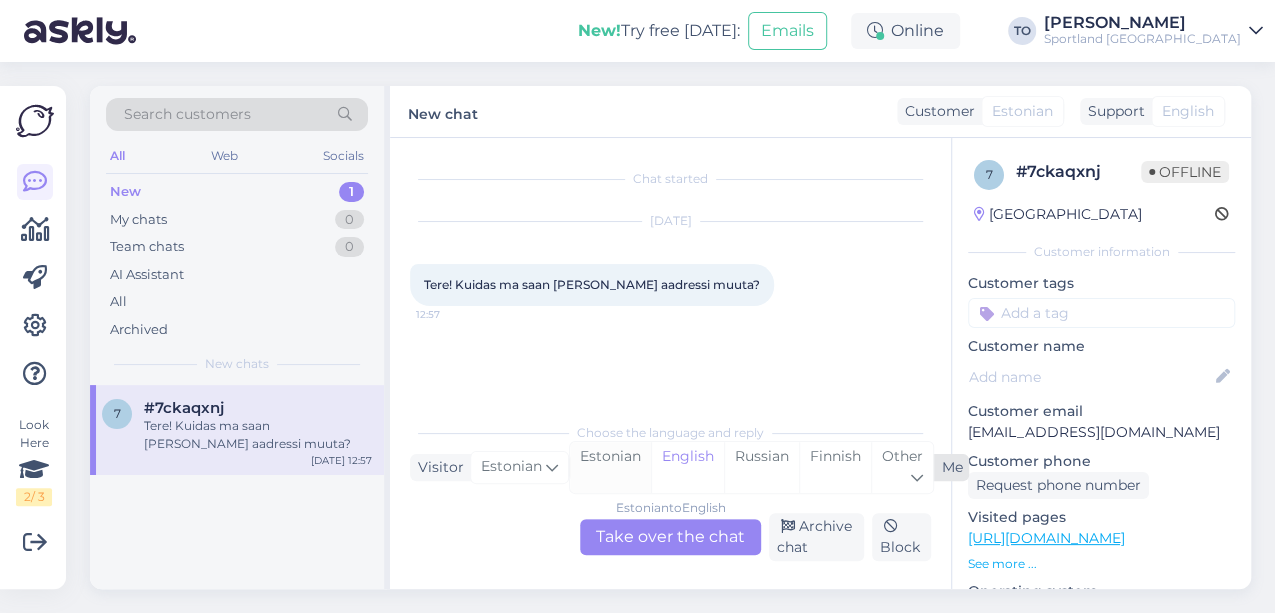 click on "Estonian" at bounding box center [610, 467] 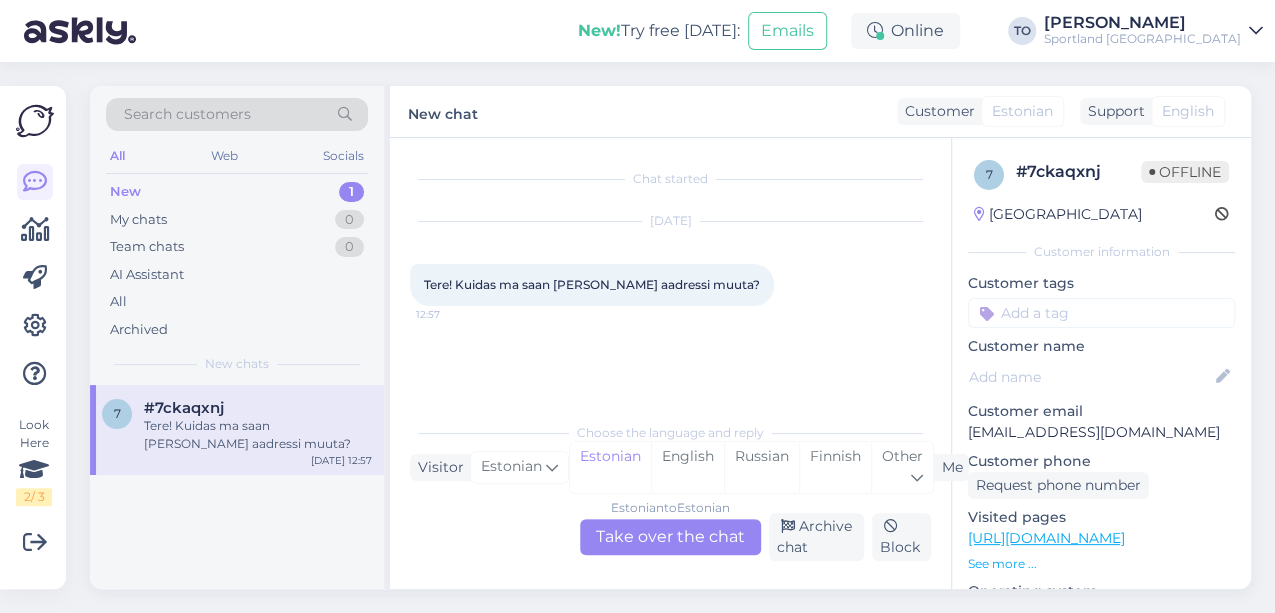click on "Estonian  to  Estonian Take over the chat" at bounding box center [670, 537] 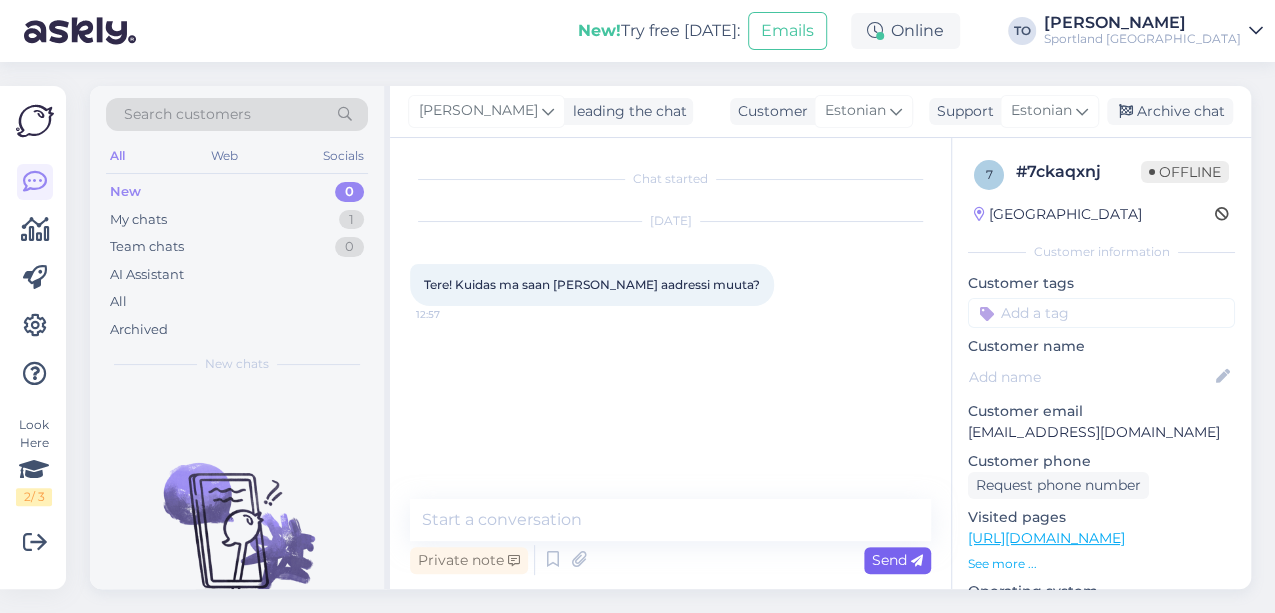 click on "Send" at bounding box center (897, 560) 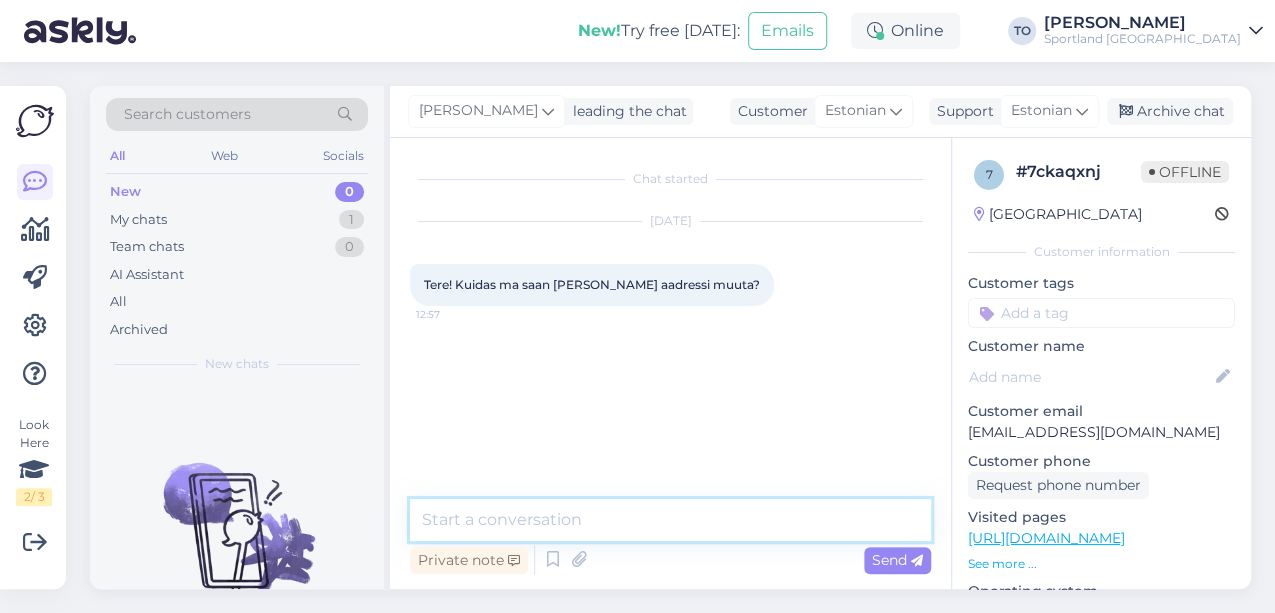 click at bounding box center (670, 520) 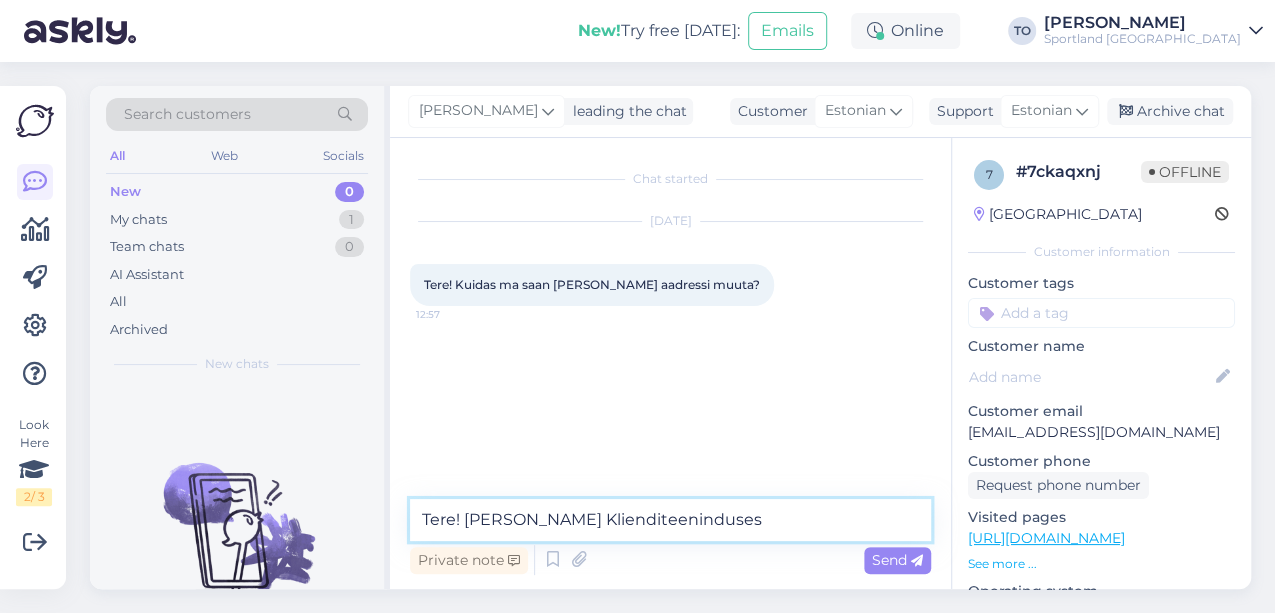 type on "Tere! [PERSON_NAME] Klienditeenindusest" 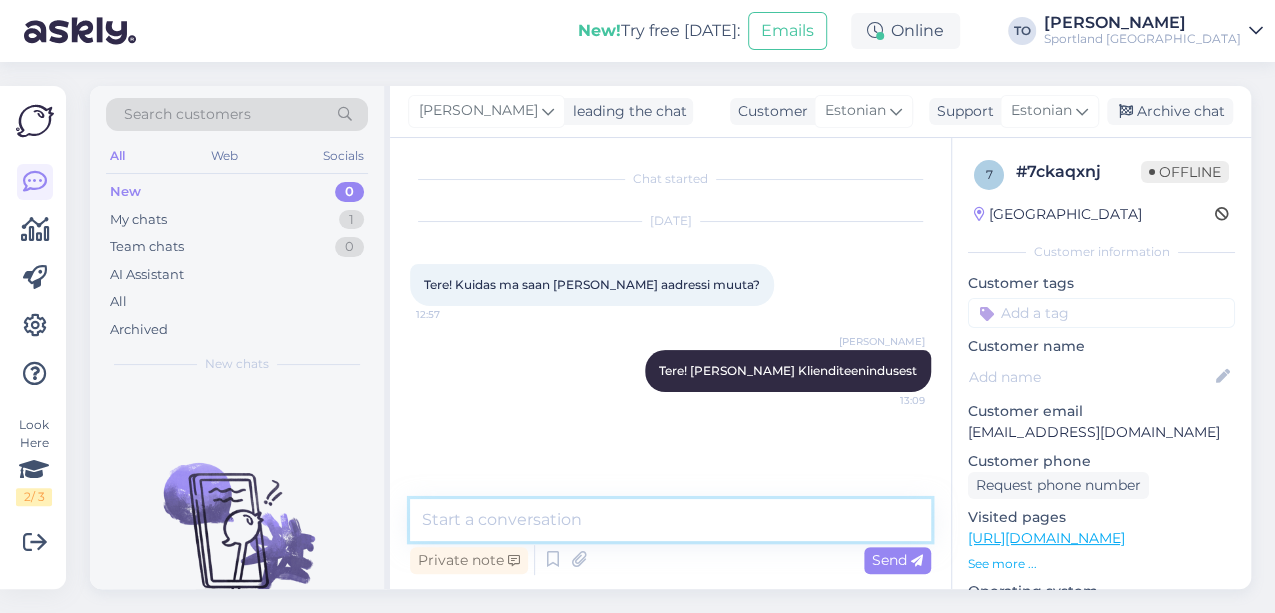 click at bounding box center (670, 520) 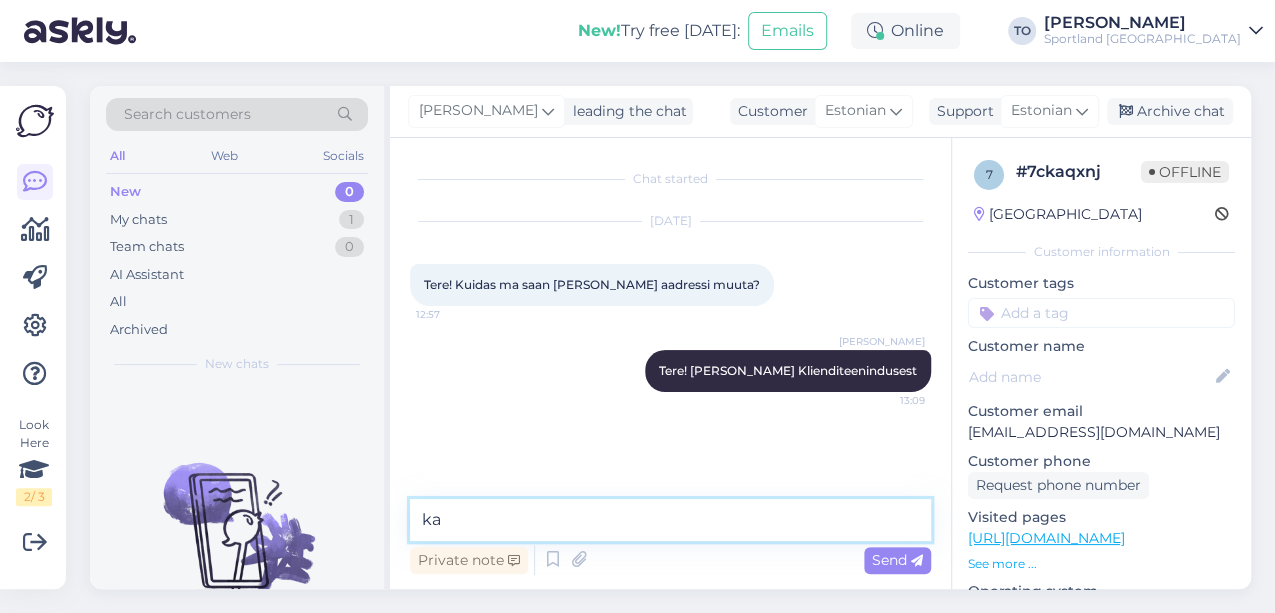 type on "k" 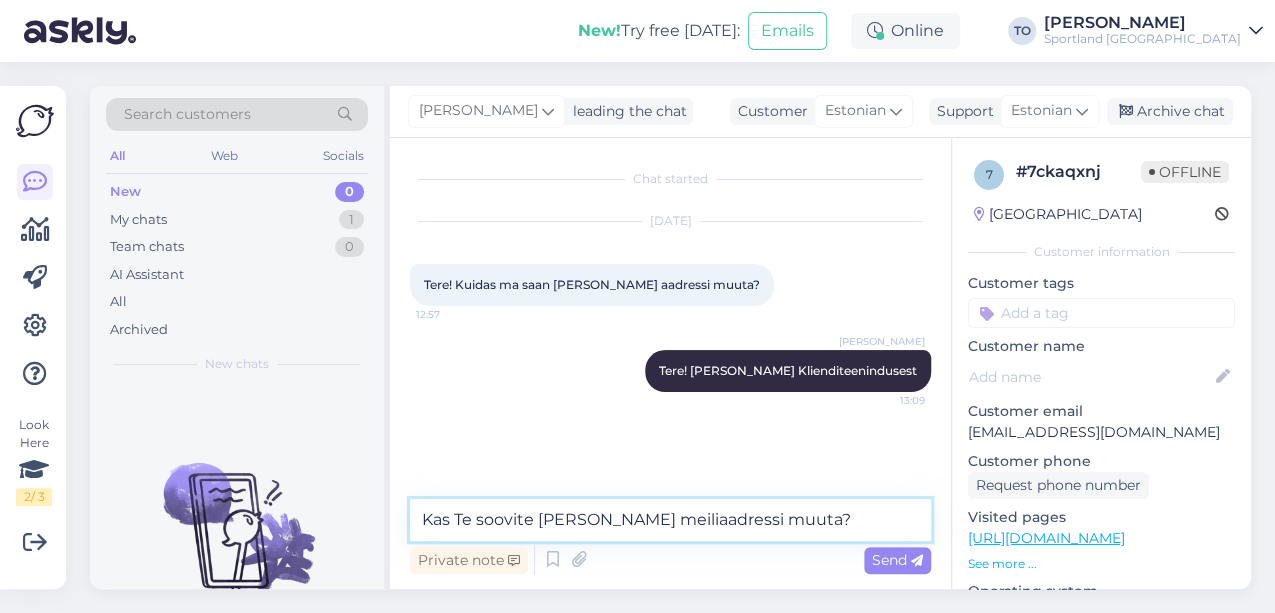 click on "Kas Te soovite [PERSON_NAME] meiliaadressi muuta?" at bounding box center [670, 520] 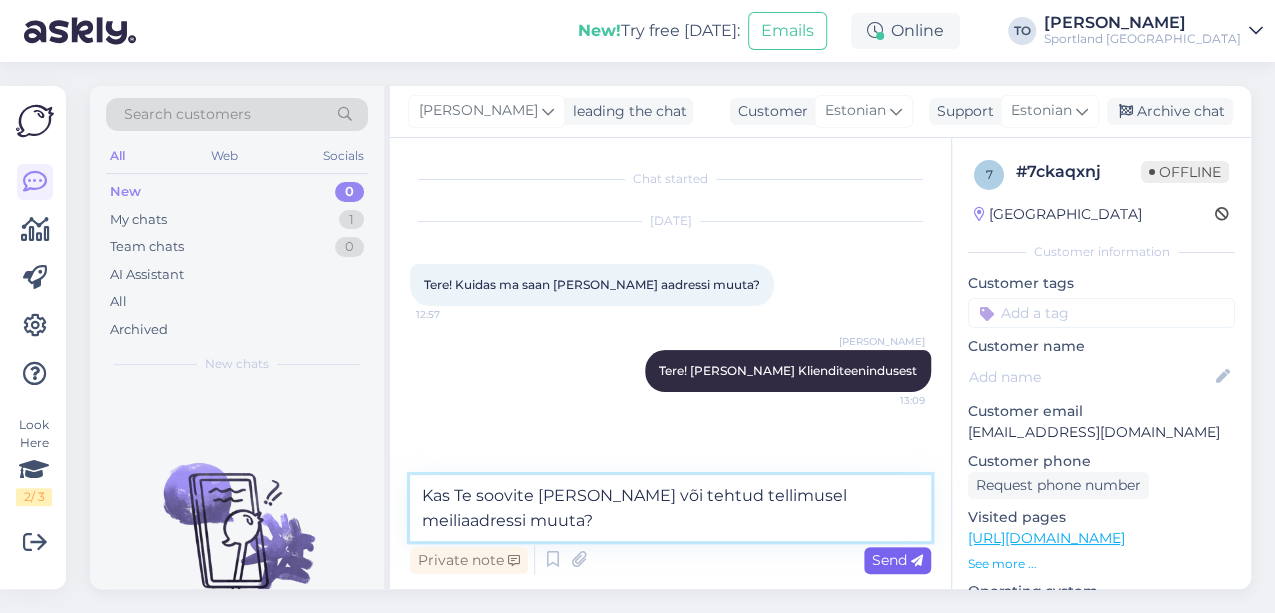 type on "Kas Te soovite [PERSON_NAME] või tehtud tellimusel meiliaadressi muuta?" 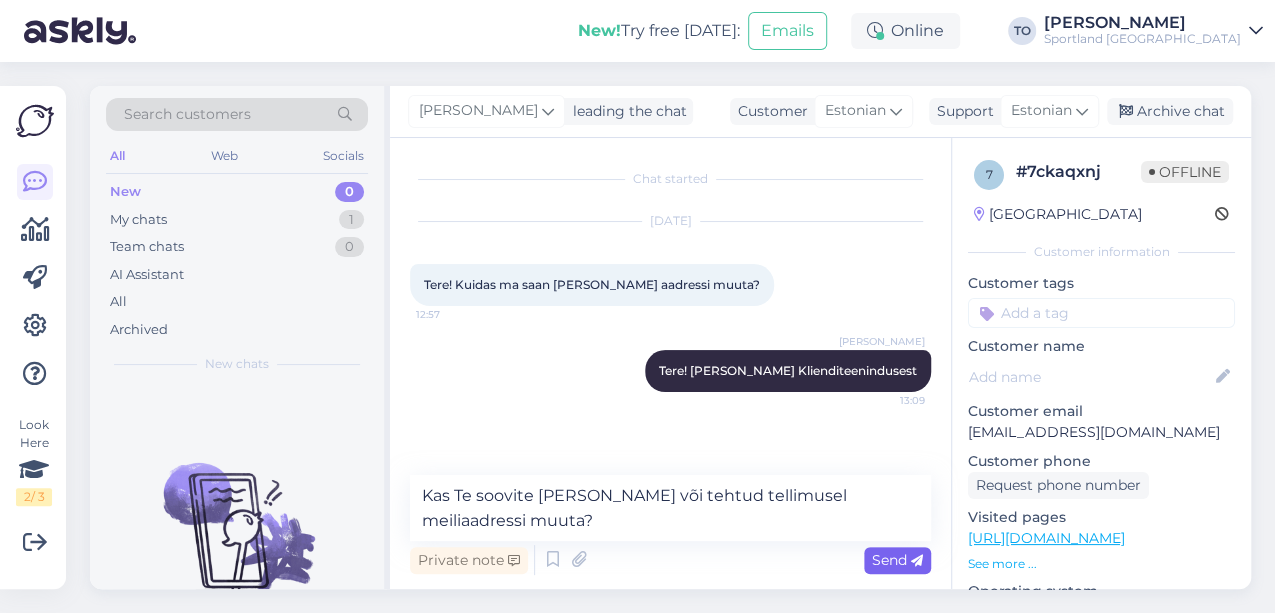 click on "Send" at bounding box center (897, 560) 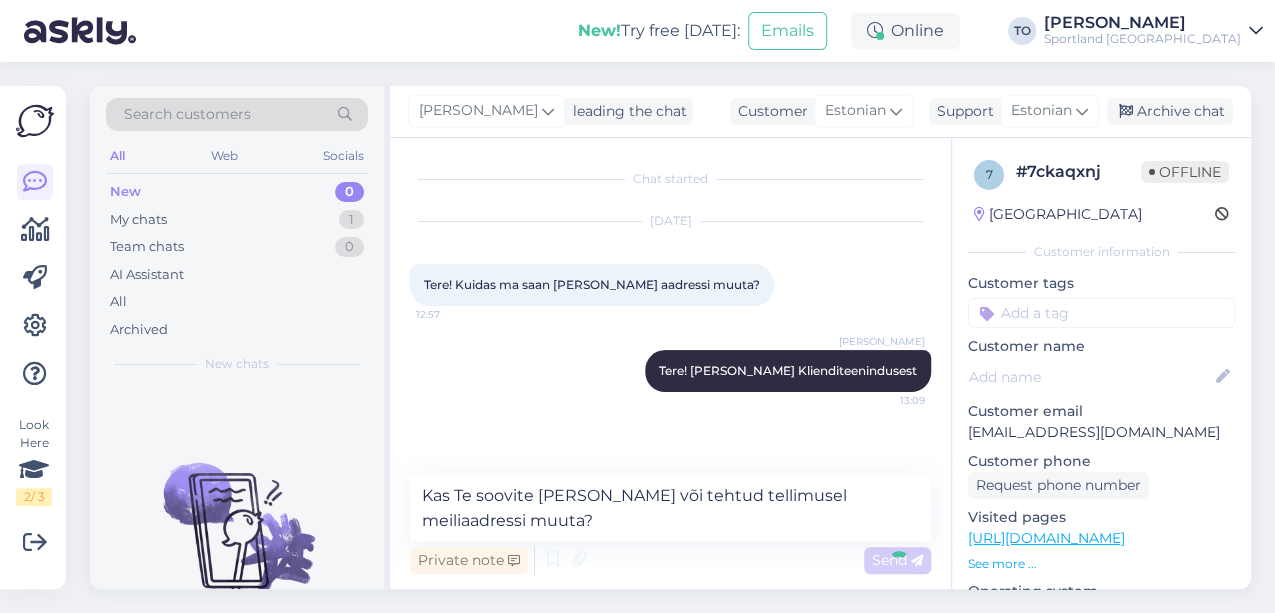 type 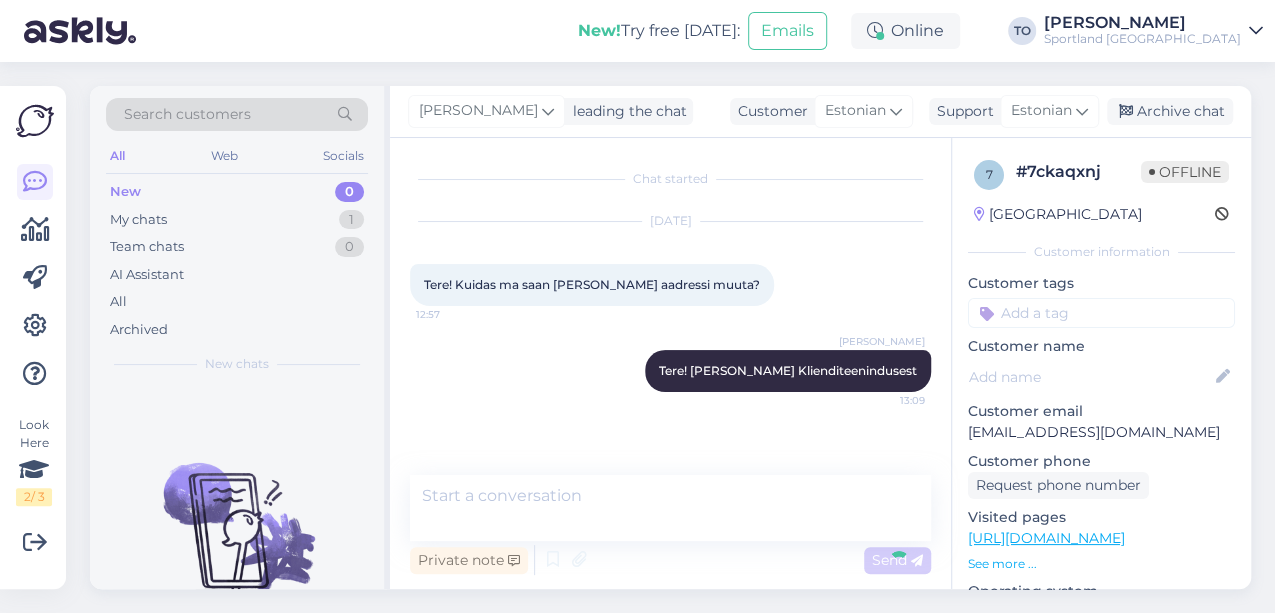 scroll, scrollTop: 36, scrollLeft: 0, axis: vertical 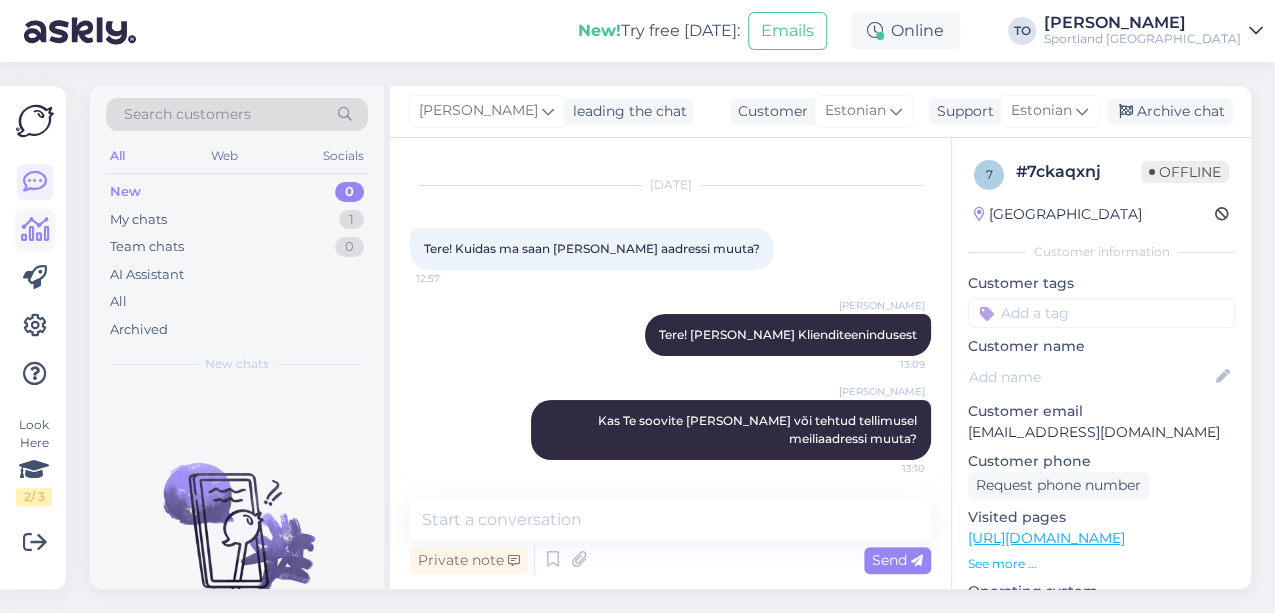 click at bounding box center [35, 230] 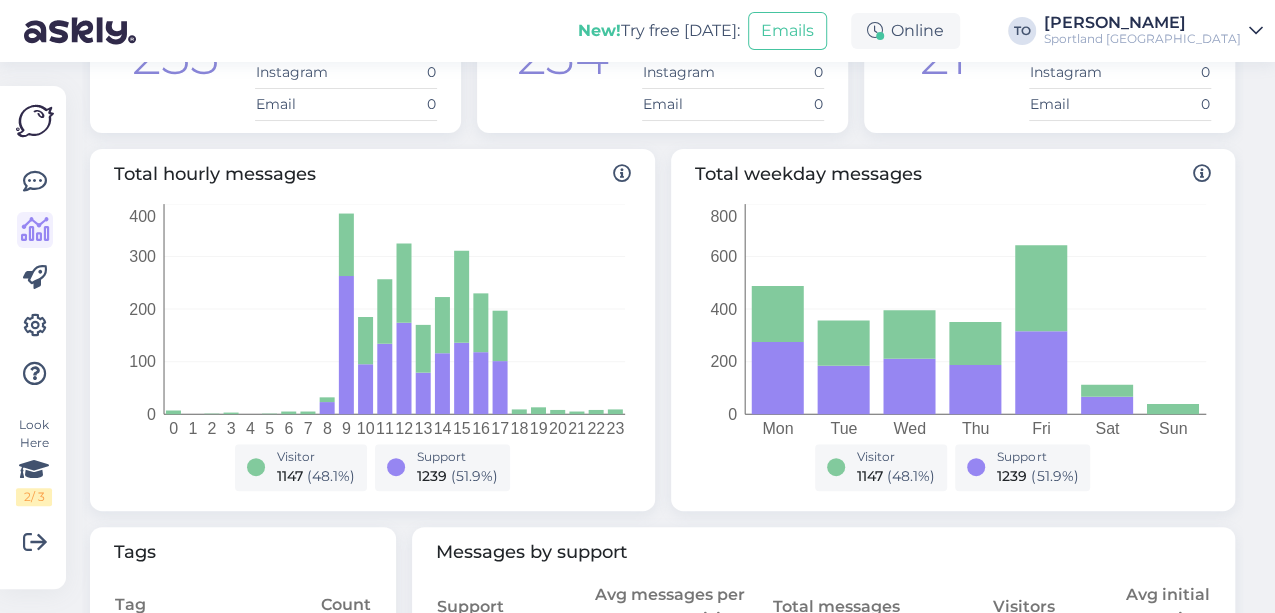 scroll, scrollTop: 66, scrollLeft: 0, axis: vertical 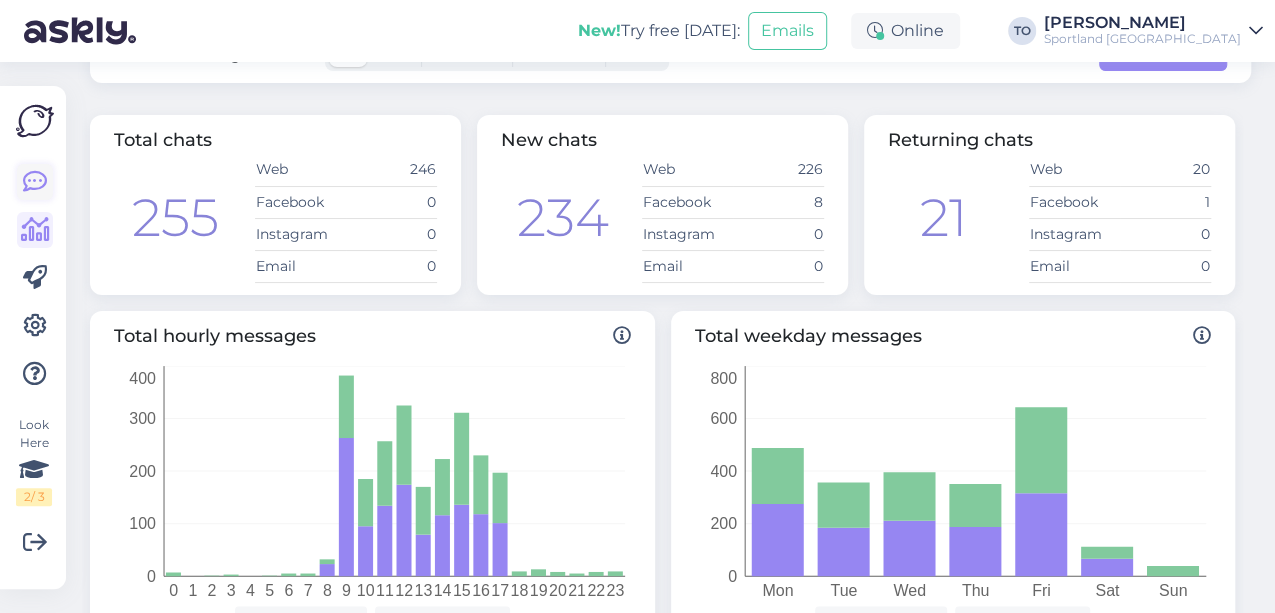 click at bounding box center [35, 182] 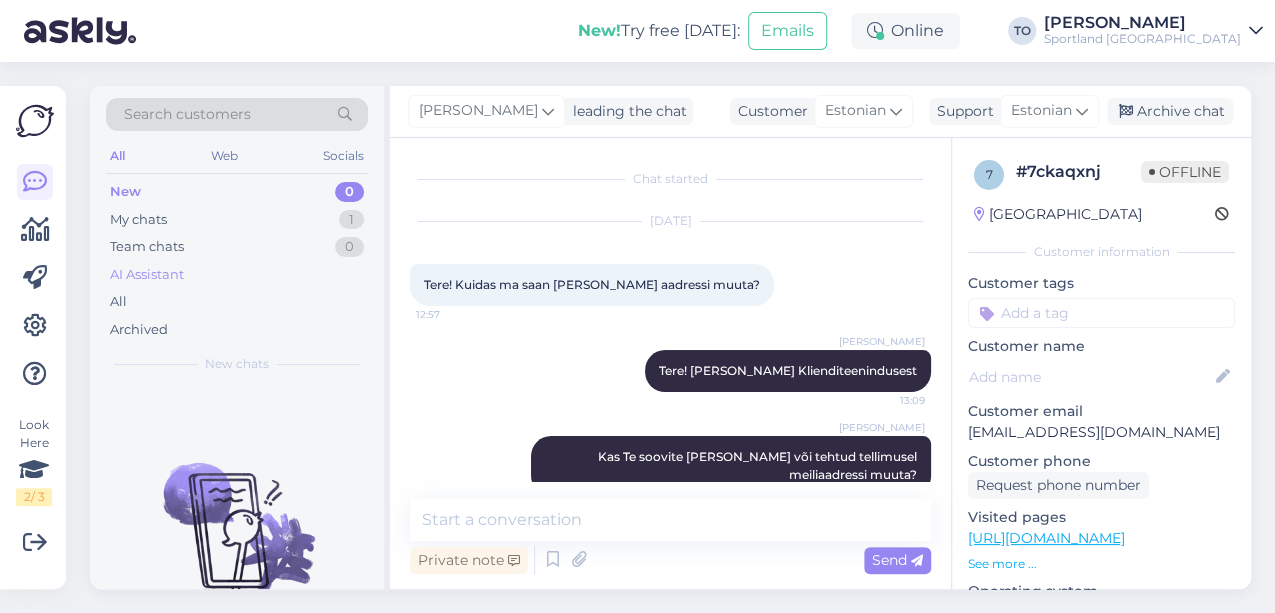 scroll, scrollTop: 36, scrollLeft: 0, axis: vertical 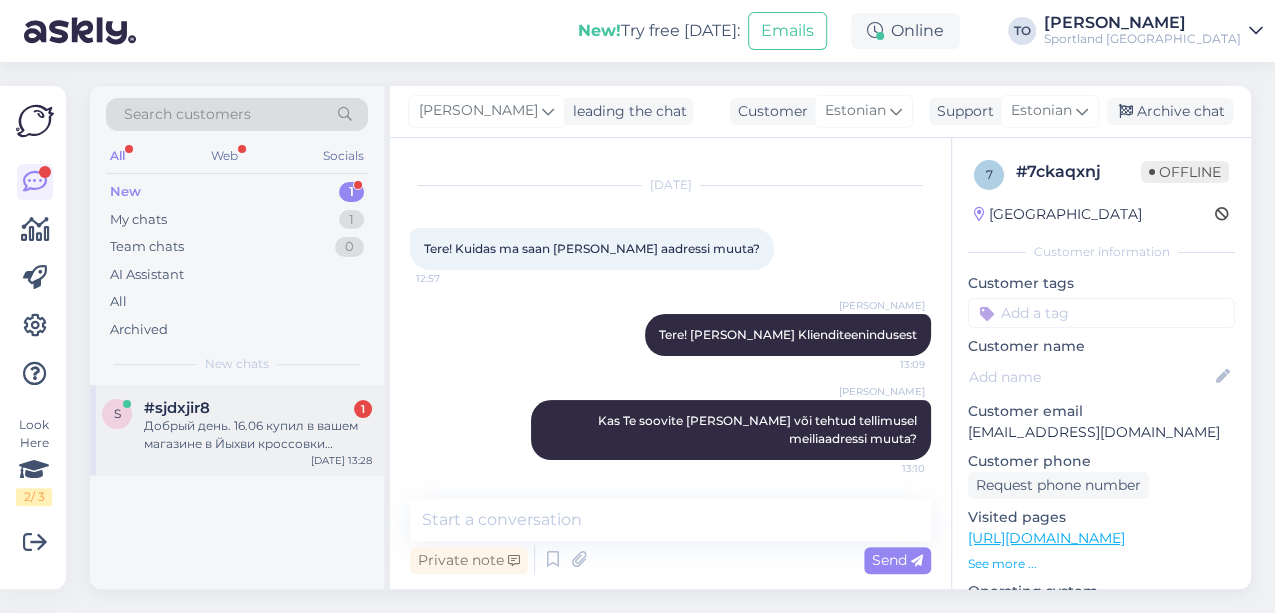 click on "#sjdxjir8 1" at bounding box center [258, 408] 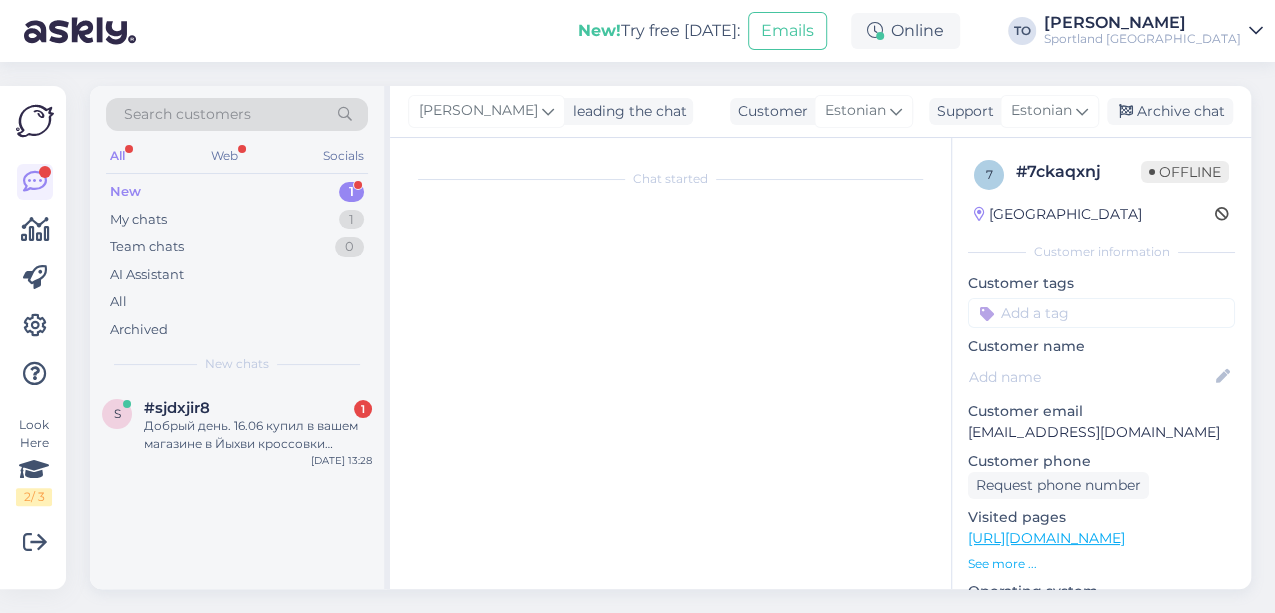 scroll, scrollTop: 0, scrollLeft: 0, axis: both 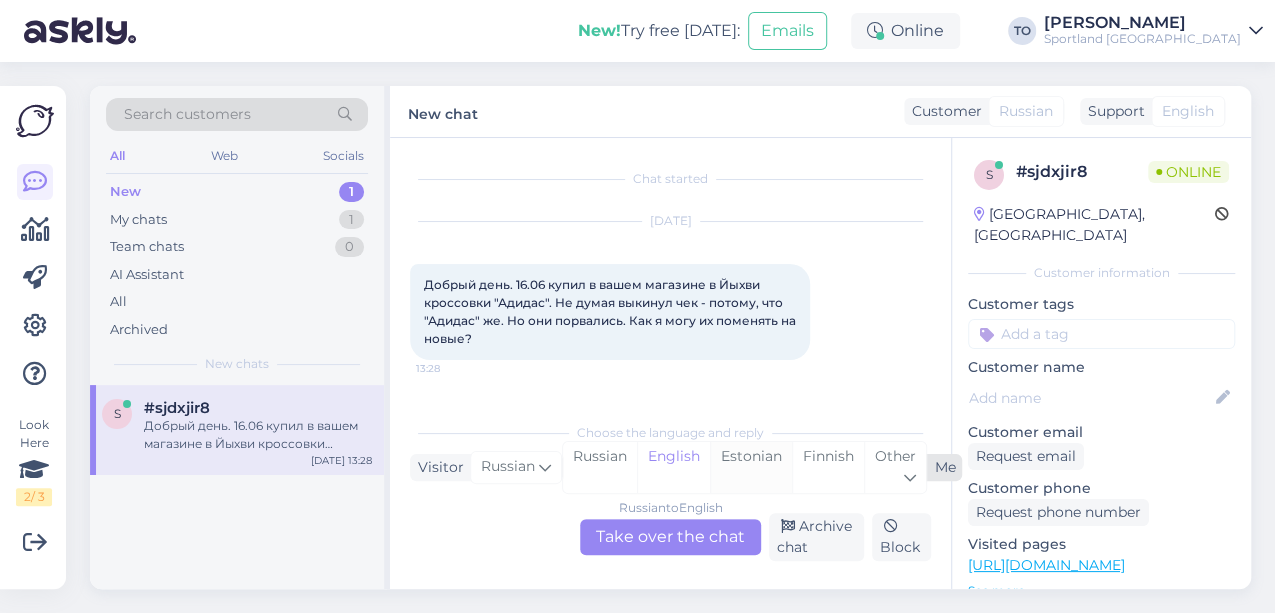 click on "Estonian" at bounding box center (751, 467) 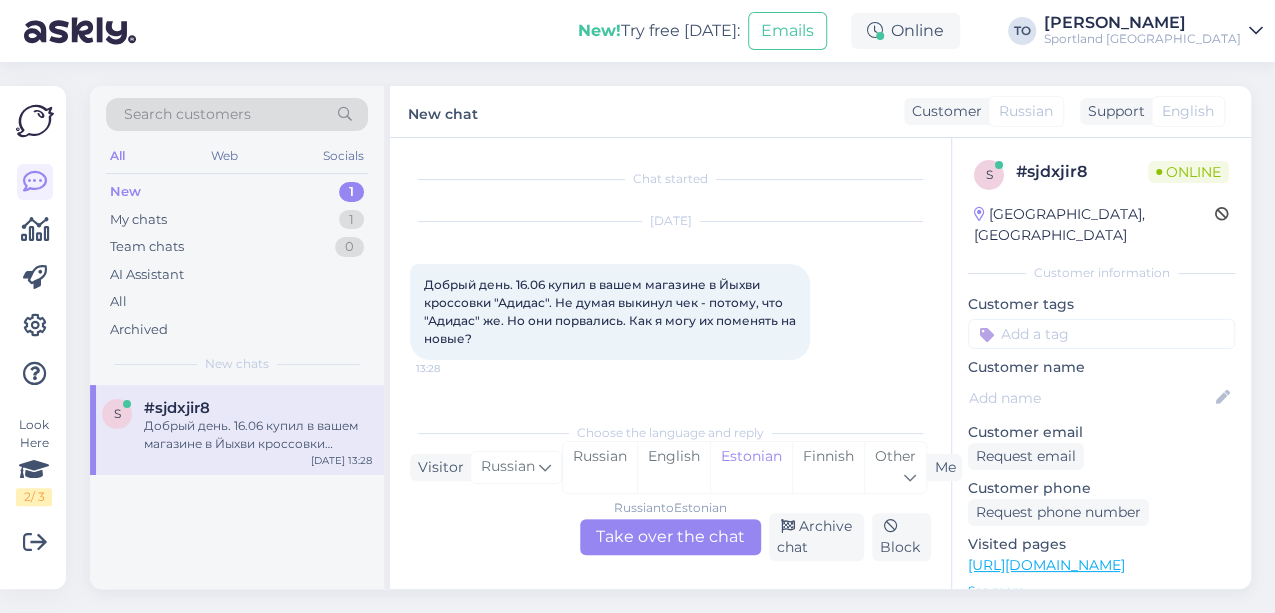 click on "Russian  to  Estonian Take over the chat" at bounding box center [670, 537] 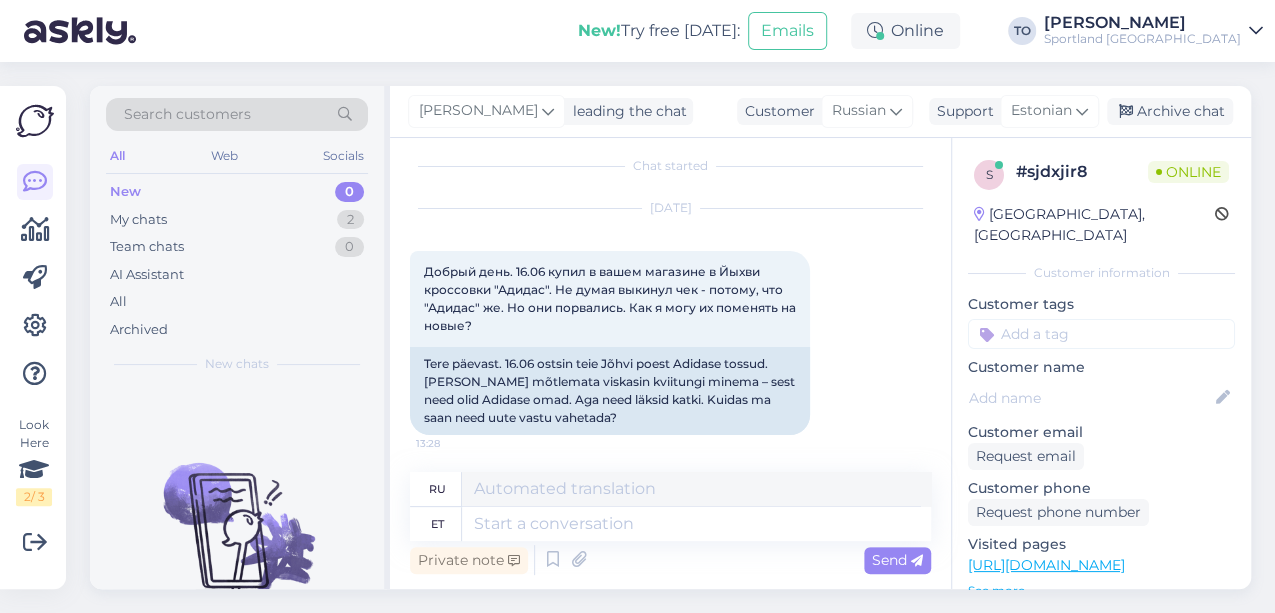 scroll, scrollTop: 15, scrollLeft: 0, axis: vertical 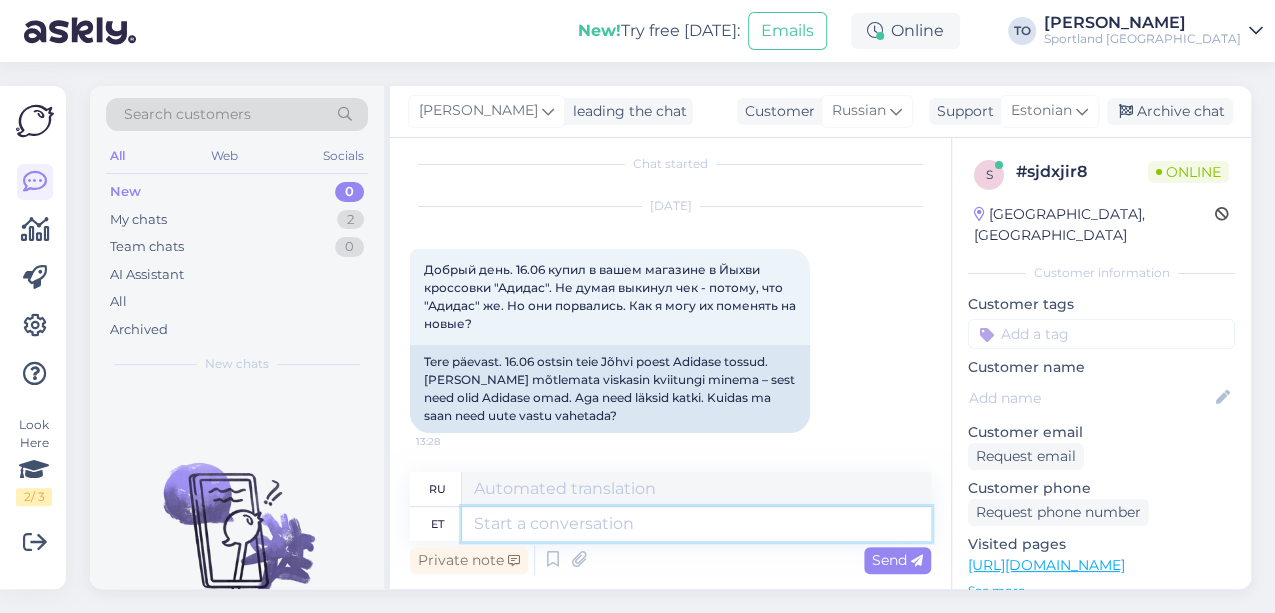 click at bounding box center (696, 524) 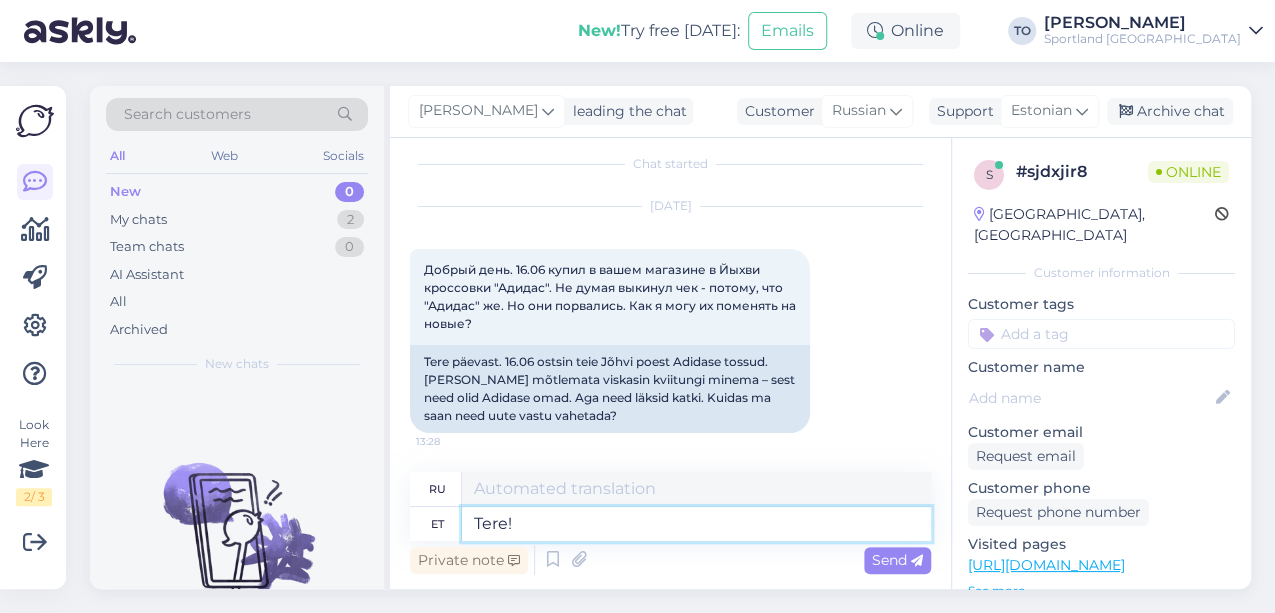 type on "Tere!" 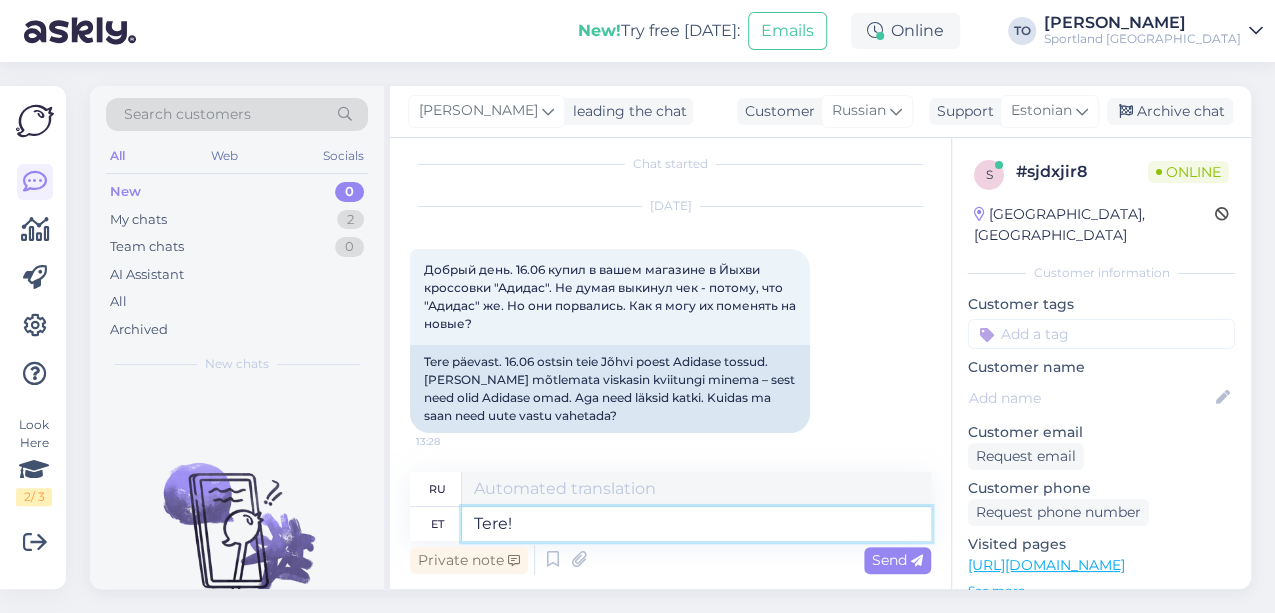 type on "Привет!" 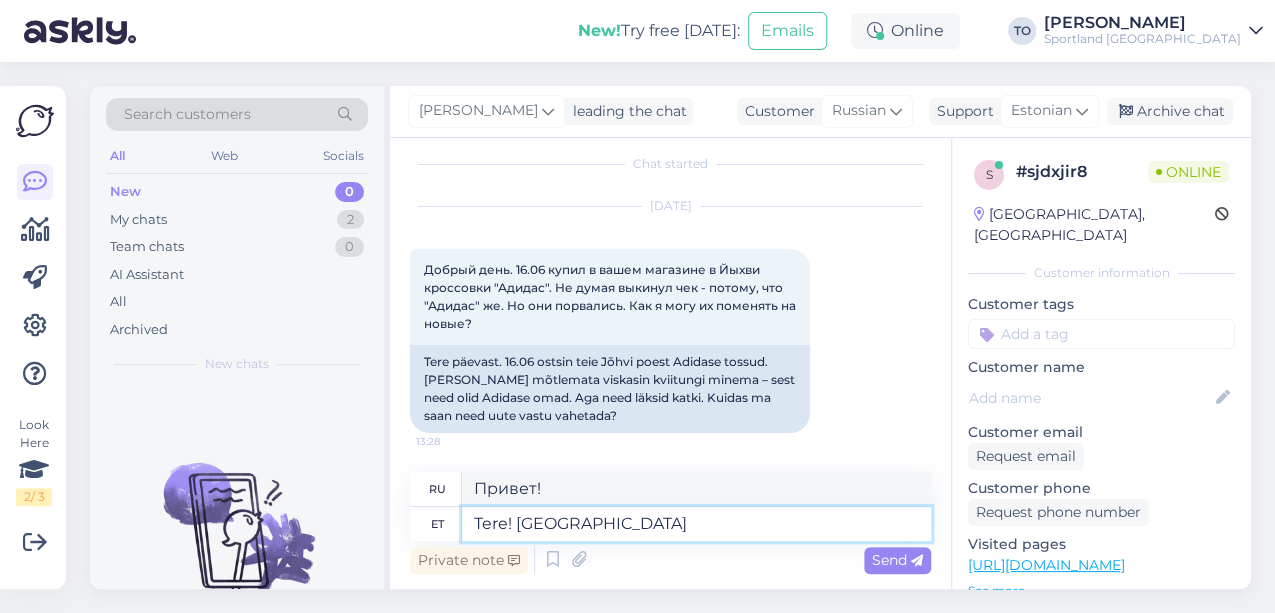type on "Tere! [GEOGRAPHIC_DATA]" 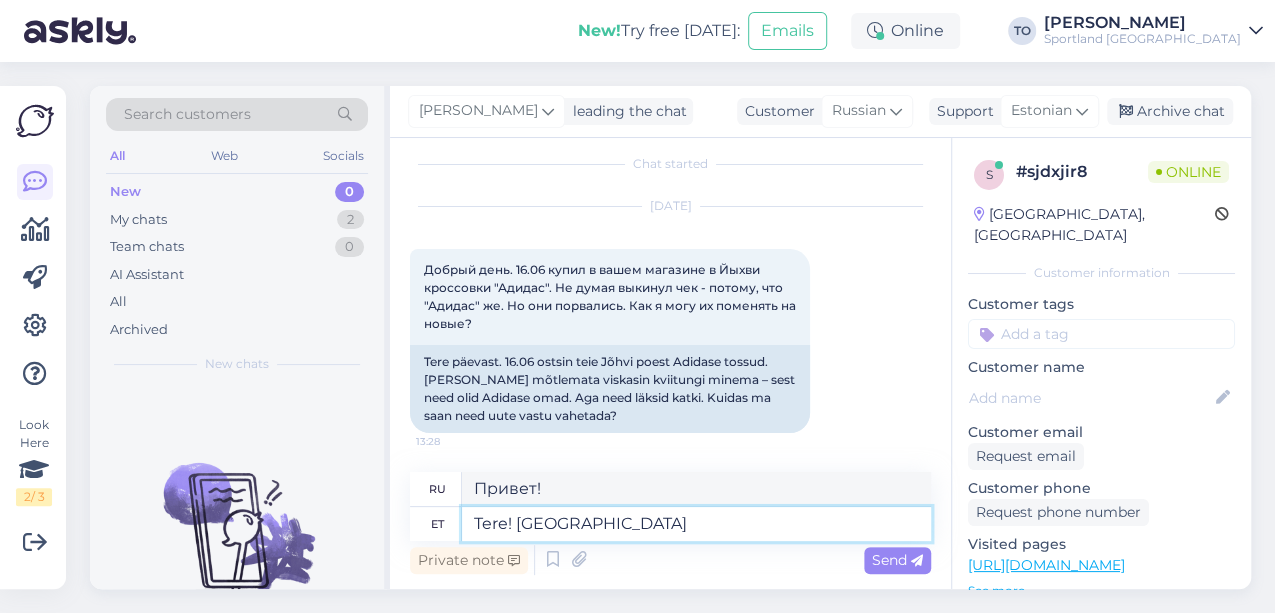 type on "Привет! Я" 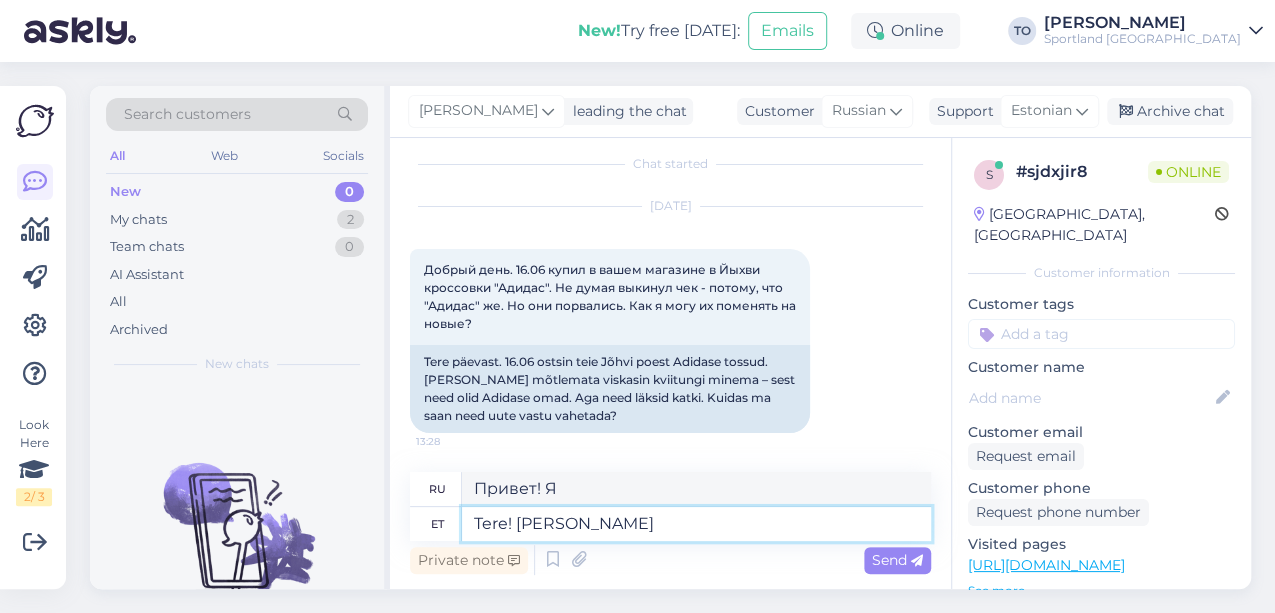 type on "Tere! [PERSON_NAME]" 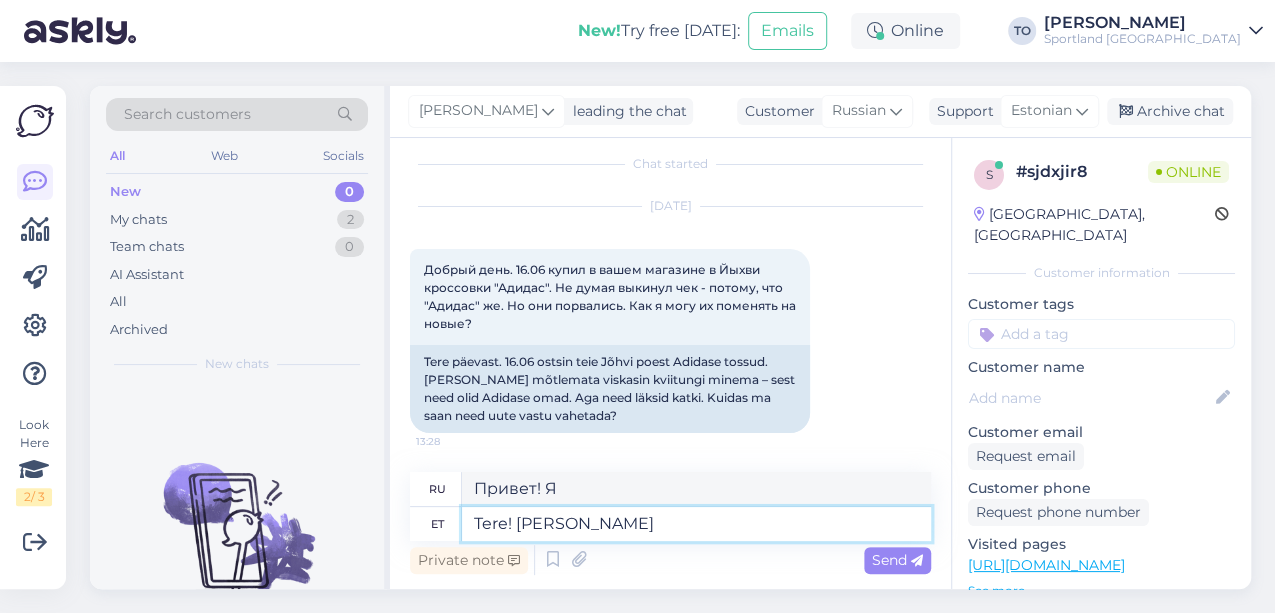type on "Привет! Меня зовут [PERSON_NAME]." 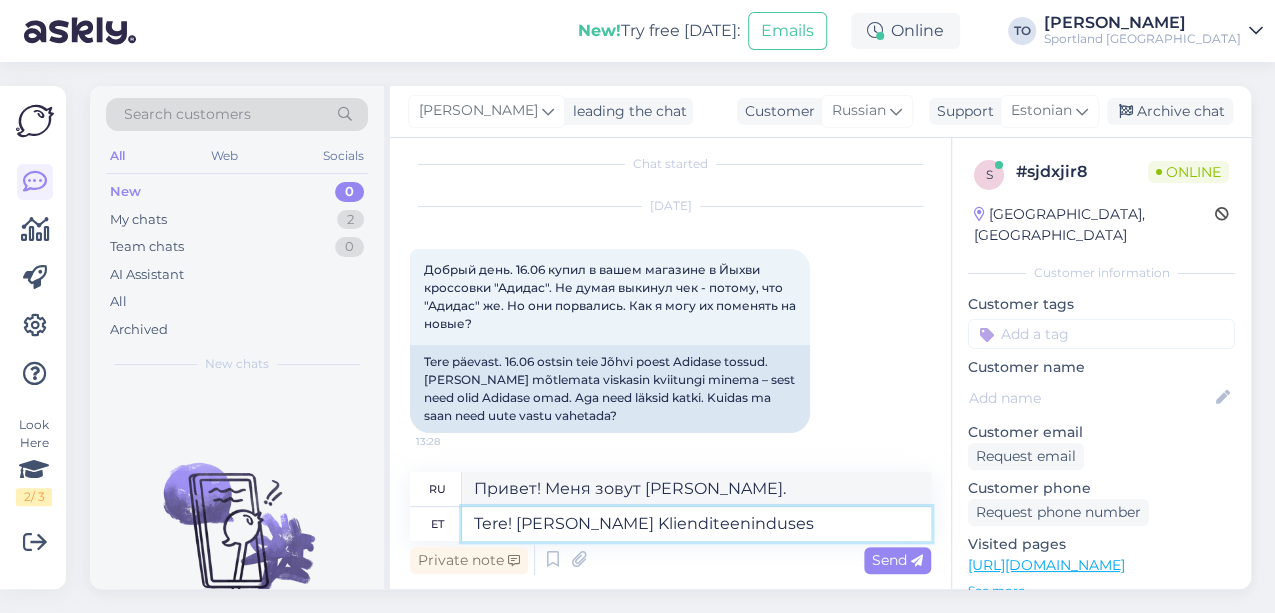 type on "Tere! [PERSON_NAME] Klienditeenindusest" 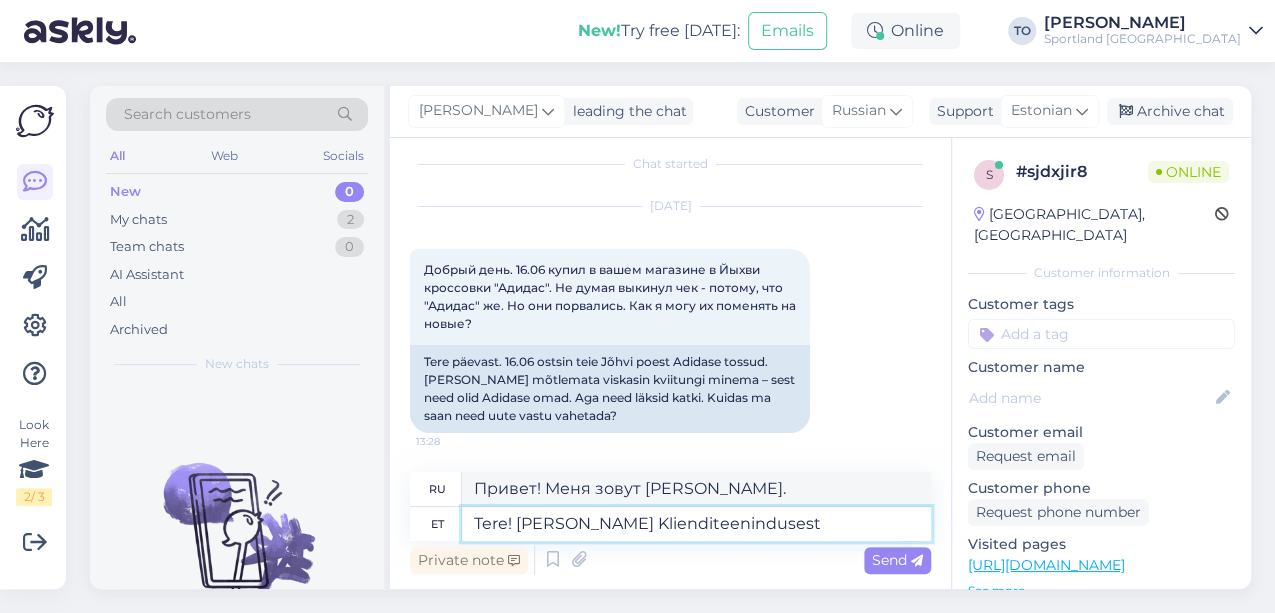 type on "Здравствуйте! Меня зовут [PERSON_NAME], я из службы поддержки клиентов." 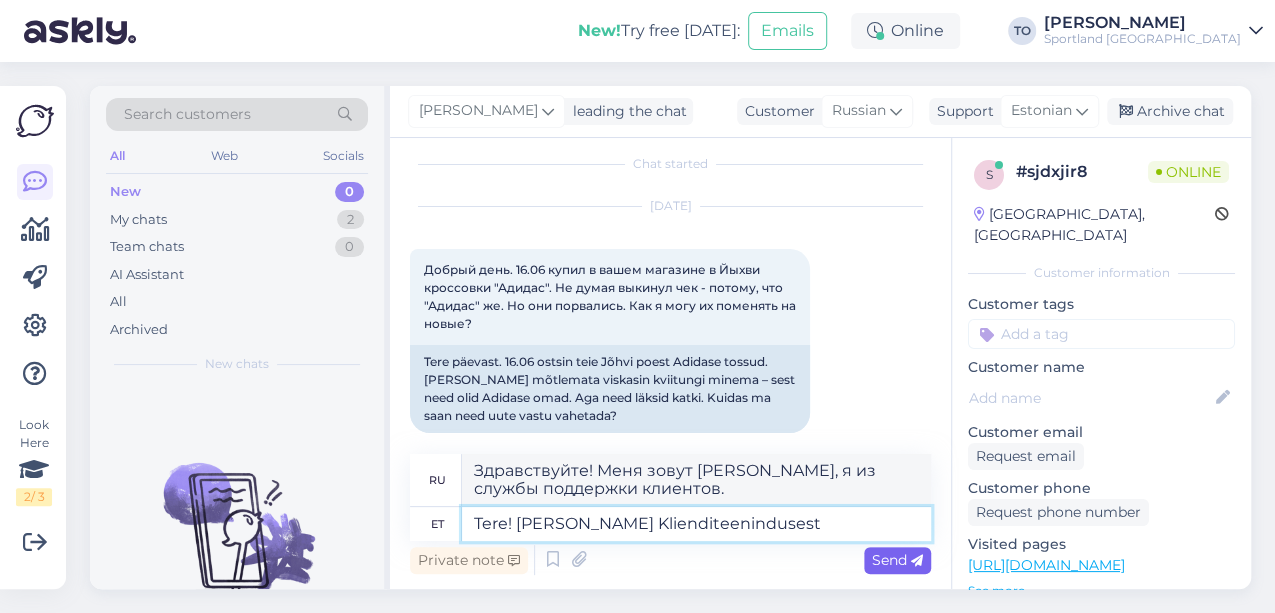 type on "Tere! [PERSON_NAME] Klienditeenindusest" 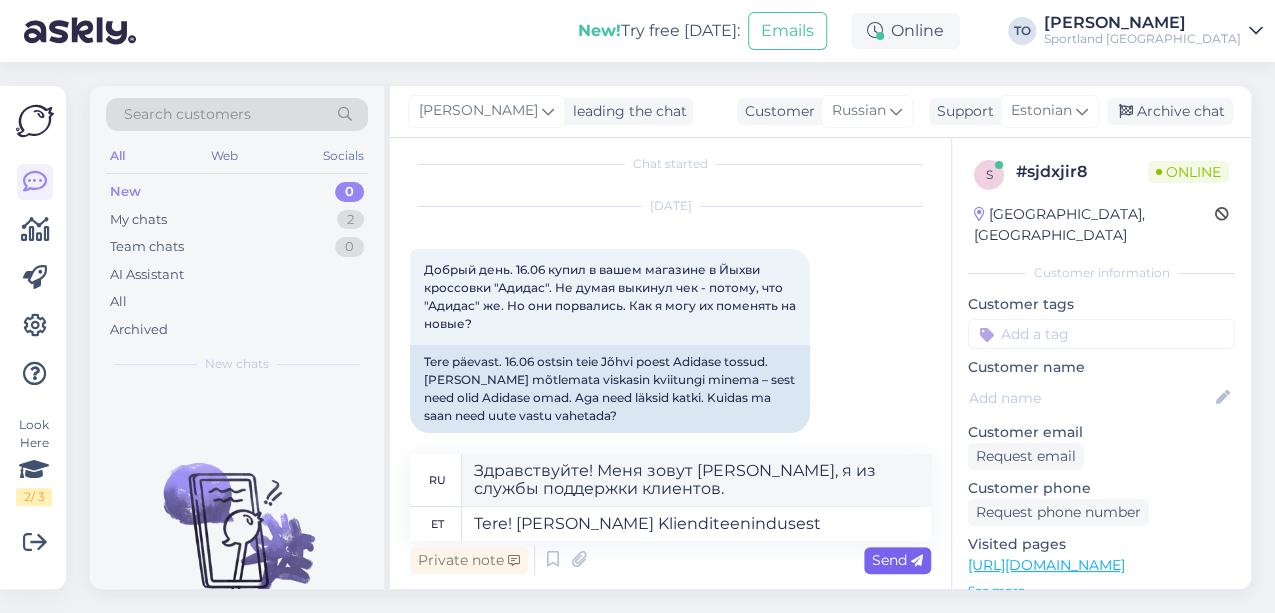 click on "Send" at bounding box center (897, 560) 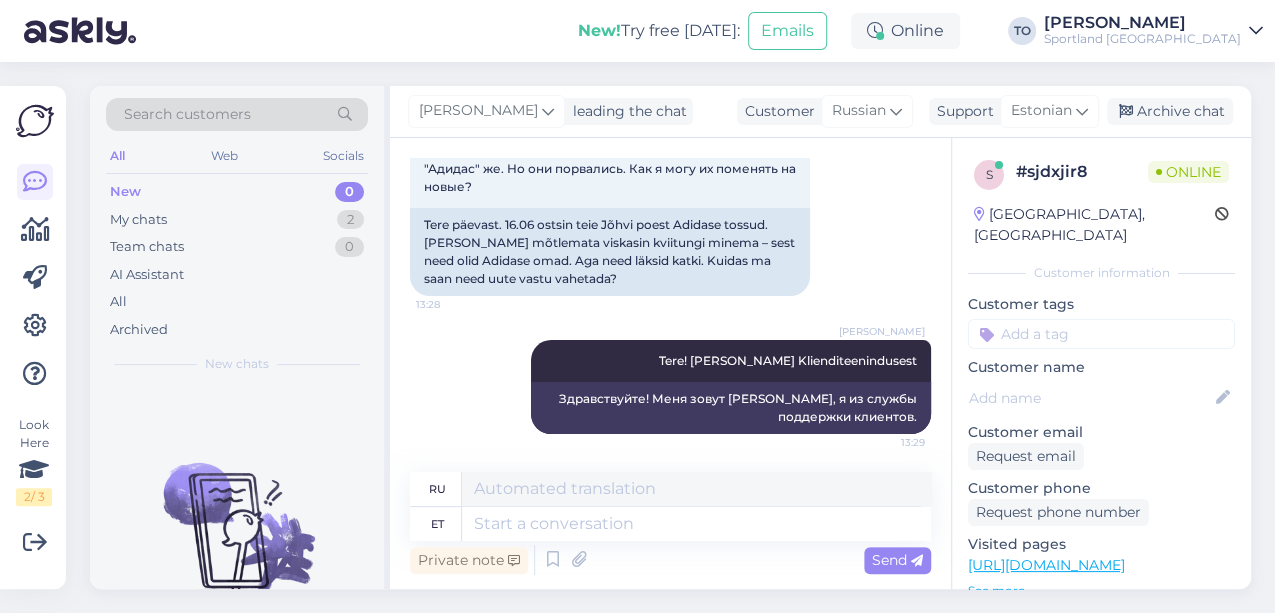 scroll, scrollTop: 153, scrollLeft: 0, axis: vertical 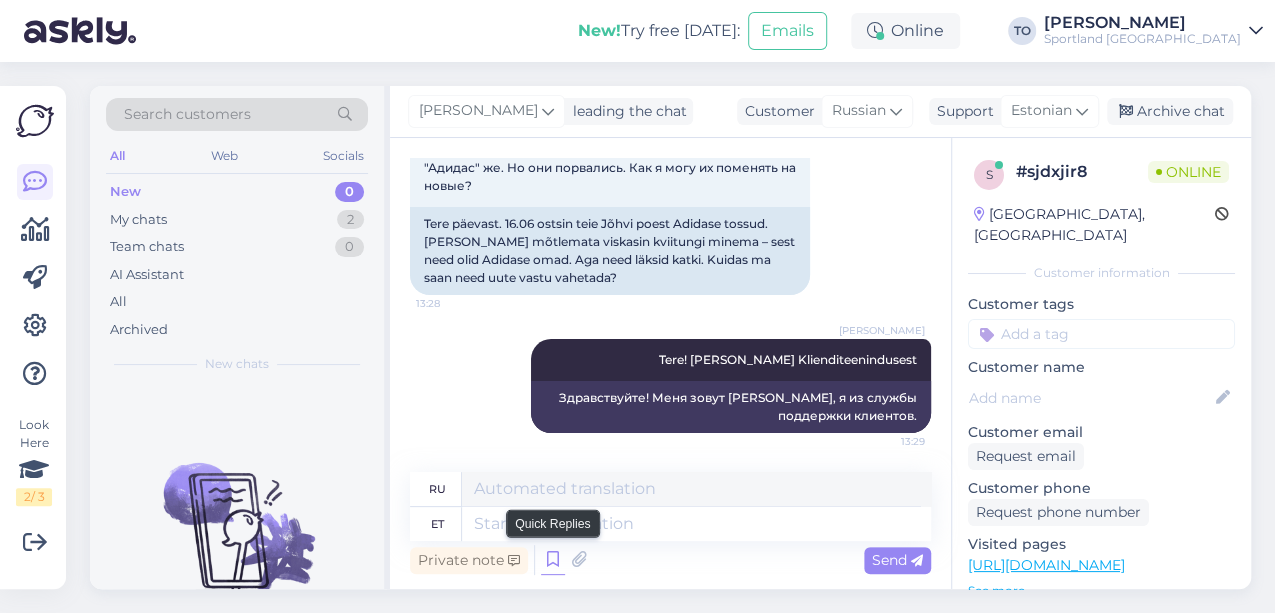 click at bounding box center (553, 560) 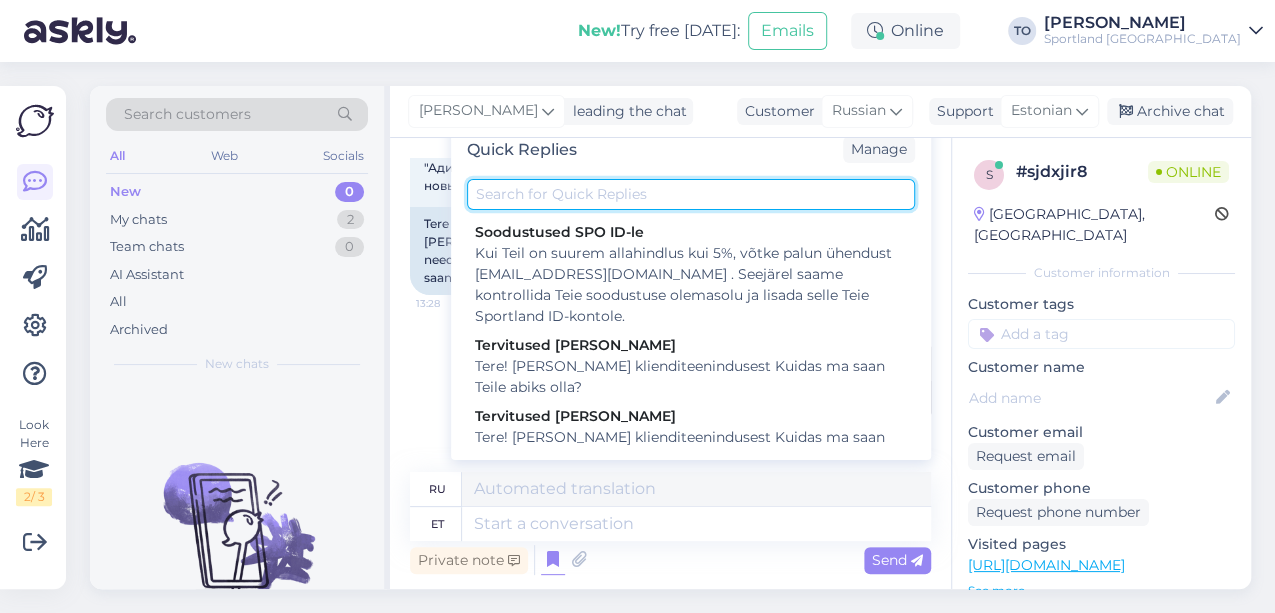 click at bounding box center (691, 194) 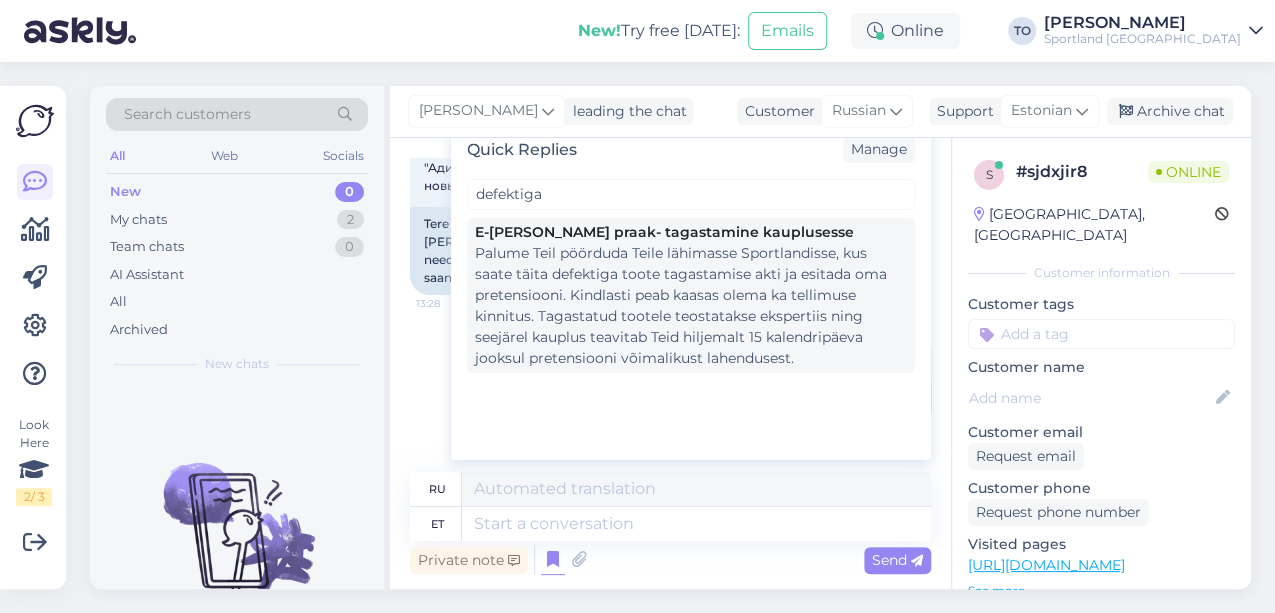 click on "Palume Teil pöörduda Teile lähimasse Sportlandisse, kus saate täita defektiga toote tagastamise akti ja esitada oma pretensiooni. Kindlasti peab kaasas olema ka tellimuse kinnitus. Tagastatud tootele teostatakse ekspertiis ning seejärel kauplus teavitab Teid hiljemalt 15 kalendripäeva jooksul pretensiooni võimalikust lahendusest." at bounding box center [691, 306] 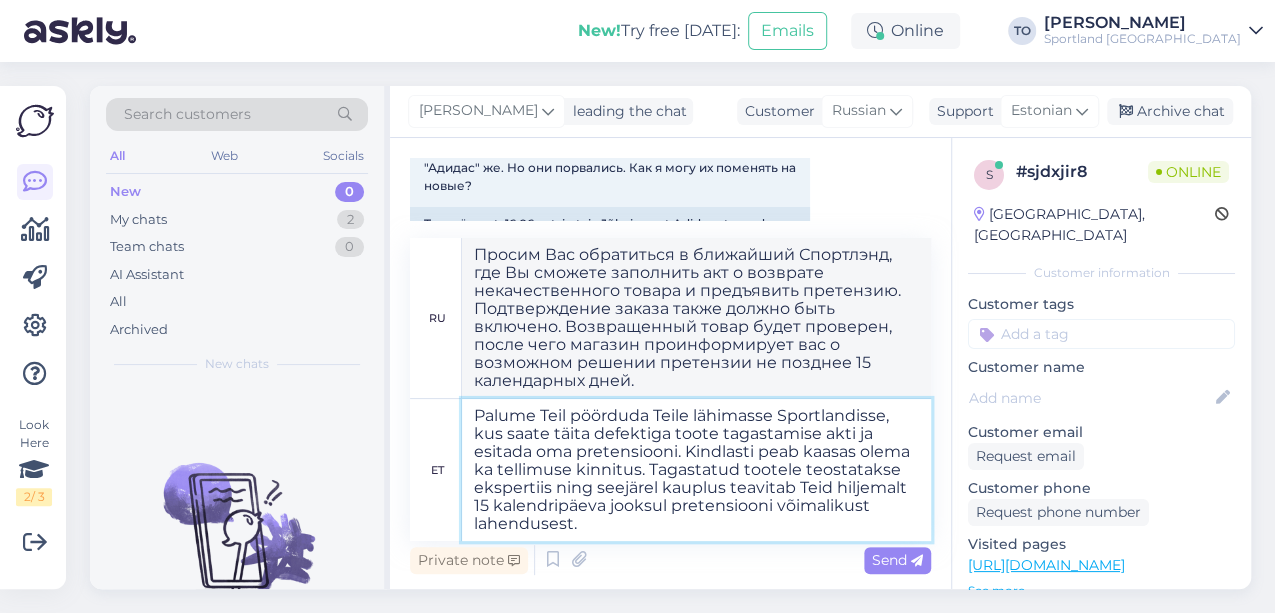 click on "Palume Teil pöörduda Teile lähimasse Sportlandisse, kus saate täita defektiga toote tagastamise akti ja esitada oma pretensiooni. Kindlasti peab kaasas olema ka tellimuse kinnitus. Tagastatud tootele teostatakse ekspertiis ning seejärel kauplus teavitab Teid hiljemalt 15 kalendripäeva jooksul pretensiooni võimalikust lahendusest." at bounding box center (696, 470) 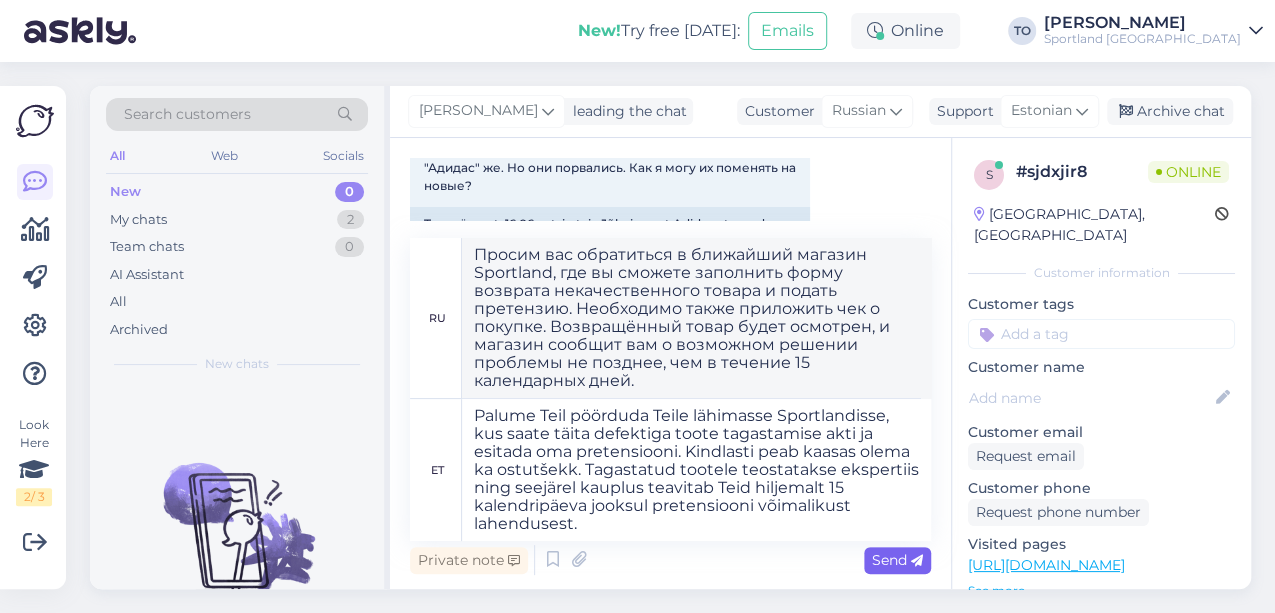 click on "Send" at bounding box center (897, 560) 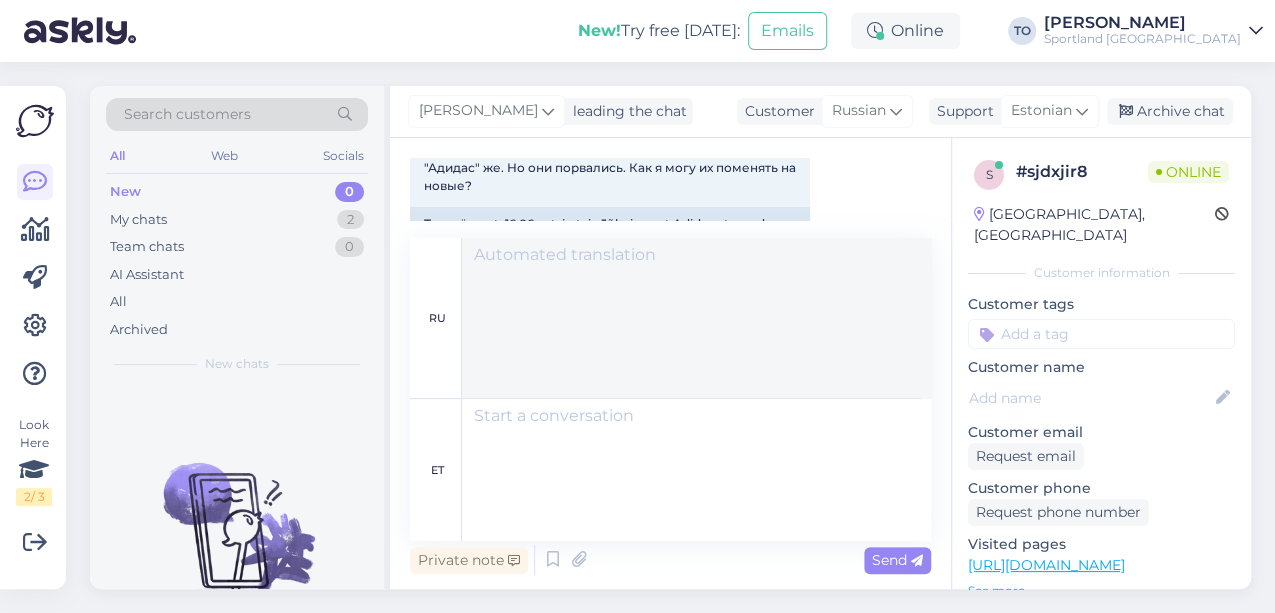 scroll, scrollTop: 471, scrollLeft: 0, axis: vertical 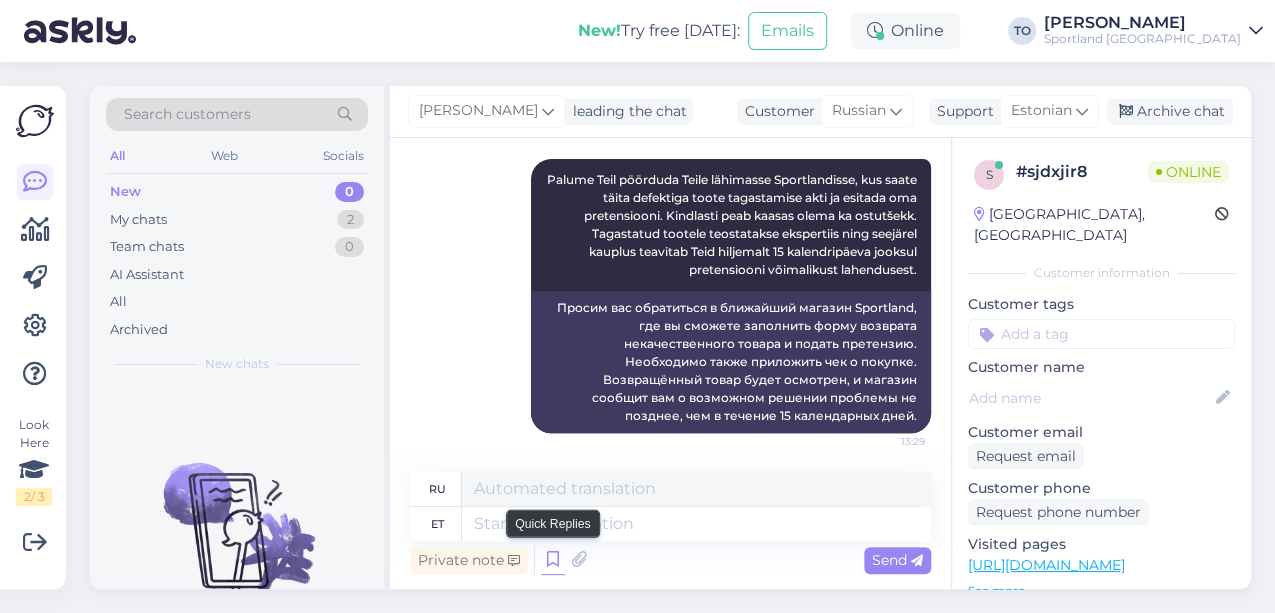 click at bounding box center (553, 560) 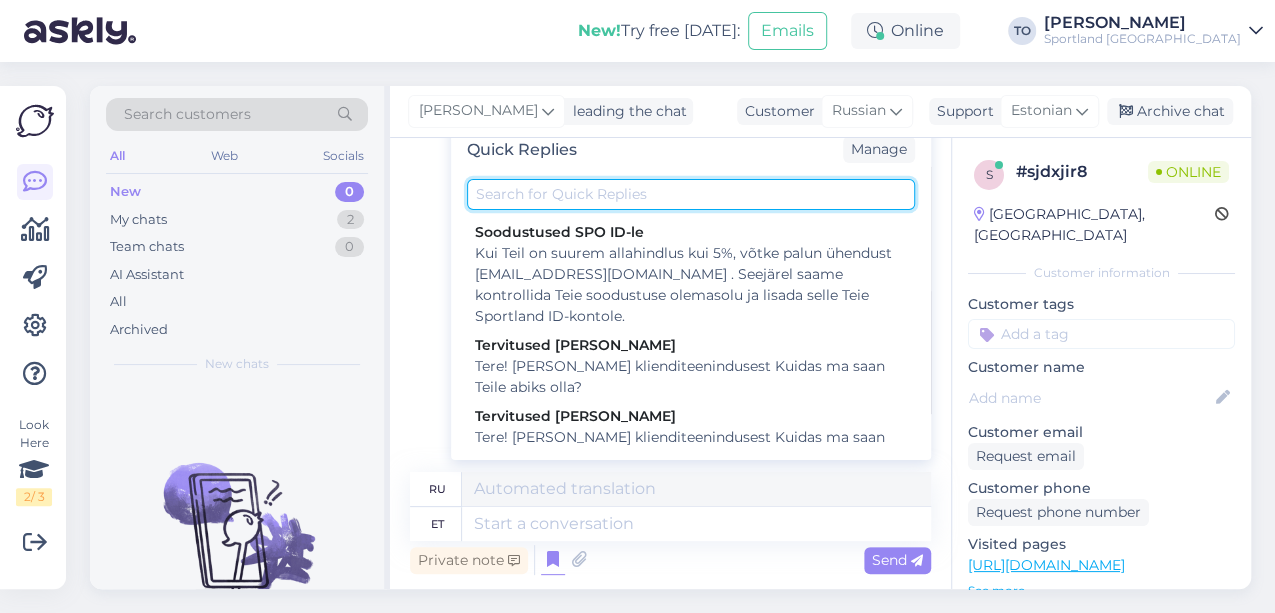 click at bounding box center [691, 194] 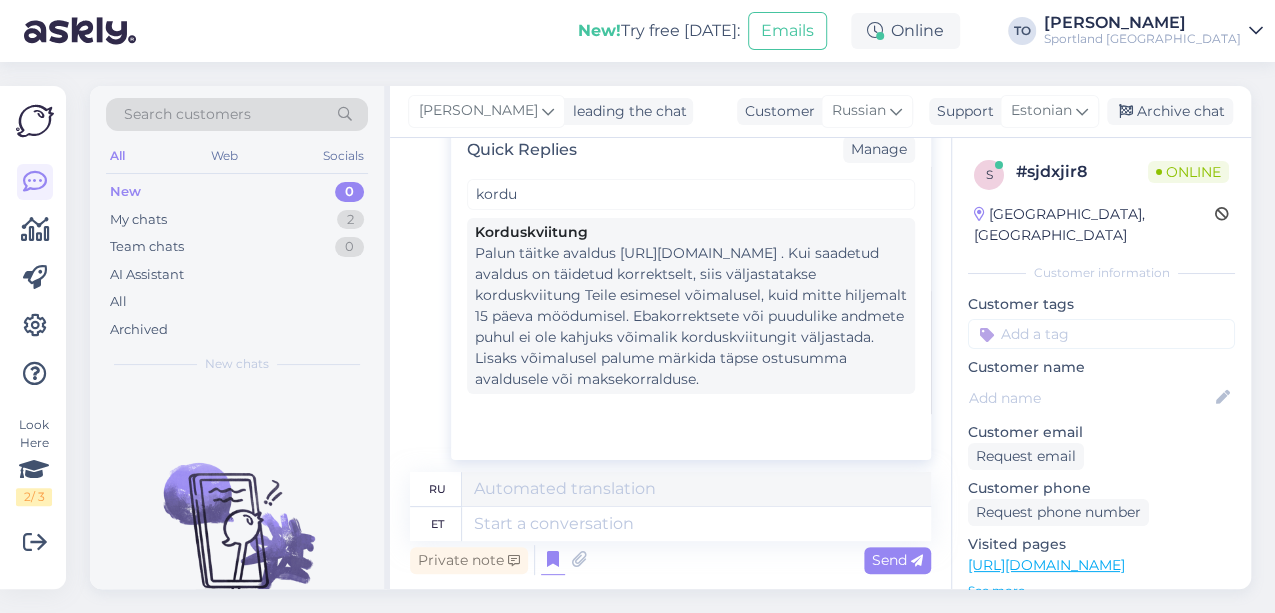 click on "Palun täitke avaldus [URL][DOMAIN_NAME] . Kui saadetud avaldus on täidetud korrektselt, siis väljastatakse korduskviitung Teile esimesel võimalusel, kuid mitte hiljemalt  15 päeva möödumisel. Ebakorrektsete või puudulike andmete puhul ei ole kahjuks võimalik korduskviitungit väljastada. Lisaks võimalusel palume märkida täpse ostusumma avaldusele või maksekorralduse." at bounding box center [691, 316] 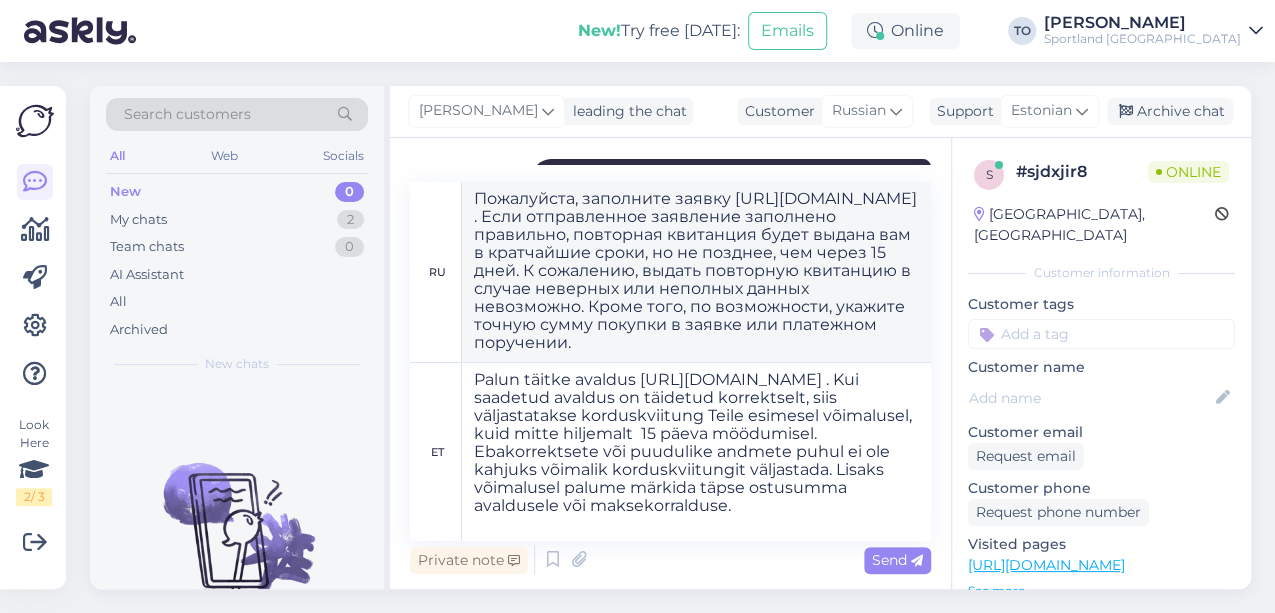scroll, scrollTop: 705, scrollLeft: 0, axis: vertical 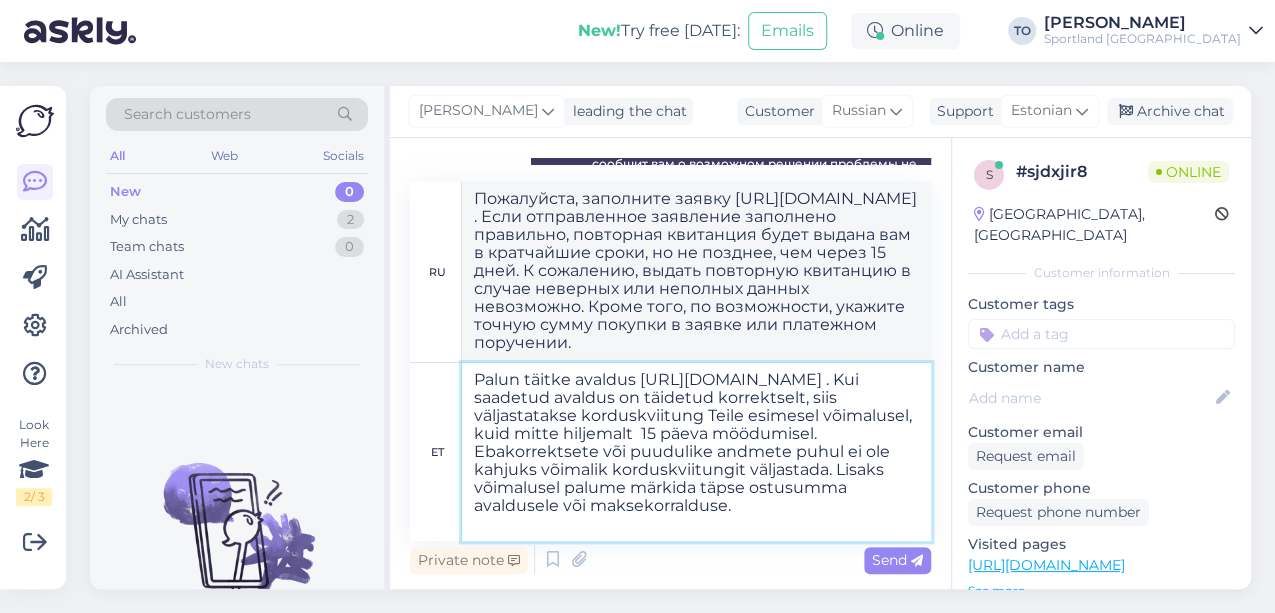 click on "Palun täitke avaldus [URL][DOMAIN_NAME] . Kui saadetud avaldus on täidetud korrektselt, siis väljastatakse korduskviitung Teile esimesel võimalusel, kuid mitte hiljemalt  15 päeva möödumisel. Ebakorrektsete või puudulike andmete puhul ei ole kahjuks võimalik korduskviitungit väljastada. Lisaks võimalusel palume märkida täpse ostusumma avaldusele või maksekorralduse." at bounding box center (696, 452) 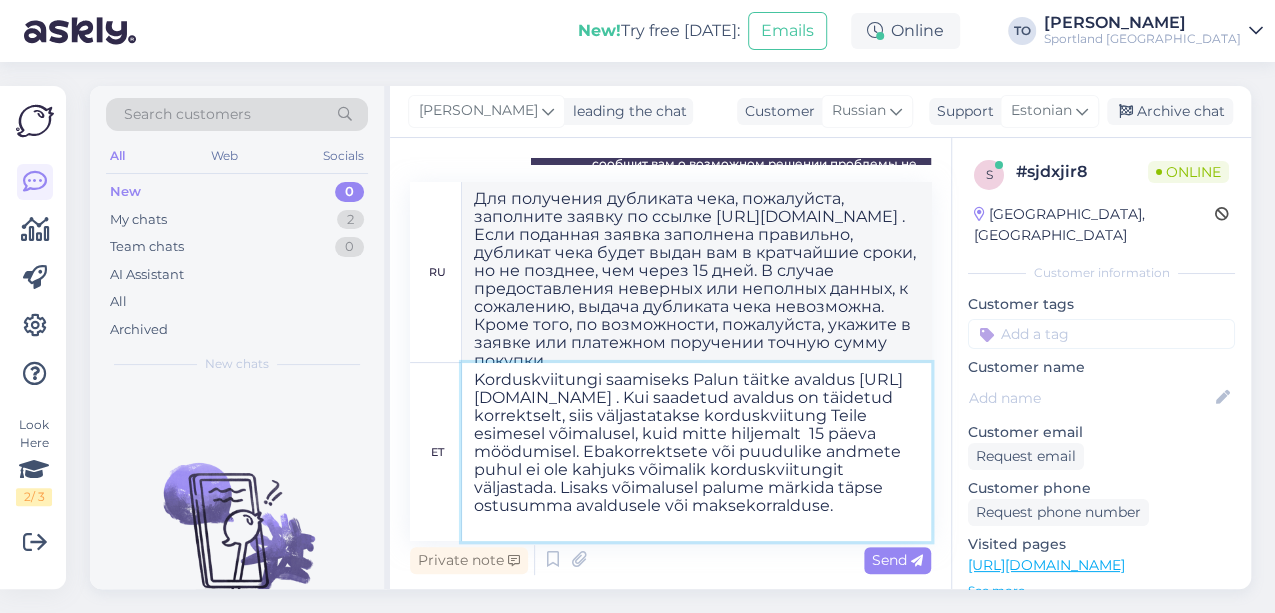 click on "Korduskviitungi saamiseks Palun täitke avaldus [URL][DOMAIN_NAME] . Kui saadetud avaldus on täidetud korrektselt, siis väljastatakse korduskviitung Teile esimesel võimalusel, kuid mitte hiljemalt  15 päeva möödumisel. Ebakorrektsete või puudulike andmete puhul ei ole kahjuks võimalik korduskviitungit väljastada. Lisaks võimalusel palume märkida täpse ostusumma avaldusele või maksekorralduse." at bounding box center [696, 452] 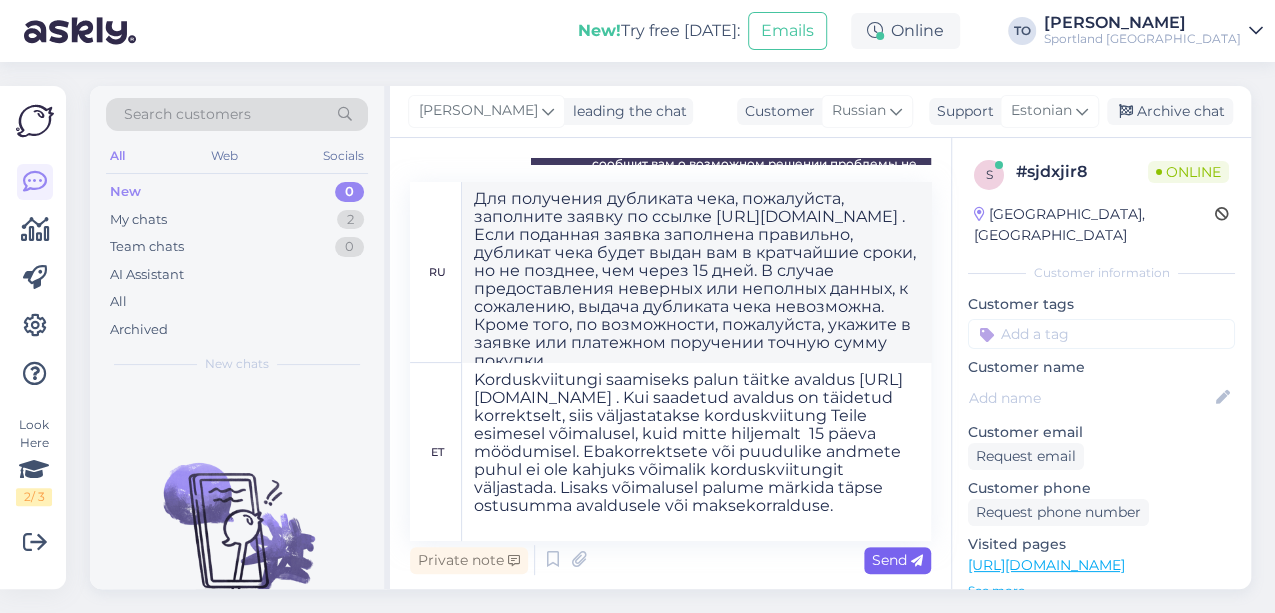 click on "Send" at bounding box center [897, 560] 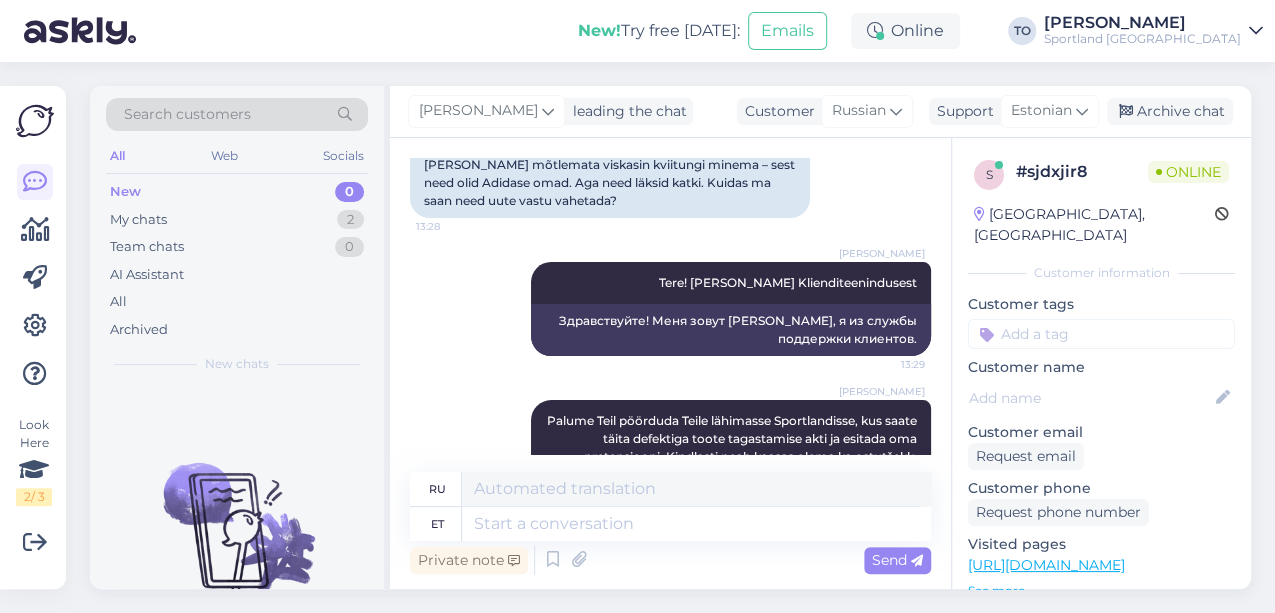 scroll, scrollTop: 128, scrollLeft: 0, axis: vertical 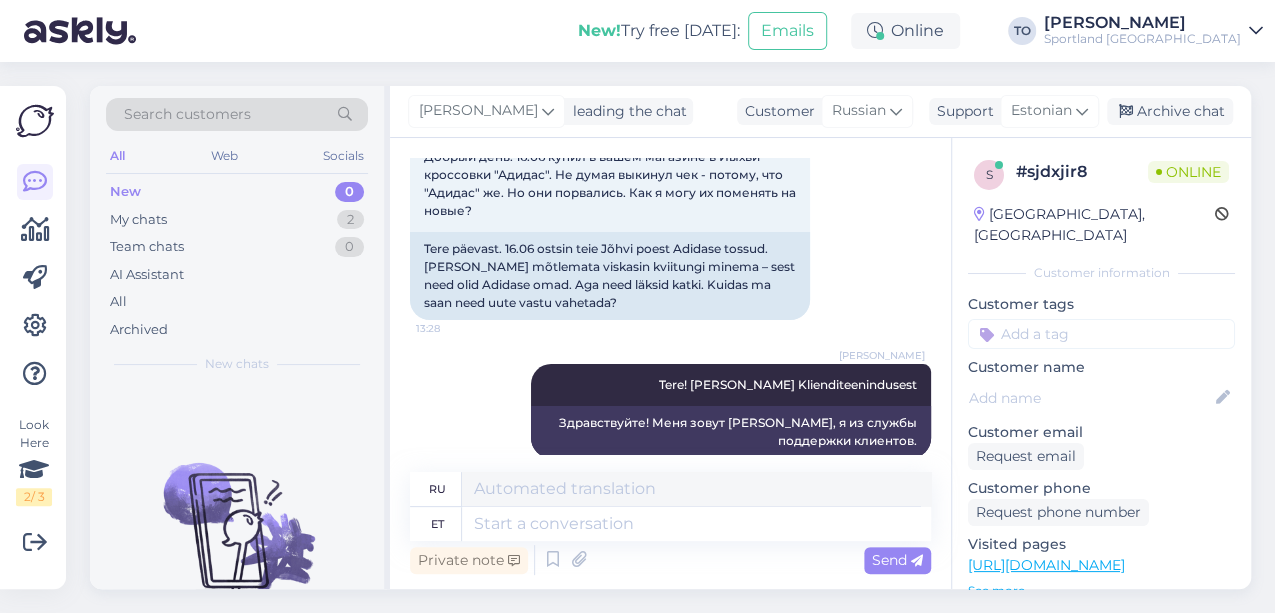 click at bounding box center (1101, 334) 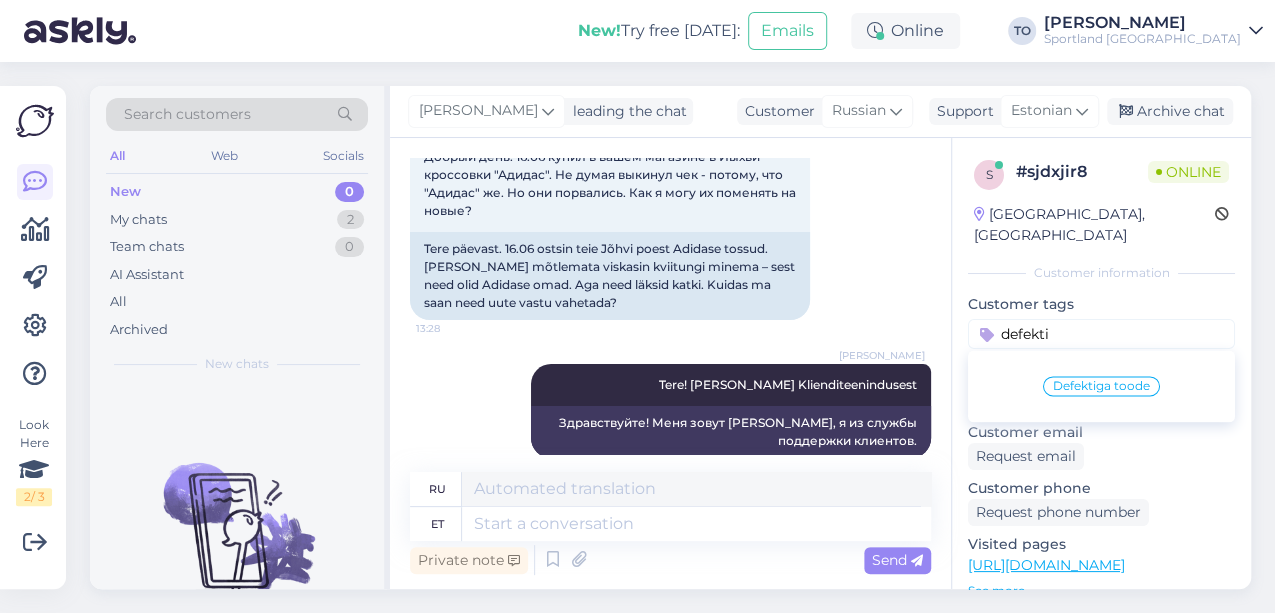 click on "Defektiga toode" at bounding box center [1101, 386] 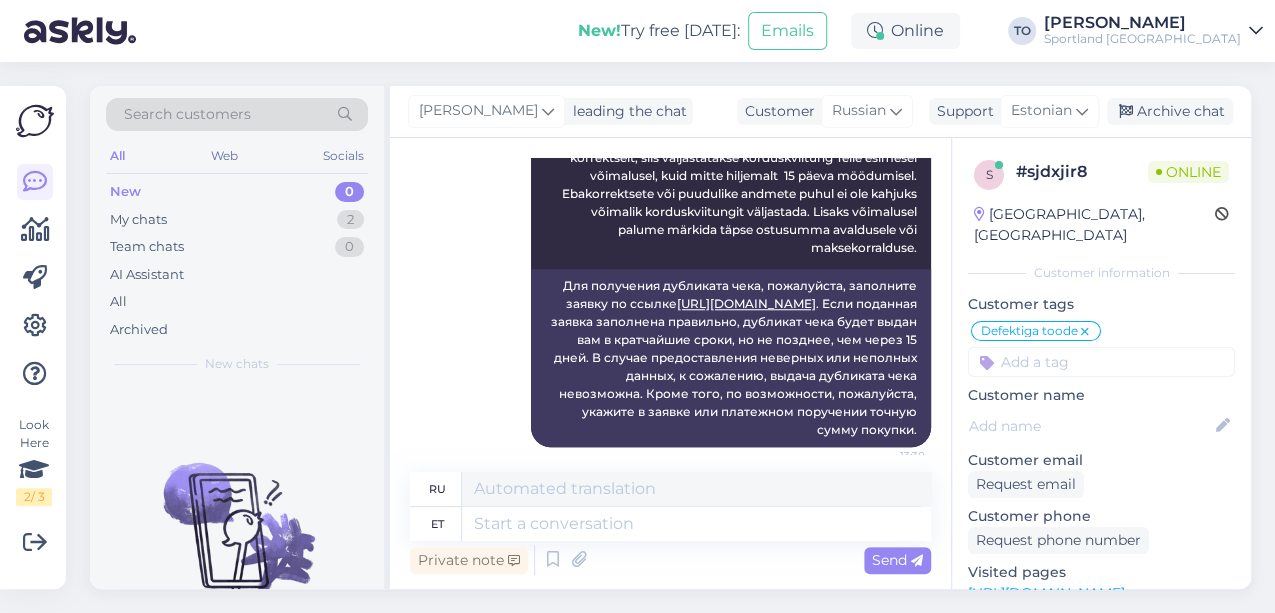 scroll, scrollTop: 861, scrollLeft: 0, axis: vertical 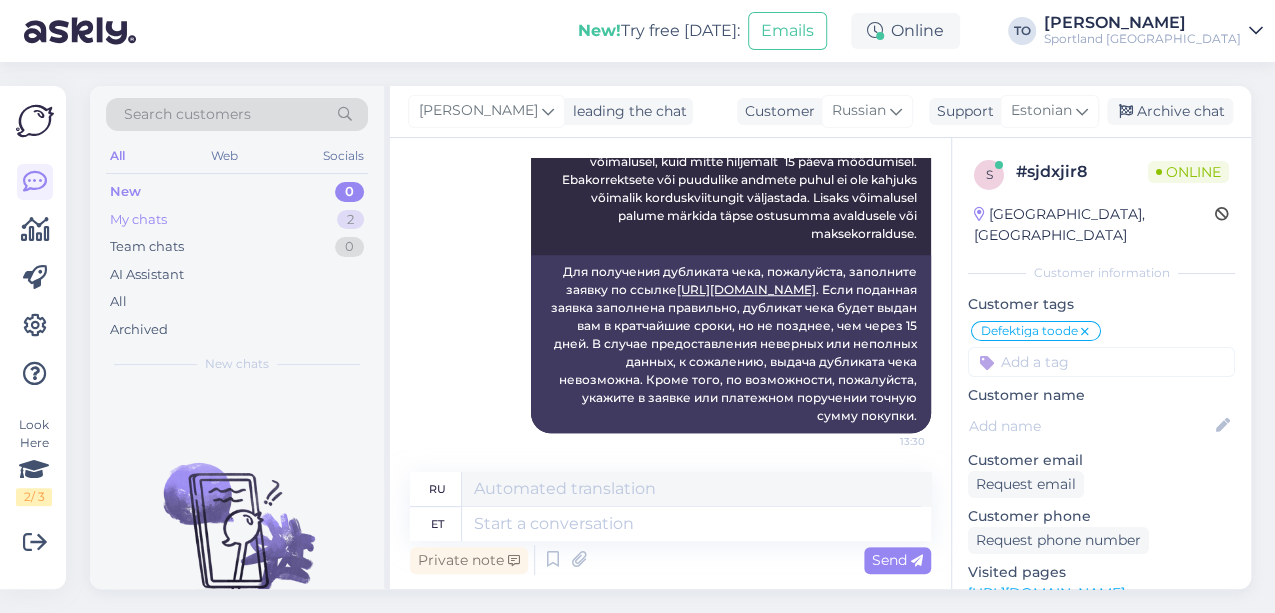click on "My chats 2" at bounding box center [237, 220] 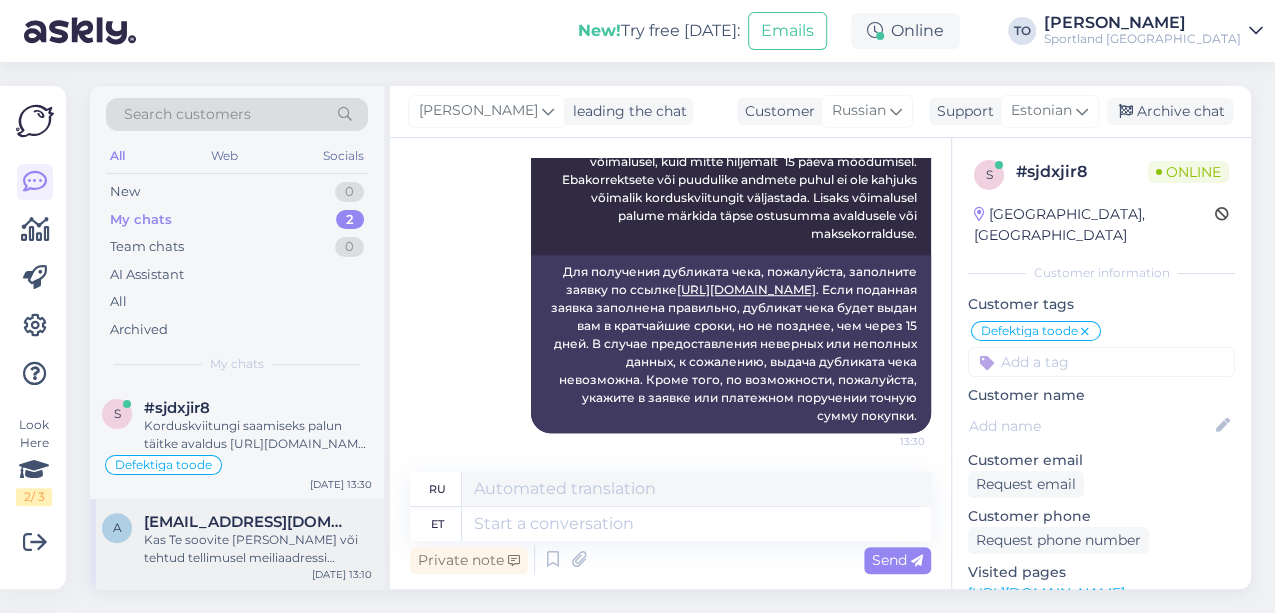 click on "a [EMAIL_ADDRESS][DOMAIN_NAME] Kas Te soovite [PERSON_NAME] või tehtud tellimusel meiliaadressi muuta? [DATE] 13:10" at bounding box center (237, 544) 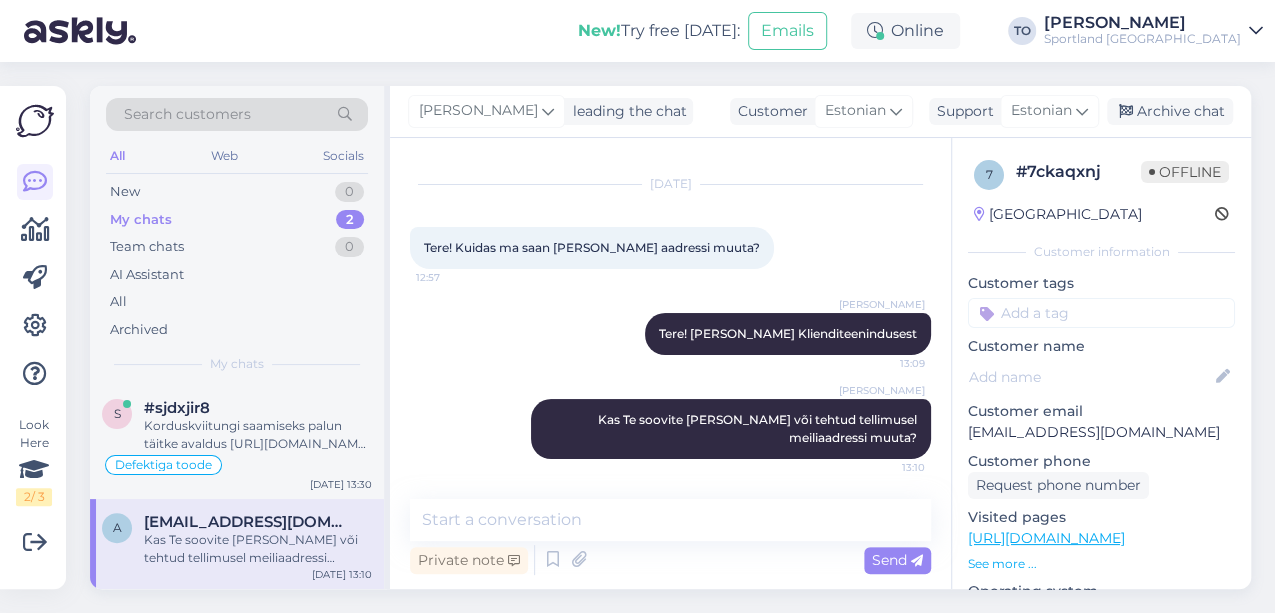 scroll, scrollTop: 36, scrollLeft: 0, axis: vertical 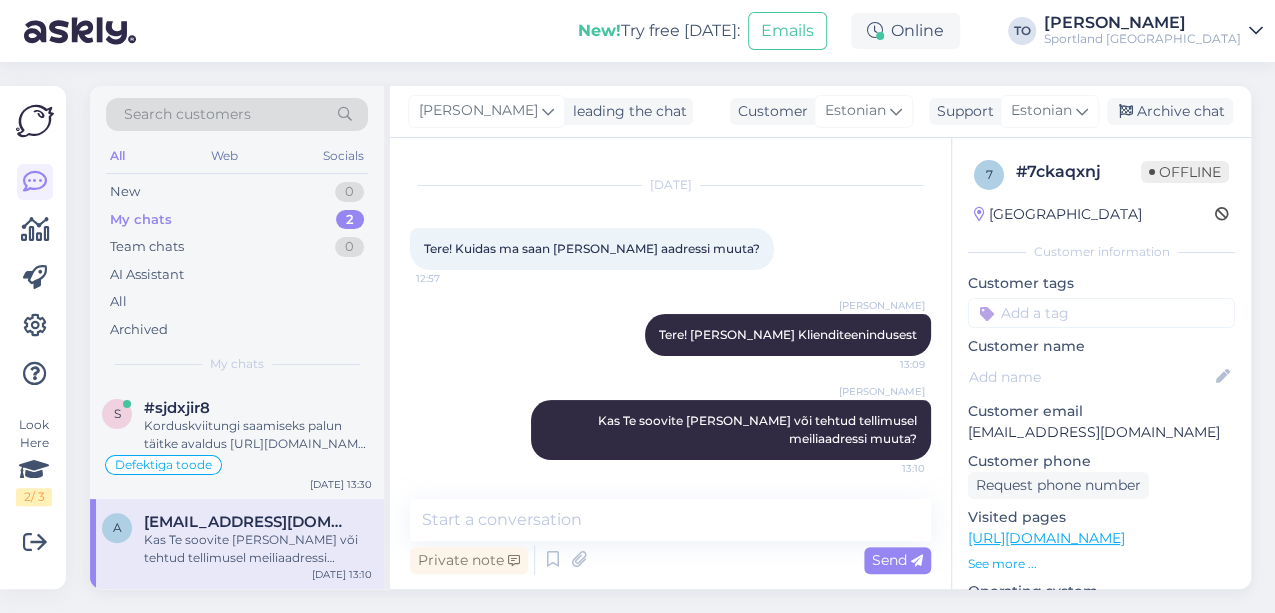 click at bounding box center (1101, 313) 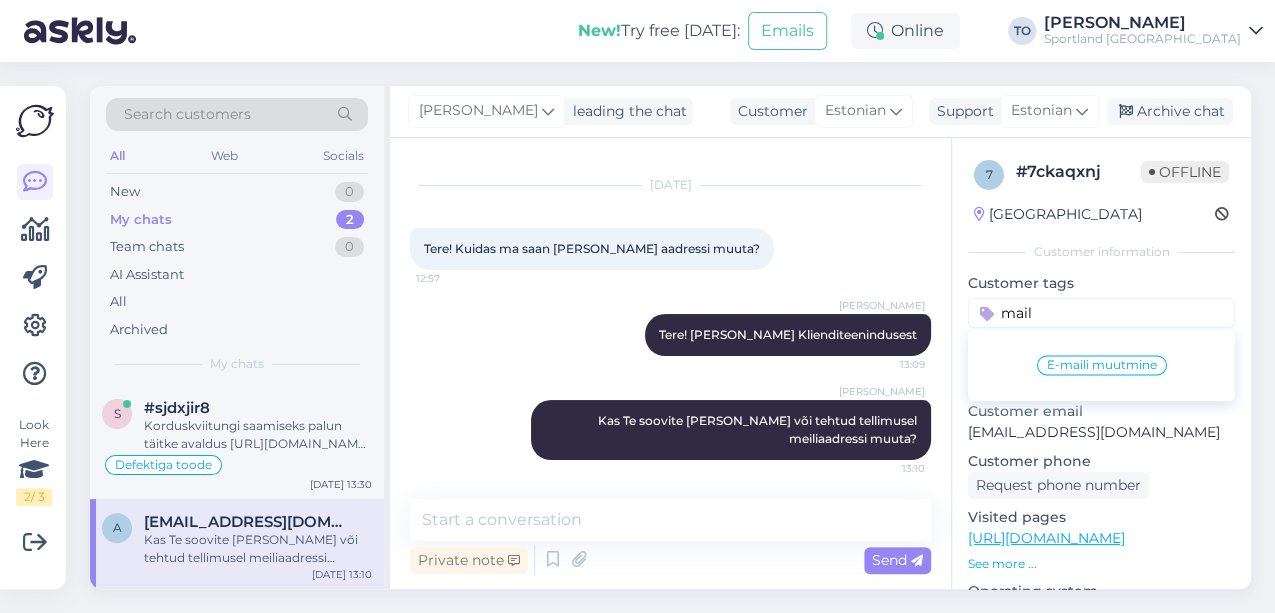 click on "E-maili muutmine" at bounding box center [1102, 365] 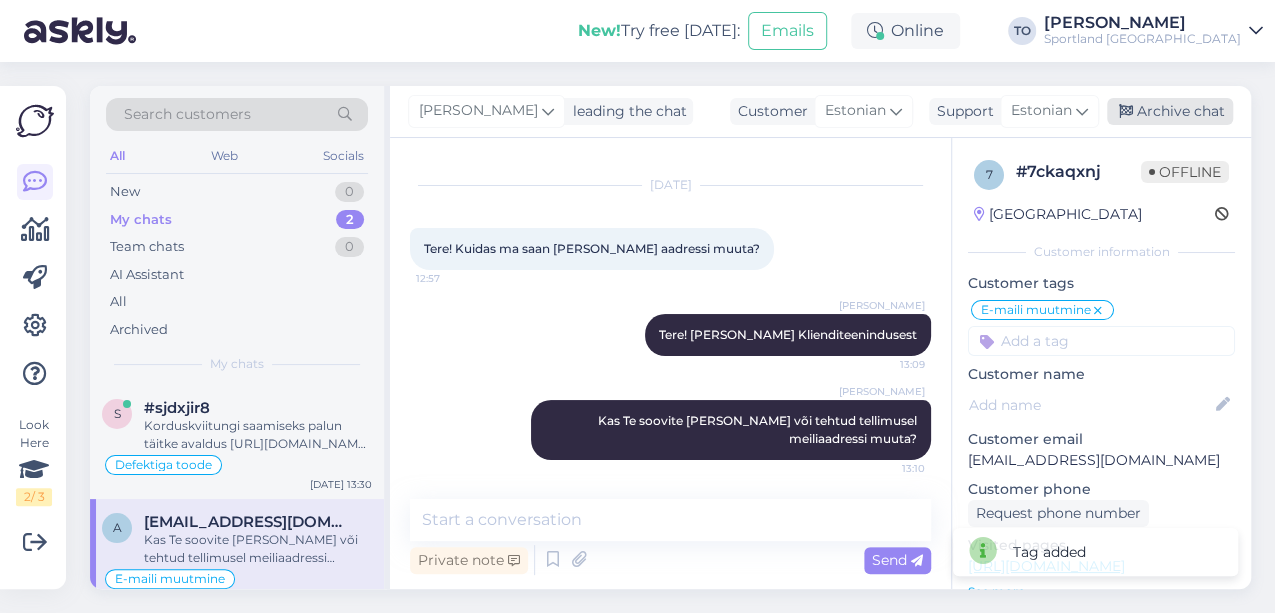 click on "Archive chat" at bounding box center (1170, 111) 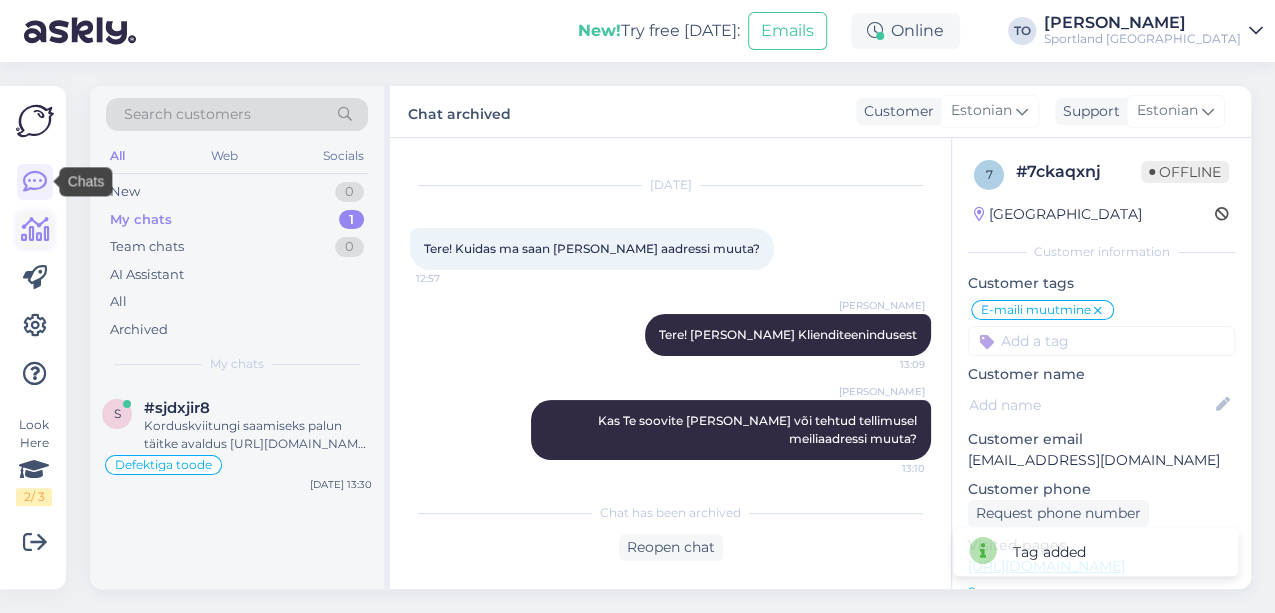 click at bounding box center [35, 230] 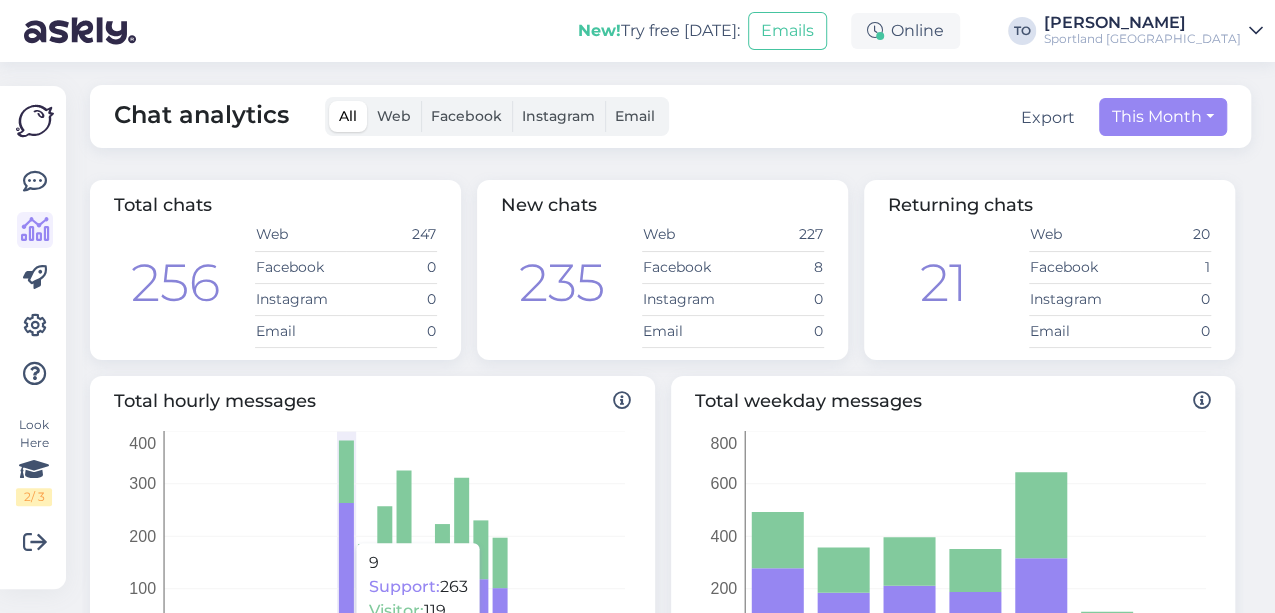 scroll, scrollTop: 0, scrollLeft: 0, axis: both 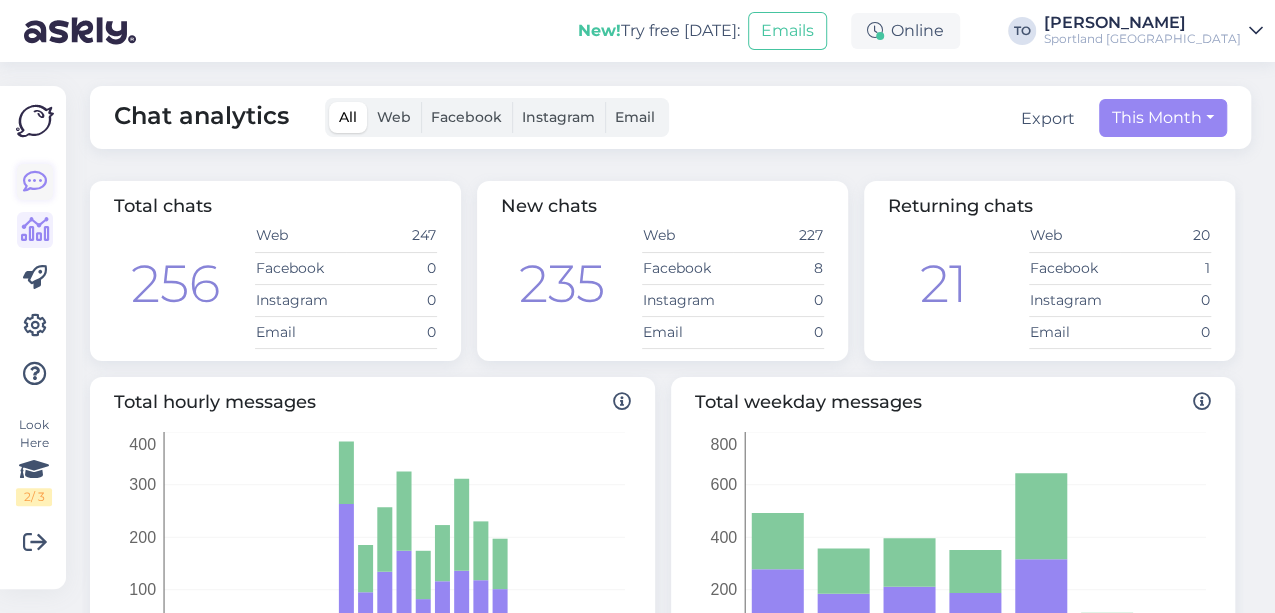 click at bounding box center [35, 182] 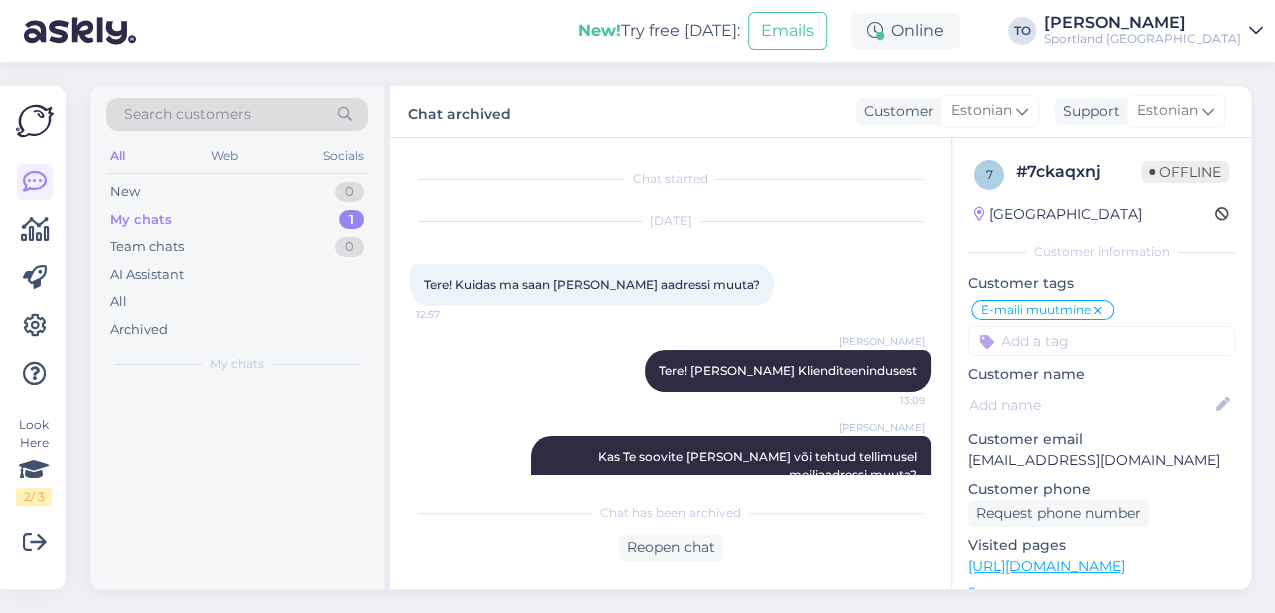 scroll, scrollTop: 43, scrollLeft: 0, axis: vertical 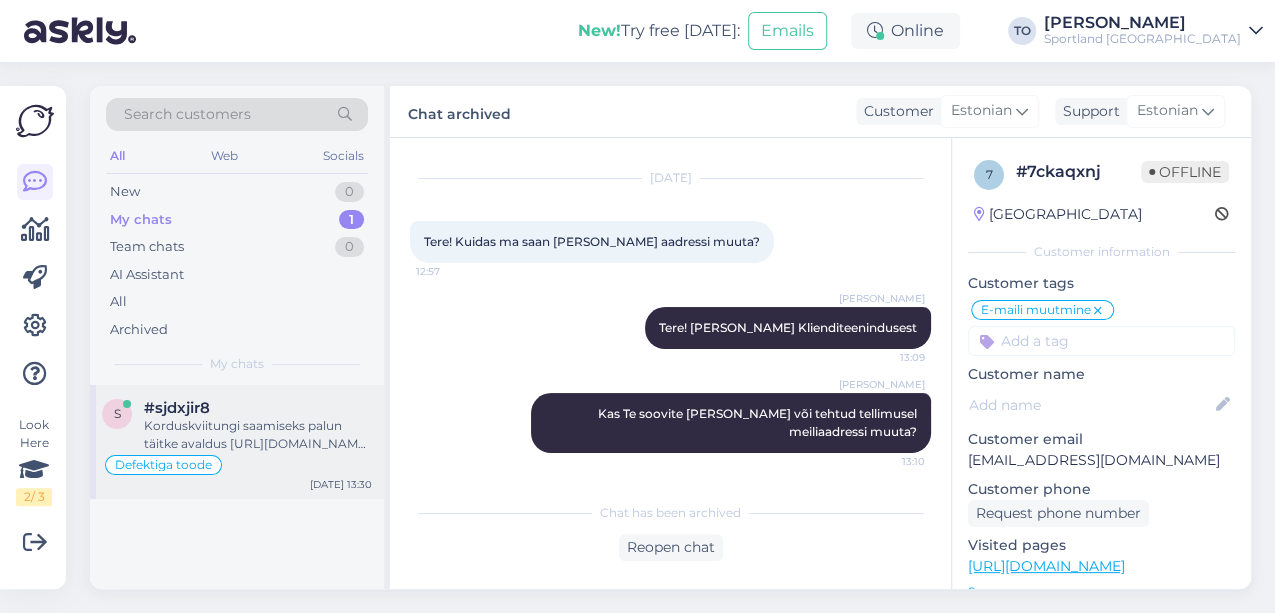 click on "Korduskviitungi saamiseks palun täitke avaldus [URL][DOMAIN_NAME] . Kui saadetud avaldus on täidetud korrektselt, siis väljastatakse korduskviitung Teile esimesel võimalusel, kuid mitte hiljemalt  15 päeva möödumisel. Ebakorrektsete või puudulike andmete puhul ei ole kahjuks võimalik korduskviitungit väljastada. Lisaks võimalusel palume märkida täpse ostusumma avaldusele või maksekorralduse." at bounding box center (258, 435) 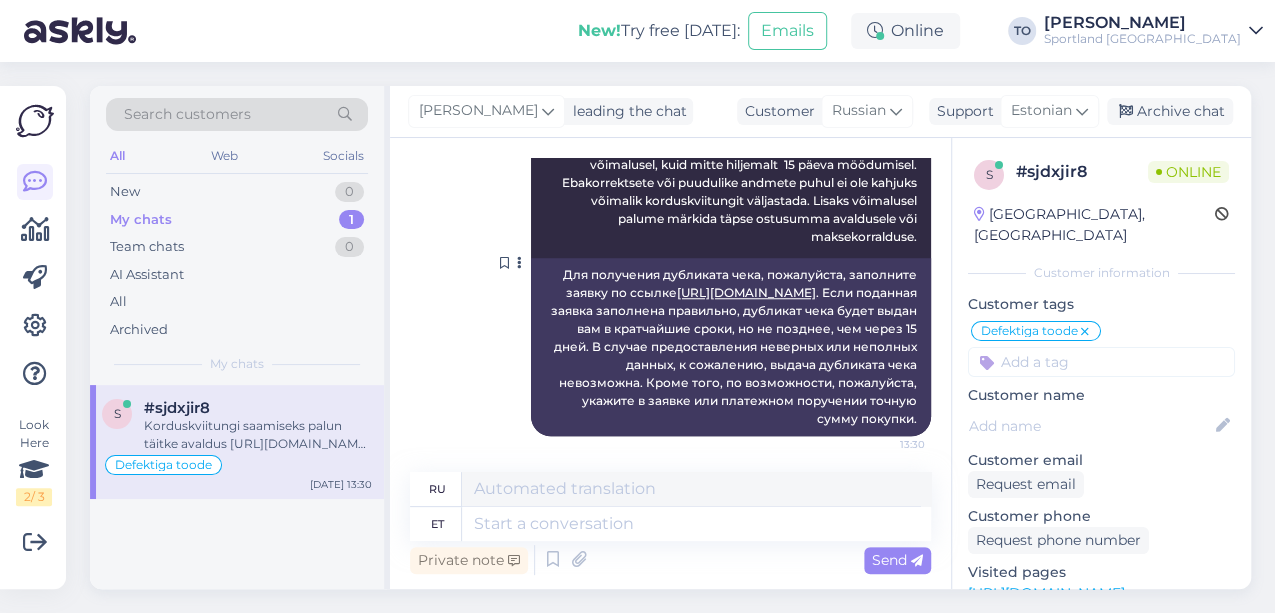 scroll, scrollTop: 861, scrollLeft: 0, axis: vertical 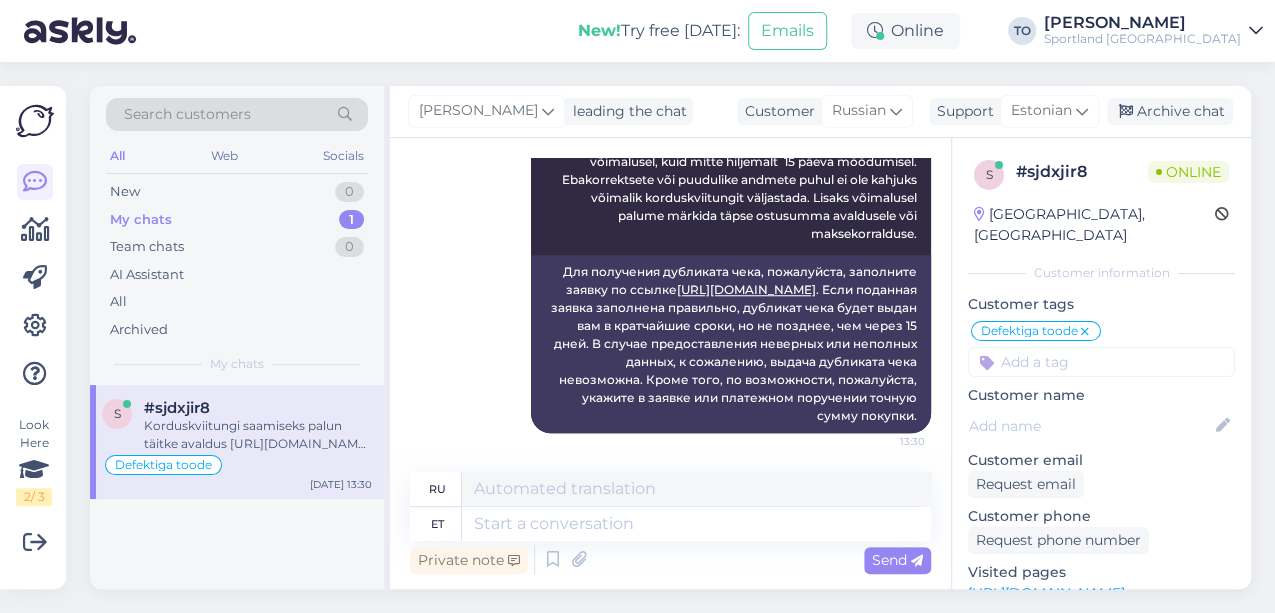 click on "Sportland [GEOGRAPHIC_DATA]" at bounding box center [1142, 39] 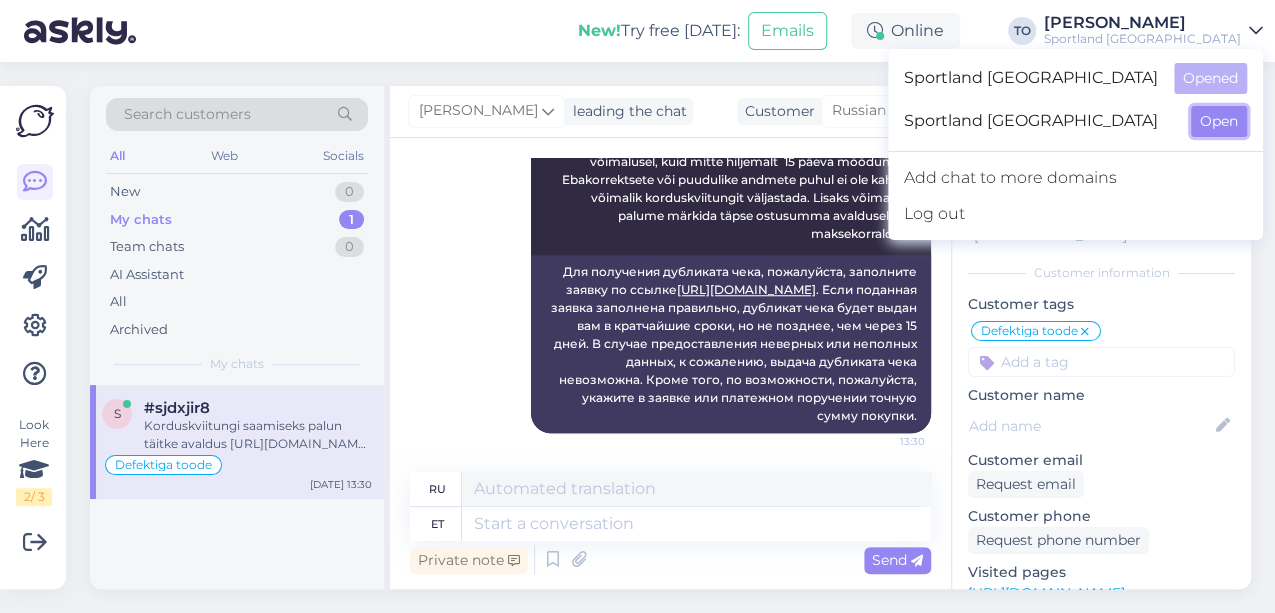 click on "Open" at bounding box center (1219, 121) 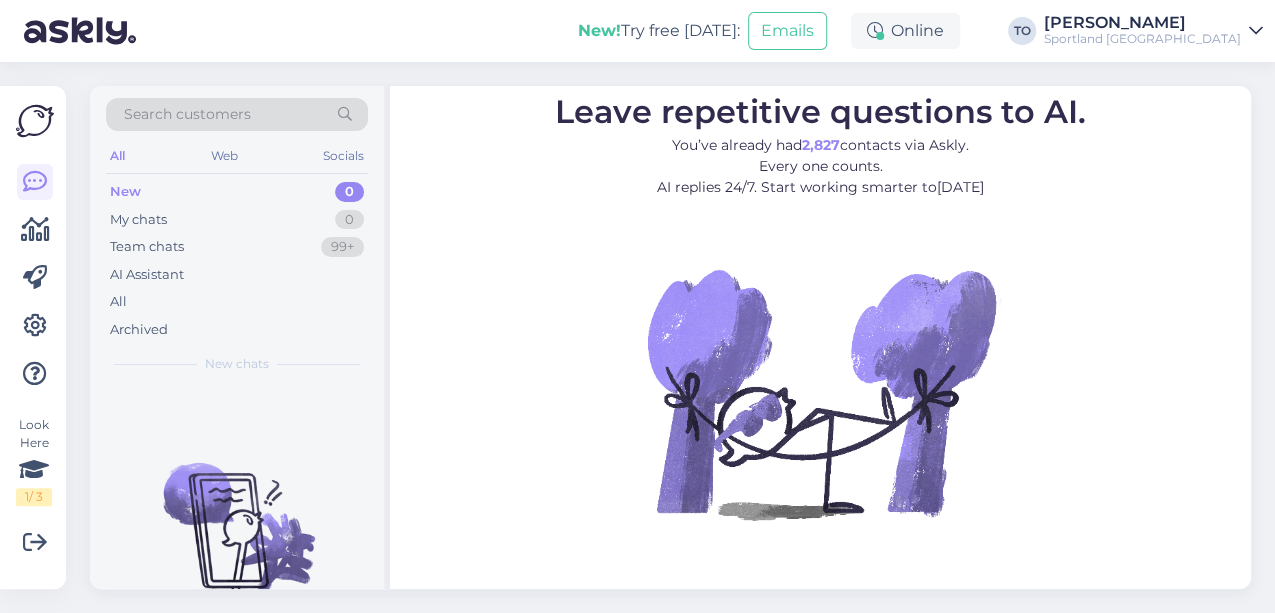 click on "Sportland [GEOGRAPHIC_DATA]" at bounding box center [1142, 39] 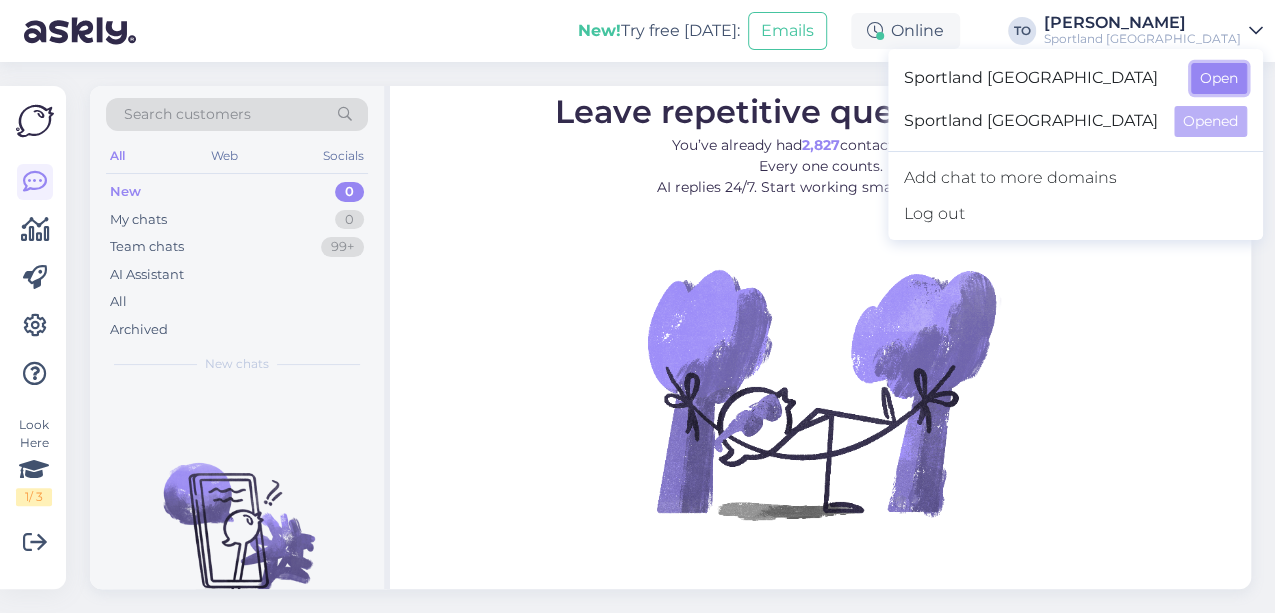 click on "Open" at bounding box center (1219, 78) 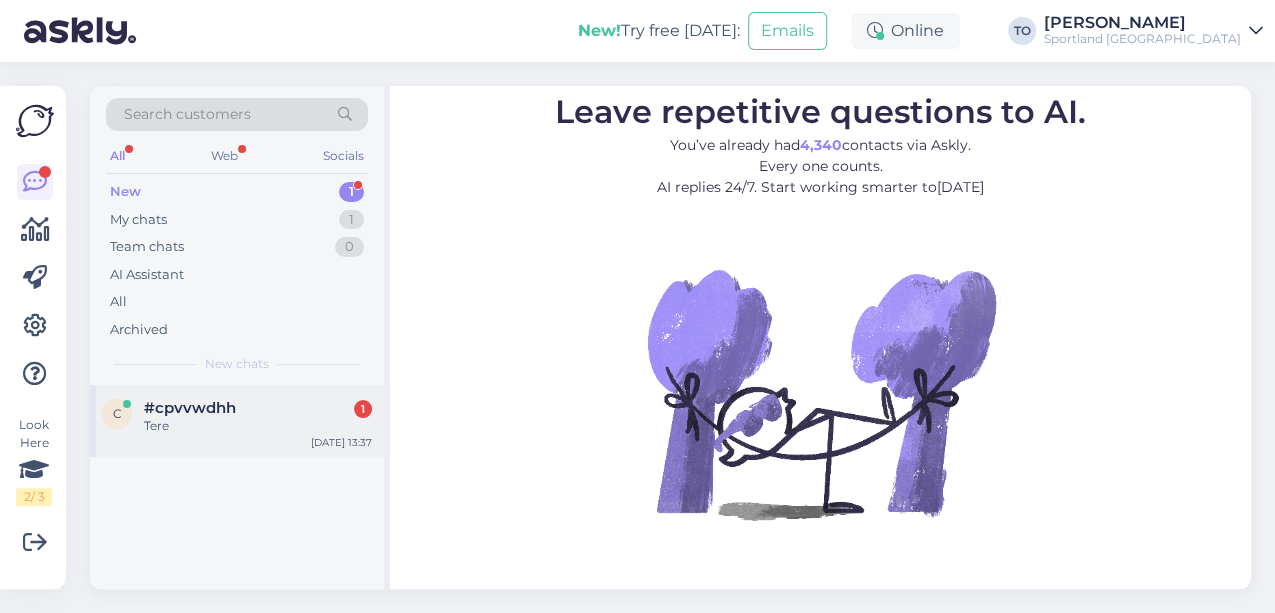 click on "Tere" at bounding box center [258, 426] 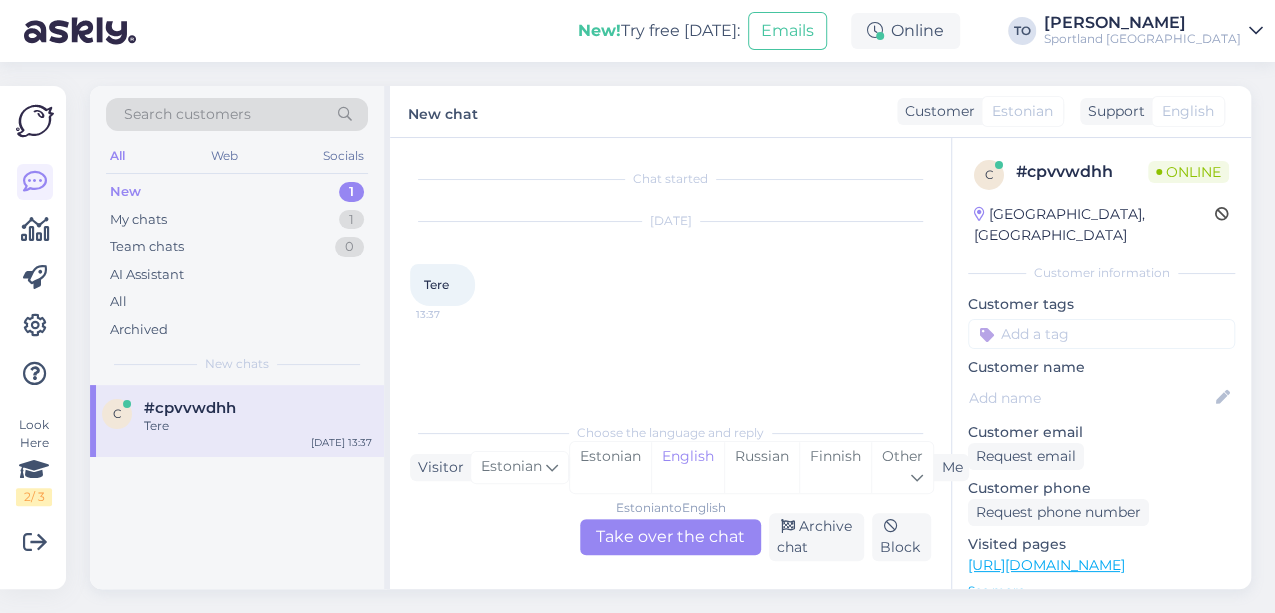 drag, startPoint x: 618, startPoint y: 460, endPoint x: 629, endPoint y: 496, distance: 37.64306 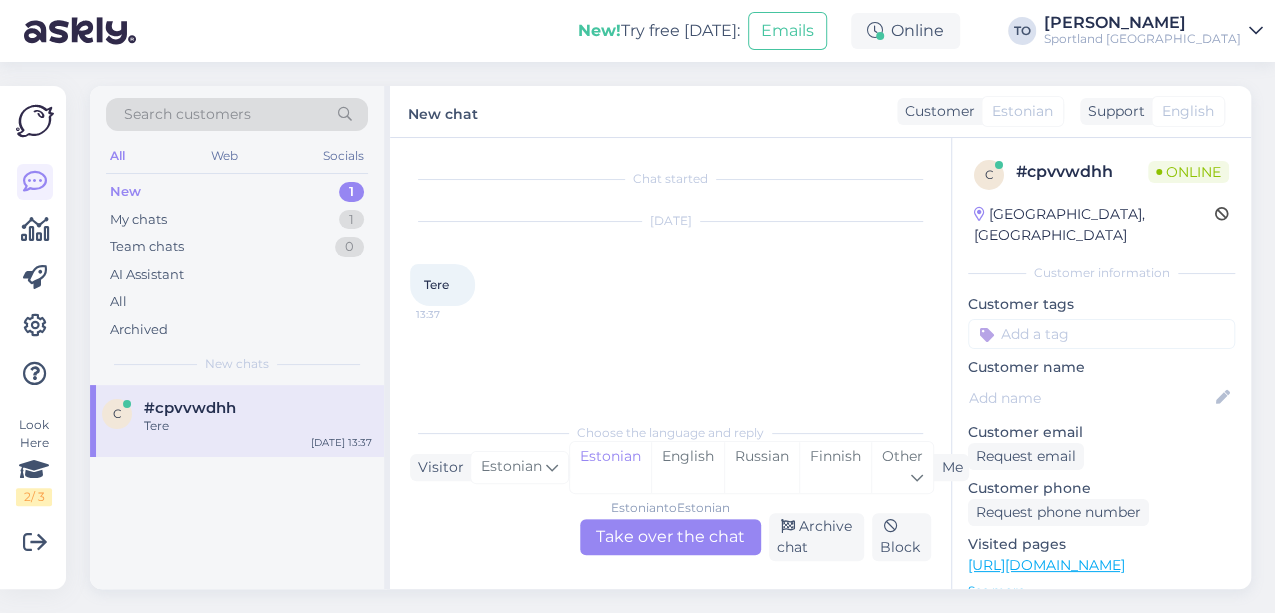 click on "Estonian  to  Estonian Take over the chat" at bounding box center (670, 537) 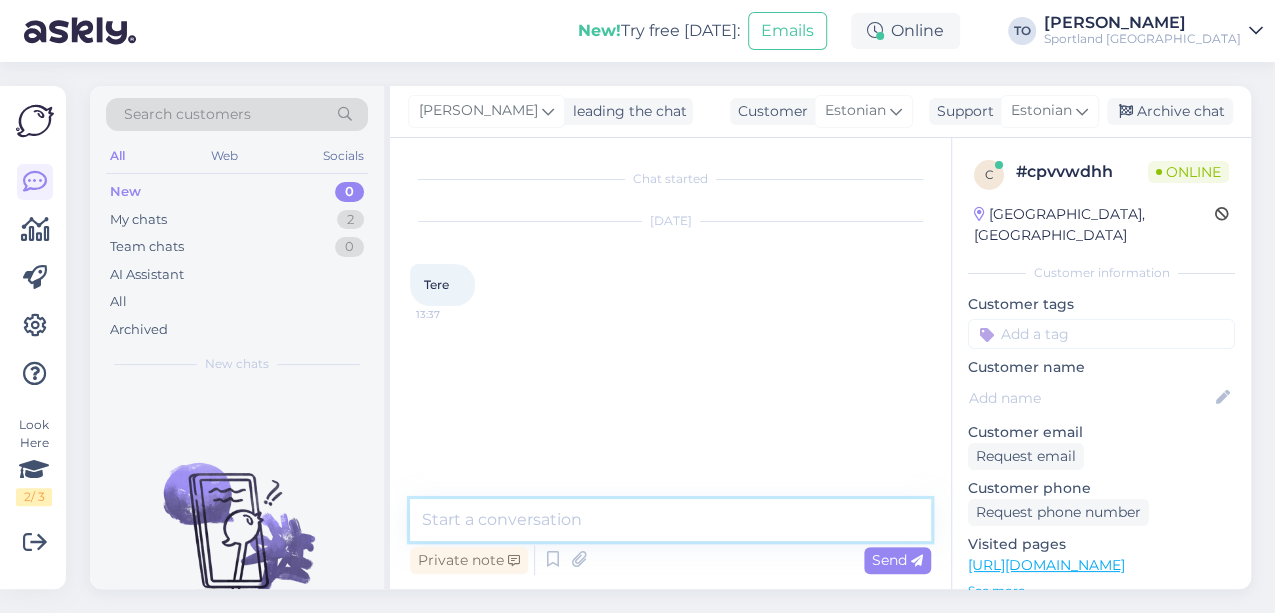 click at bounding box center [670, 520] 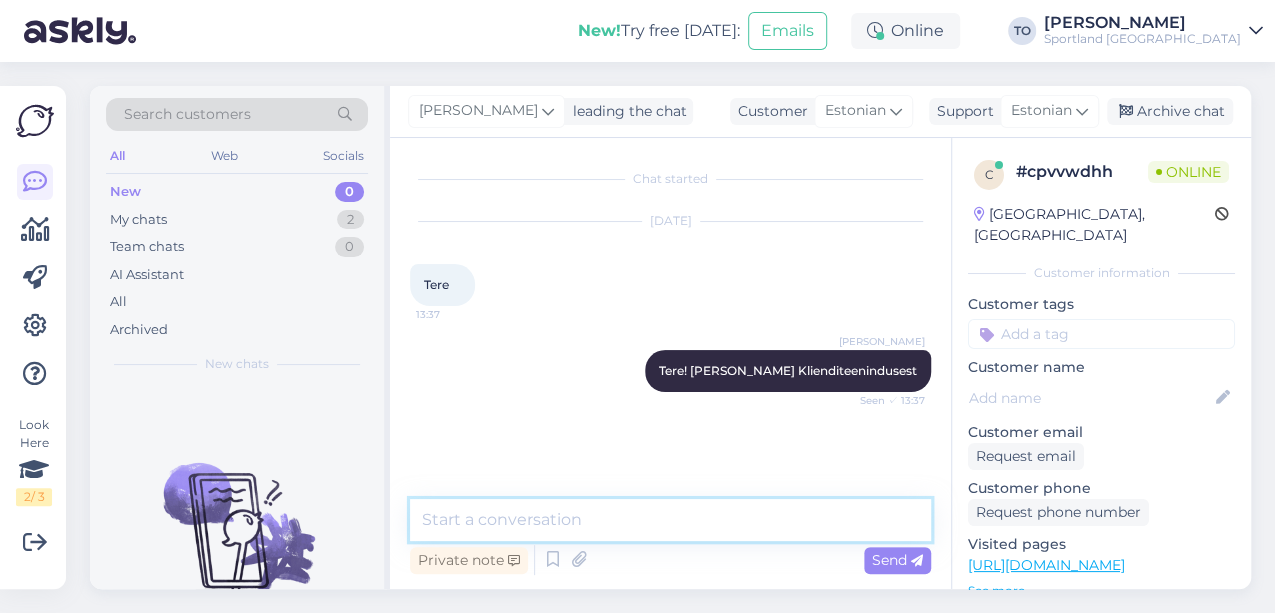 click at bounding box center (670, 520) 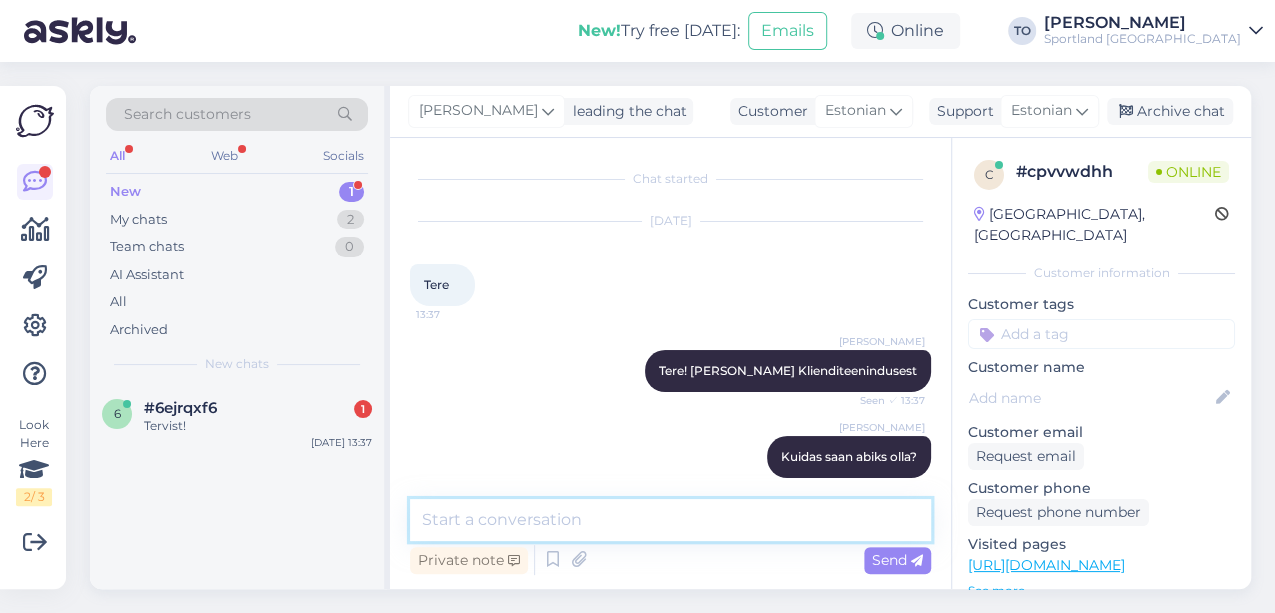 scroll, scrollTop: 18, scrollLeft: 0, axis: vertical 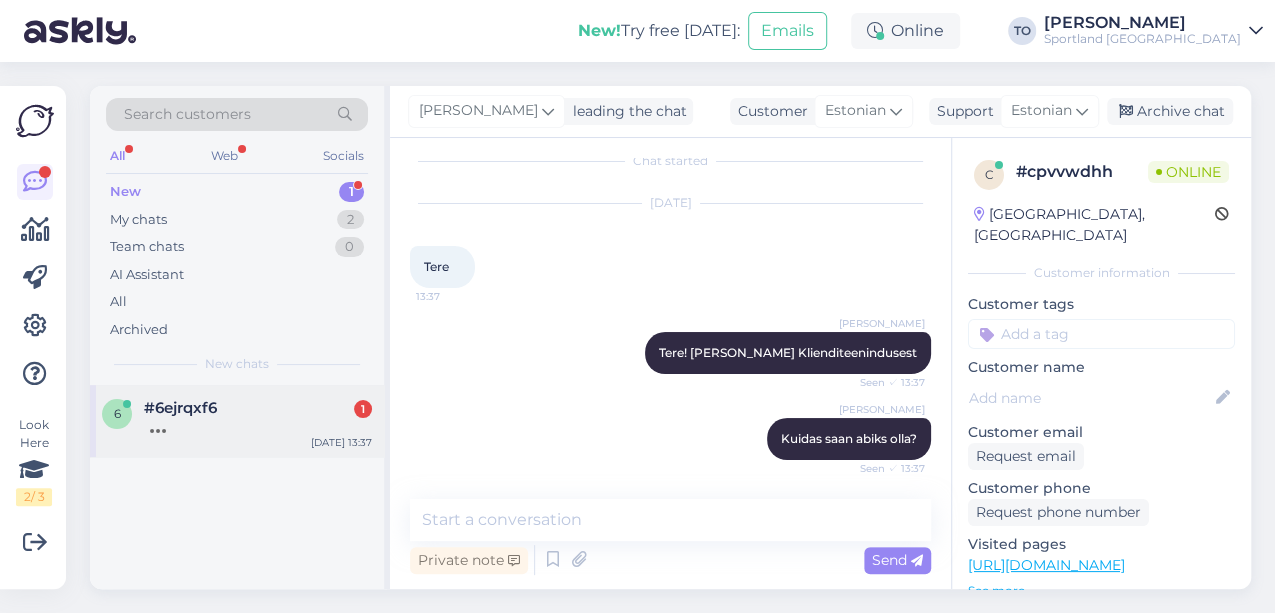 click on "#6ejrqxf6 1" at bounding box center (258, 408) 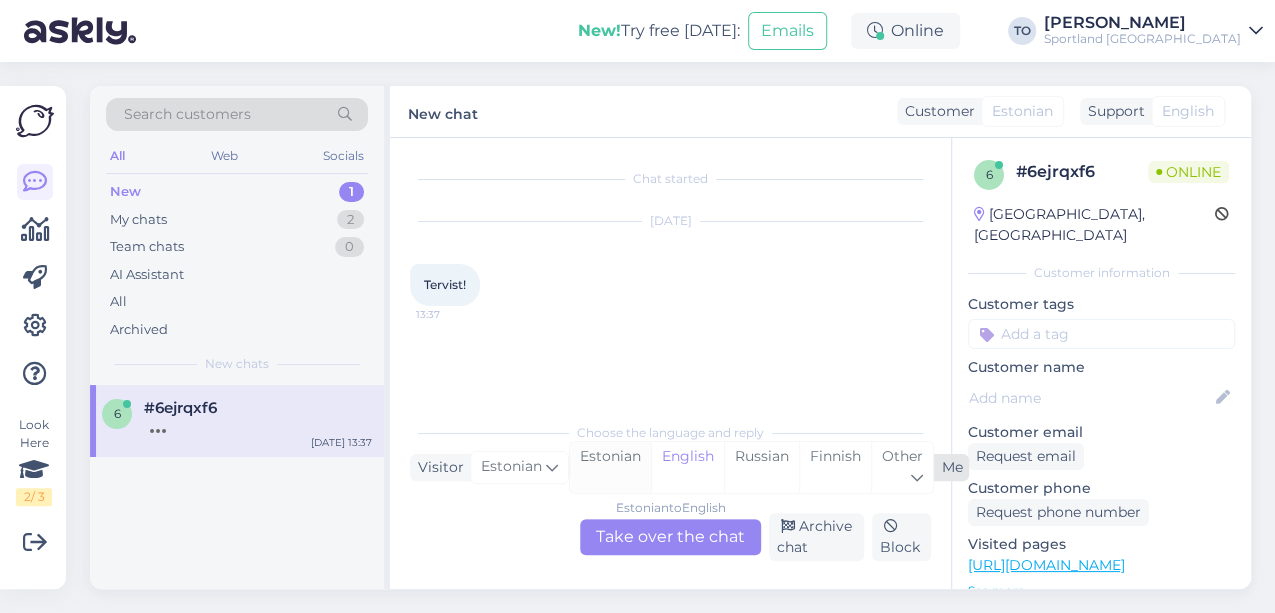 click on "Estonian" at bounding box center (610, 467) 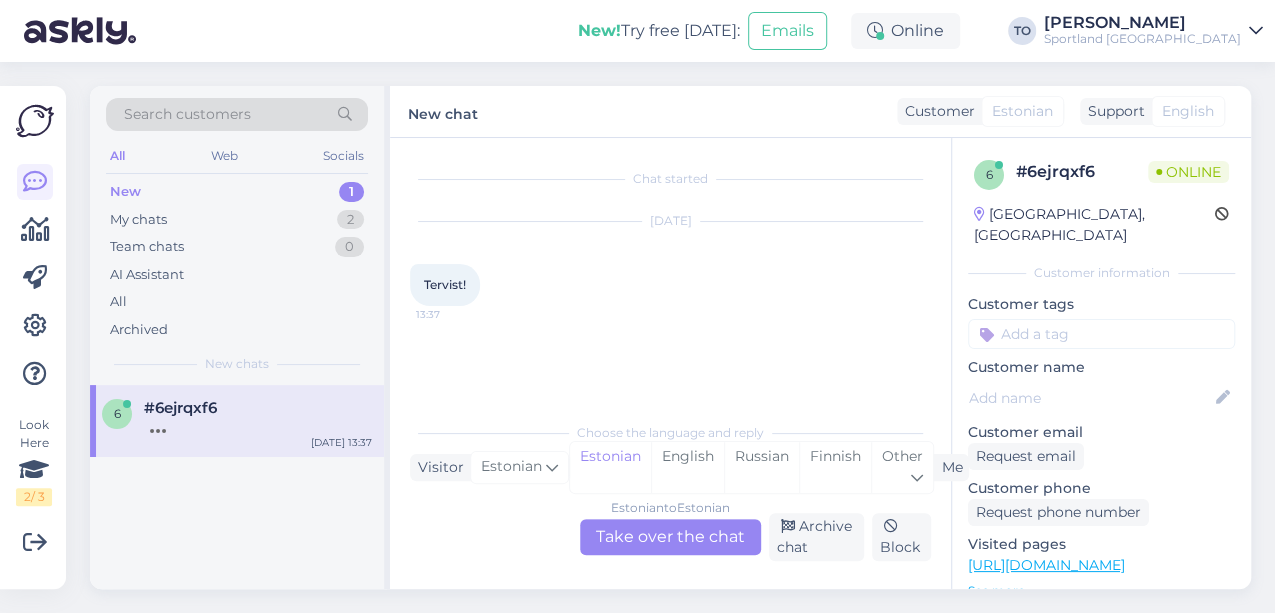 click on "Estonian  to  Estonian Take over the chat" at bounding box center [670, 537] 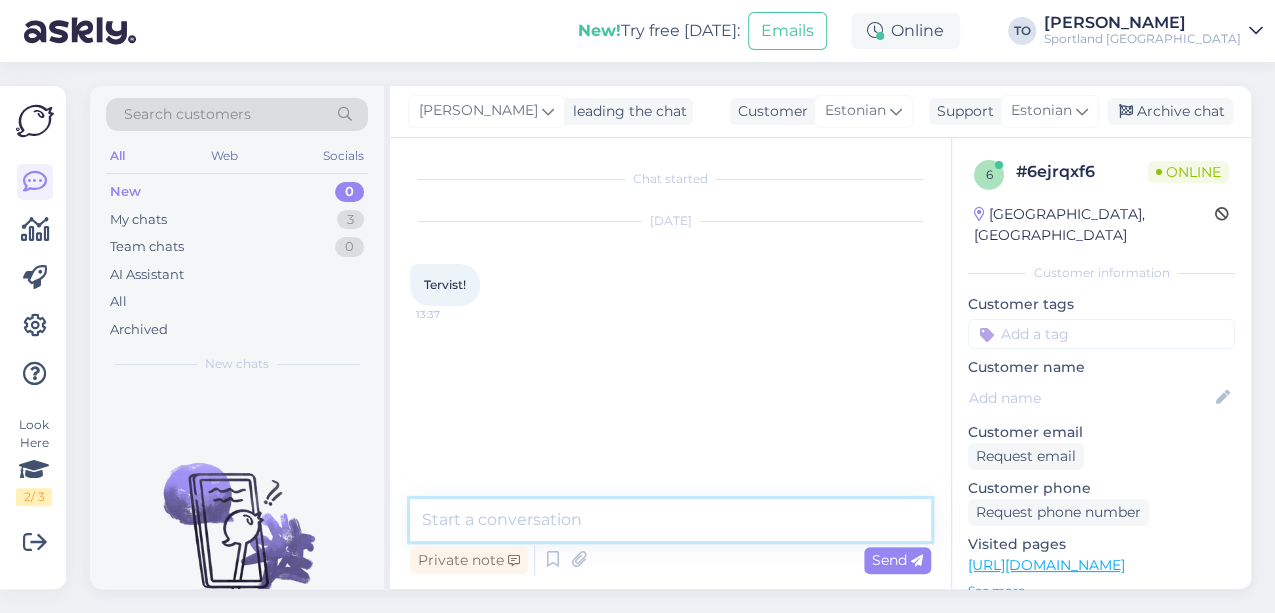 click at bounding box center (670, 520) 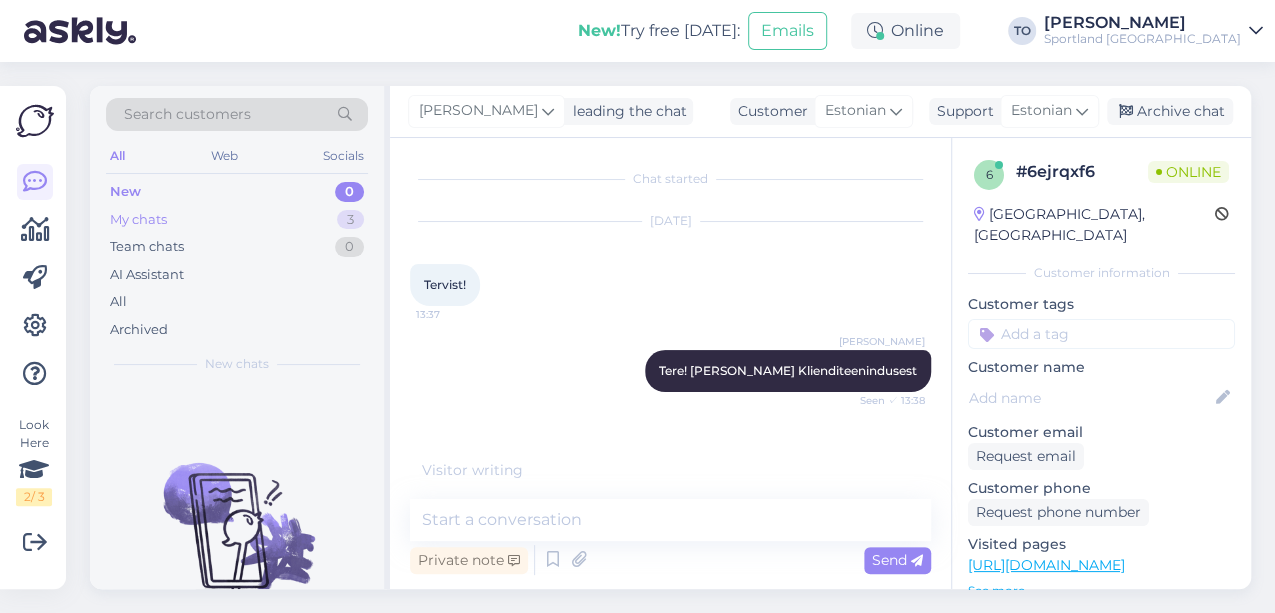 click on "My chats 3" at bounding box center [237, 220] 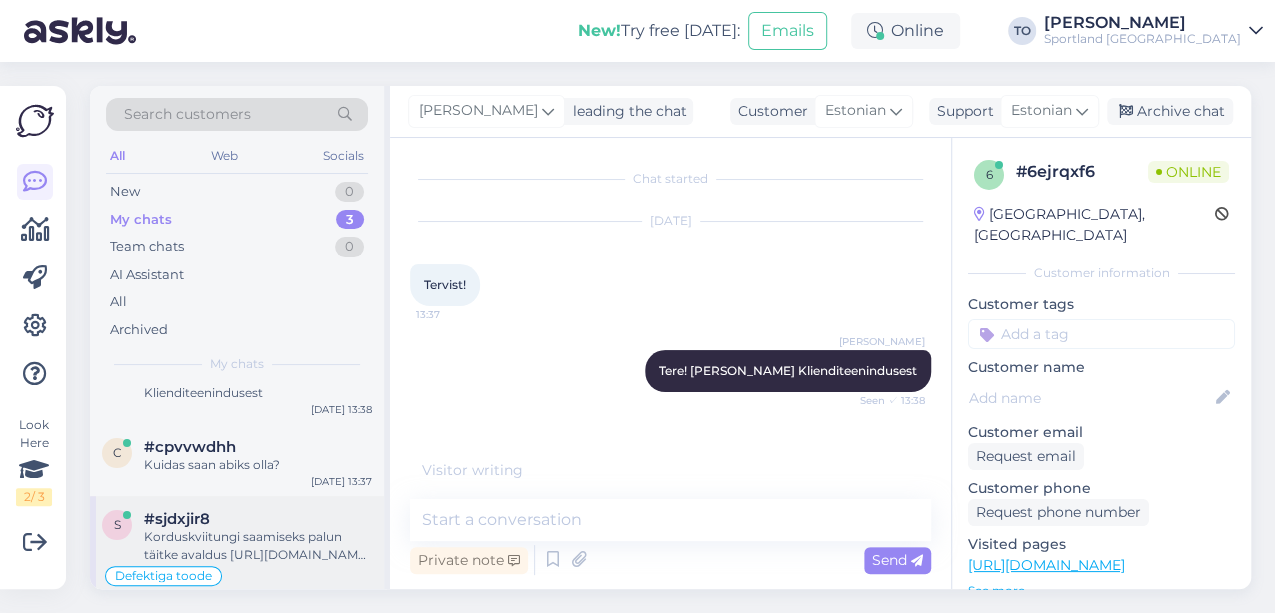 scroll, scrollTop: 52, scrollLeft: 0, axis: vertical 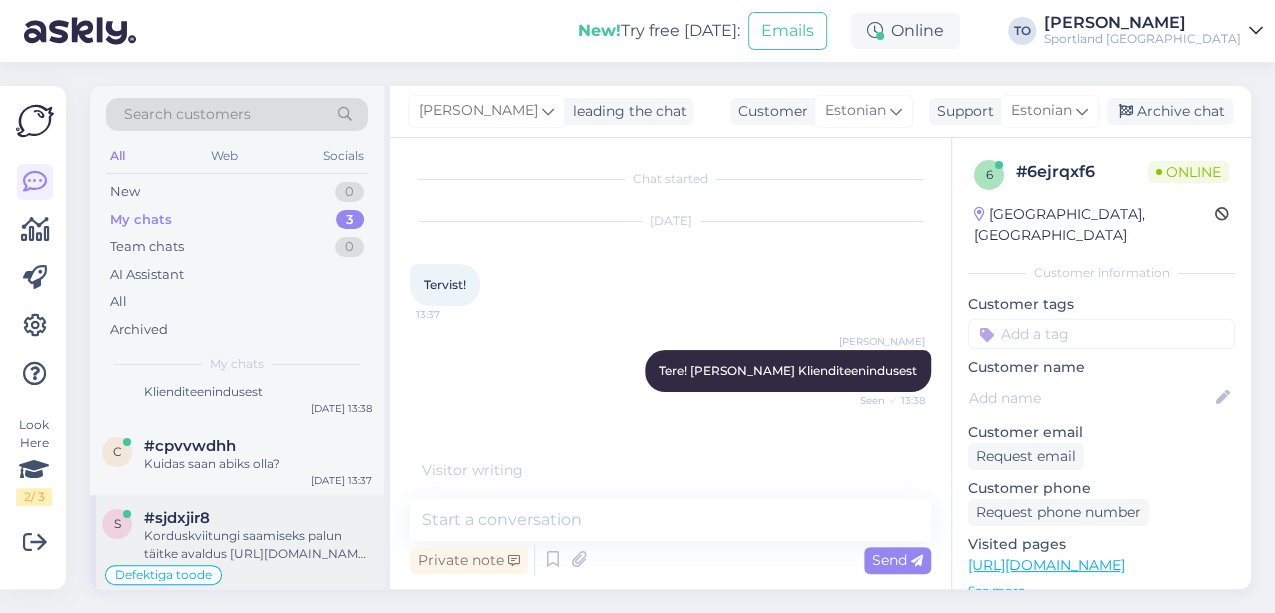 click on "#sjdxjir8" at bounding box center (258, 518) 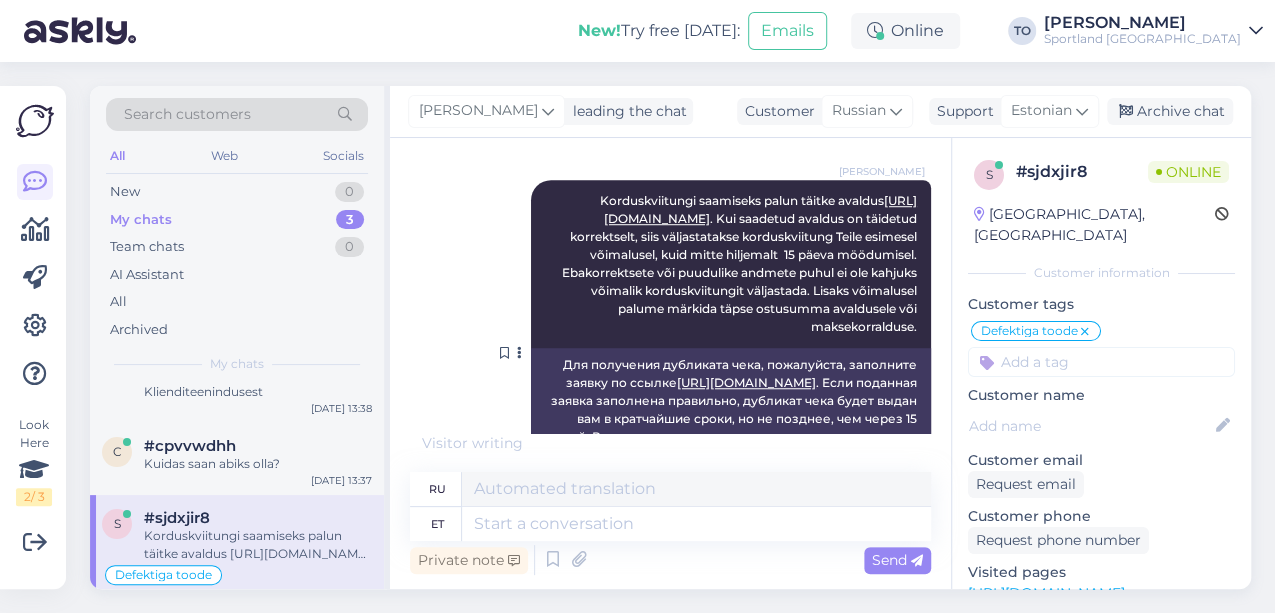 scroll, scrollTop: 882, scrollLeft: 0, axis: vertical 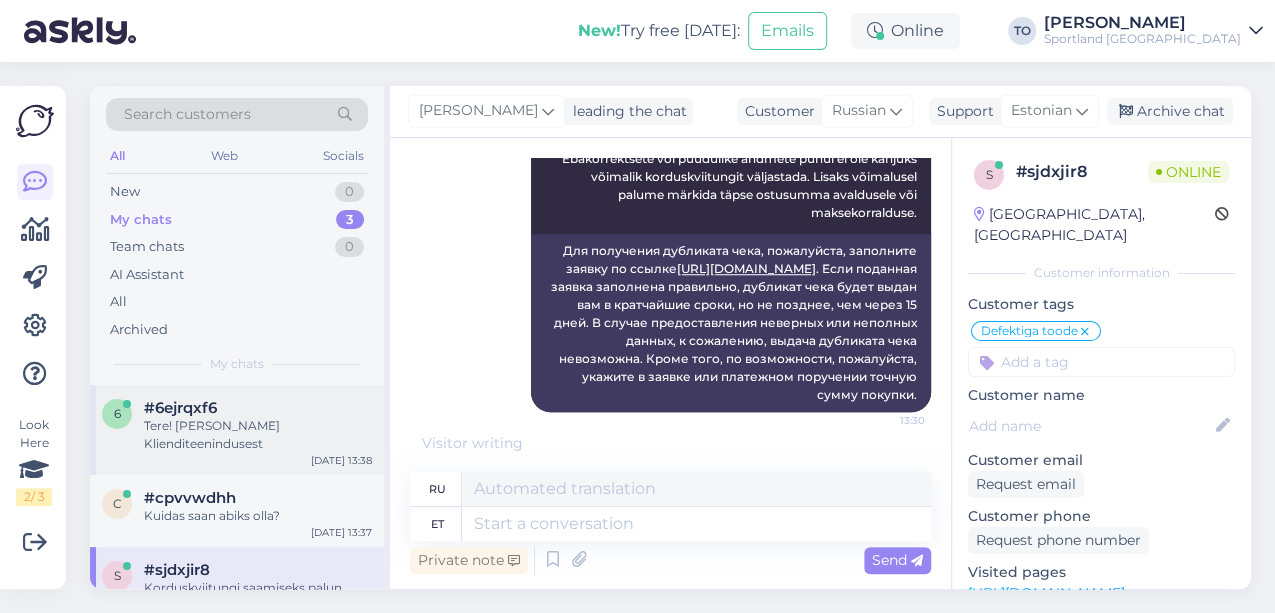 click on "Tere! [PERSON_NAME] Klienditeenindusest" at bounding box center [258, 435] 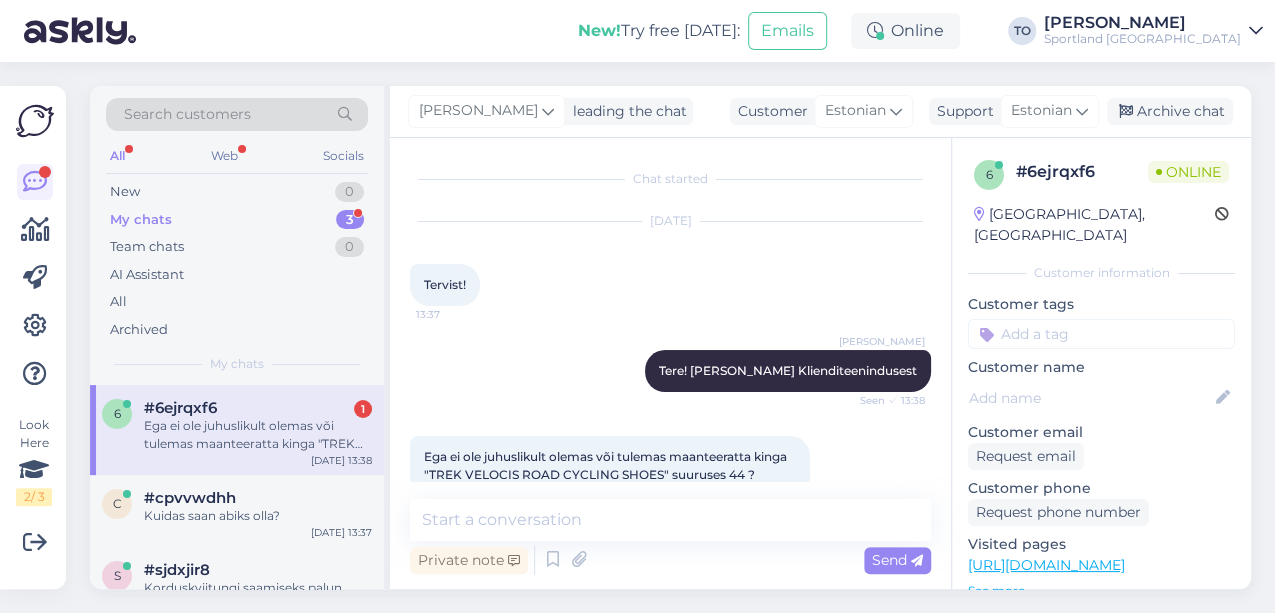 scroll, scrollTop: 36, scrollLeft: 0, axis: vertical 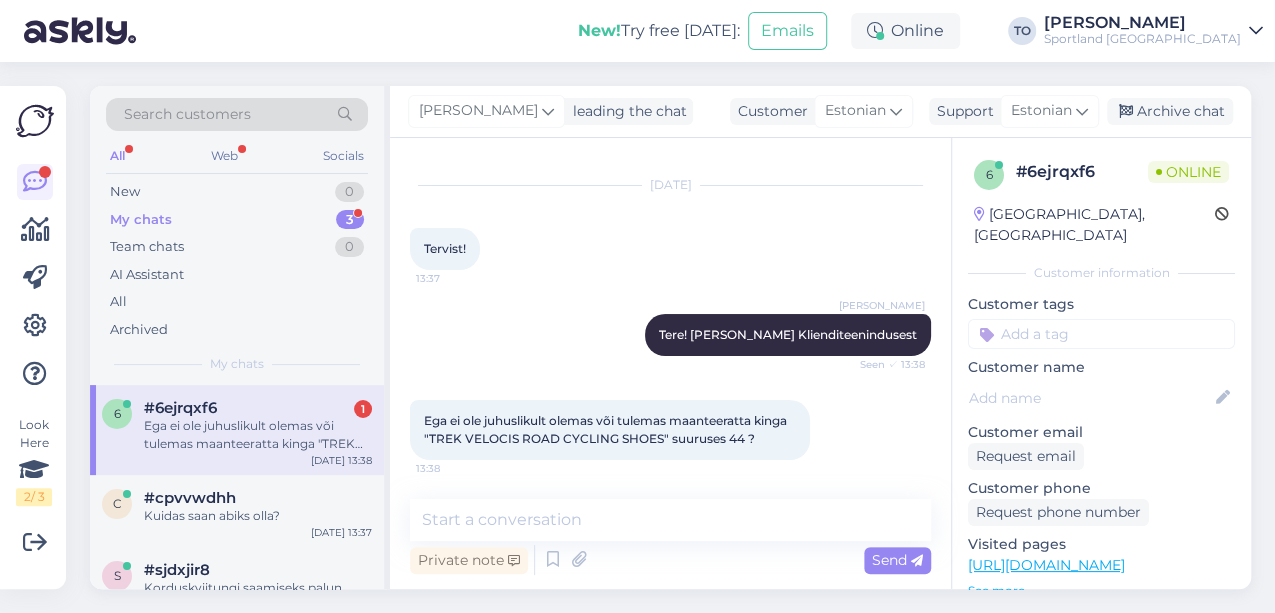 click on "Chat started [DATE] Tervist! 13:37  [PERSON_NAME] Tere! [PERSON_NAME] Klienditeenindusest Seen ✓ 13:38  Ega ei ole juhuslikult olemas või tulemas maanteeratta kinga "TREK VELOCIS ROAD CYCLING SHOES" suuruses 44 ? 13:38  Private note Send" at bounding box center (670, 363) 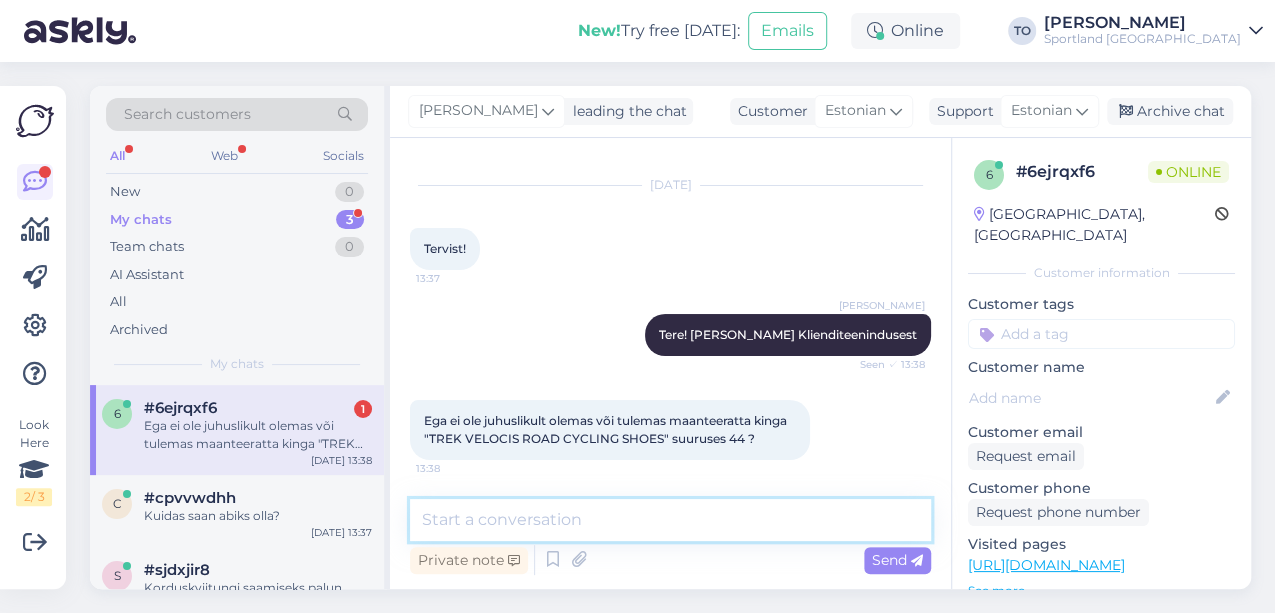 click at bounding box center (670, 520) 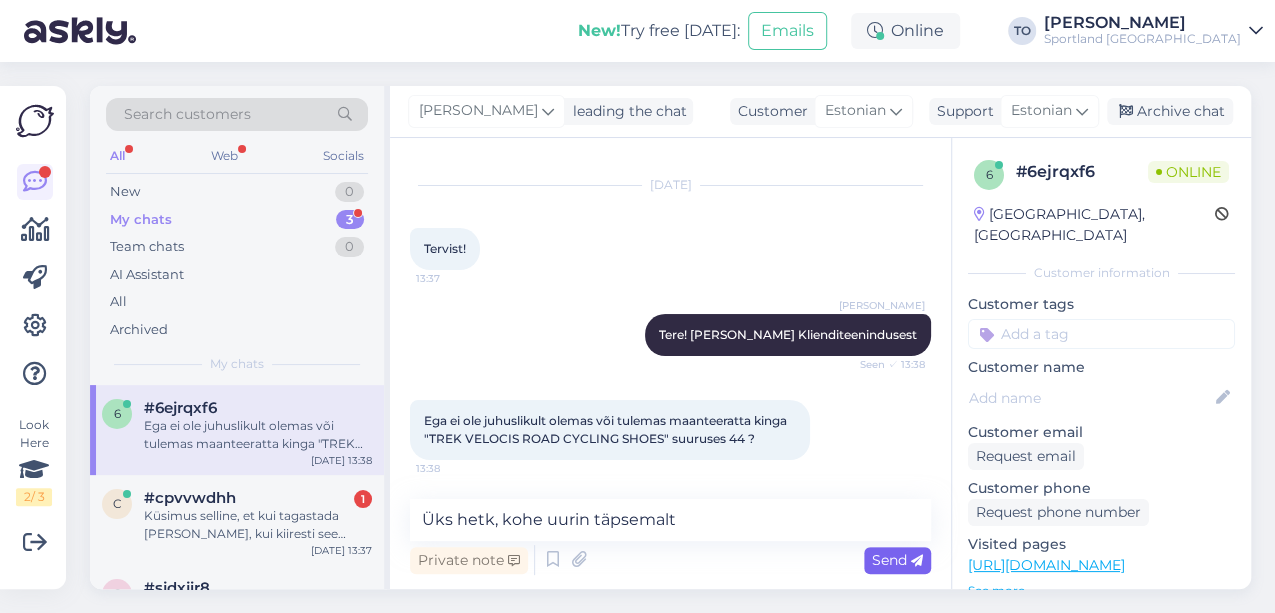 click at bounding box center [917, 561] 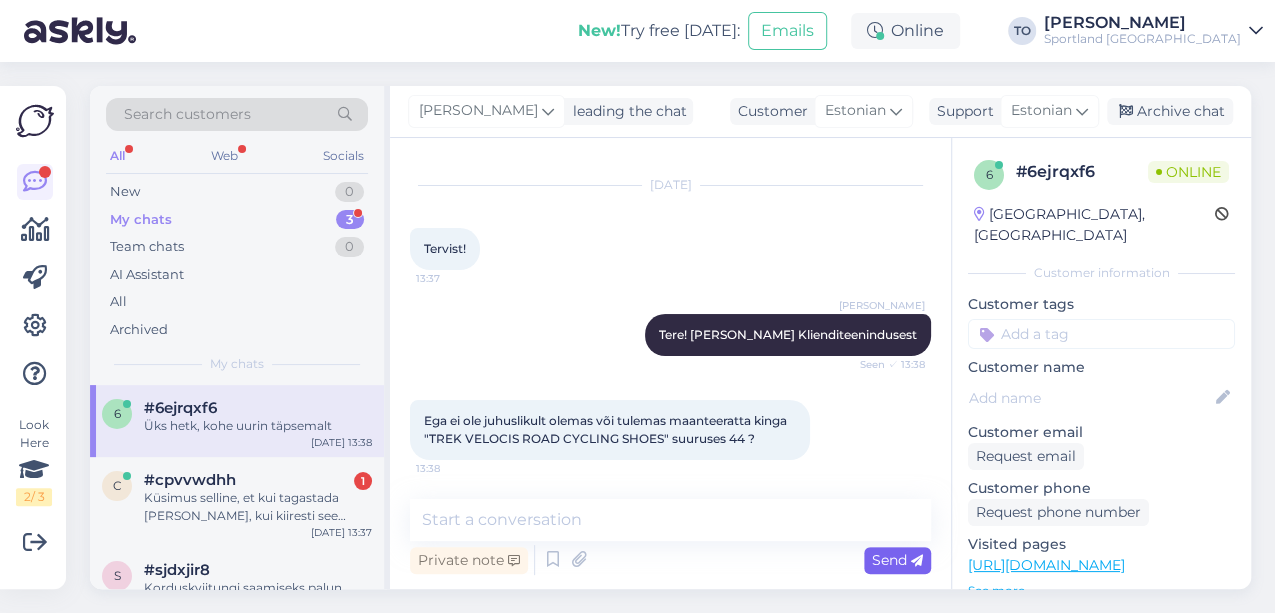 scroll, scrollTop: 122, scrollLeft: 0, axis: vertical 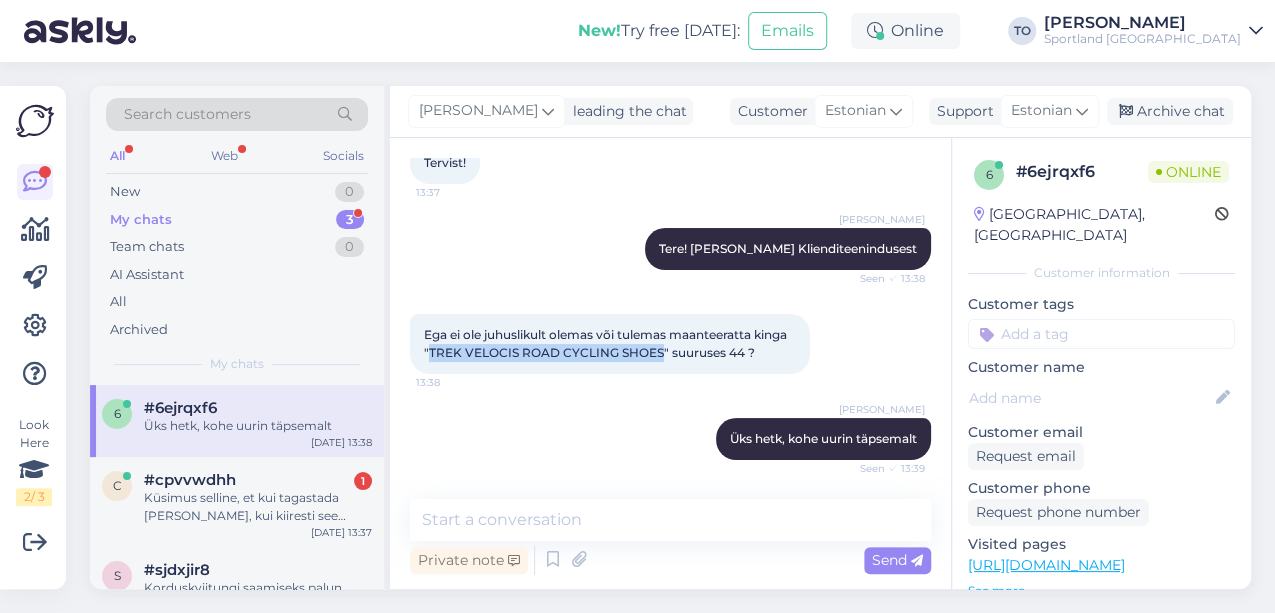 drag, startPoint x: 429, startPoint y: 348, endPoint x: 661, endPoint y: 352, distance: 232.03448 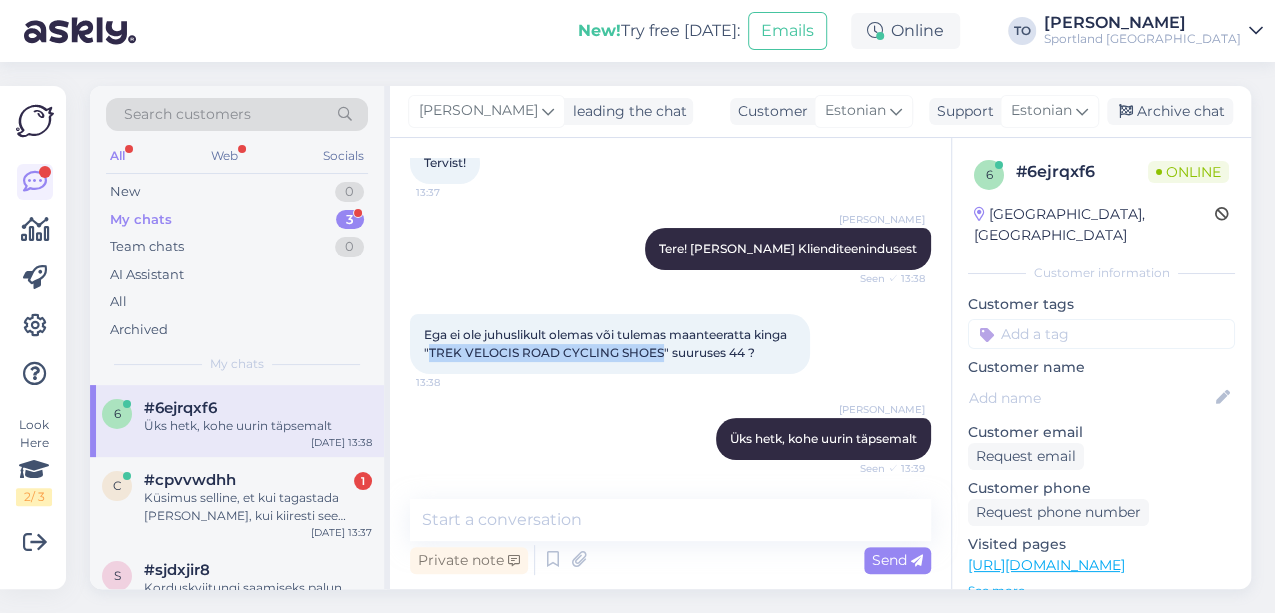 click on "Ega ei ole juhuslikult olemas või tulemas maanteeratta kinga "TREK VELOCIS ROAD CYCLING SHOES" suuruses 44 ?" at bounding box center [607, 343] 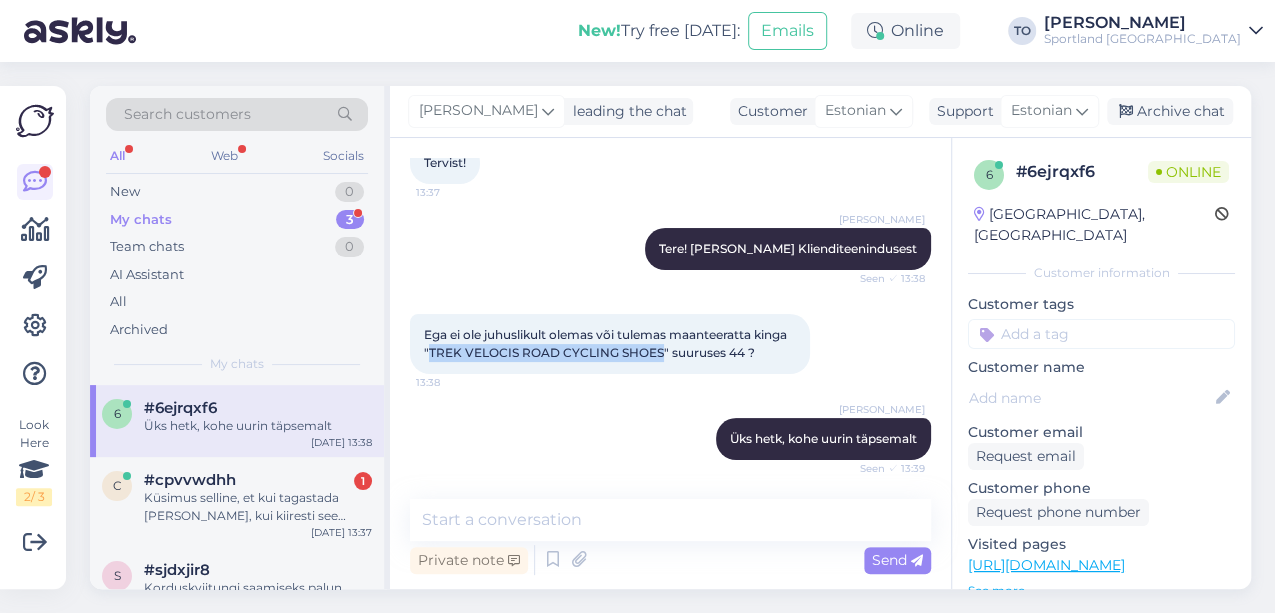 click on "[URL][DOMAIN_NAME]" at bounding box center [1046, 565] 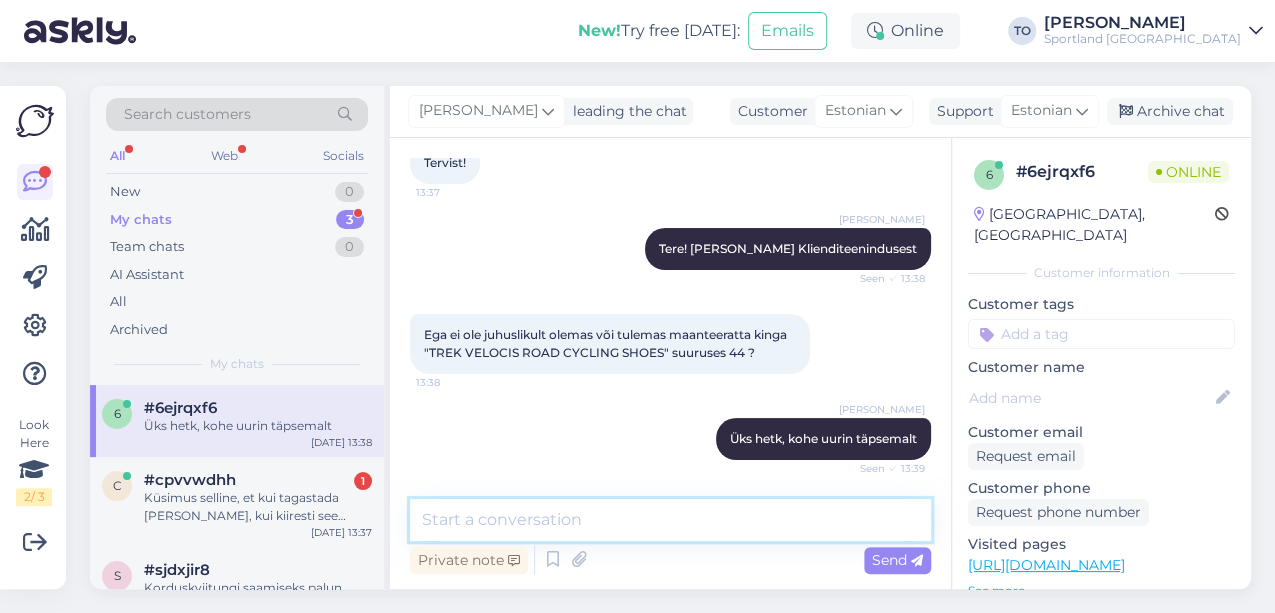 click at bounding box center [670, 520] 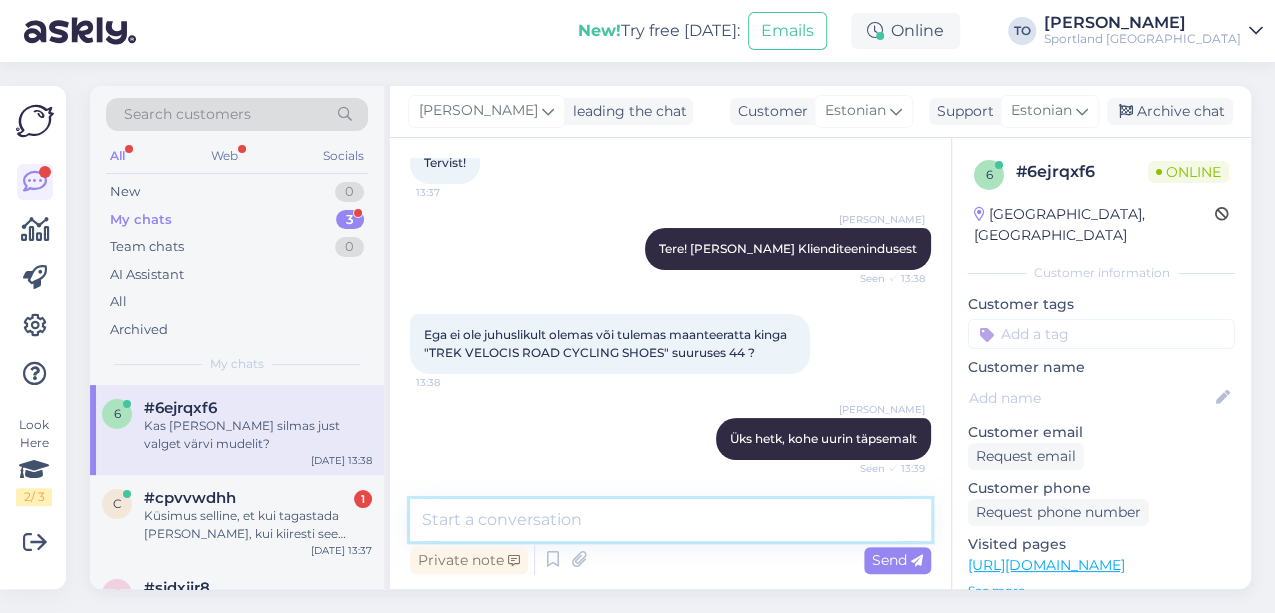 scroll, scrollTop: 208, scrollLeft: 0, axis: vertical 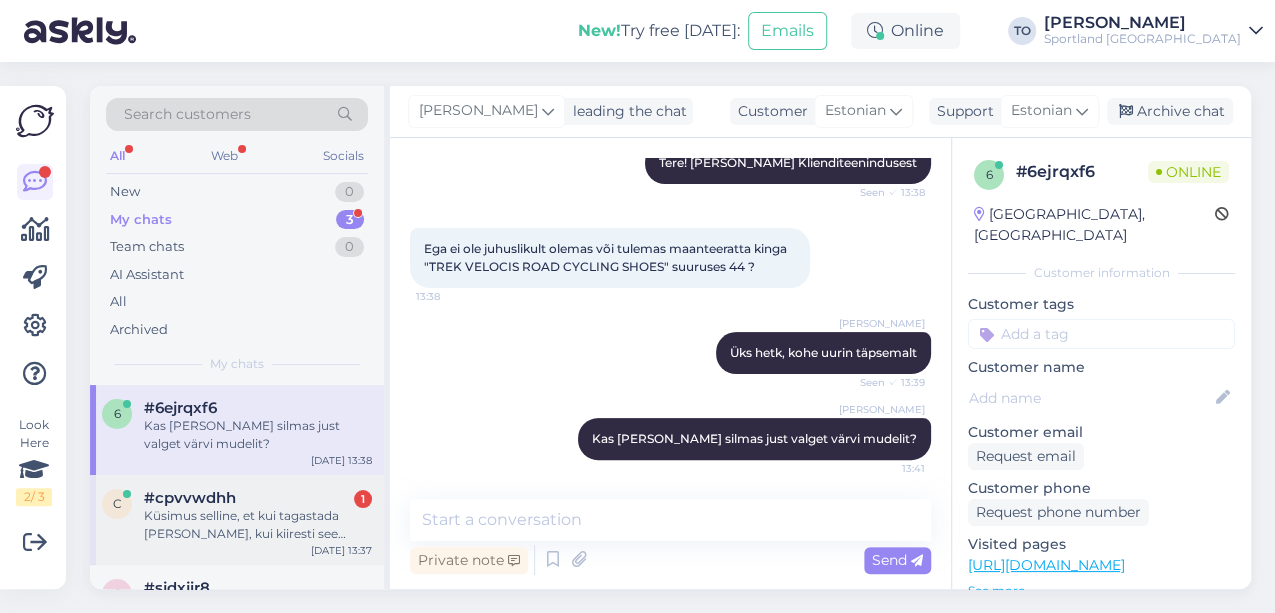 click on "1" at bounding box center (363, 499) 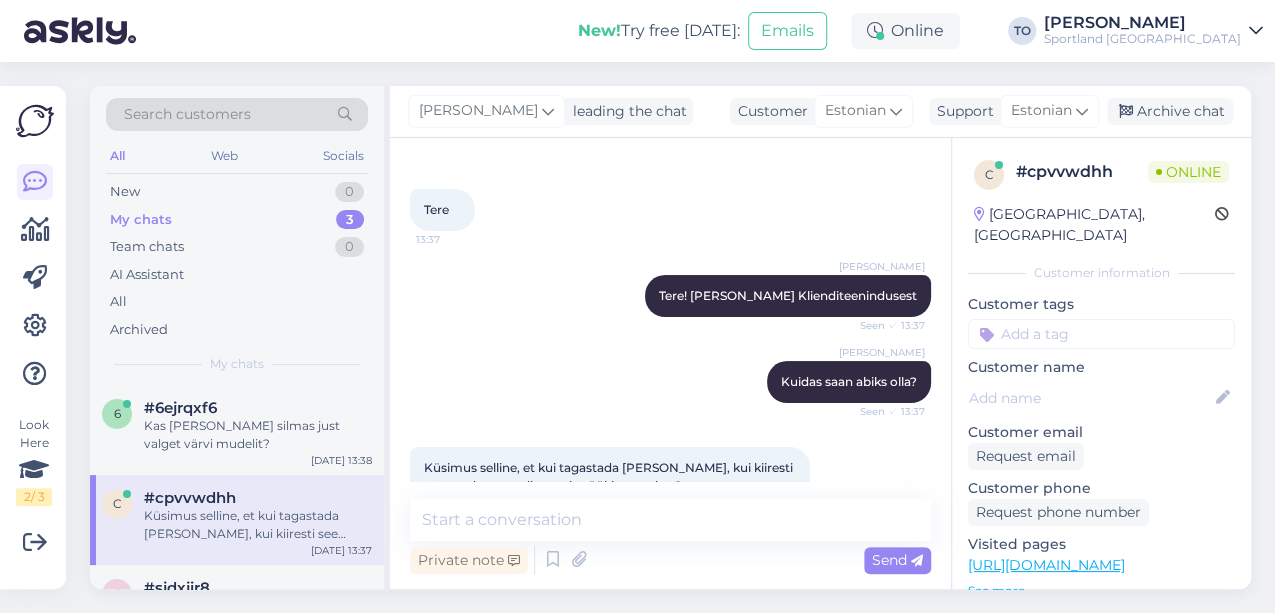 scroll, scrollTop: 122, scrollLeft: 0, axis: vertical 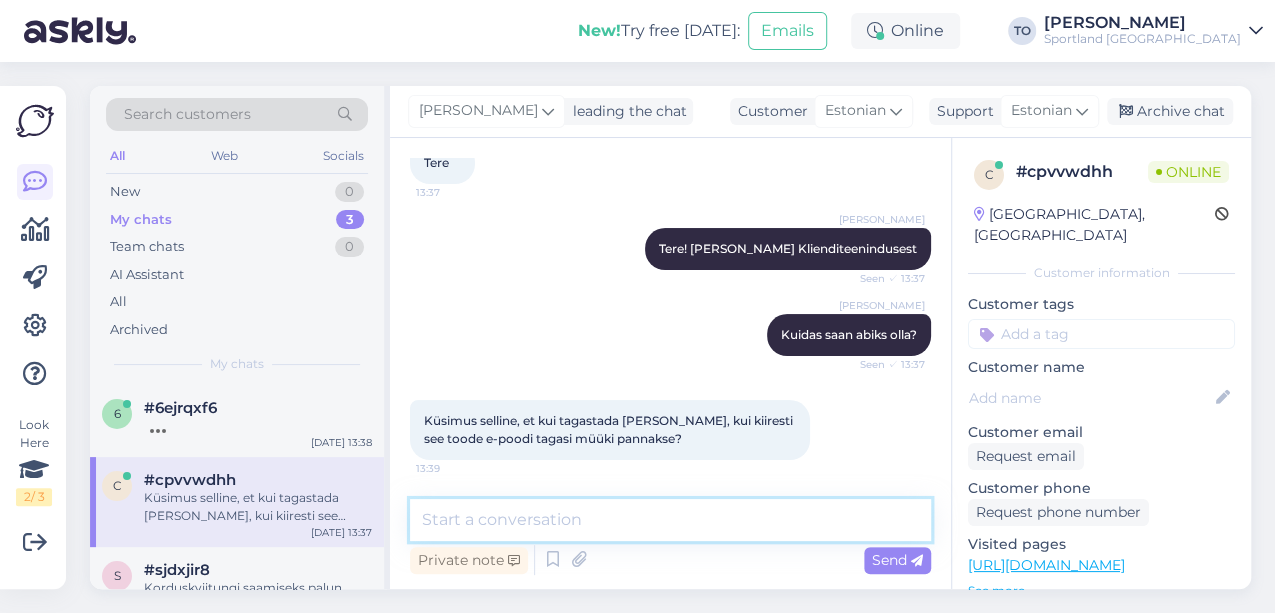 click at bounding box center (670, 520) 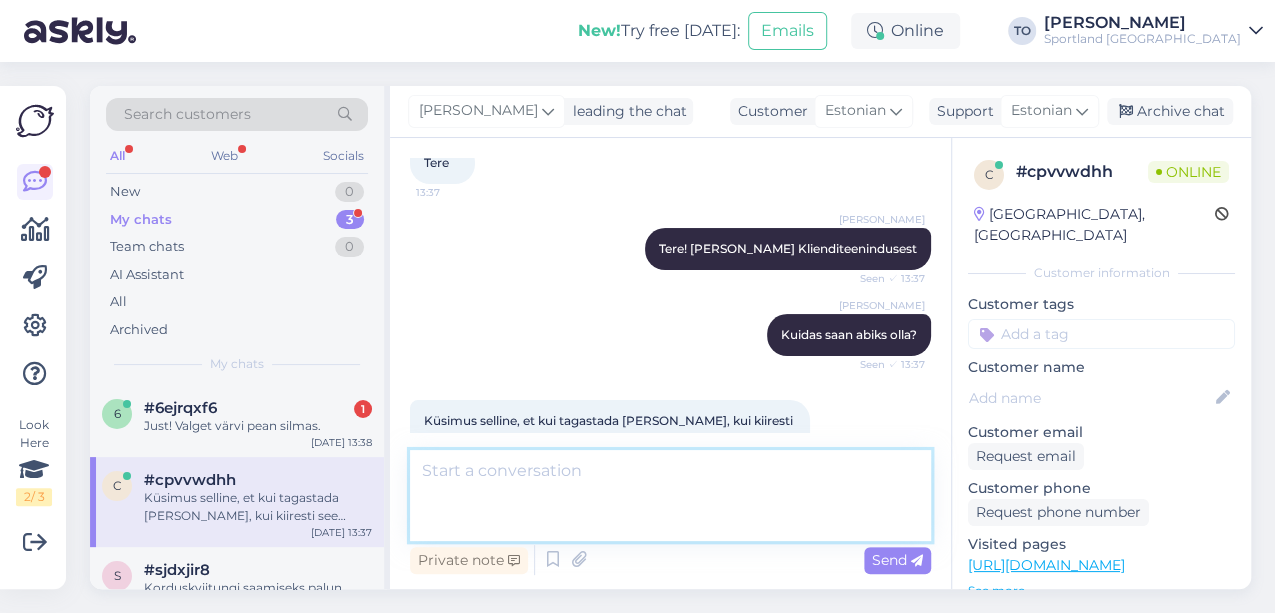 scroll, scrollTop: 244, scrollLeft: 0, axis: vertical 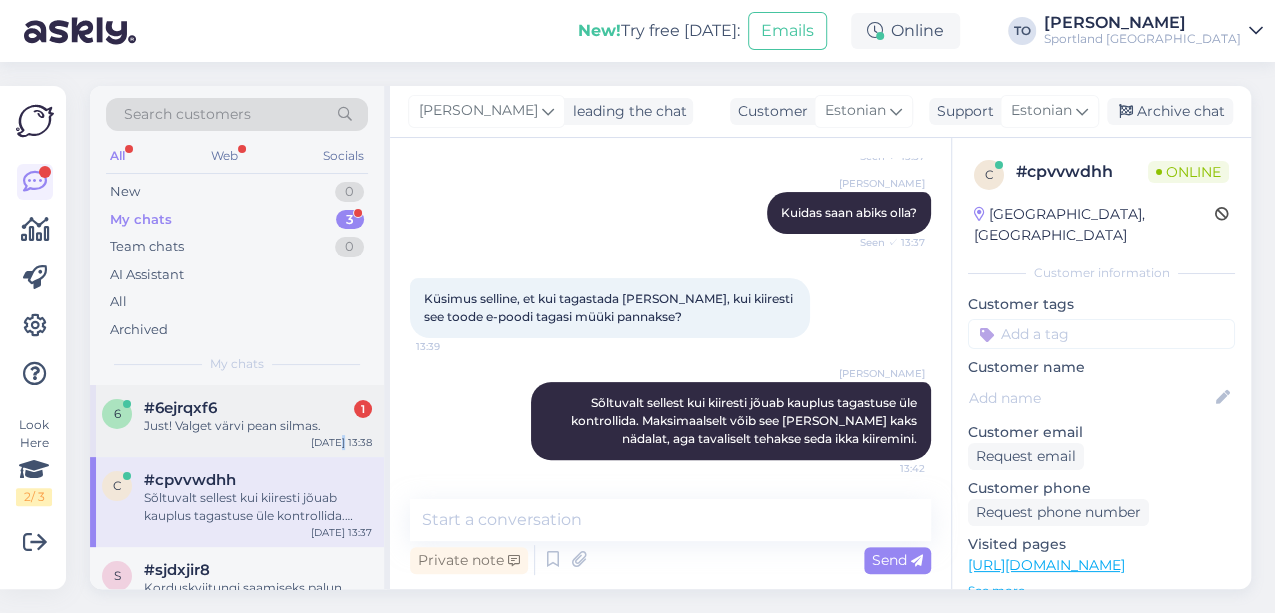 click on "[DATE] 13:38" at bounding box center (341, 442) 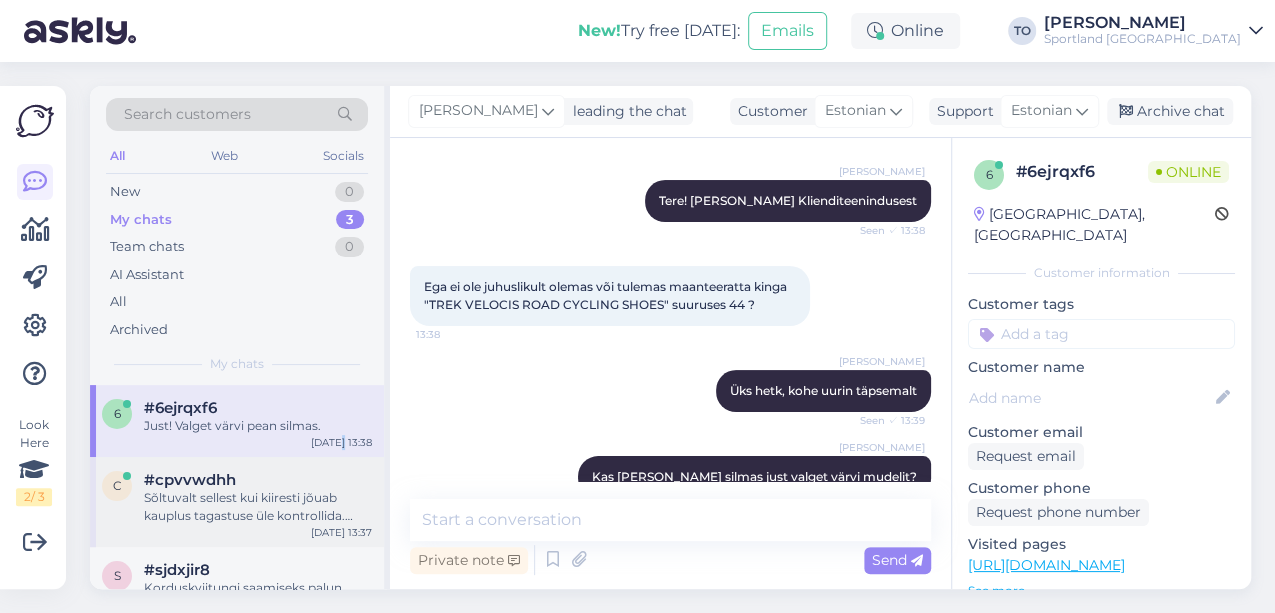 scroll, scrollTop: 294, scrollLeft: 0, axis: vertical 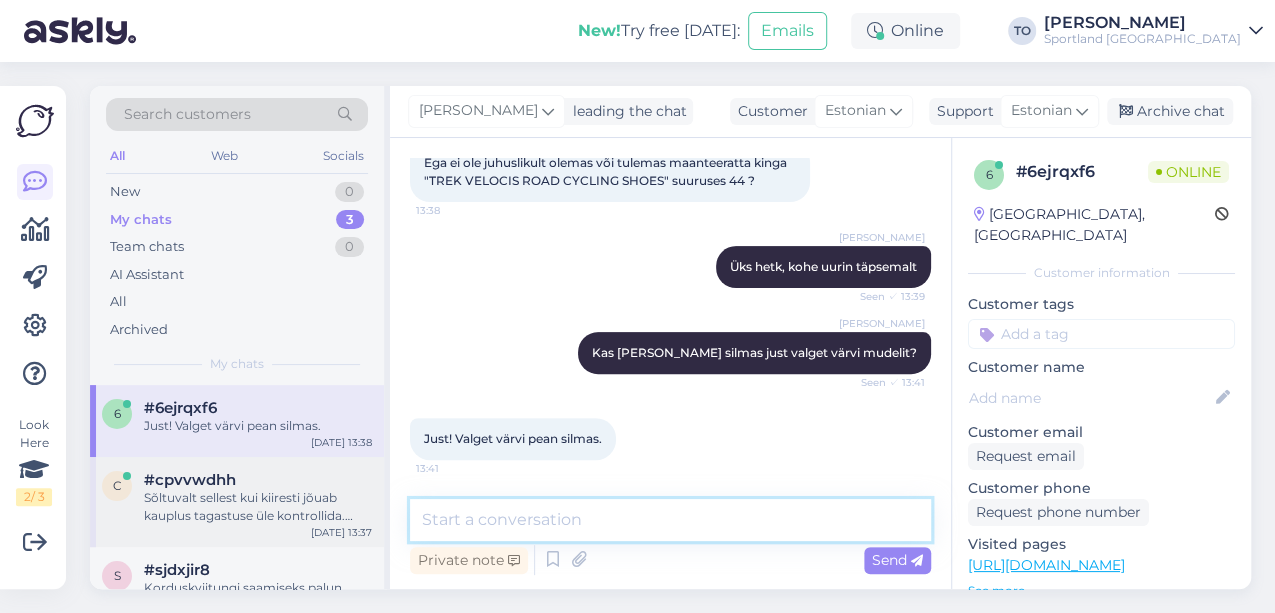 click at bounding box center (670, 520) 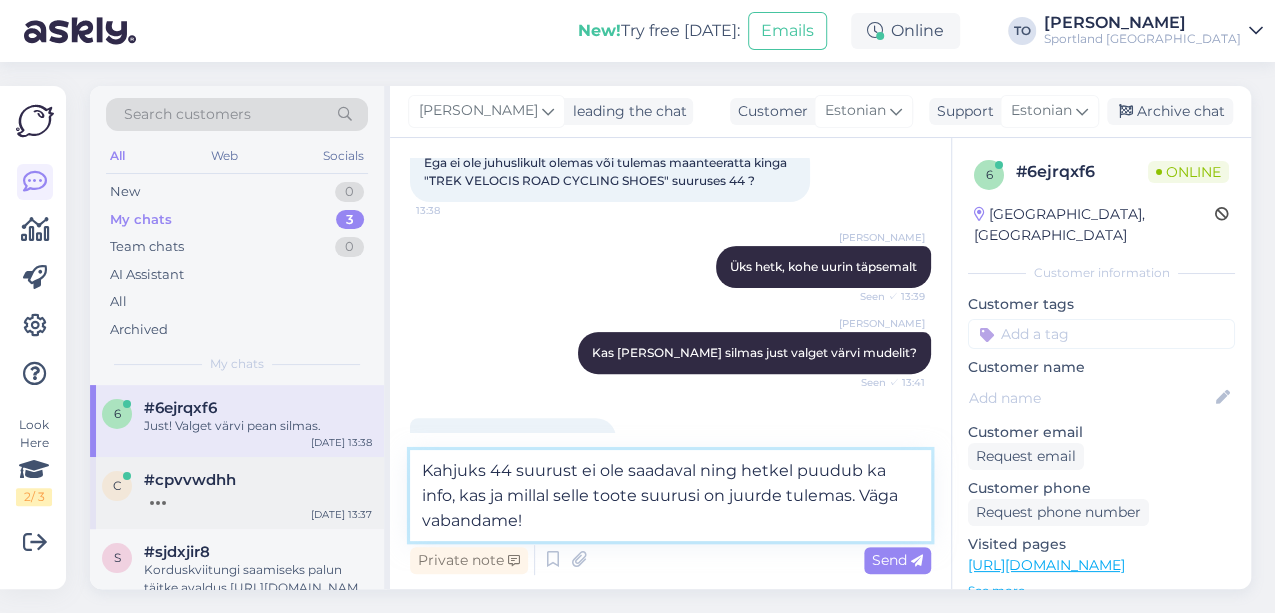 scroll, scrollTop: 343, scrollLeft: 0, axis: vertical 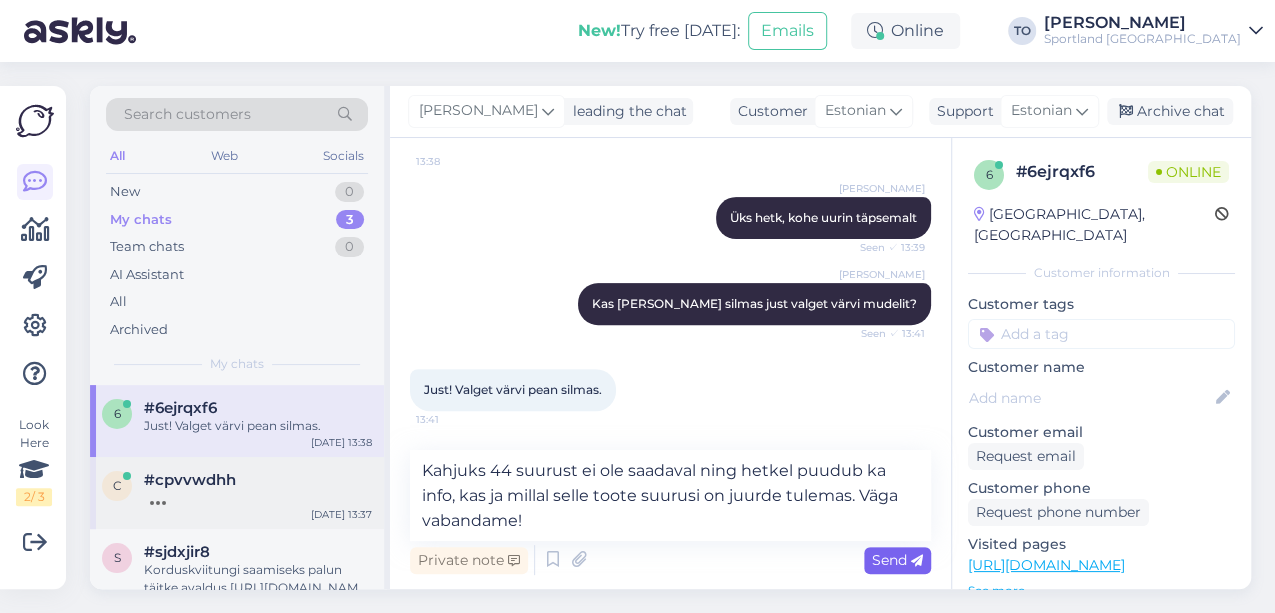 click on "Send" at bounding box center [897, 560] 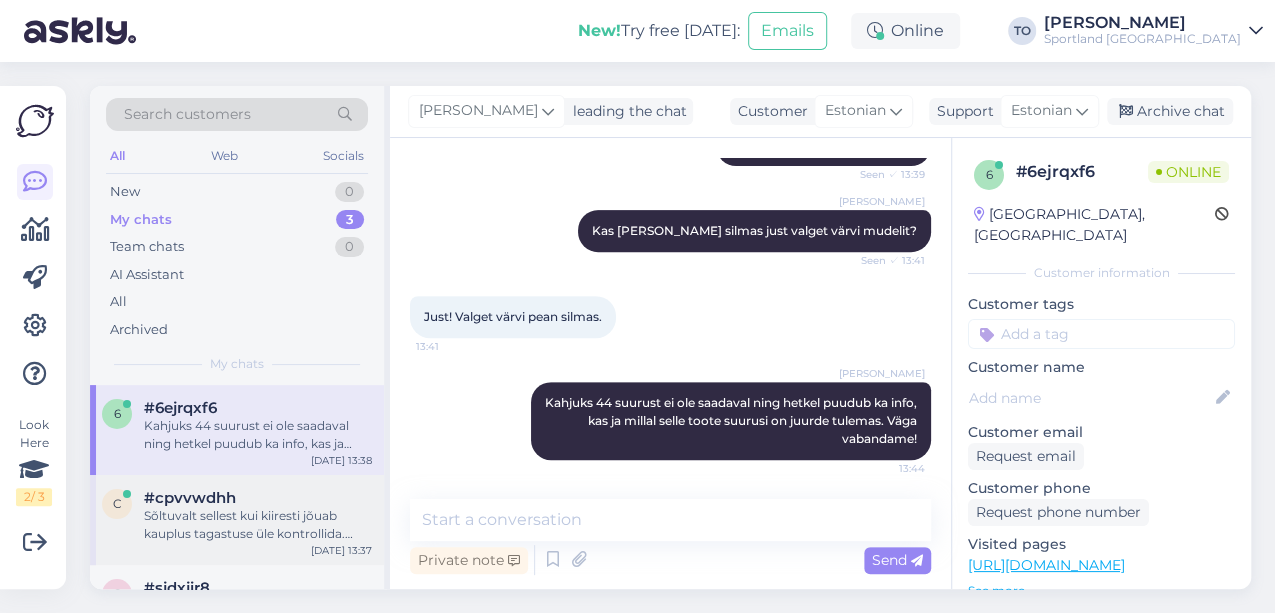 scroll, scrollTop: 437, scrollLeft: 0, axis: vertical 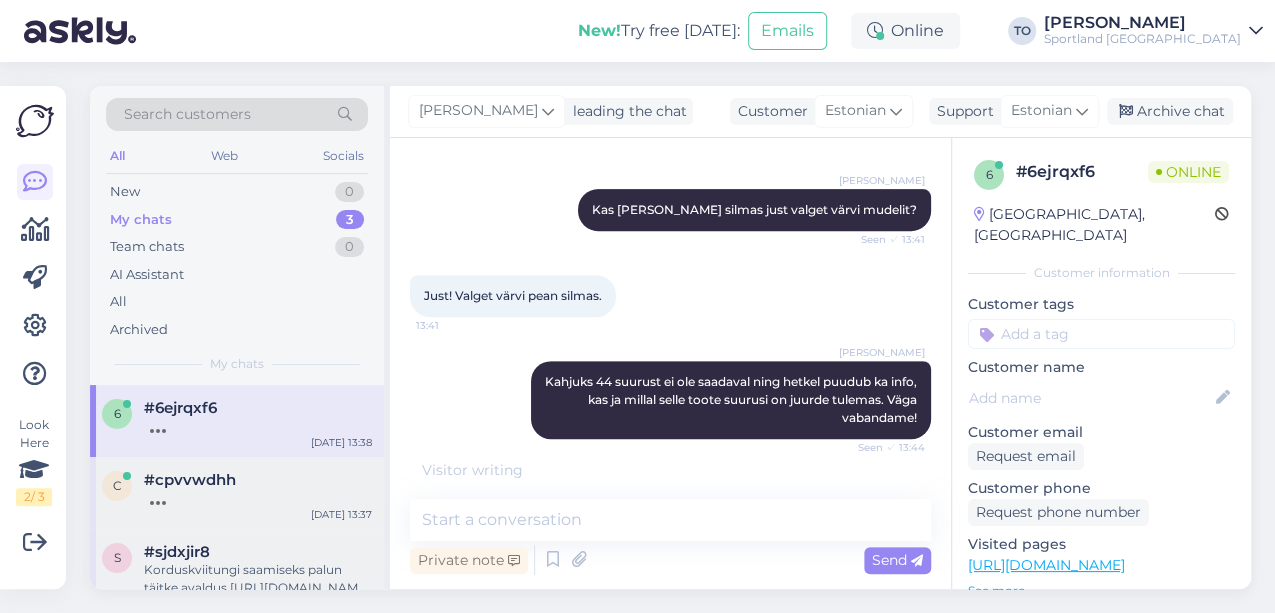 click on "#sjdxjir8" at bounding box center (258, 552) 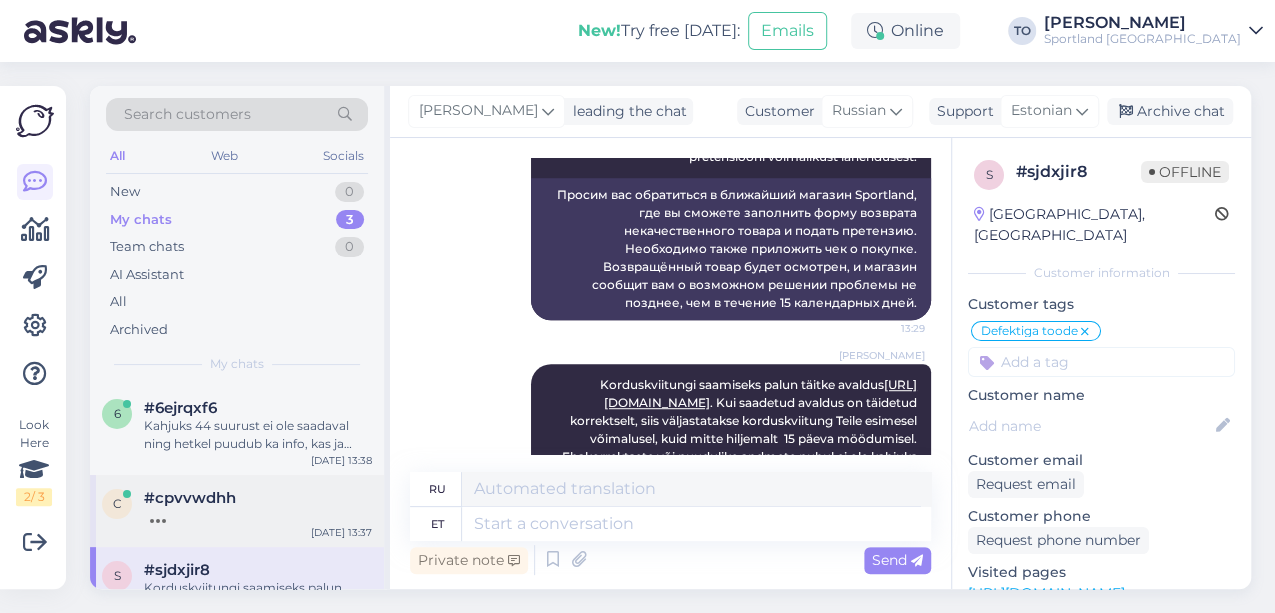 scroll, scrollTop: 728, scrollLeft: 0, axis: vertical 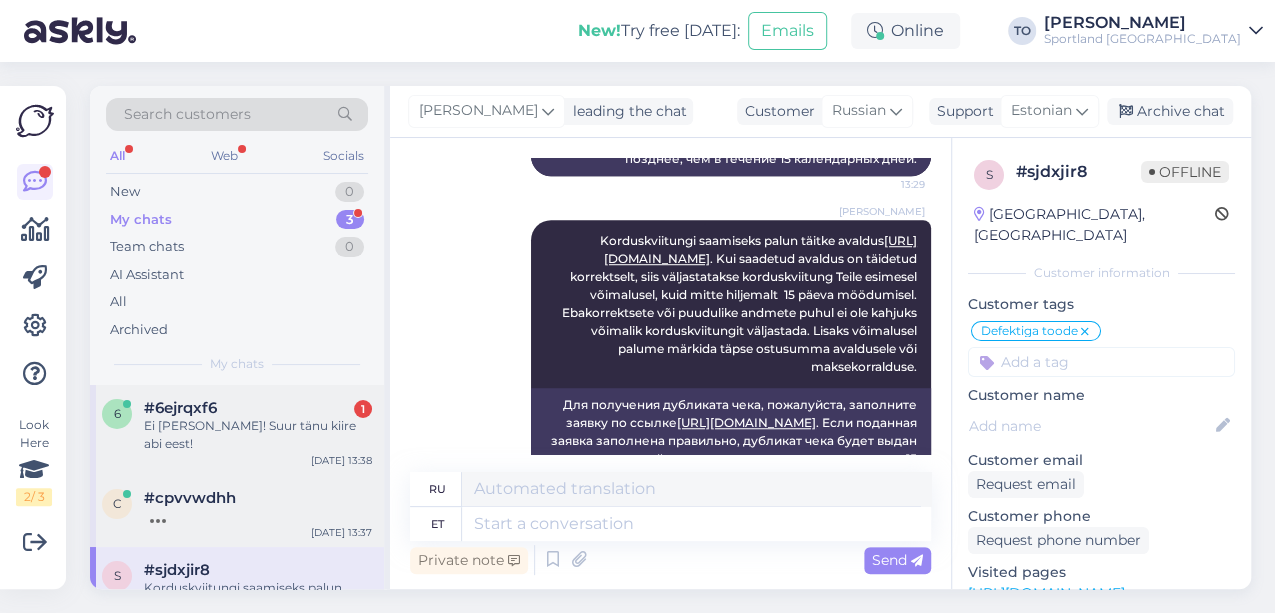 click on "Ei [PERSON_NAME]! Suur tänu kiire abi eest!" at bounding box center [258, 435] 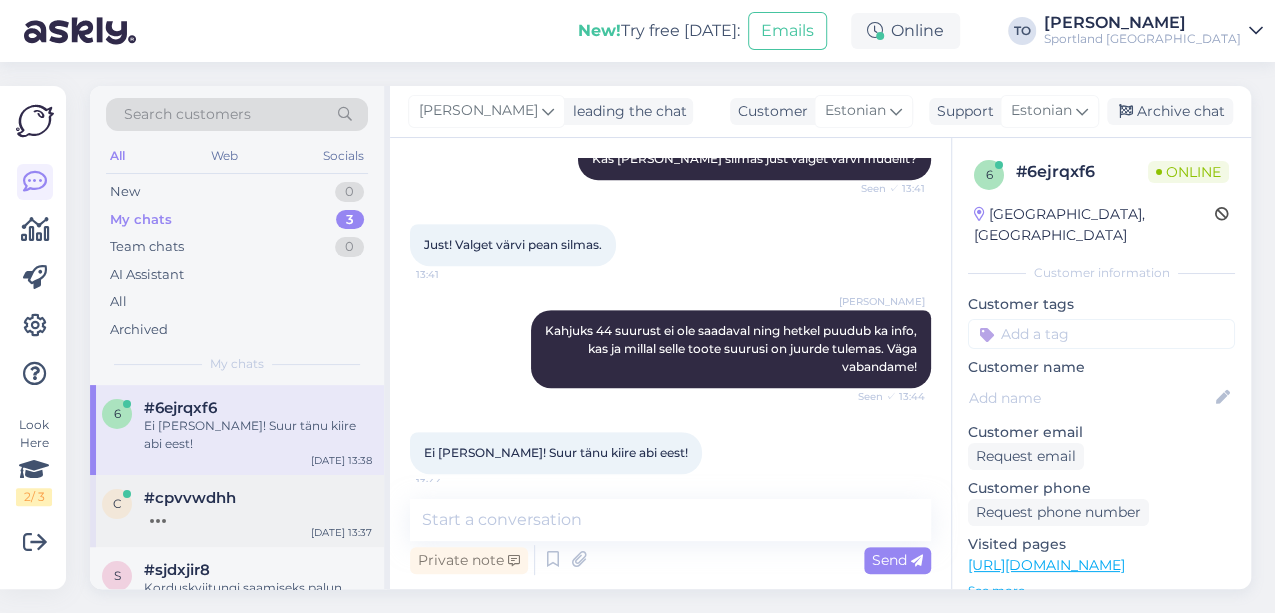 scroll, scrollTop: 502, scrollLeft: 0, axis: vertical 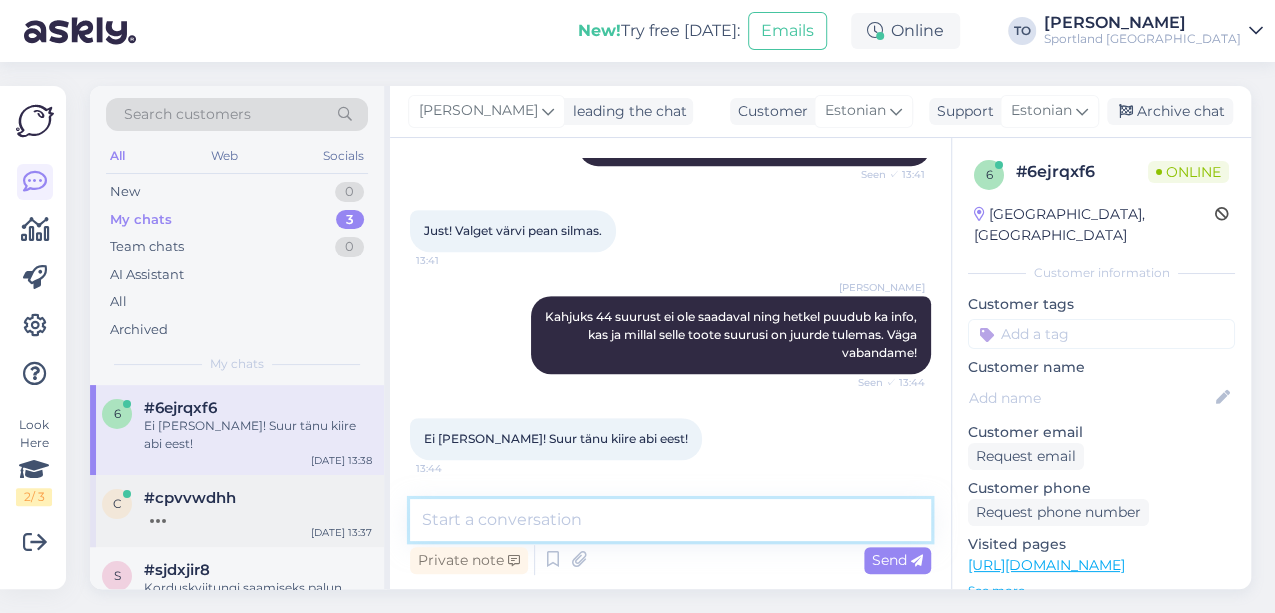 click at bounding box center [670, 520] 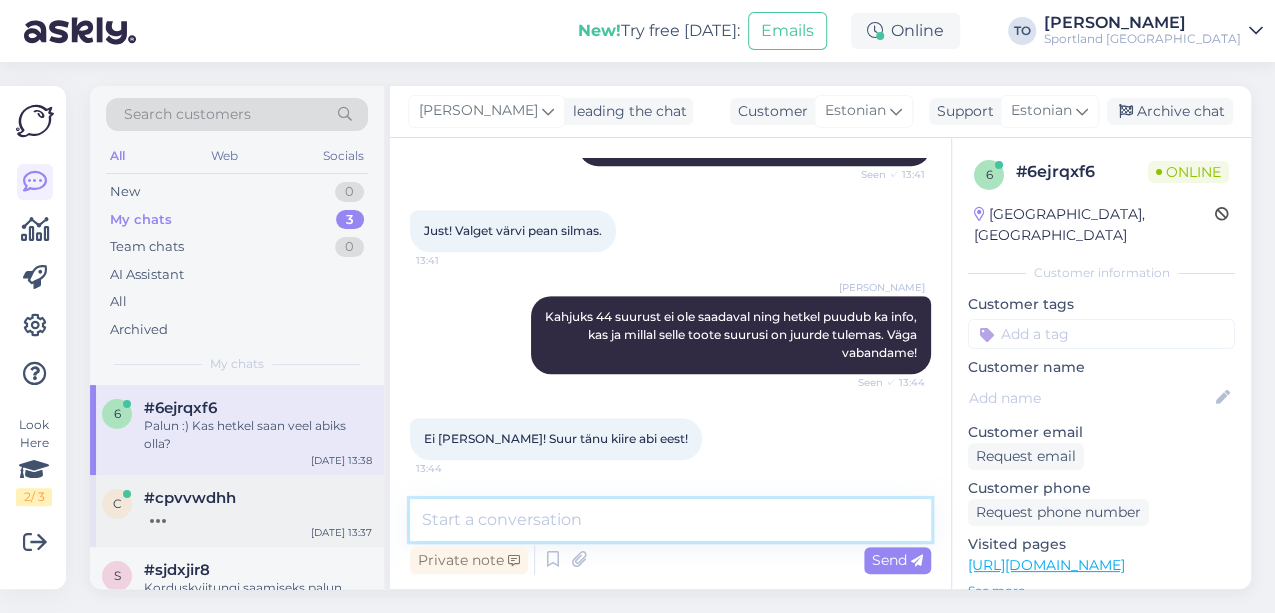 scroll, scrollTop: 588, scrollLeft: 0, axis: vertical 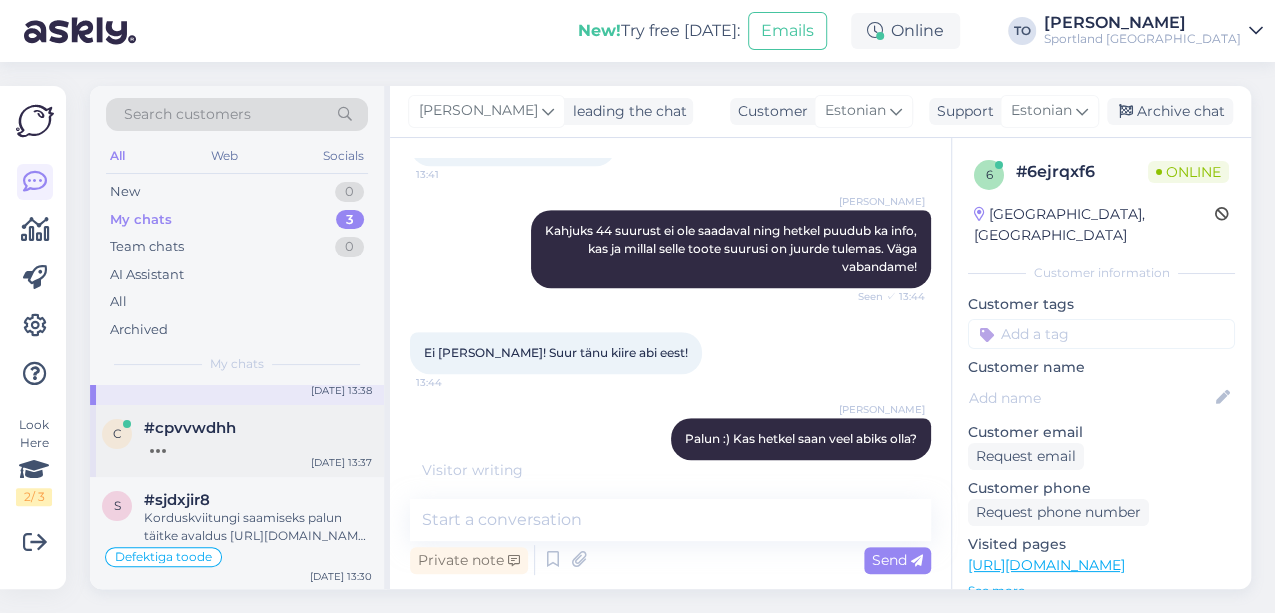 click at bounding box center [258, 446] 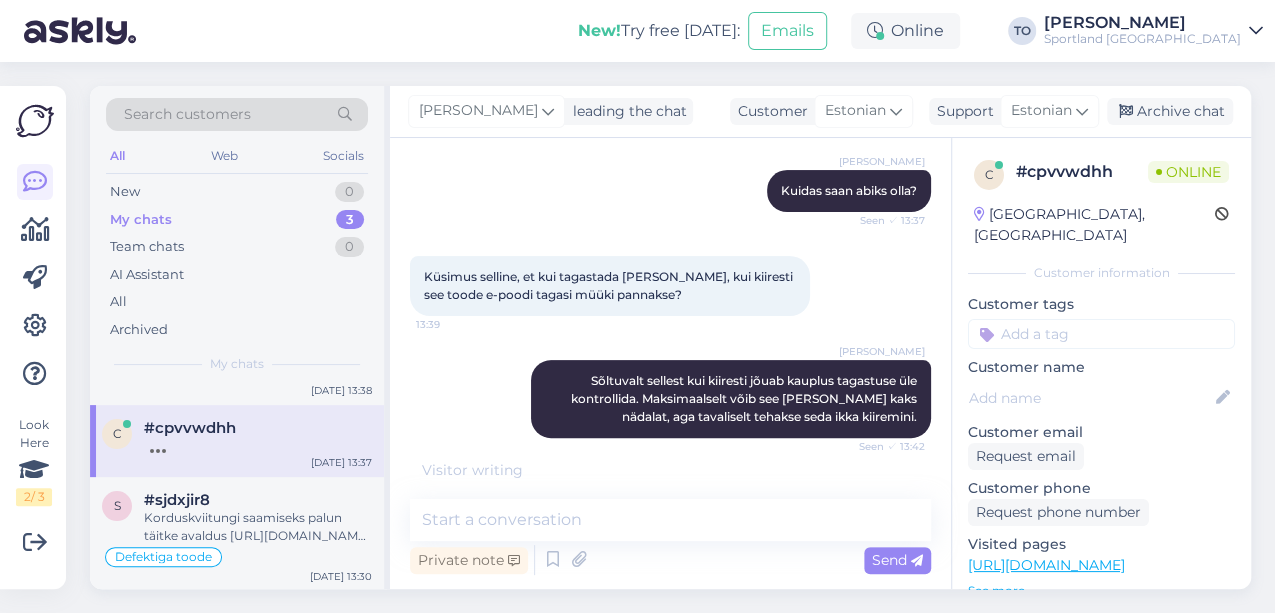 scroll, scrollTop: 256, scrollLeft: 0, axis: vertical 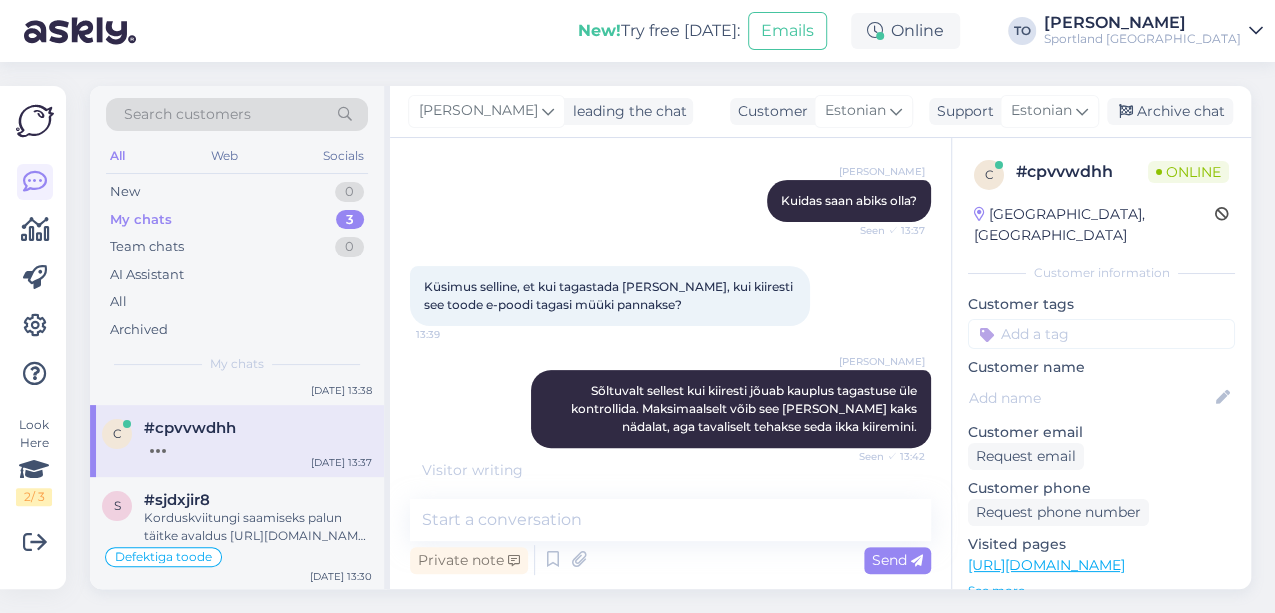 click at bounding box center [1101, 334] 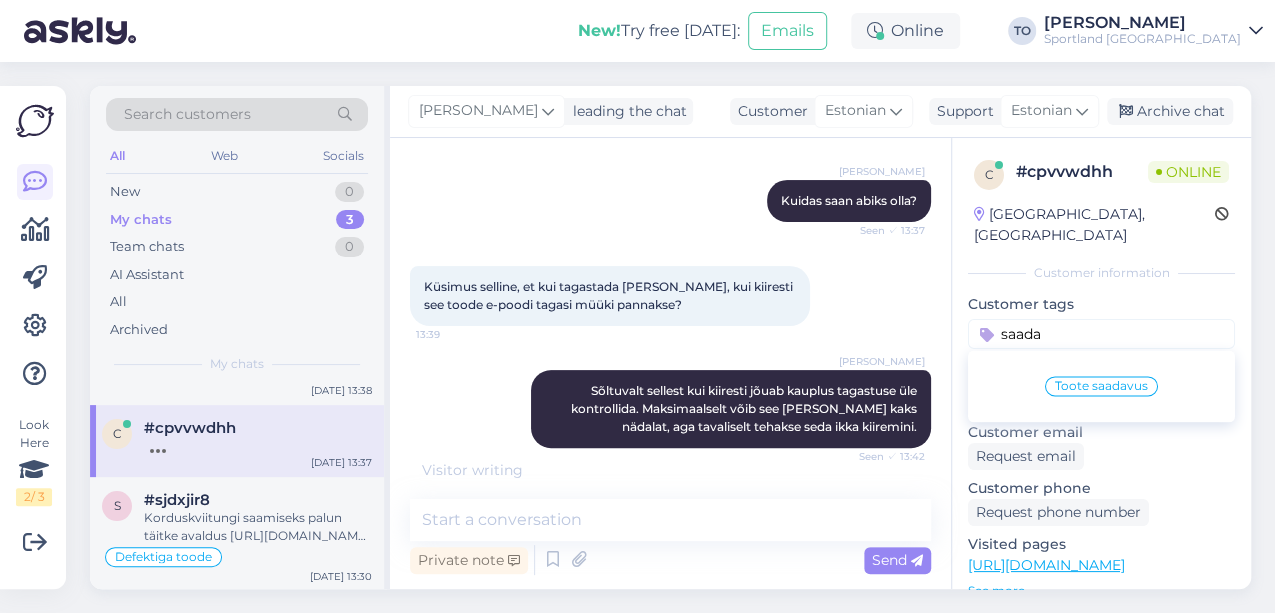 click on "Toote saadavus" at bounding box center [1101, 386] 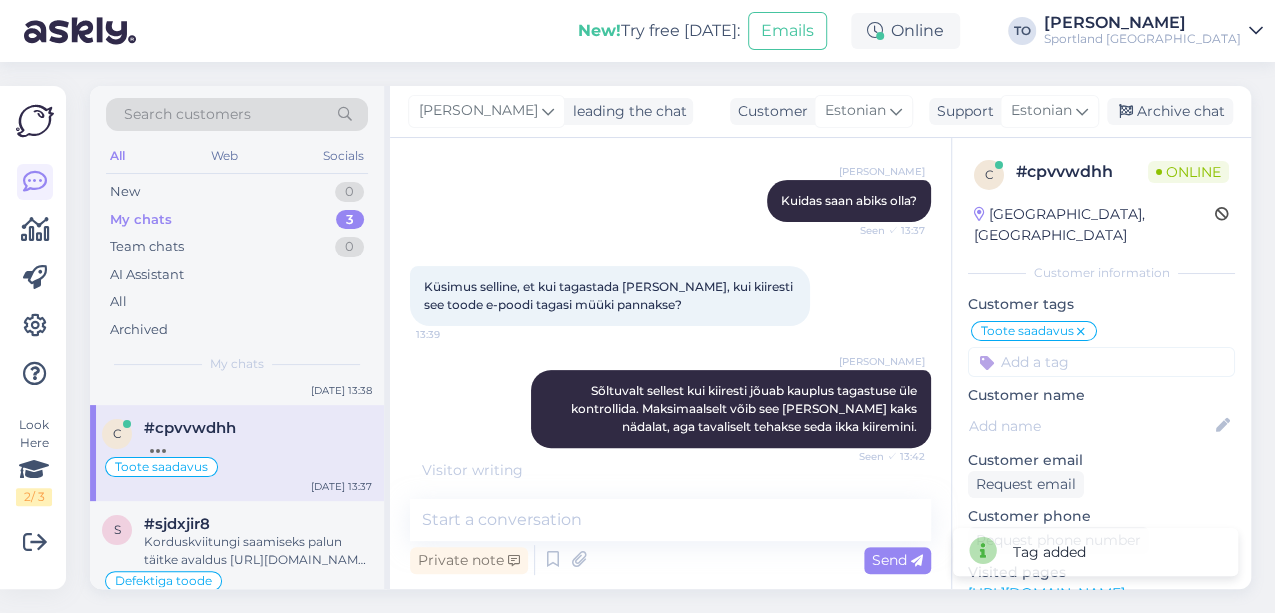 scroll, scrollTop: 366, scrollLeft: 0, axis: vertical 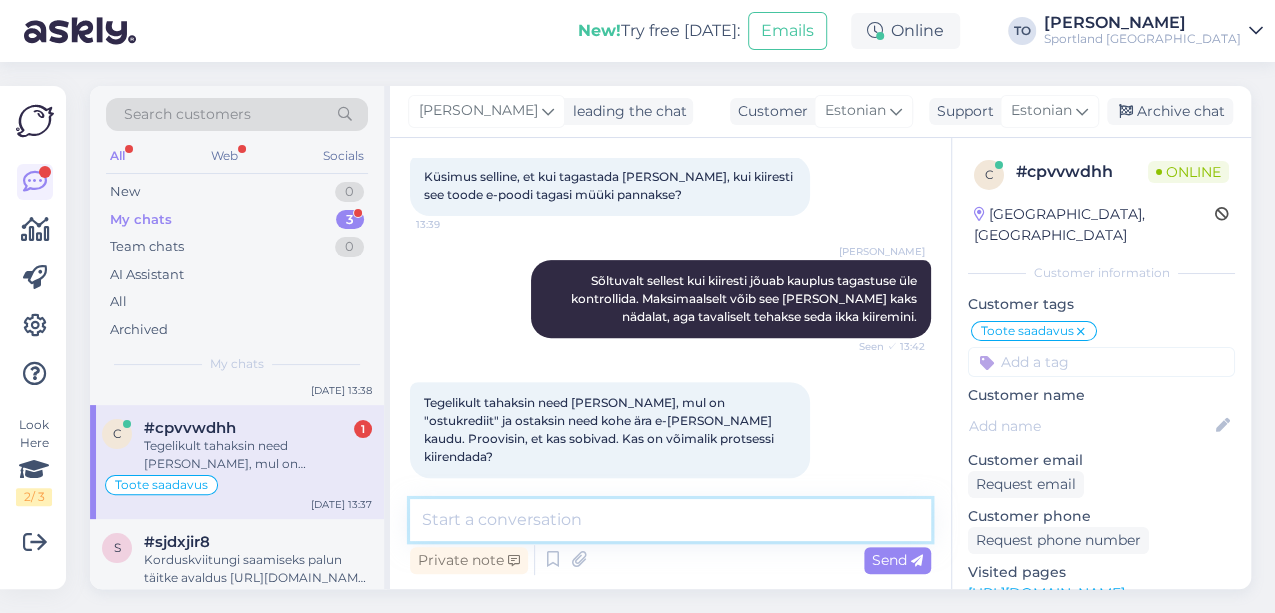 click at bounding box center (670, 520) 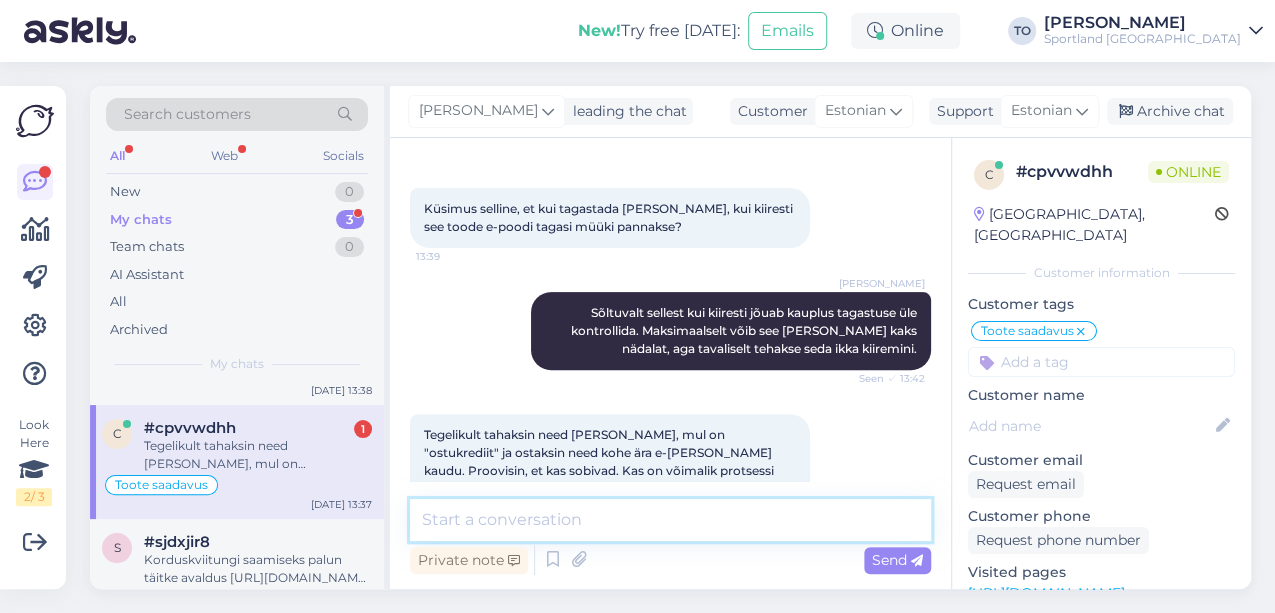 scroll, scrollTop: 366, scrollLeft: 0, axis: vertical 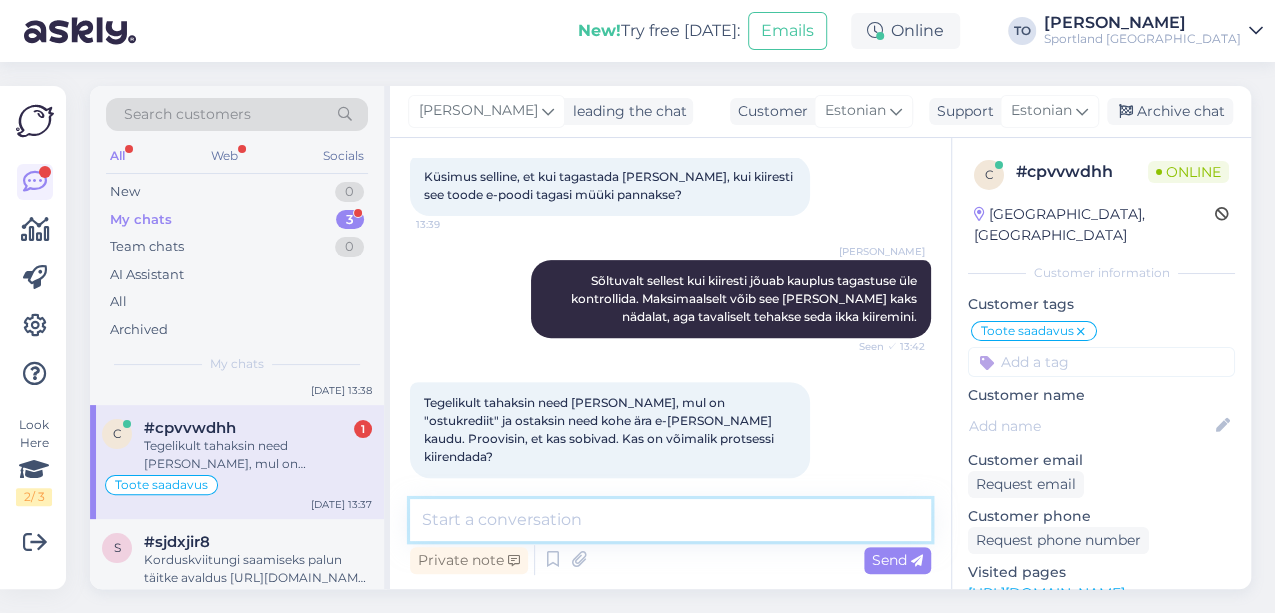 click at bounding box center [670, 520] 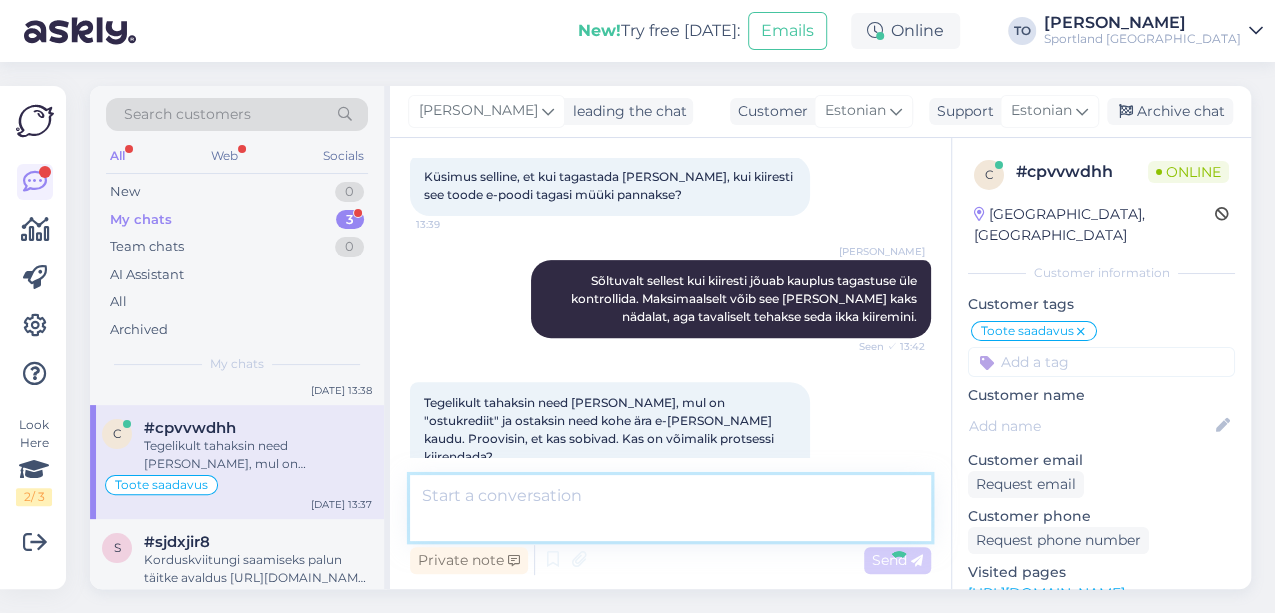 scroll, scrollTop: 470, scrollLeft: 0, axis: vertical 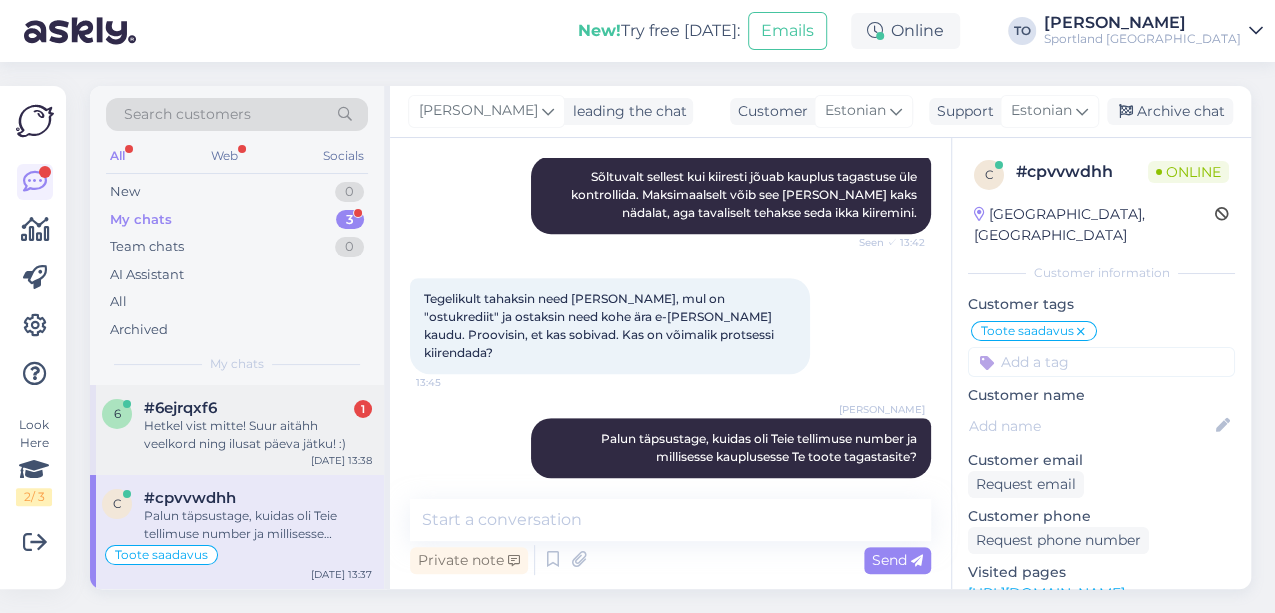 click on "Hetkel vist mitte! Suur aitähh veelkord ning ilusat päeva jätku! :)" at bounding box center (258, 435) 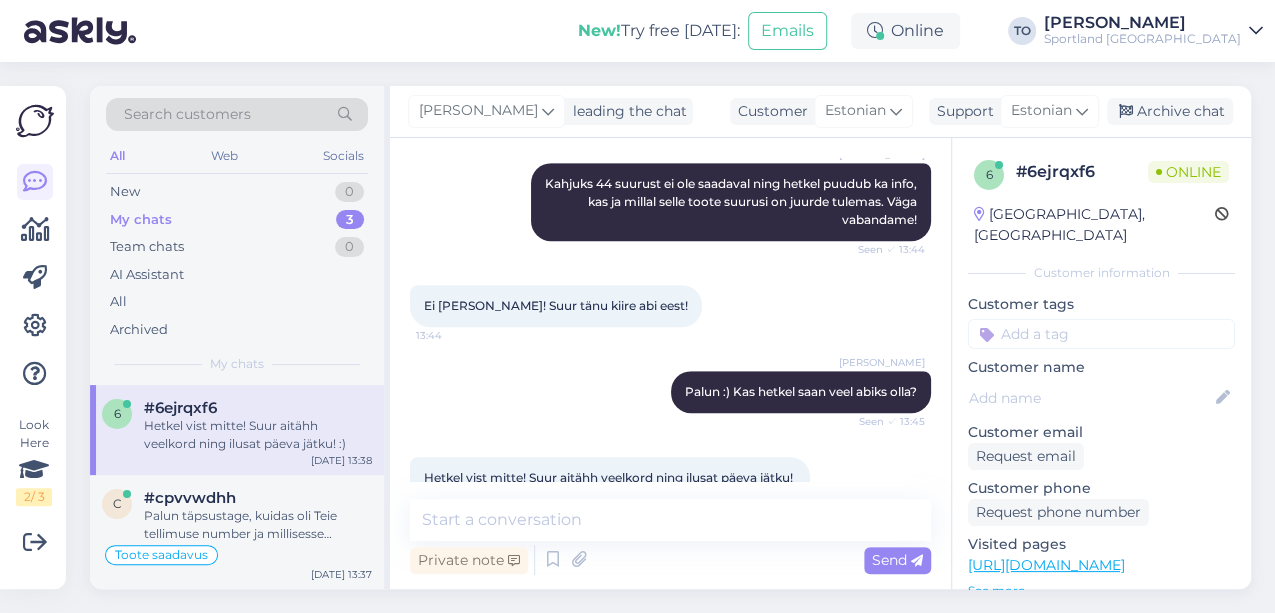 scroll, scrollTop: 692, scrollLeft: 0, axis: vertical 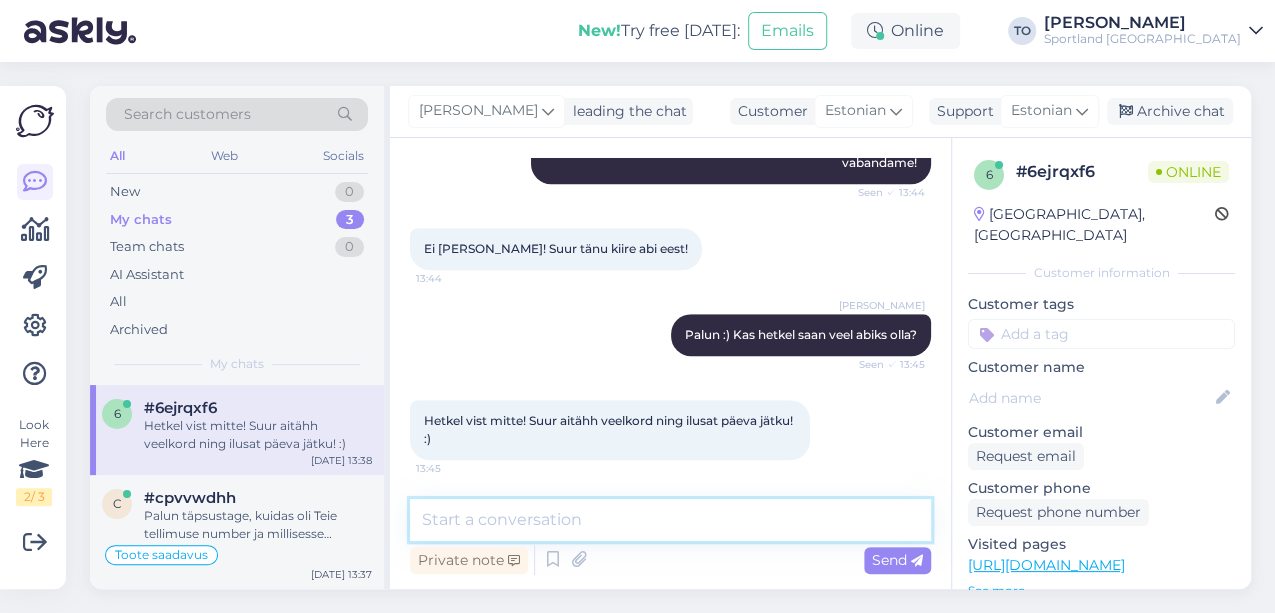 click at bounding box center [670, 520] 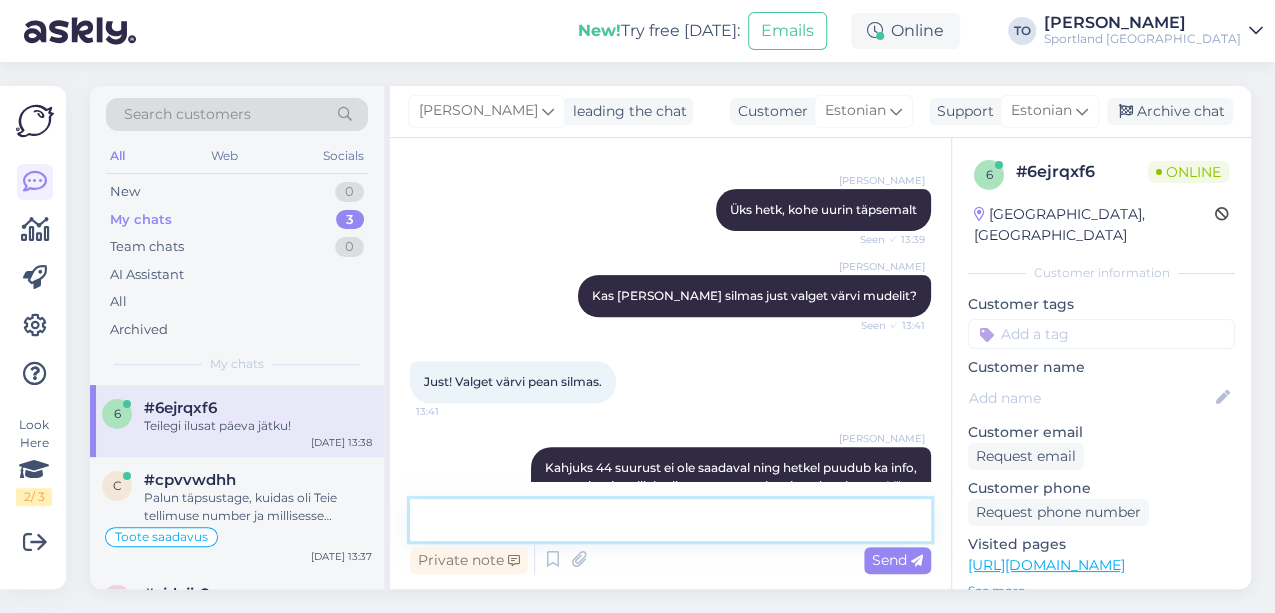 scroll, scrollTop: 178, scrollLeft: 0, axis: vertical 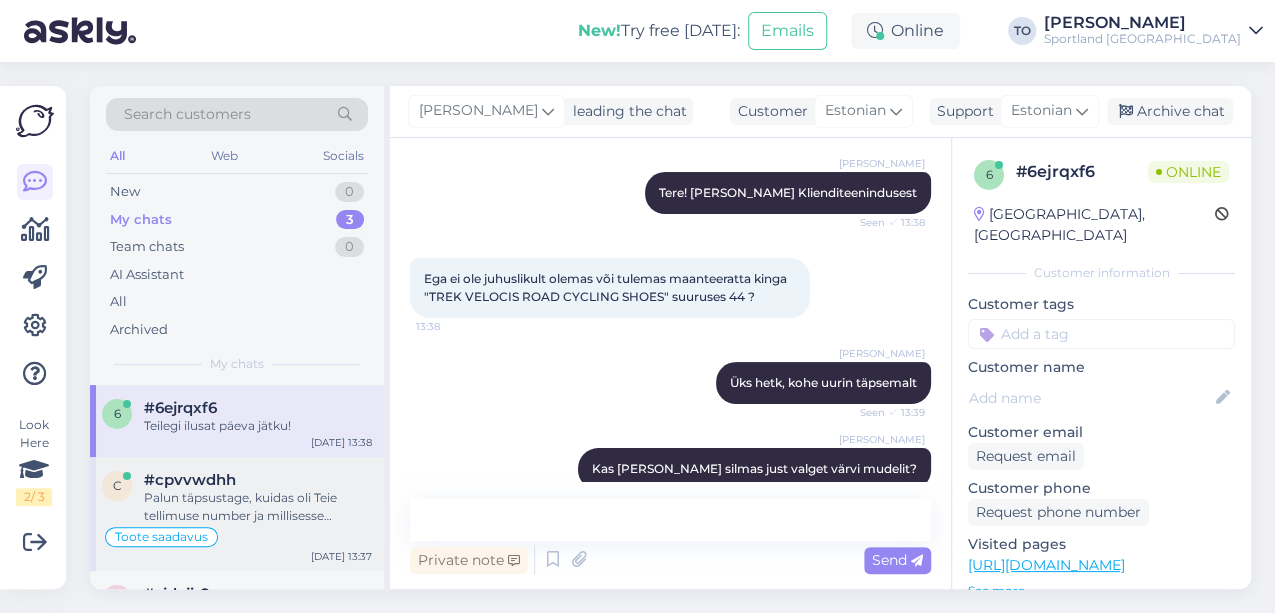 click on "Palun täpsustage, kuidas oli Teie tellimuse number ja millisesse kauplusesse Te toote tagastasite?" at bounding box center [258, 507] 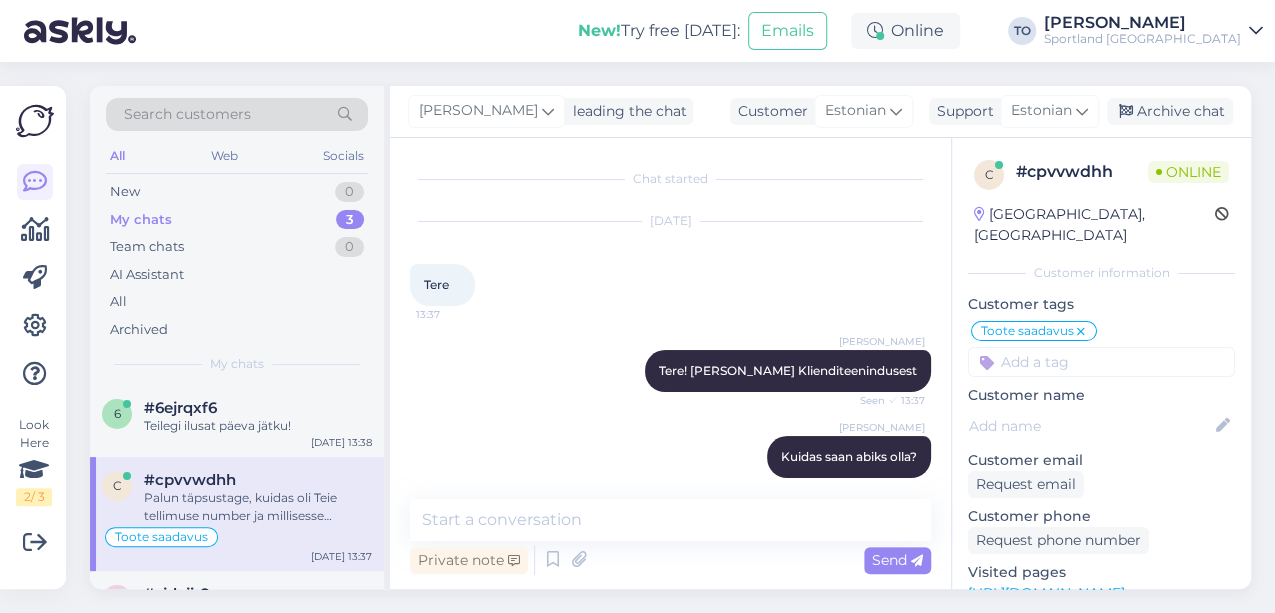 scroll, scrollTop: 256, scrollLeft: 0, axis: vertical 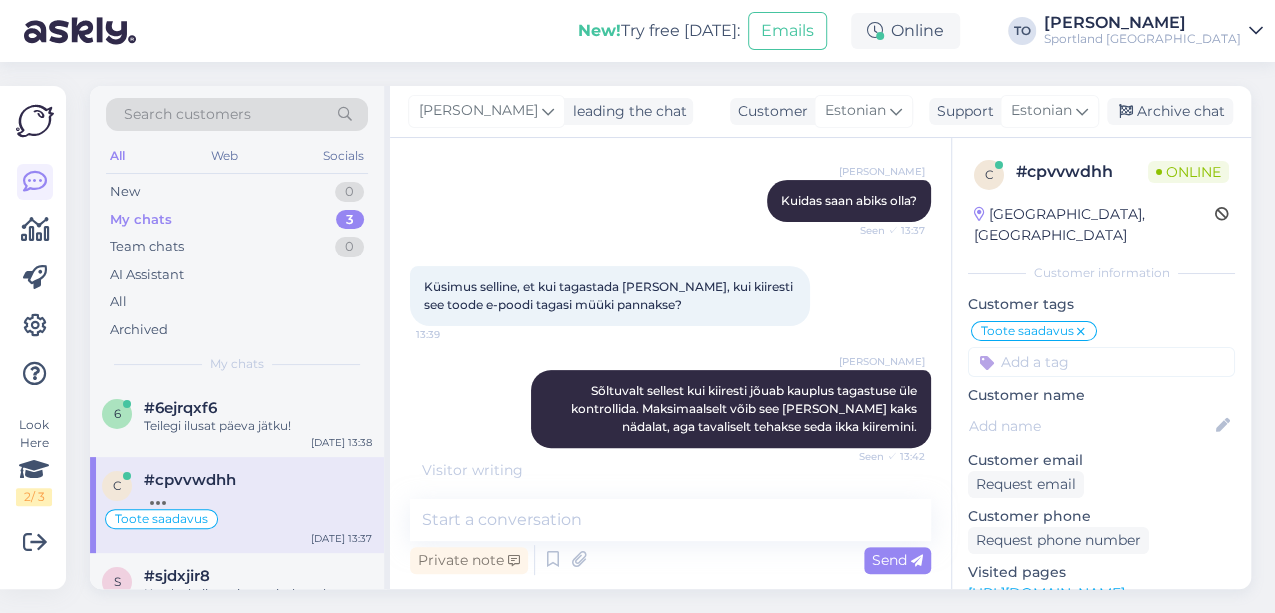 click at bounding box center (1081, 332) 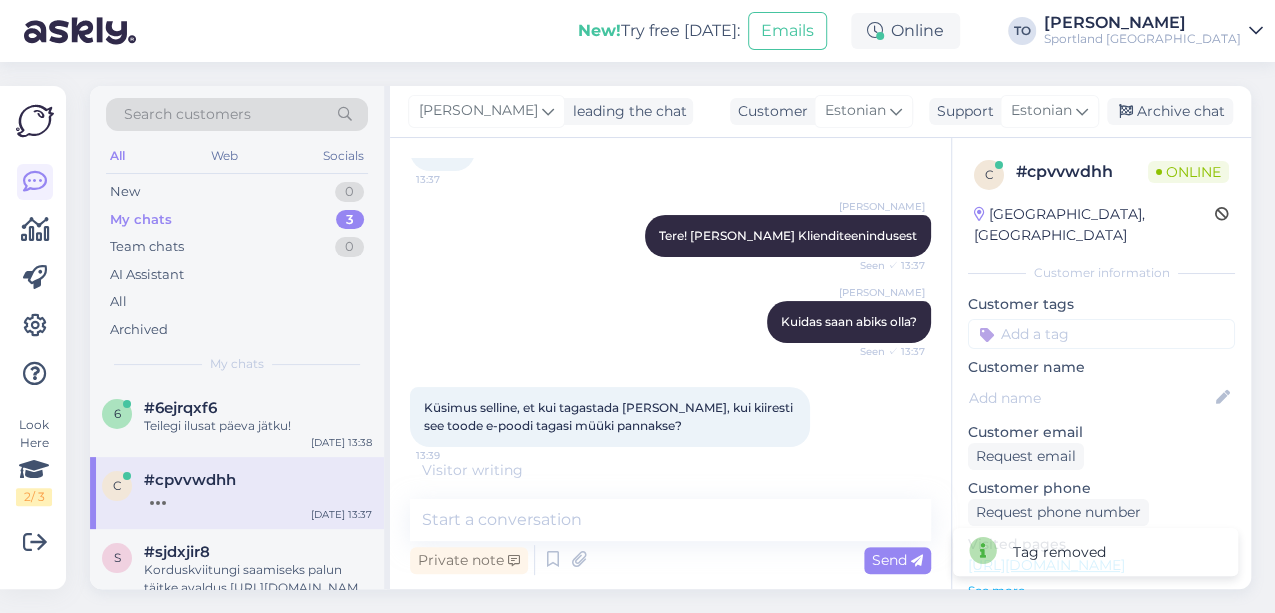 scroll, scrollTop: 266, scrollLeft: 0, axis: vertical 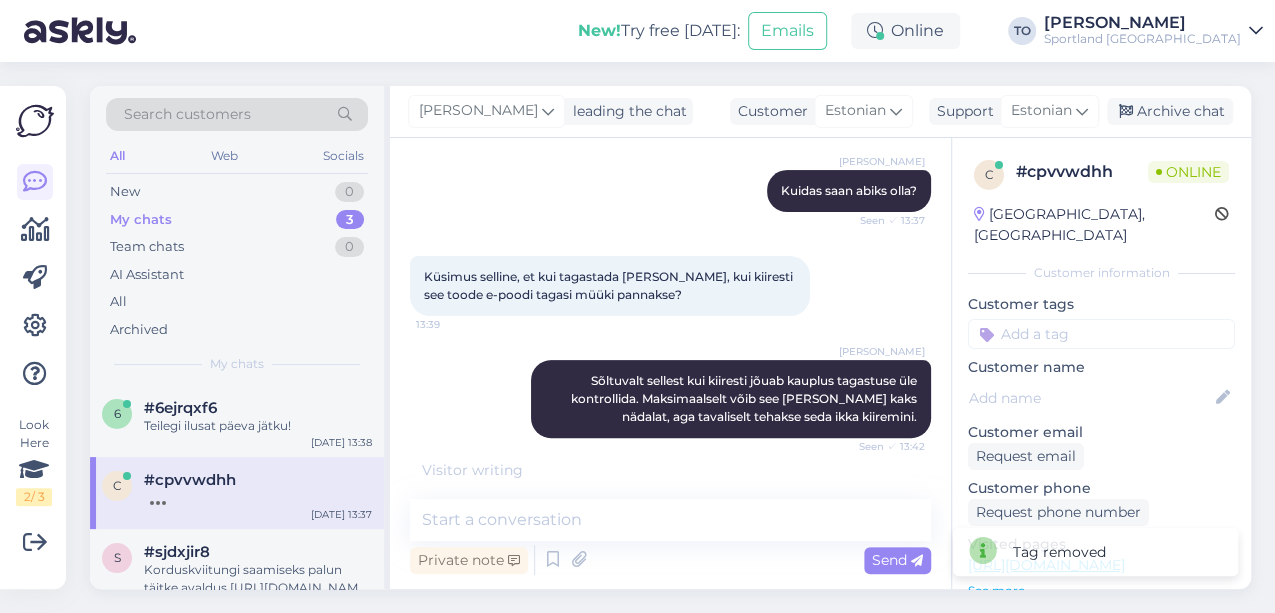 click at bounding box center [1101, 334] 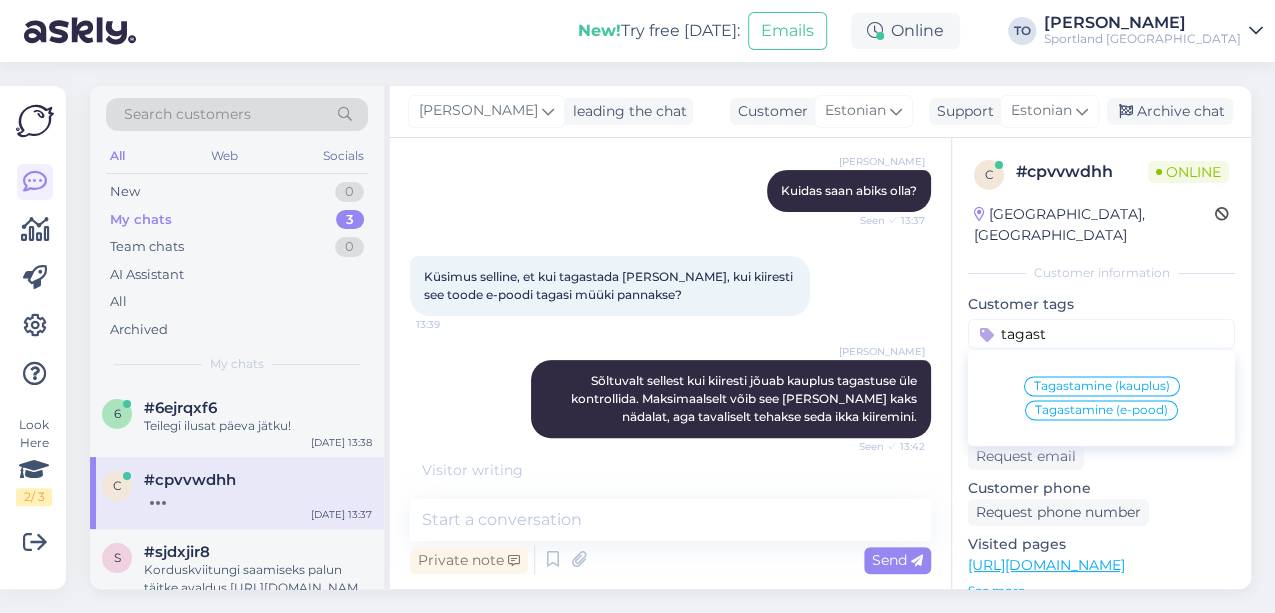 click on "Tagastamine (e-pood)" at bounding box center (1101, 410) 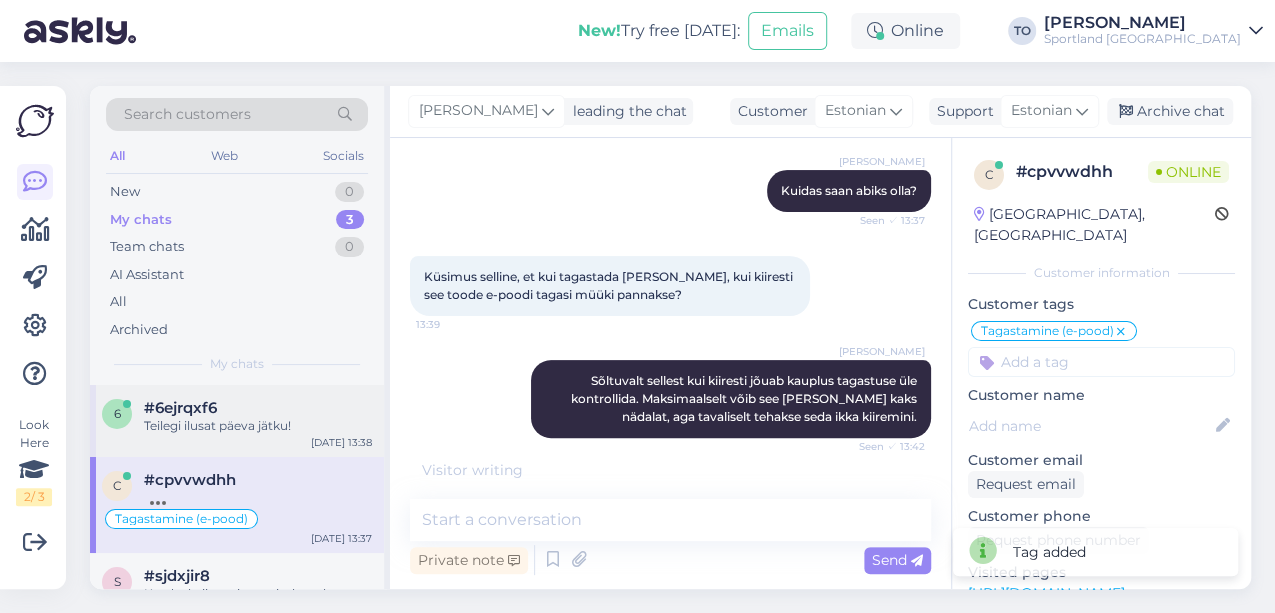 click on "#6ejrqxf6" at bounding box center [258, 408] 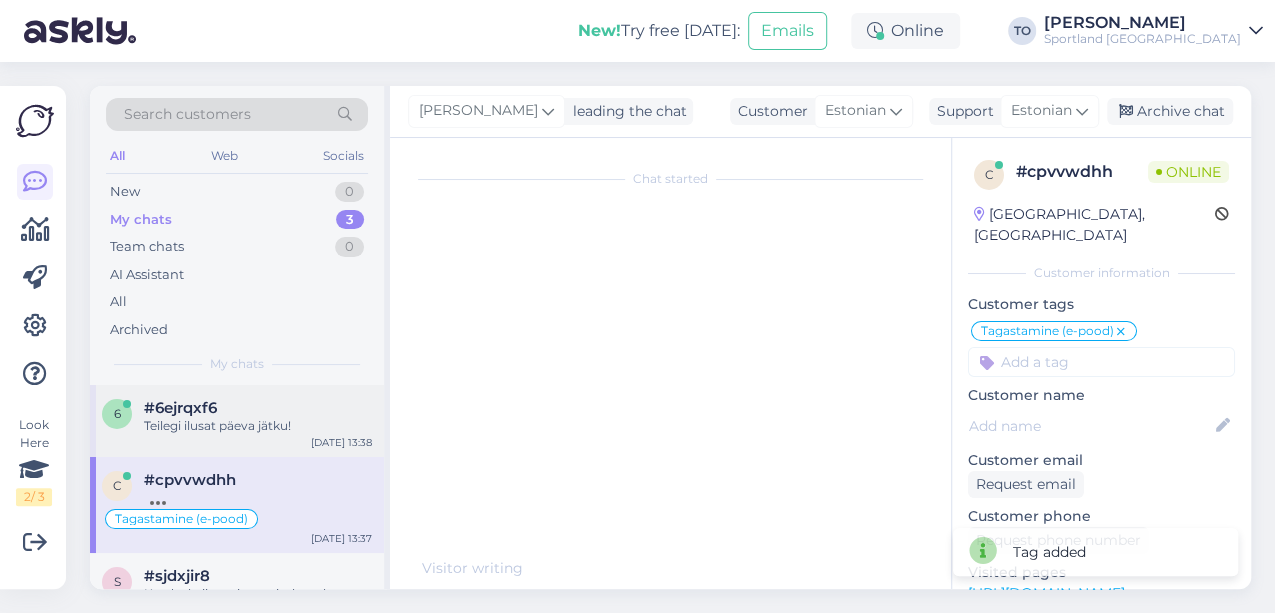 scroll, scrollTop: 170, scrollLeft: 0, axis: vertical 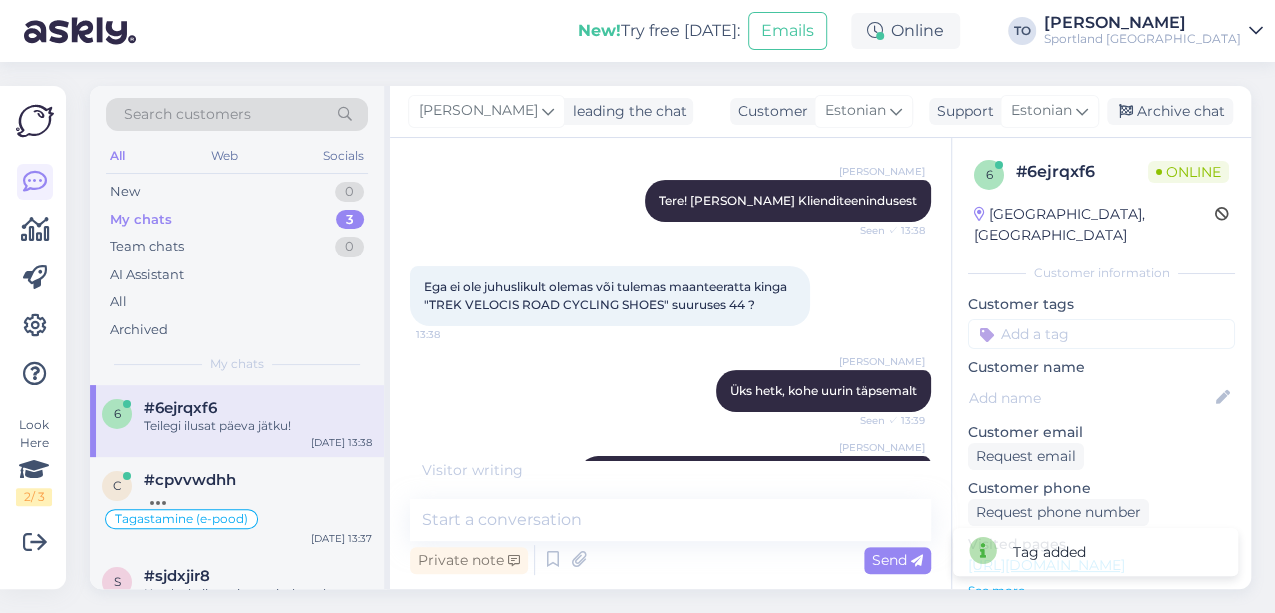 click at bounding box center [1101, 334] 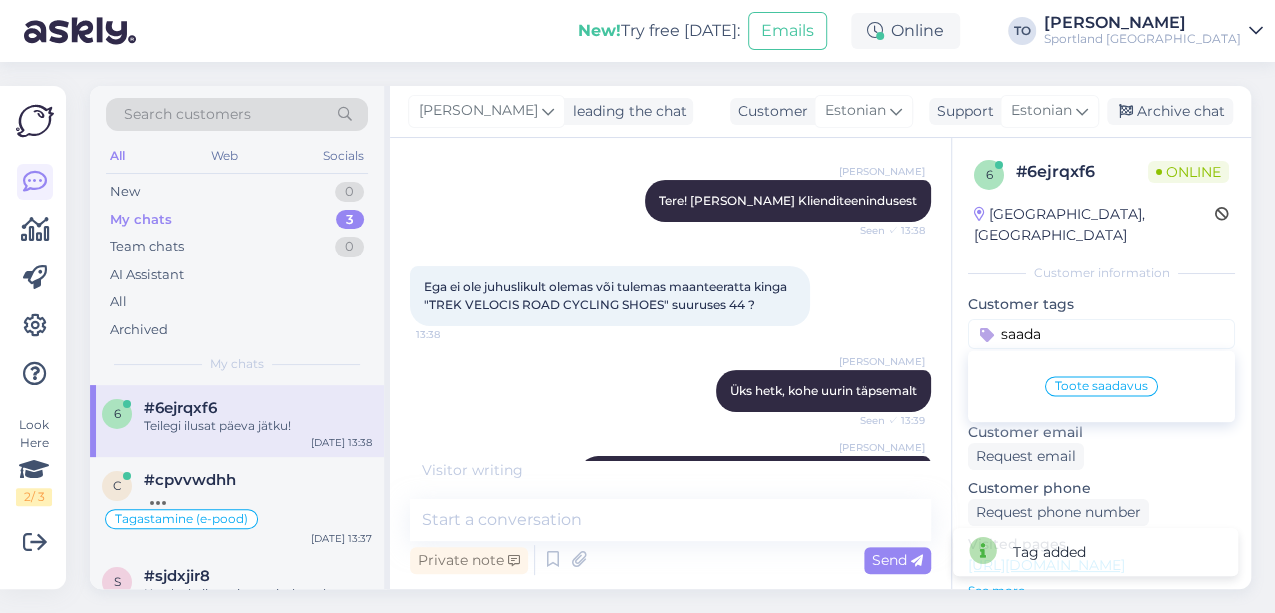 click on "Toote saadavus" at bounding box center (1101, 386) 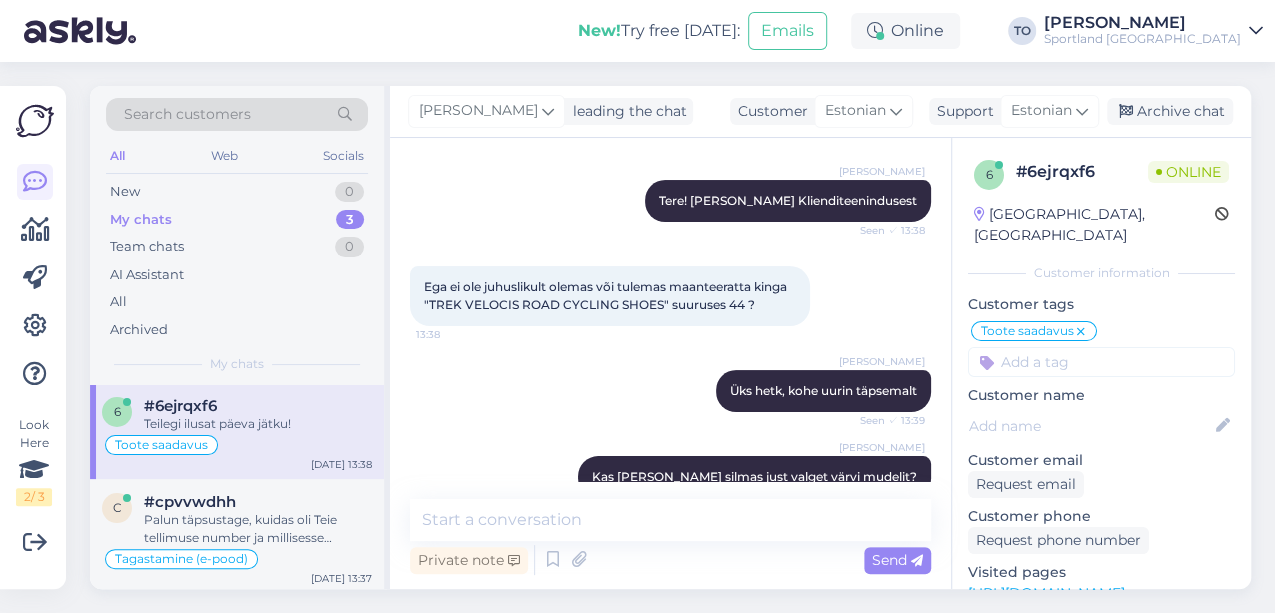 scroll, scrollTop: 0, scrollLeft: 0, axis: both 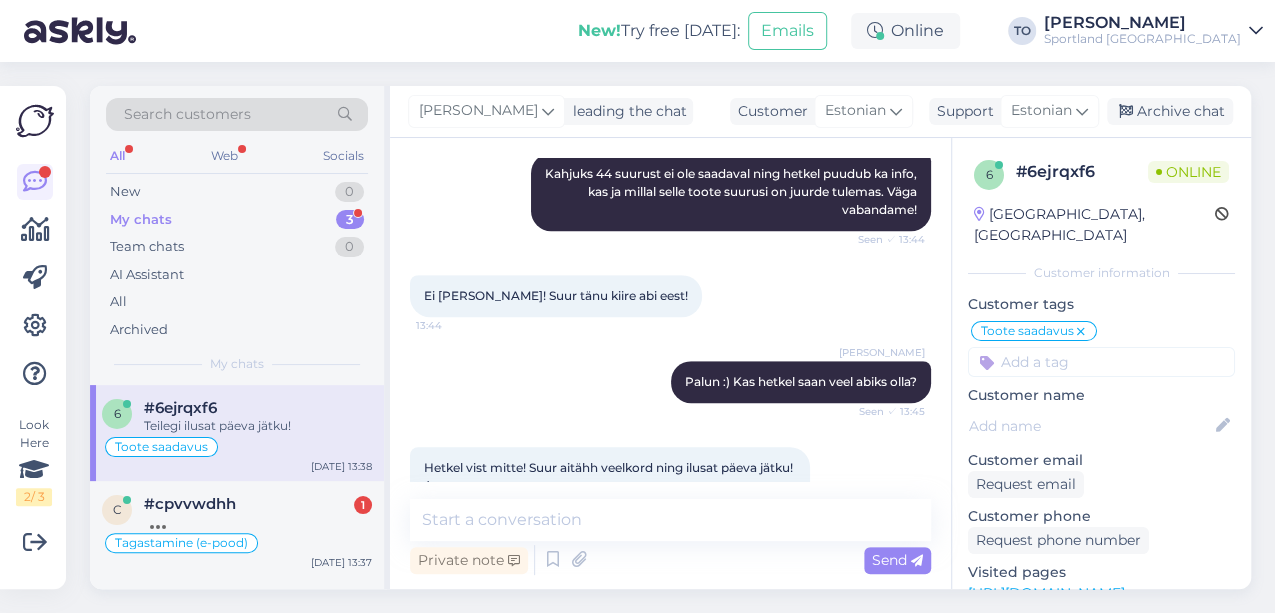 click on "#cpvvwdhh 1" at bounding box center (258, 504) 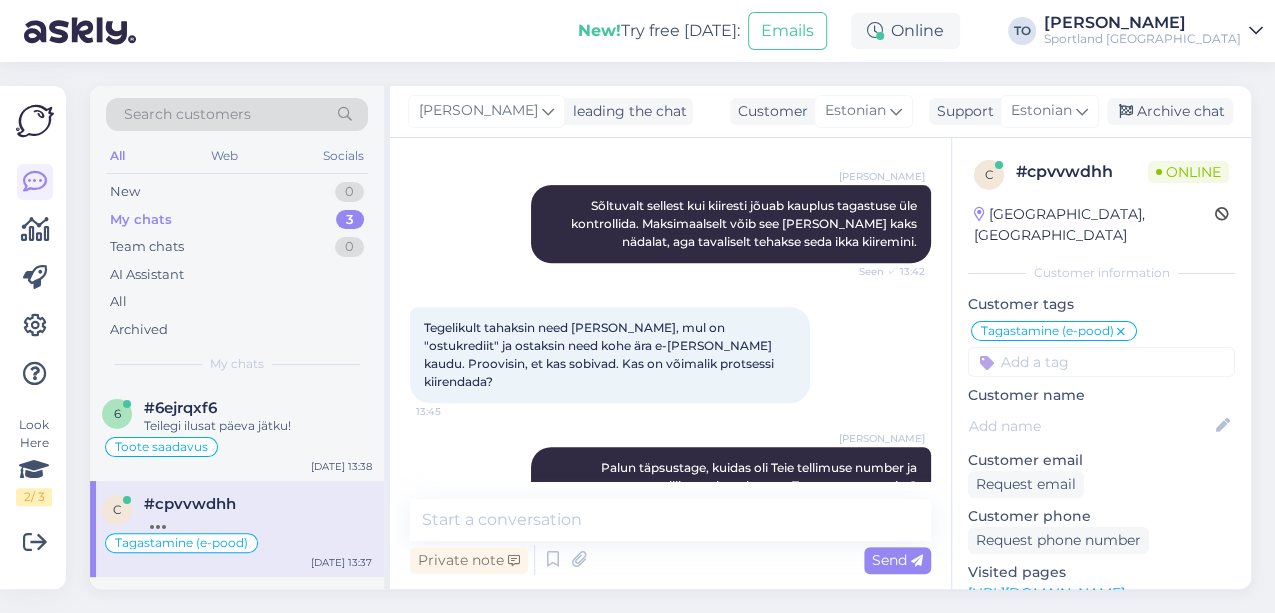 scroll, scrollTop: 556, scrollLeft: 0, axis: vertical 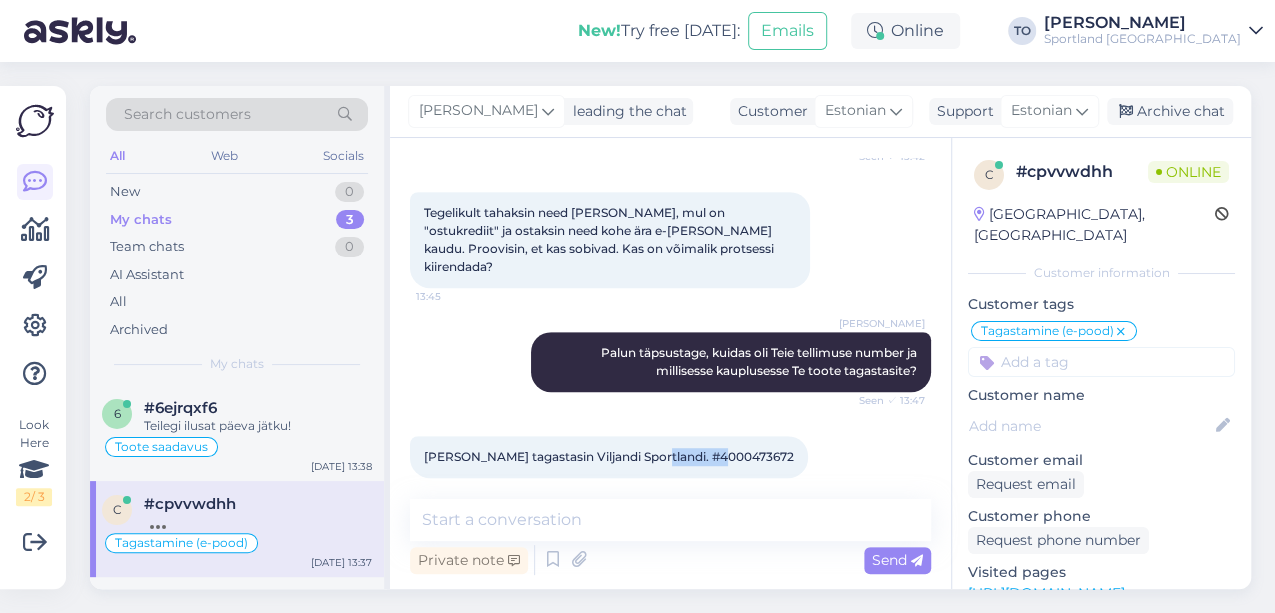 drag, startPoint x: 650, startPoint y: 438, endPoint x: 723, endPoint y: 437, distance: 73.00685 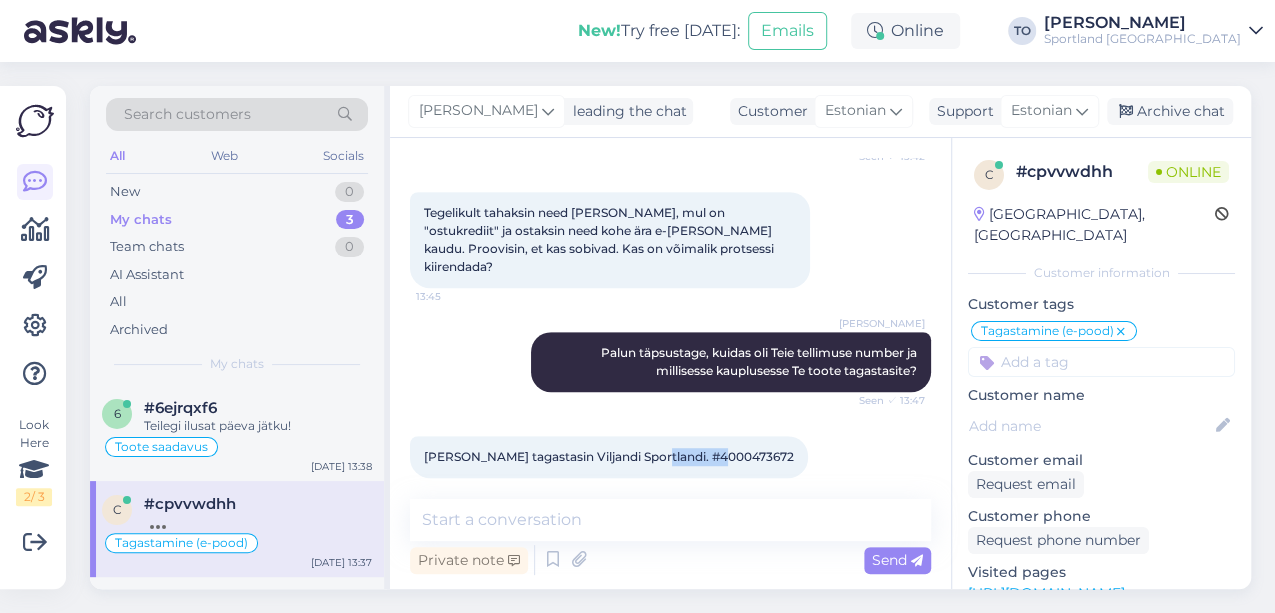 click on "[PERSON_NAME] tagastasin Viljandi Sportlandi. #4000473672" at bounding box center [609, 456] 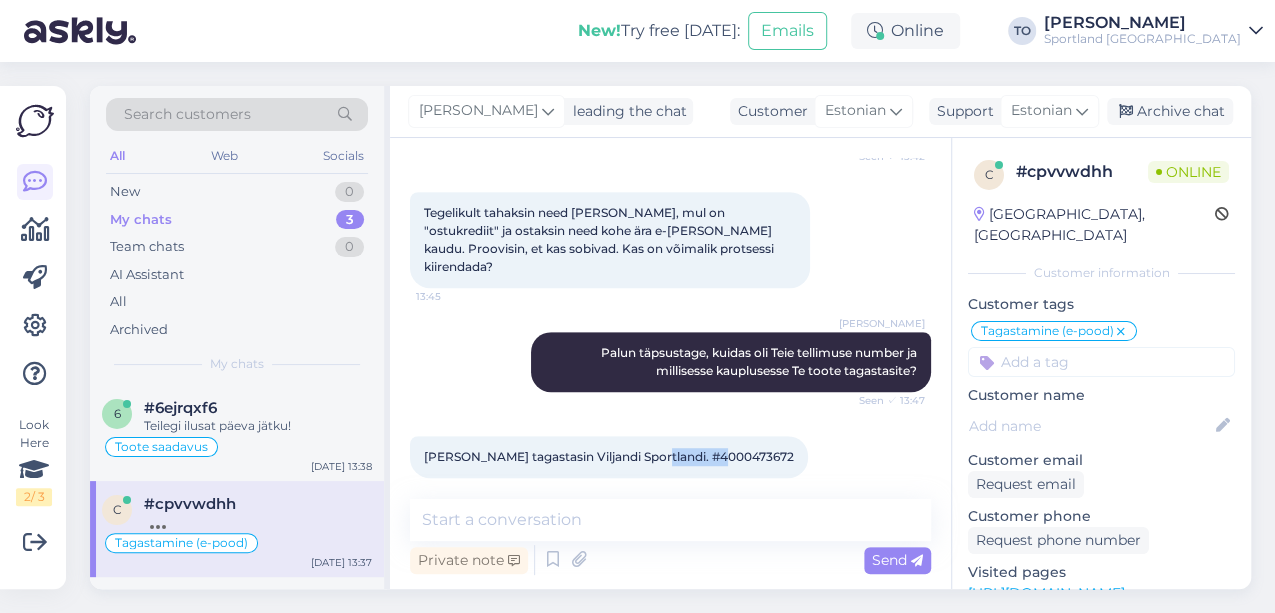 copy on "4000473672" 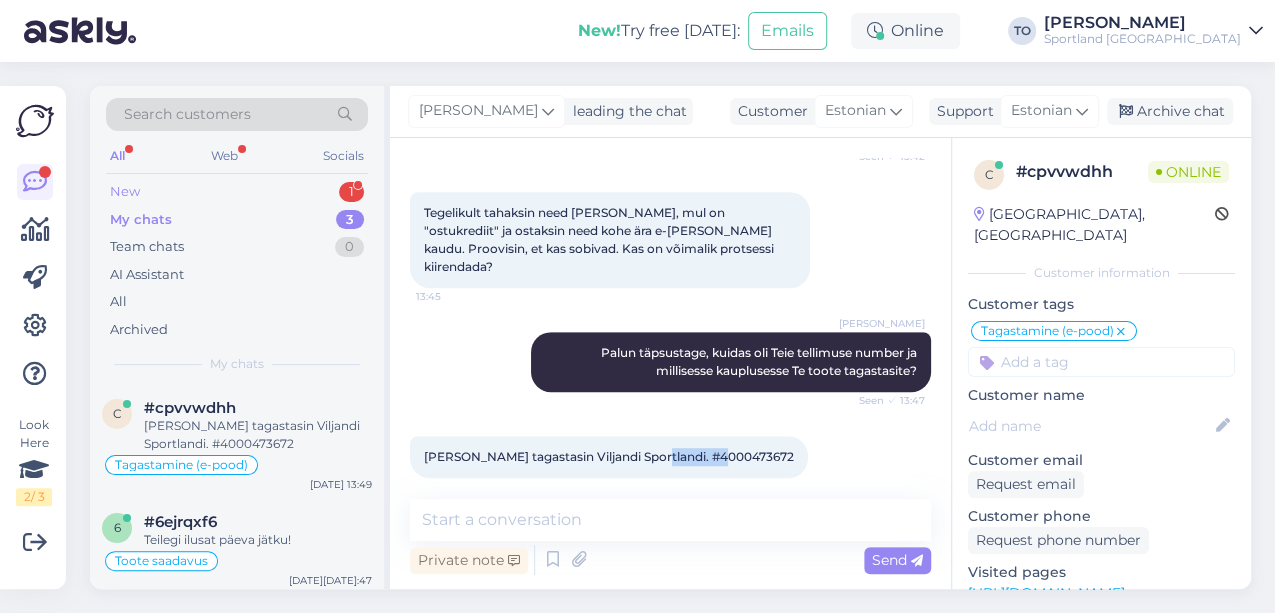 click on "New" at bounding box center (125, 192) 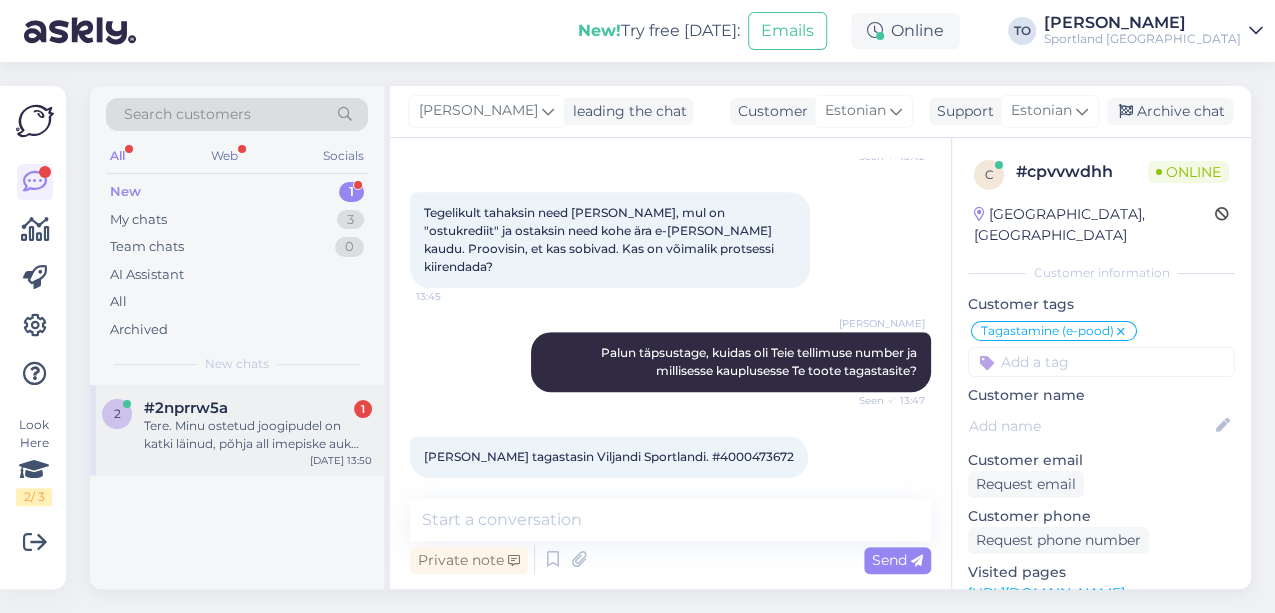 click on "Tere. Minu ostetud joogipudel on katki läinud, põhja all imepiske auk kus immitseb vett. Kuna alles 2 kuud tagasi ostetud, siis ei tohiks ikka nii kiirelt kakti minna." at bounding box center (258, 435) 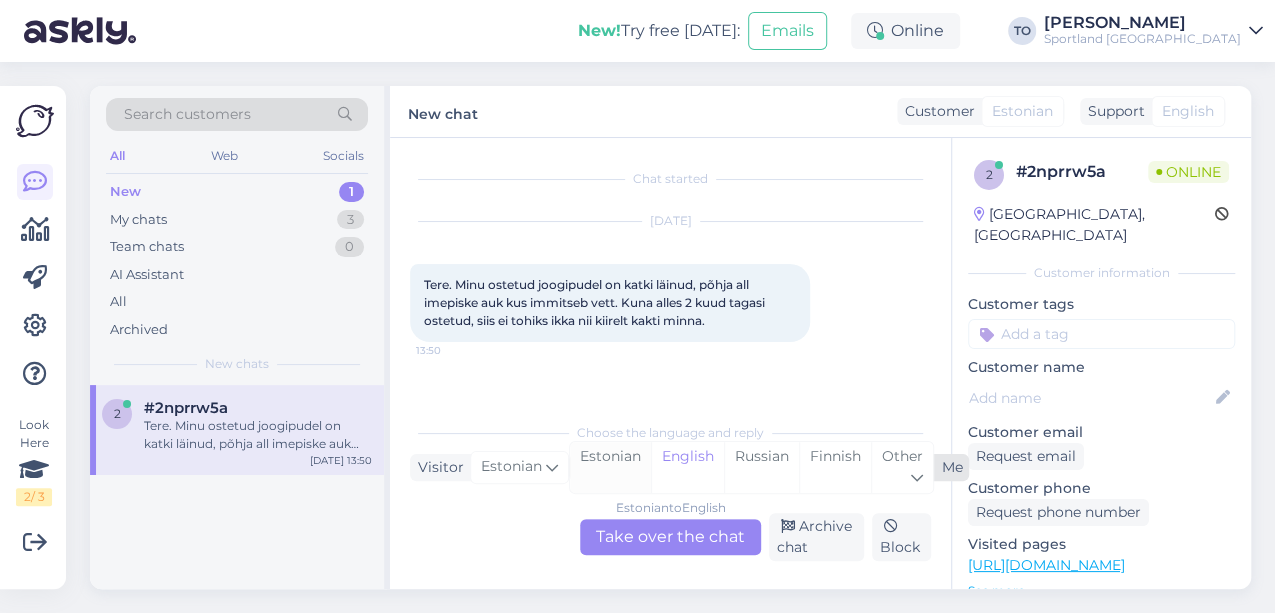 click on "Estonian" at bounding box center (610, 467) 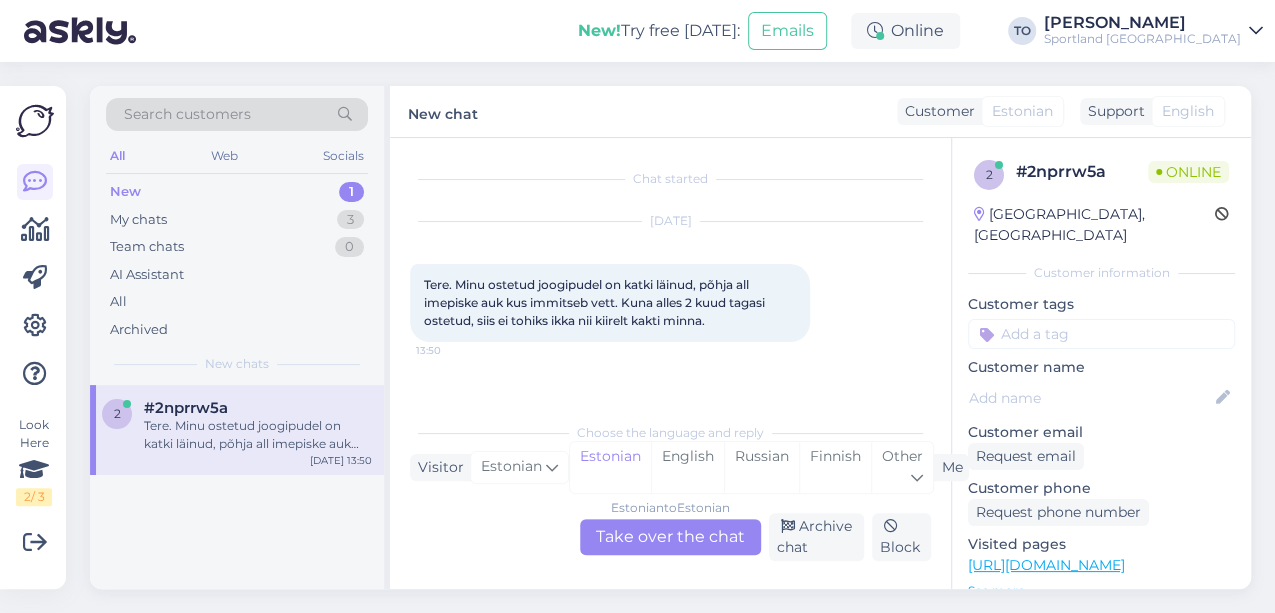 click on "Estonian  to  Estonian Take over the chat" at bounding box center [670, 537] 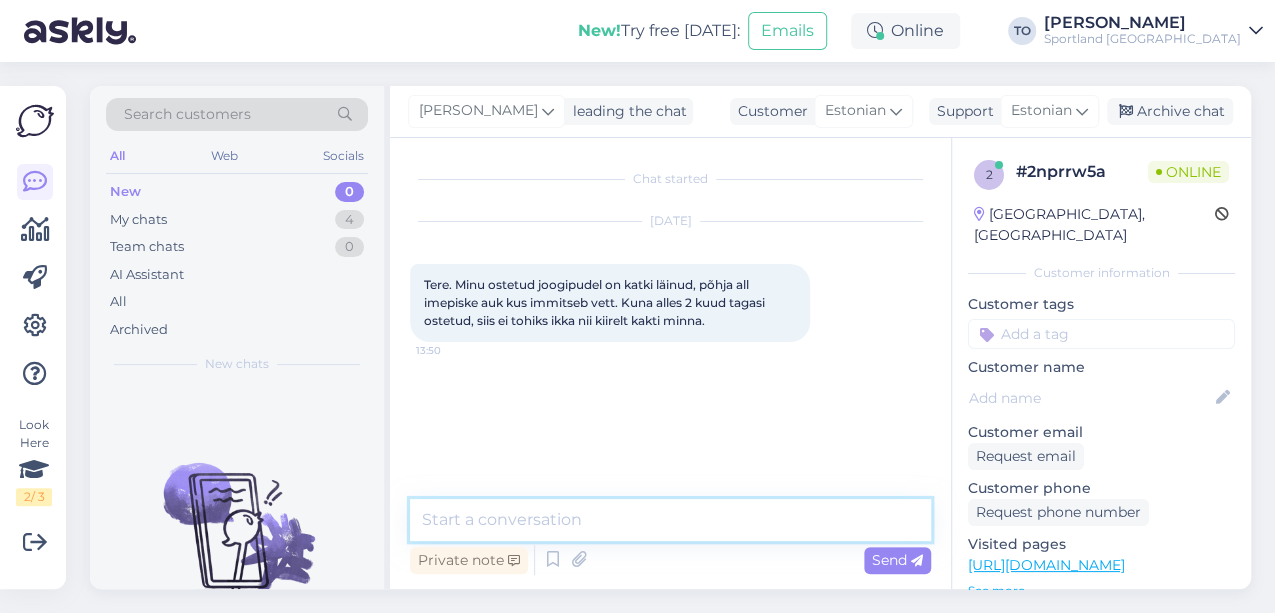 click at bounding box center [670, 520] 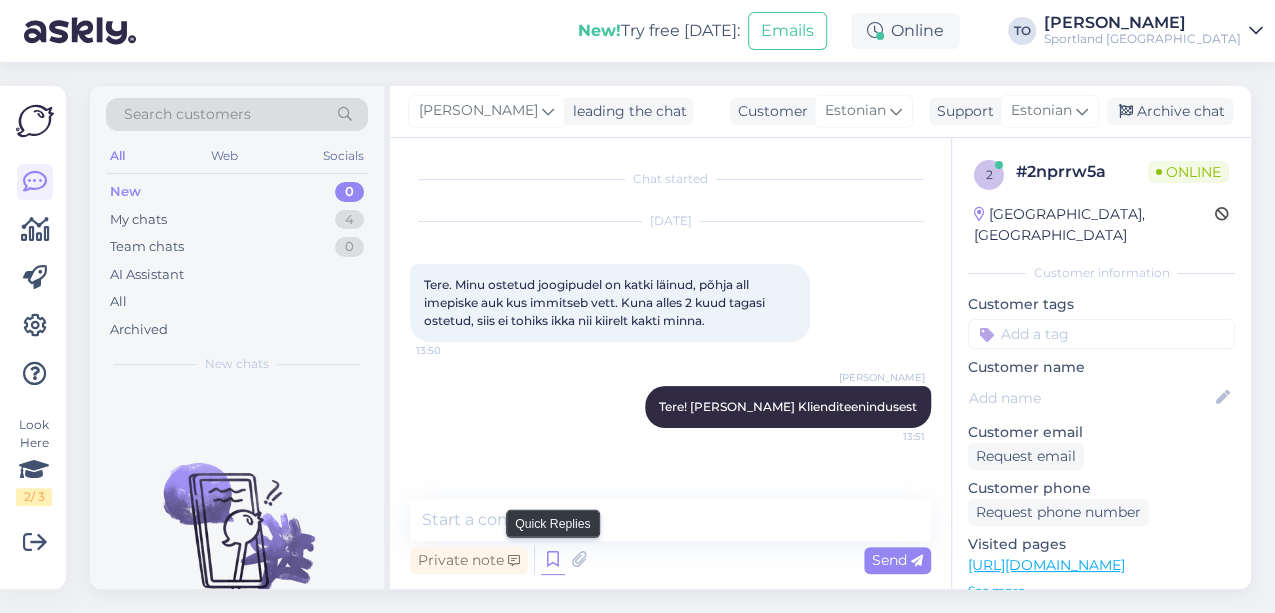 click at bounding box center (553, 560) 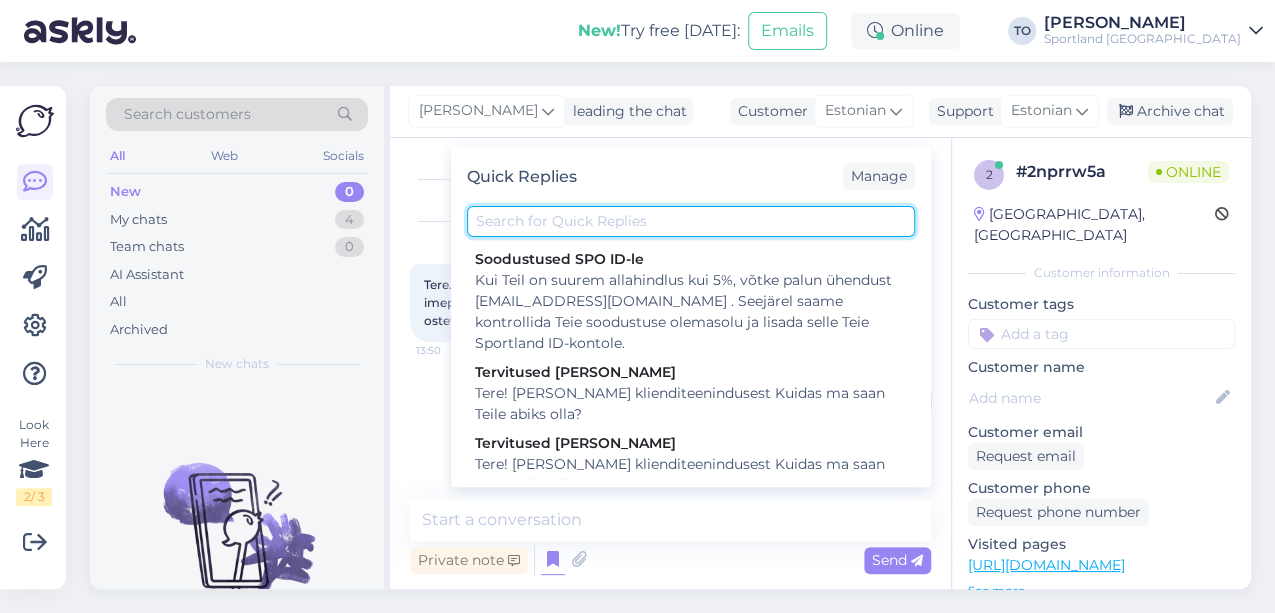 click at bounding box center [691, 221] 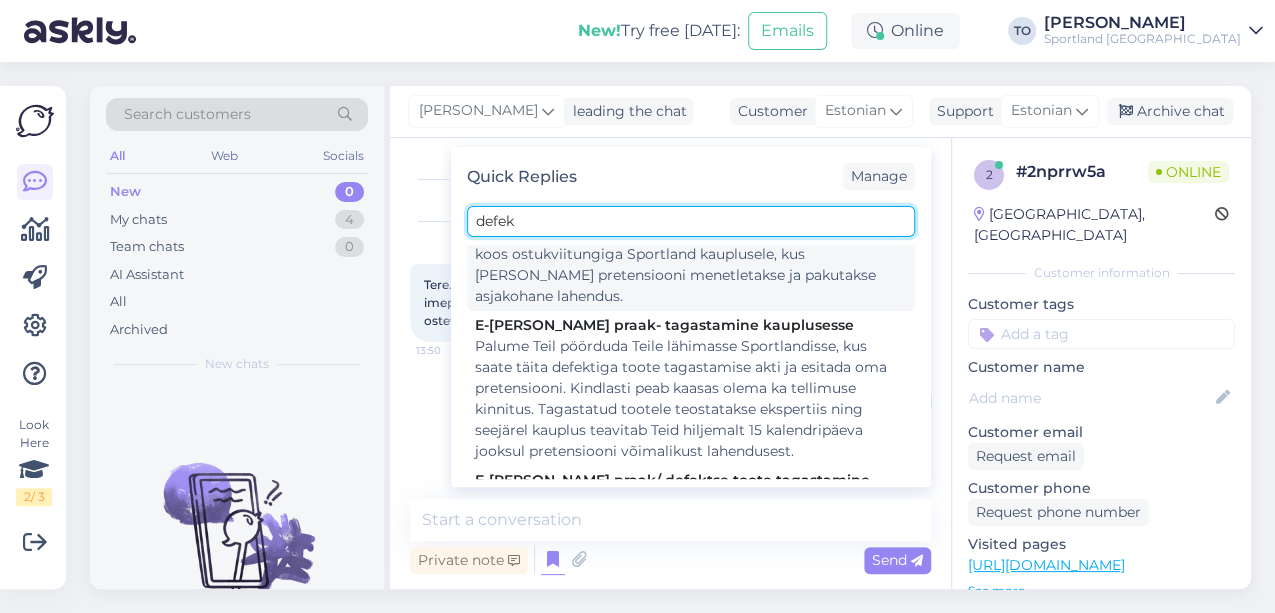 scroll, scrollTop: 266, scrollLeft: 0, axis: vertical 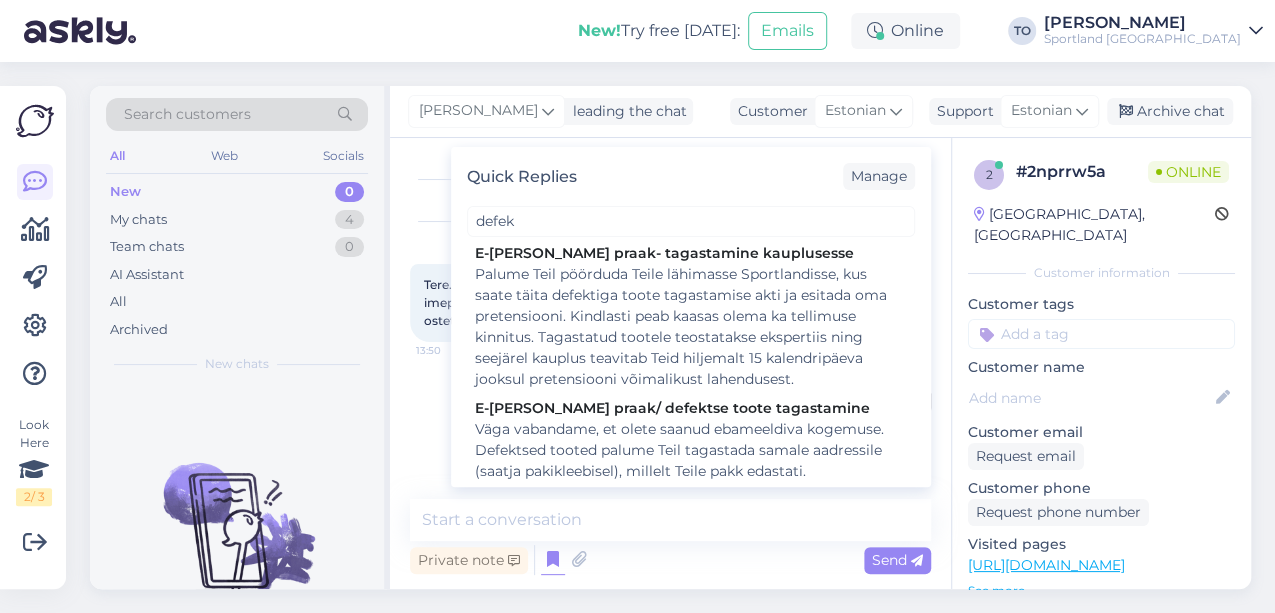 drag, startPoint x: 676, startPoint y: 309, endPoint x: 699, endPoint y: 315, distance: 23.769728 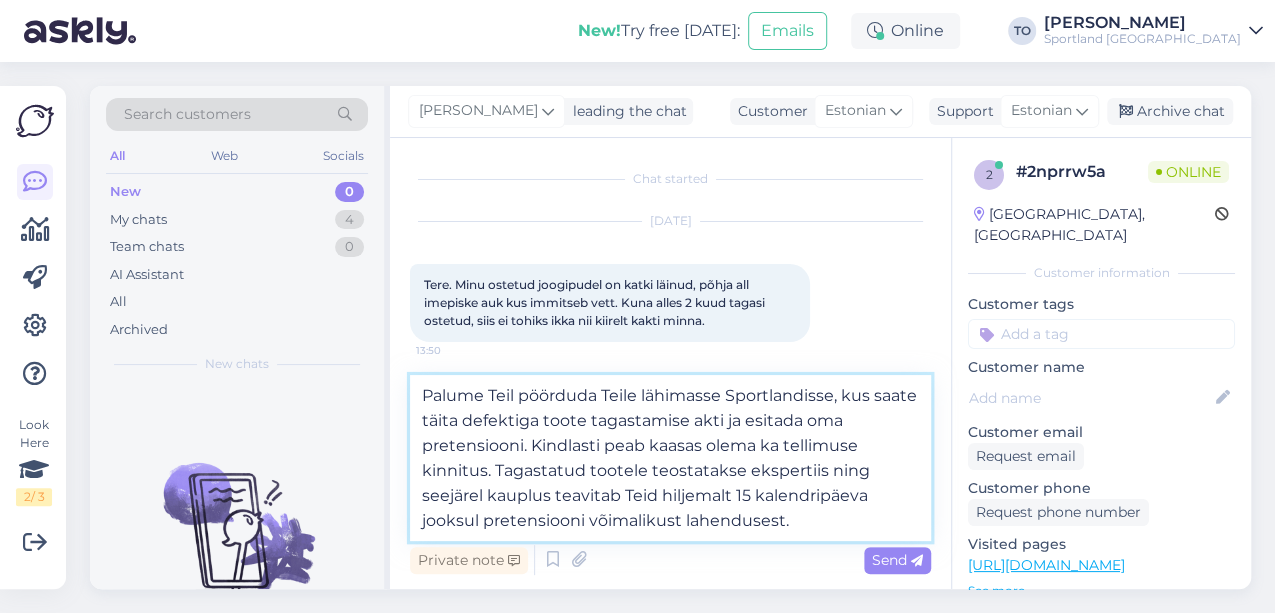 click on "Palume Teil pöörduda Teile lähimasse Sportlandisse, kus saate täita defektiga toote tagastamise akti ja esitada oma pretensiooni. Kindlasti peab kaasas olema ka tellimuse kinnitus. Tagastatud tootele teostatakse ekspertiis ning seejärel kauplus teavitab Teid hiljemalt 15 kalendripäeva jooksul pretensiooni võimalikust lahendusest." at bounding box center (670, 458) 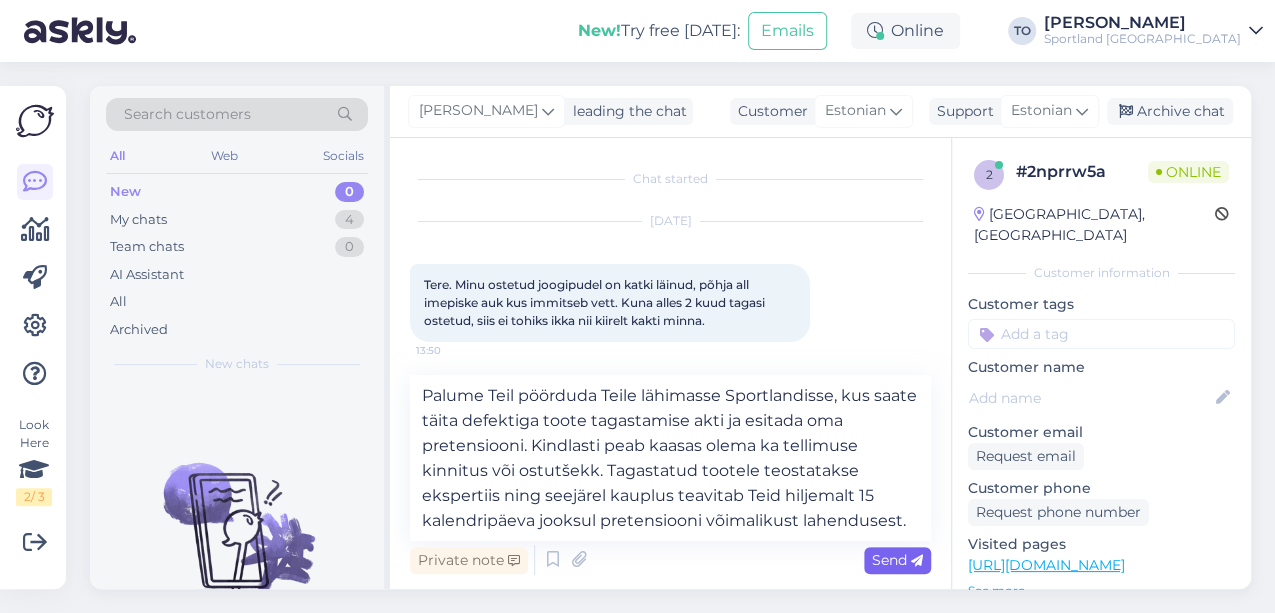 click on "Send" at bounding box center [897, 560] 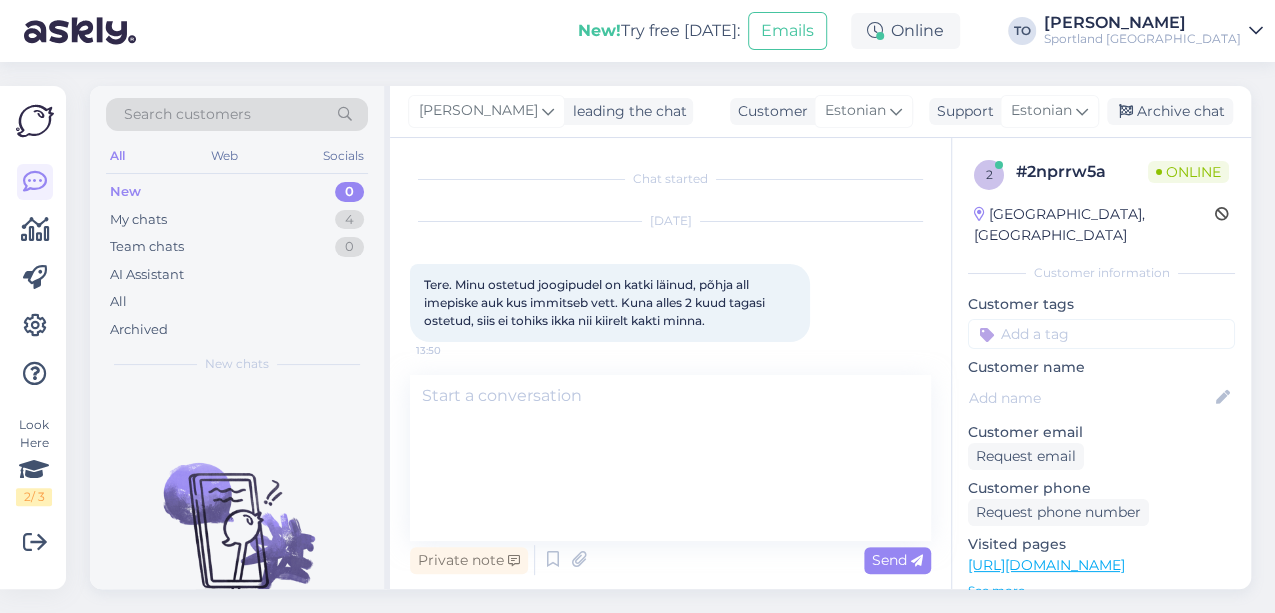 scroll, scrollTop: 144, scrollLeft: 0, axis: vertical 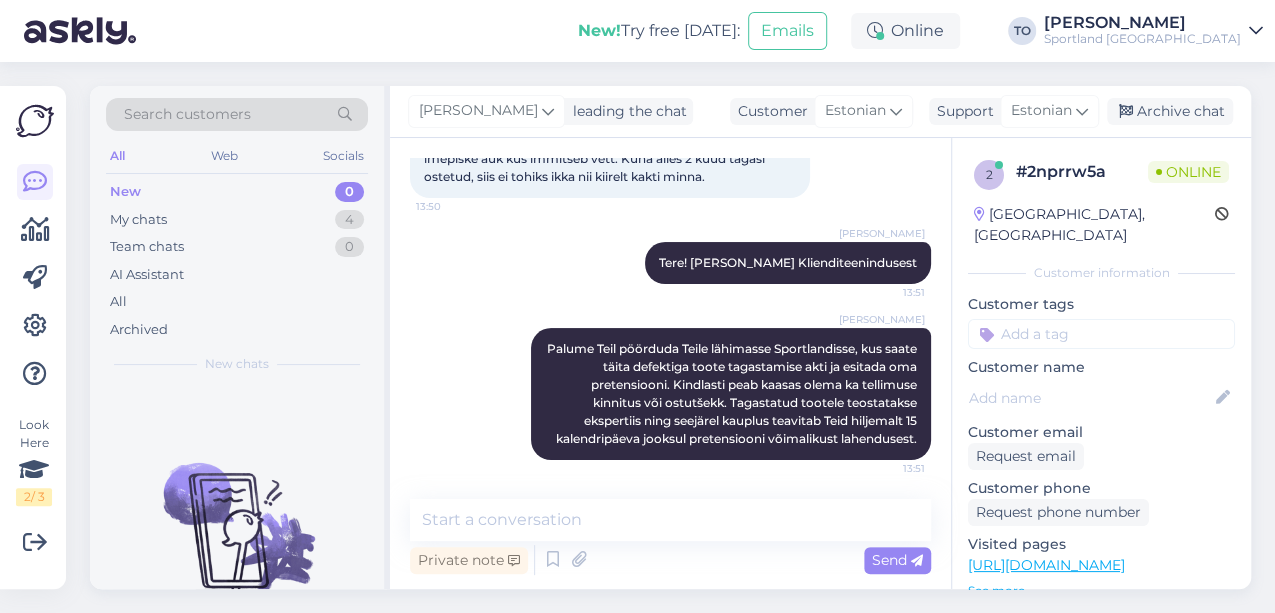click at bounding box center [1101, 334] 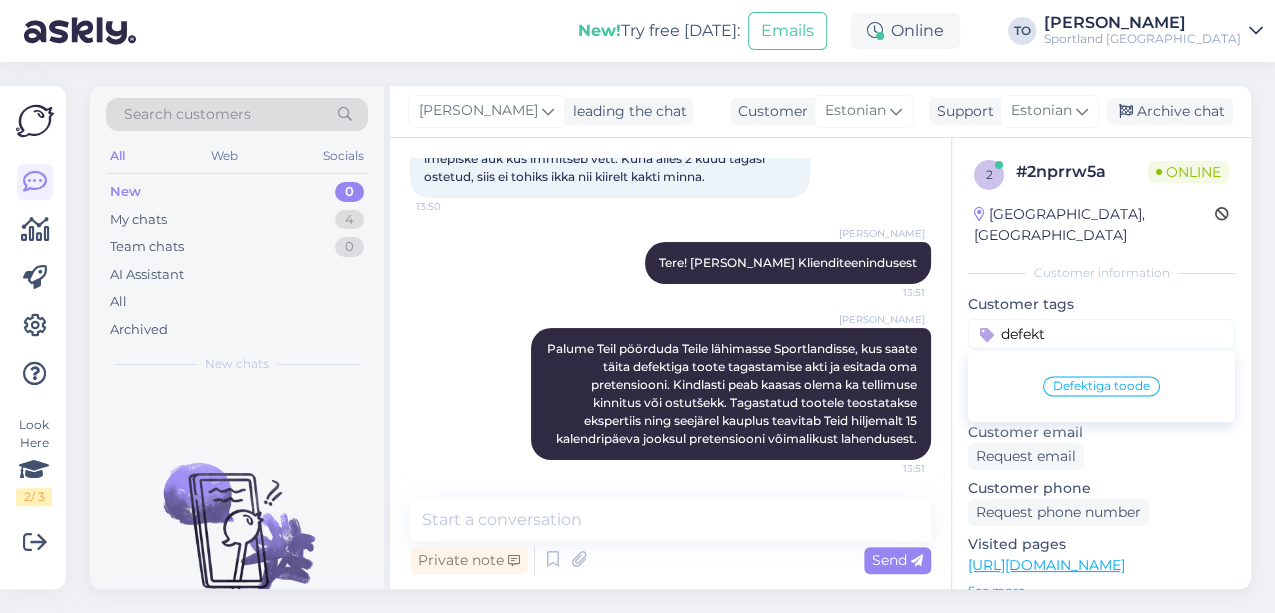 drag, startPoint x: 1077, startPoint y: 357, endPoint x: 1109, endPoint y: 361, distance: 32.24903 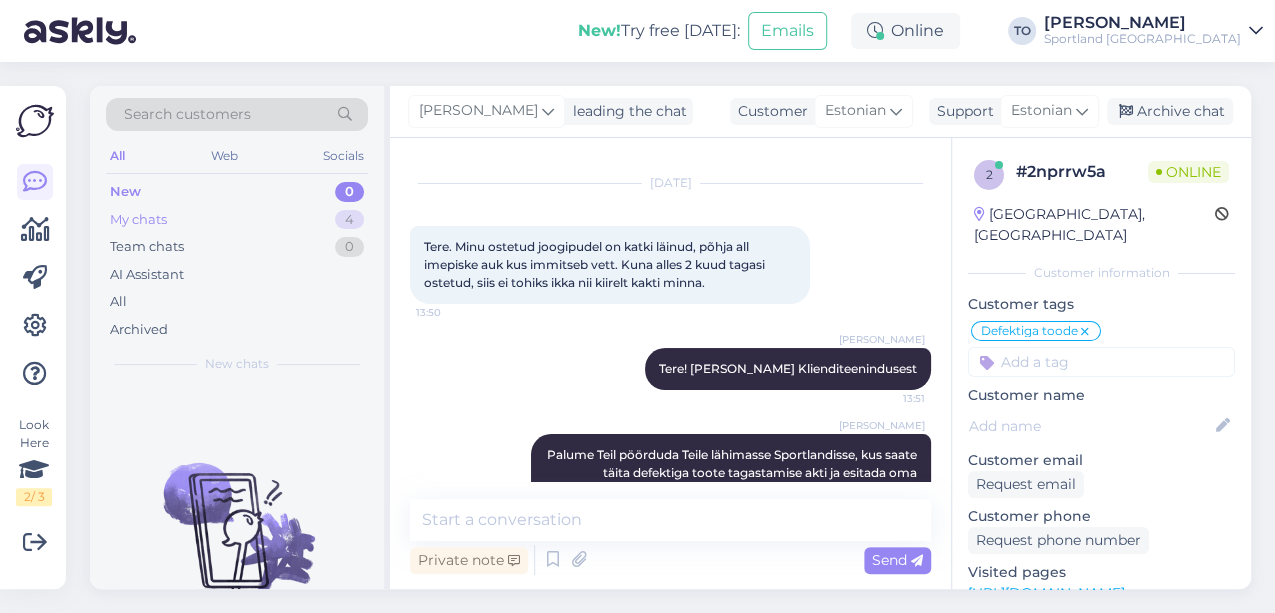 scroll, scrollTop: 0, scrollLeft: 0, axis: both 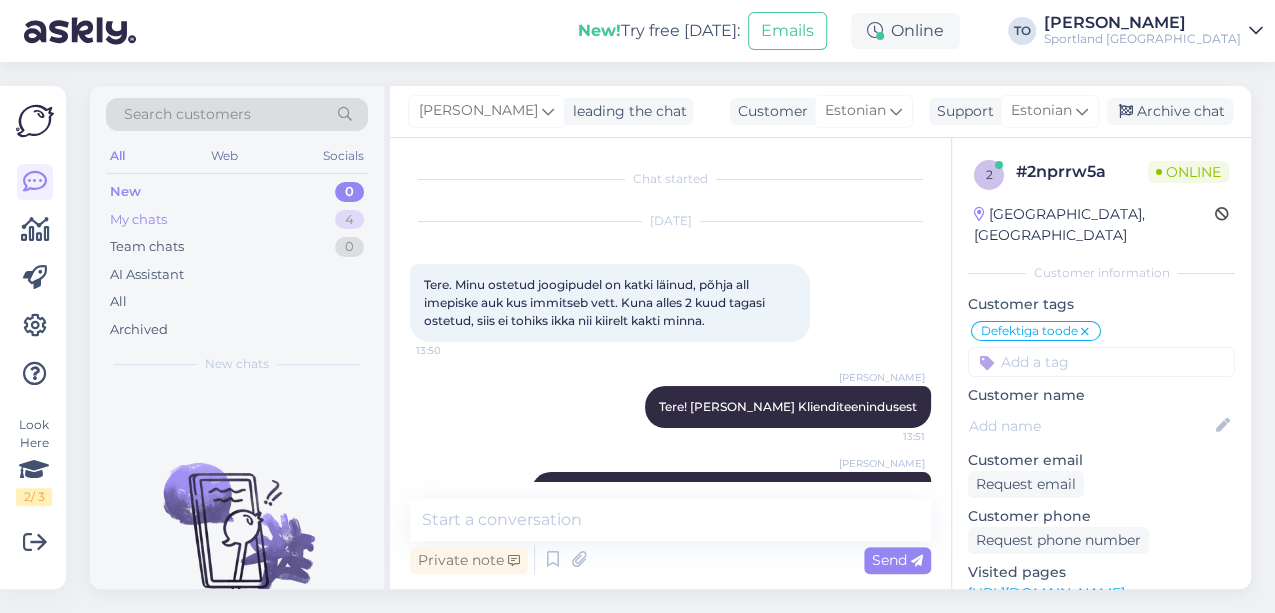 click on "My chats 4" at bounding box center [237, 220] 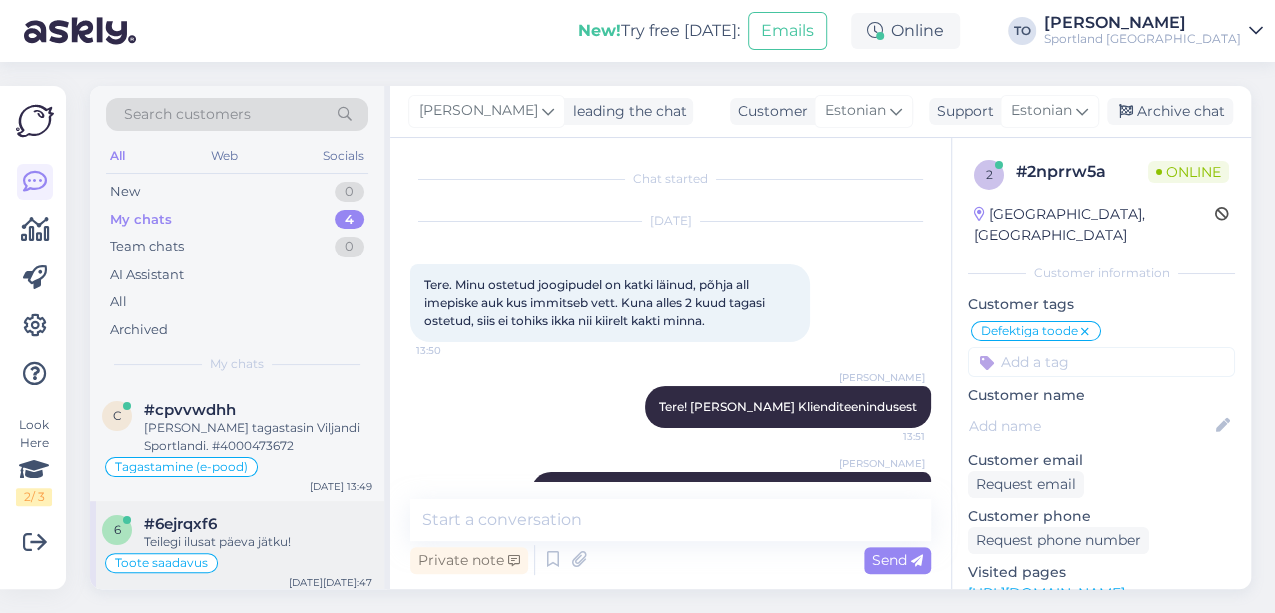 scroll, scrollTop: 0, scrollLeft: 0, axis: both 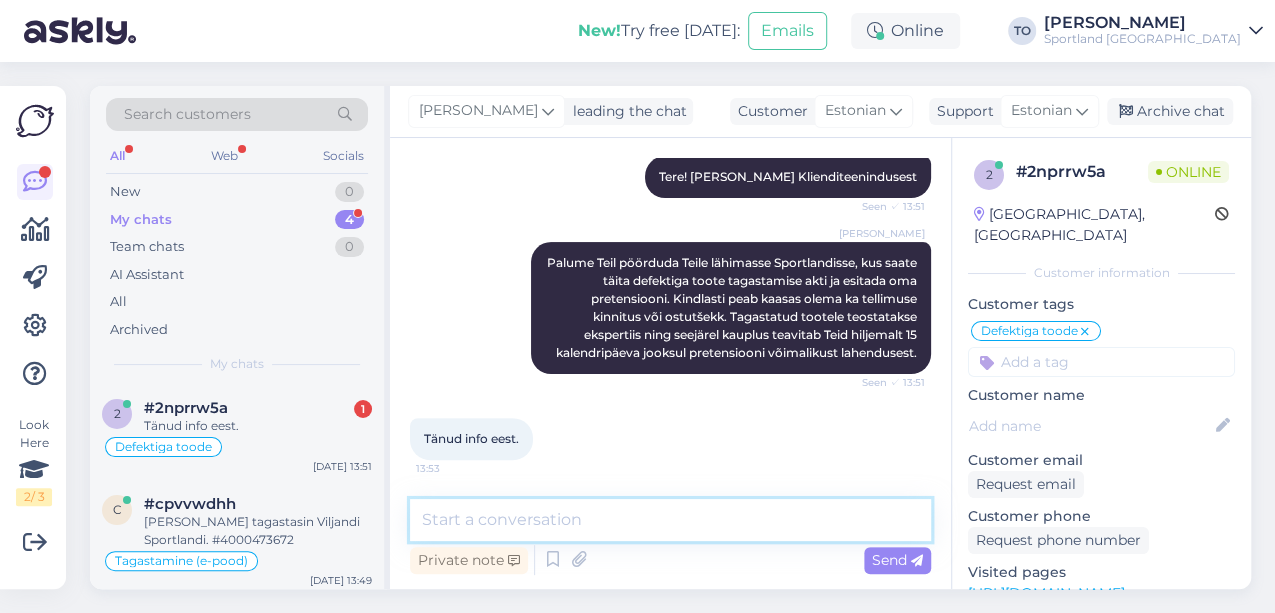 click at bounding box center (670, 520) 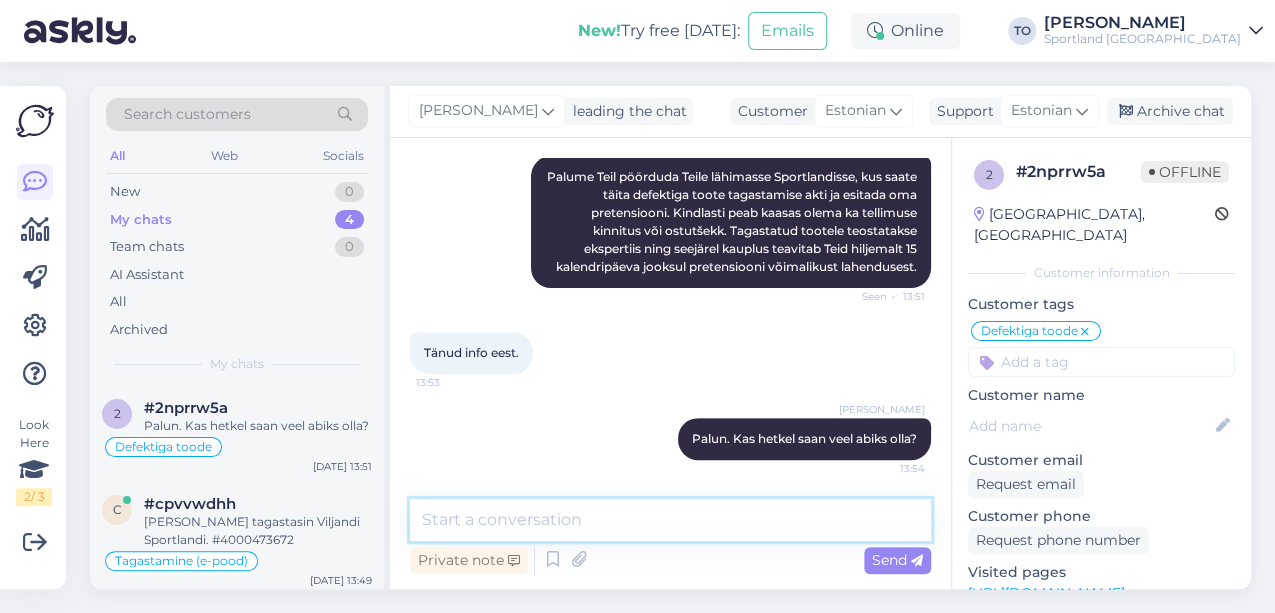scroll, scrollTop: 0, scrollLeft: 0, axis: both 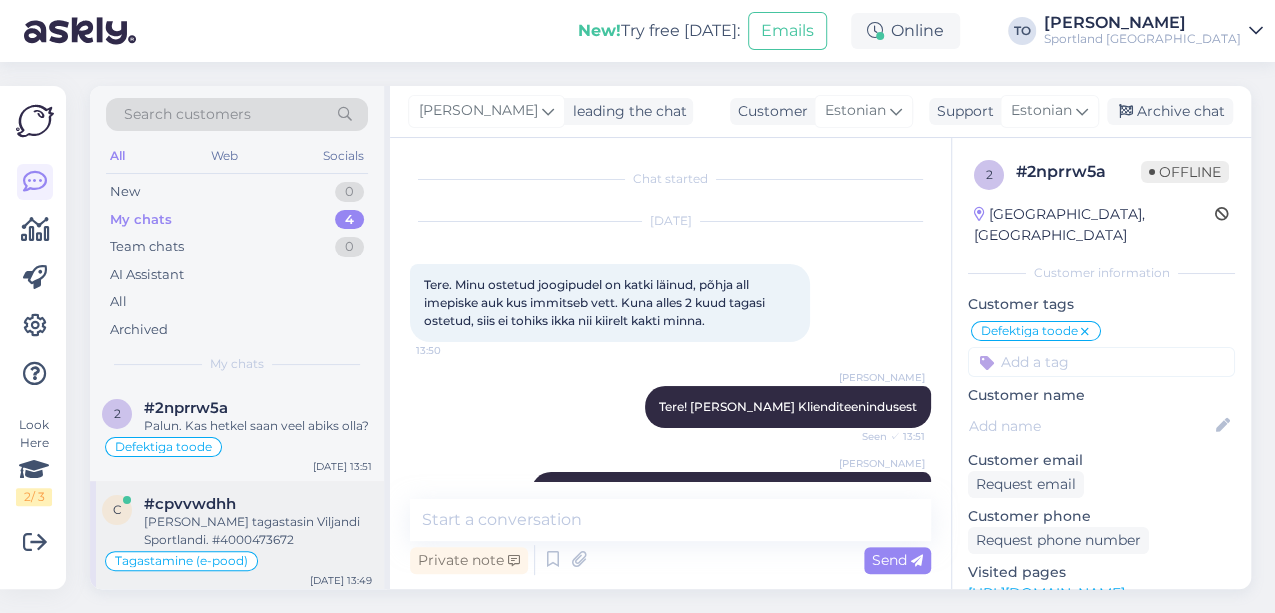 click on "[PERSON_NAME] tagastasin Viljandi Sportlandi. #4000473672" at bounding box center [258, 531] 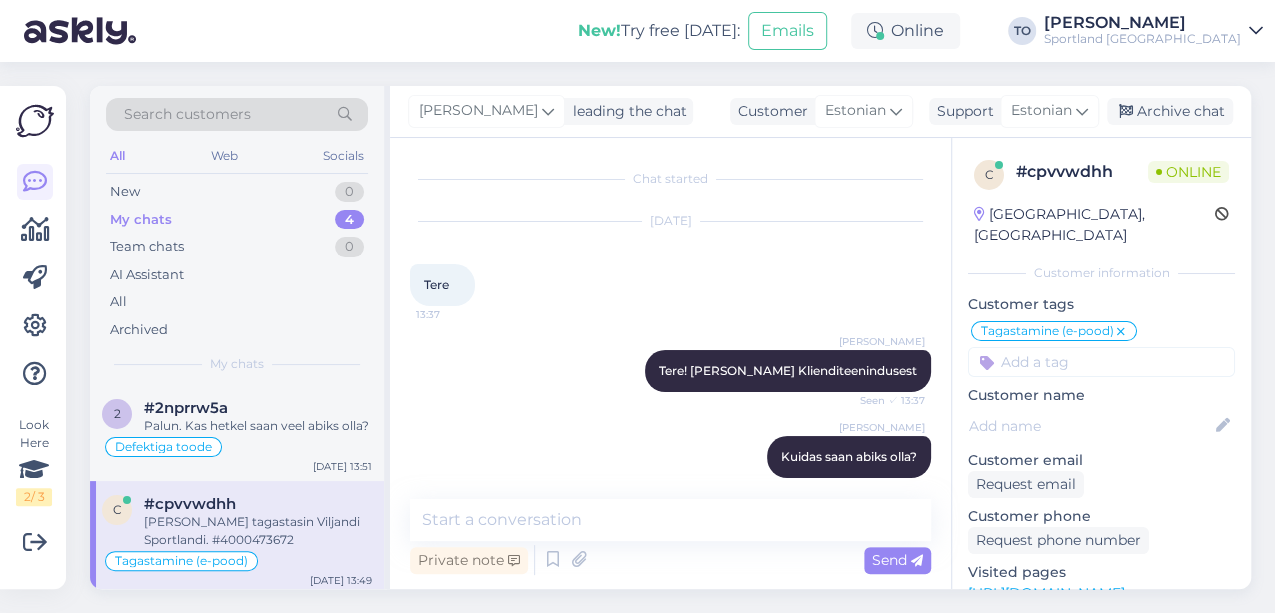 scroll, scrollTop: 556, scrollLeft: 0, axis: vertical 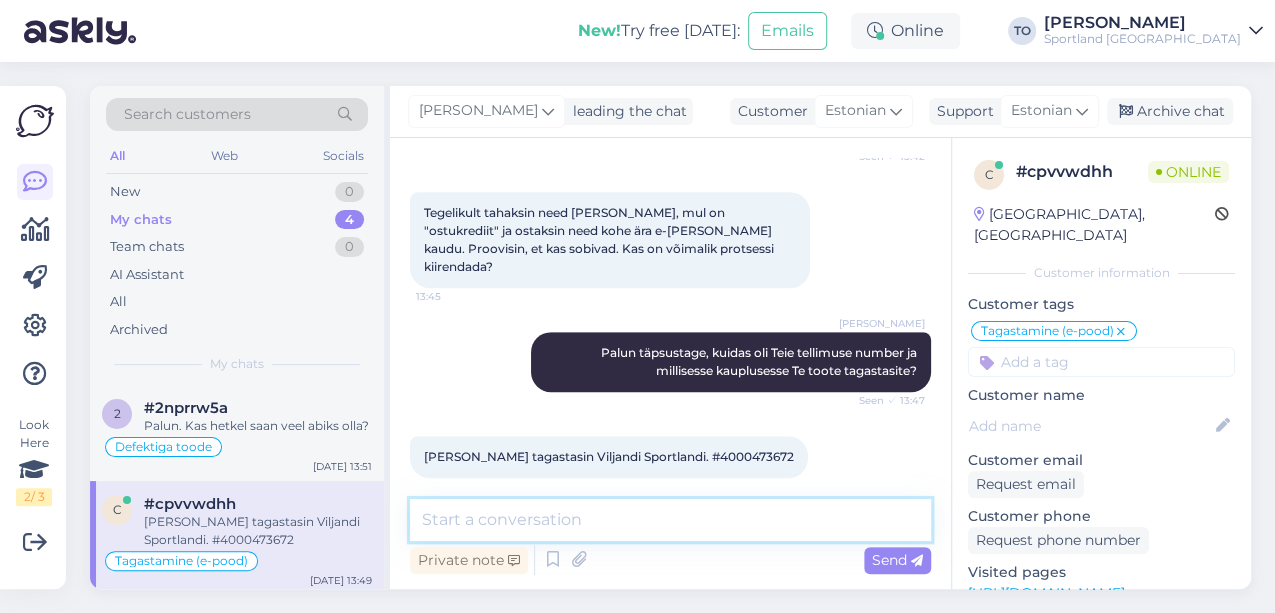 click at bounding box center (670, 520) 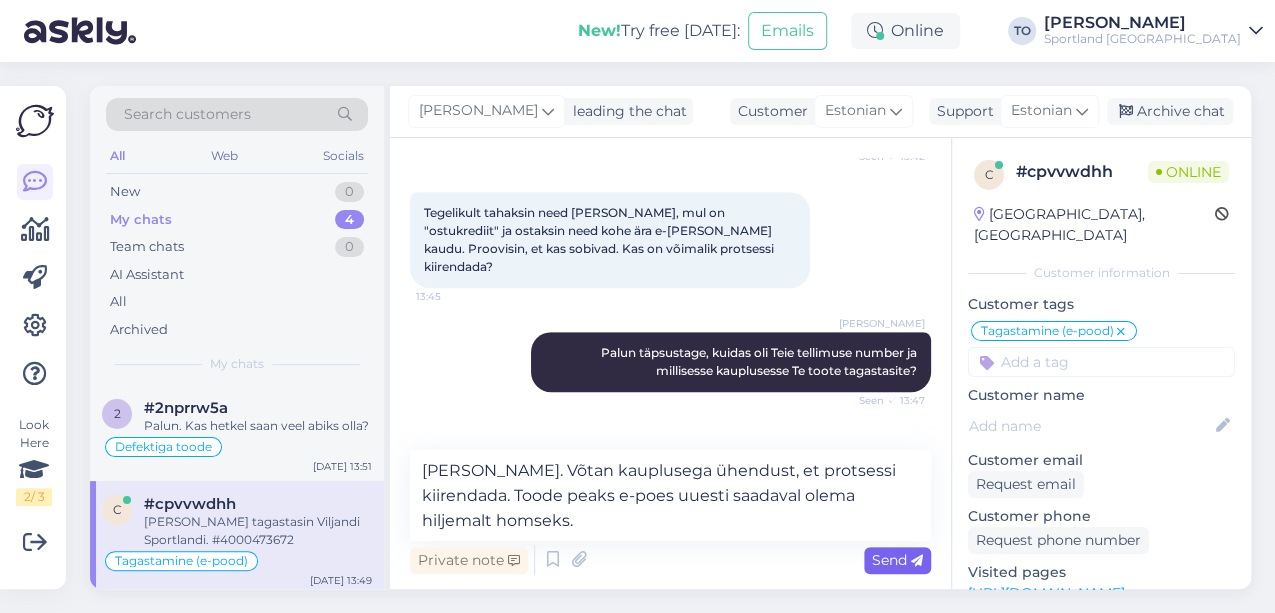 click on "Send" at bounding box center [897, 560] 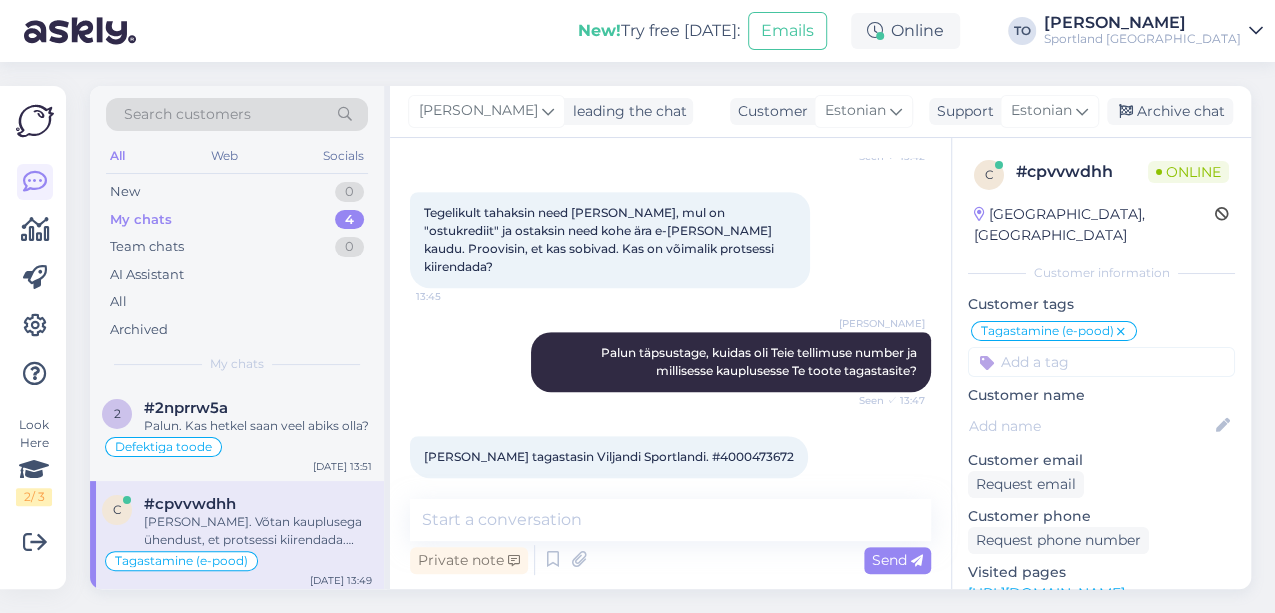 scroll, scrollTop: 678, scrollLeft: 0, axis: vertical 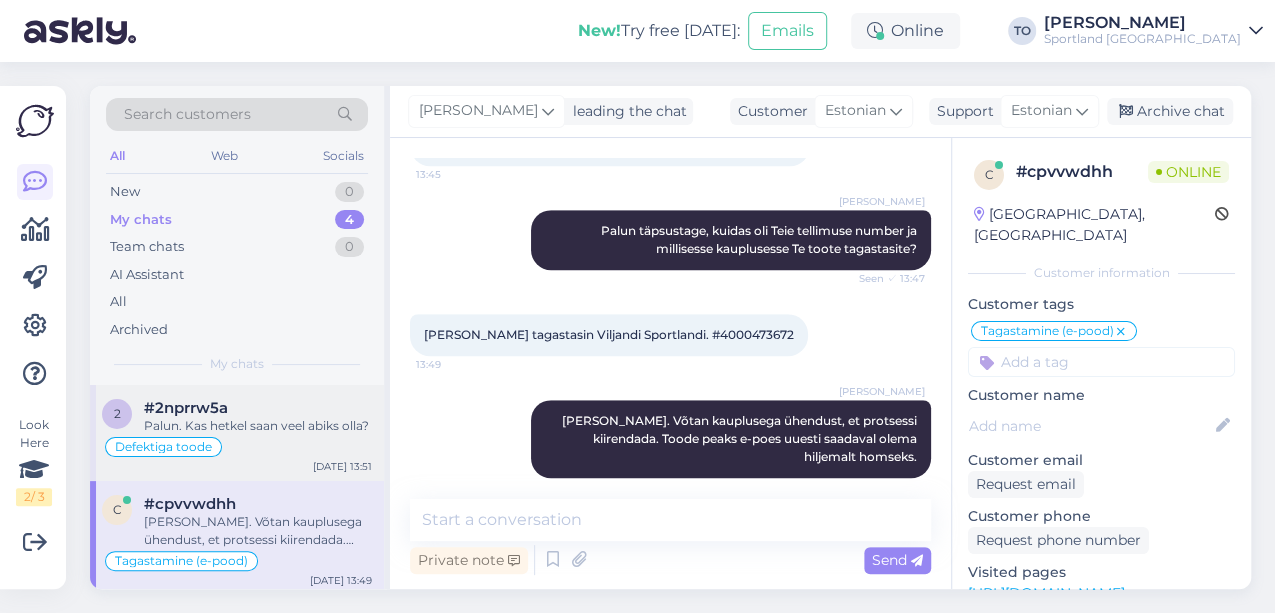 click on "Defektiga toode" at bounding box center [237, 447] 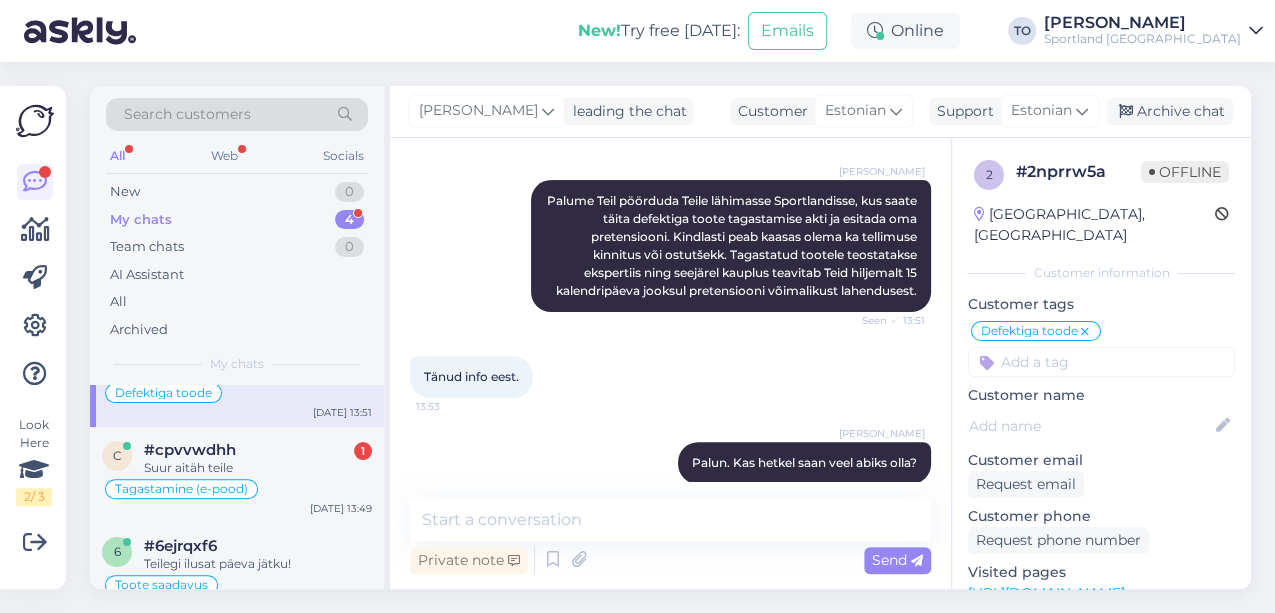 scroll, scrollTop: 0, scrollLeft: 0, axis: both 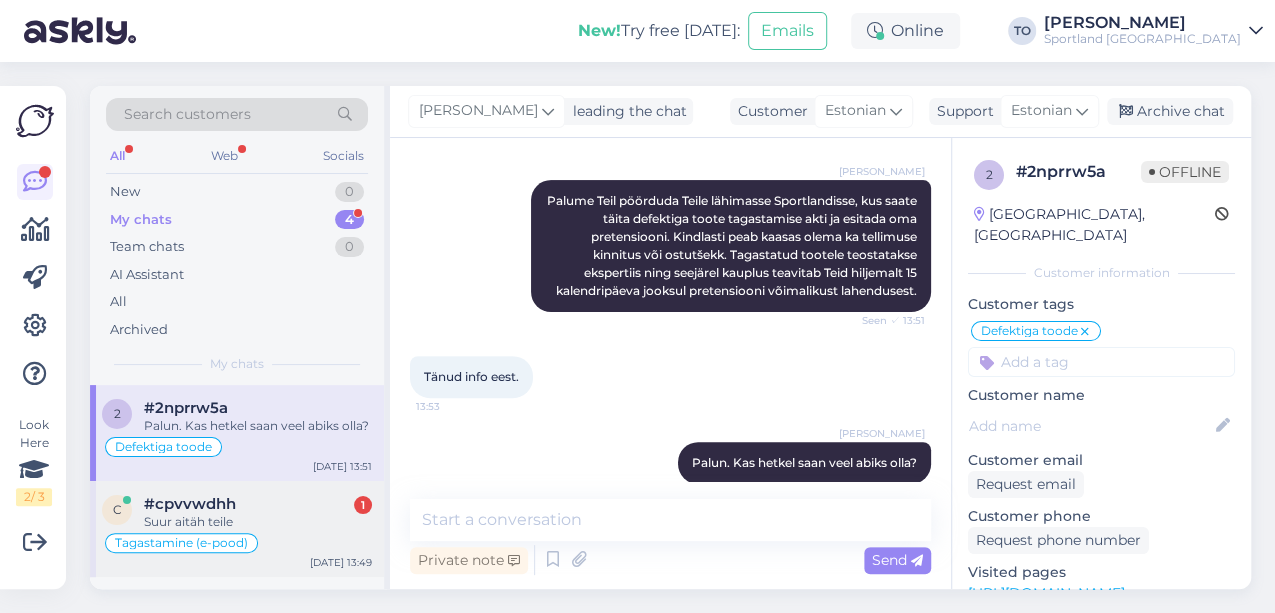 click on "Suur aitäh teile" at bounding box center (258, 522) 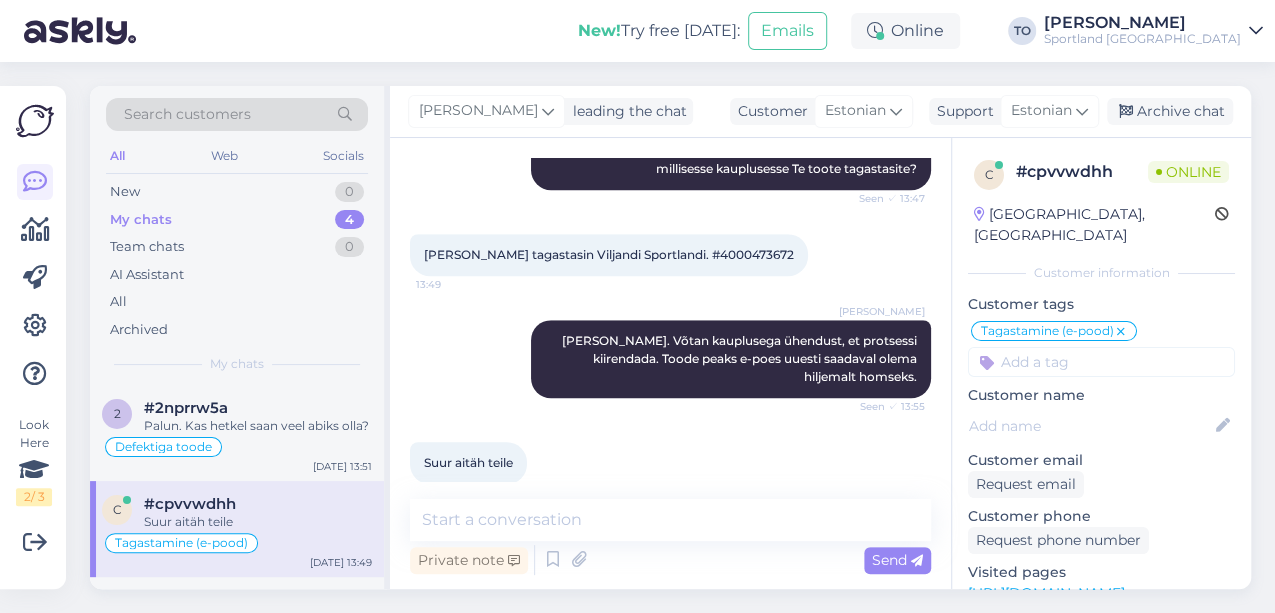 scroll, scrollTop: 764, scrollLeft: 0, axis: vertical 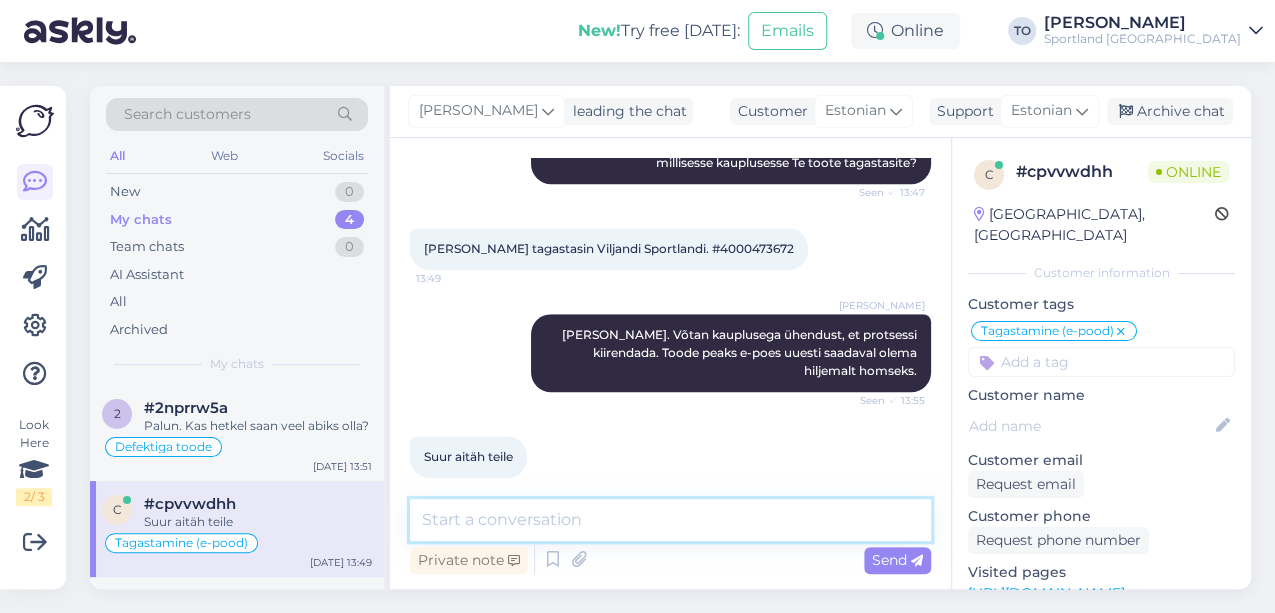 click at bounding box center [670, 520] 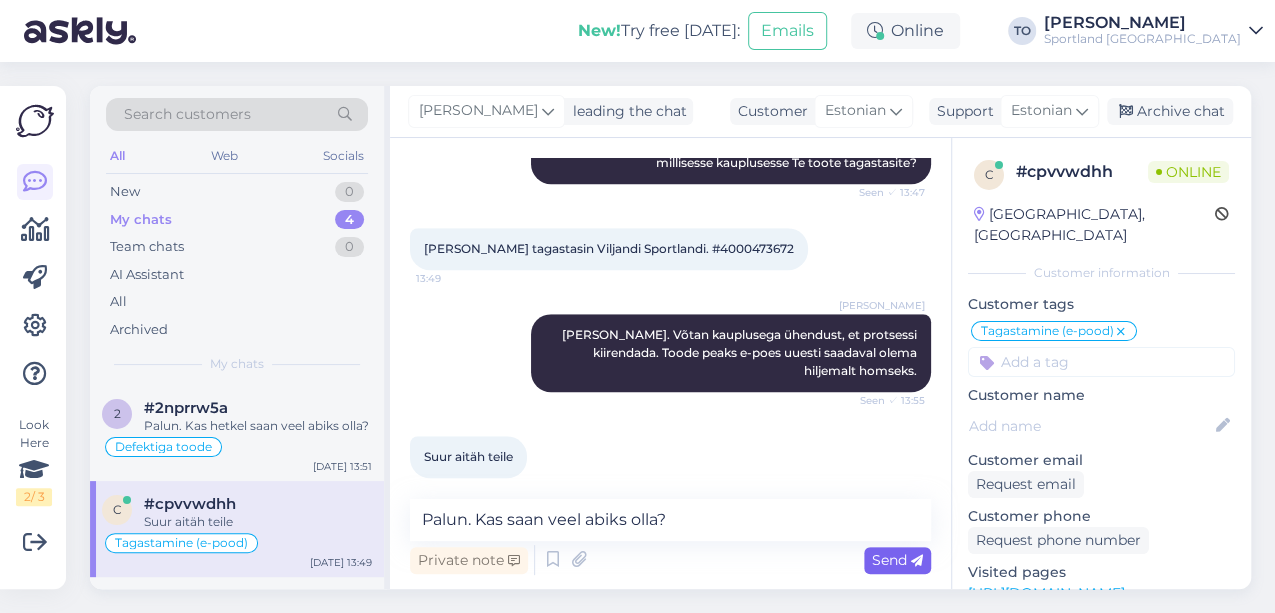 click on "Send" at bounding box center [897, 560] 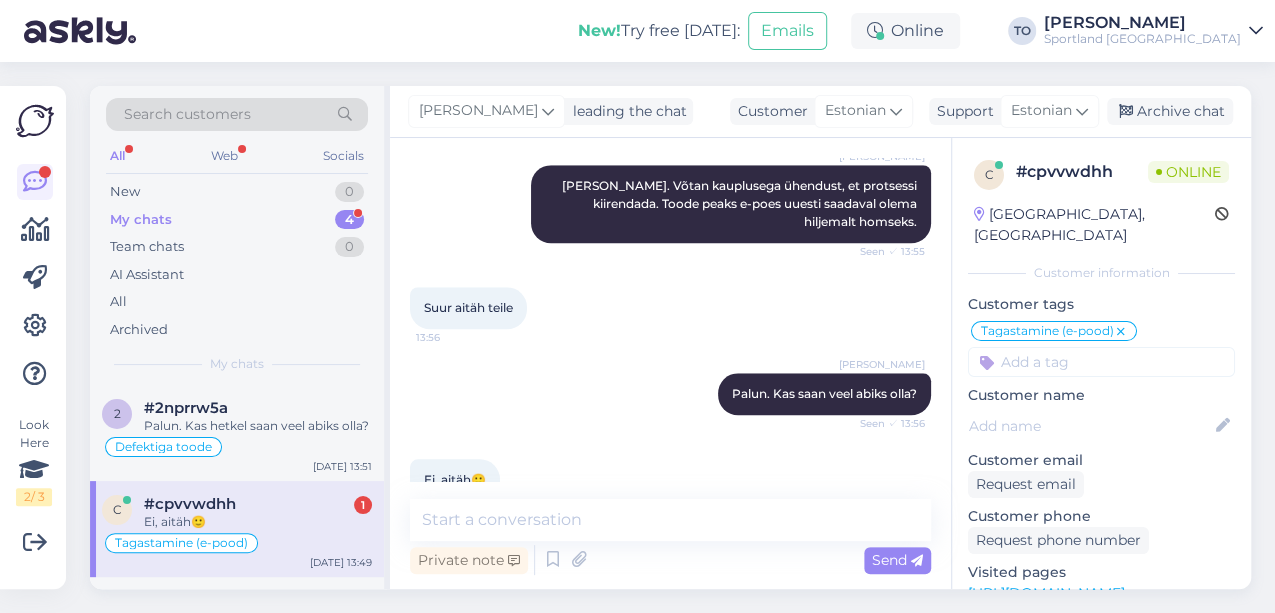 scroll, scrollTop: 936, scrollLeft: 0, axis: vertical 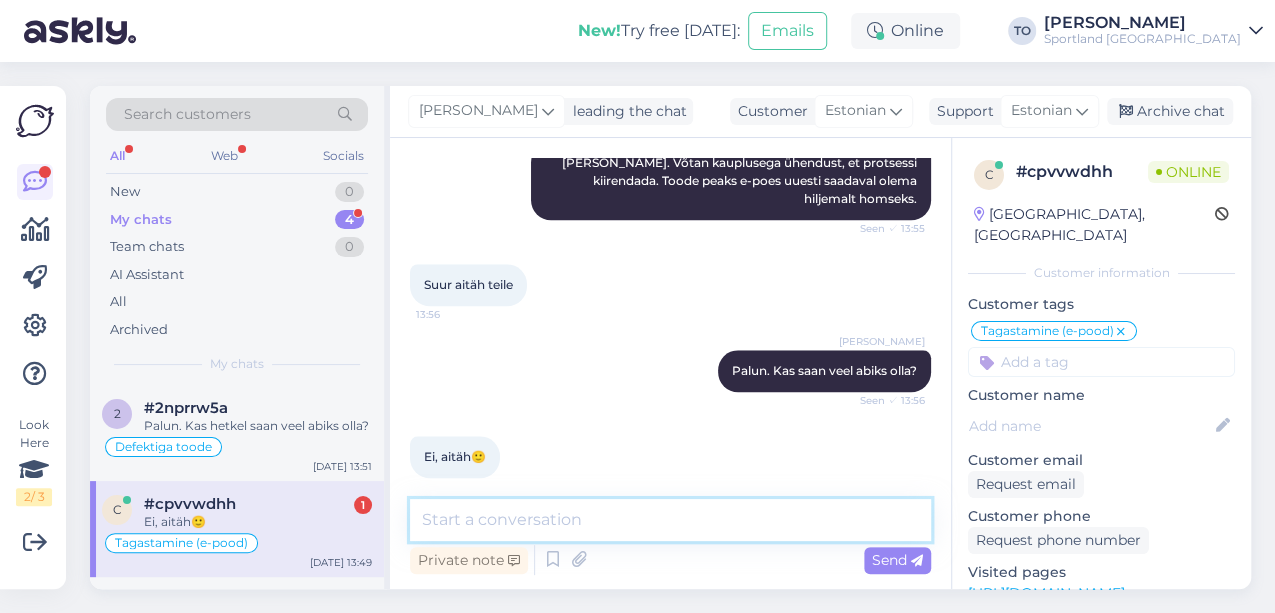 click at bounding box center (670, 520) 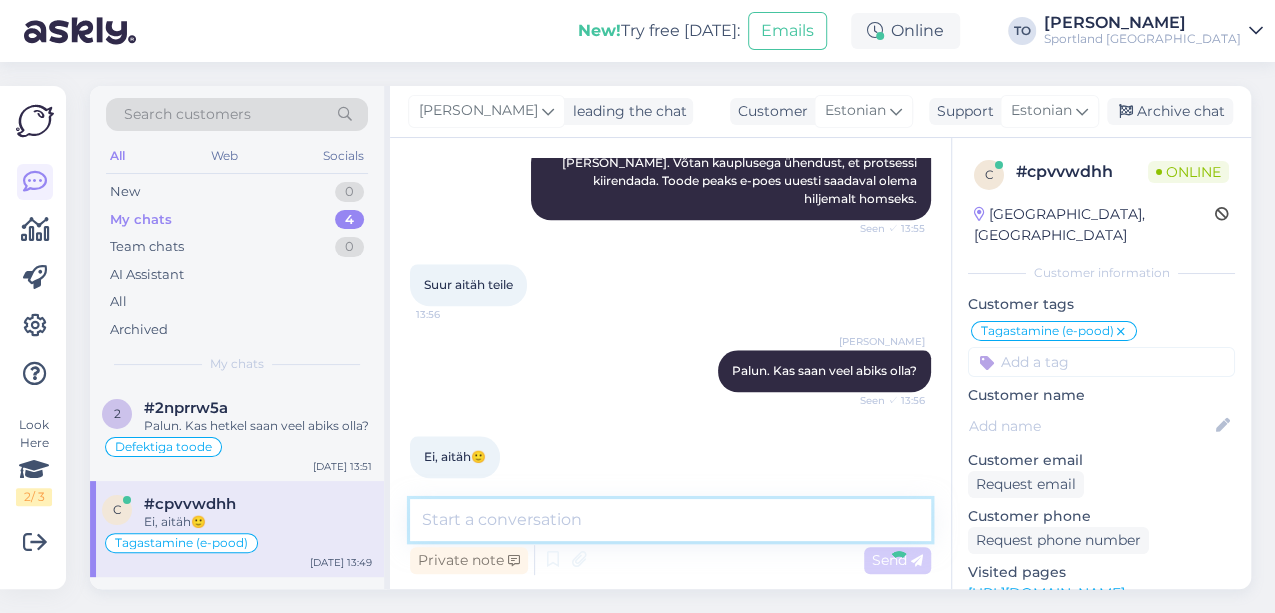 scroll, scrollTop: 1022, scrollLeft: 0, axis: vertical 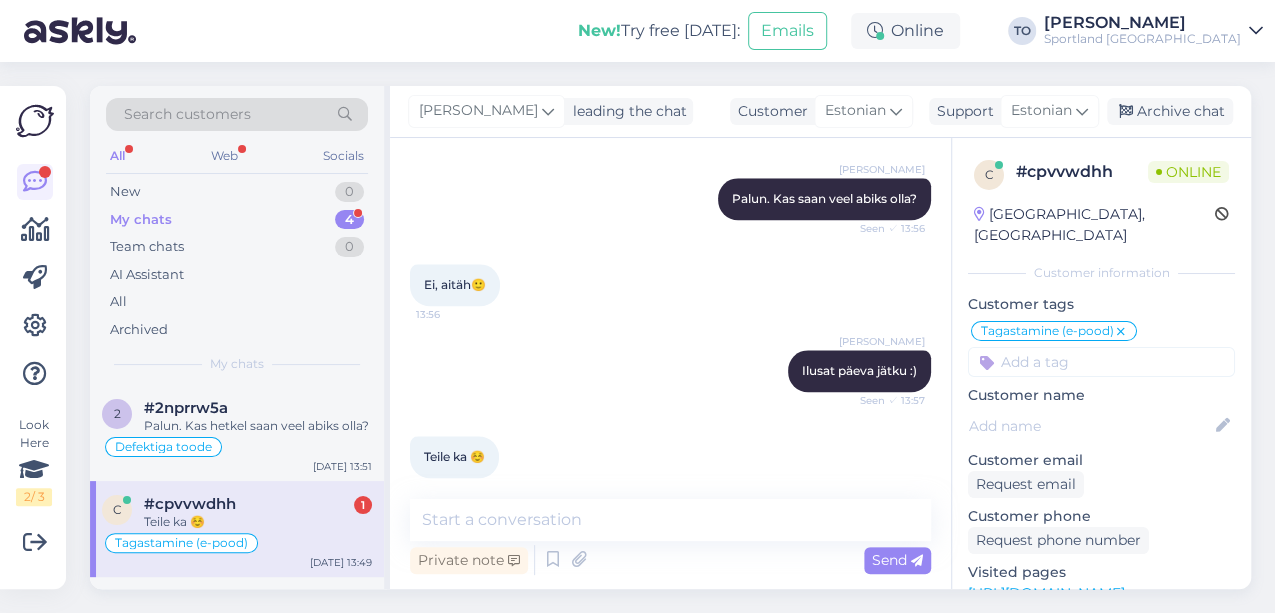 click on "#cpvvwdhh 1" at bounding box center (258, 504) 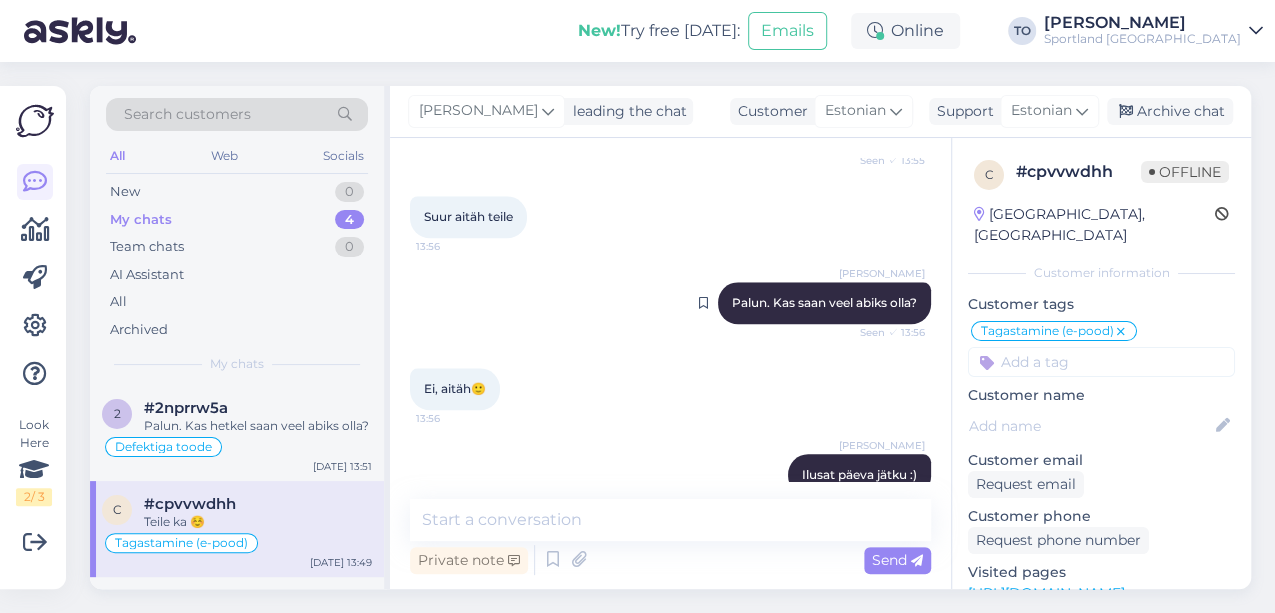 scroll, scrollTop: 1108, scrollLeft: 0, axis: vertical 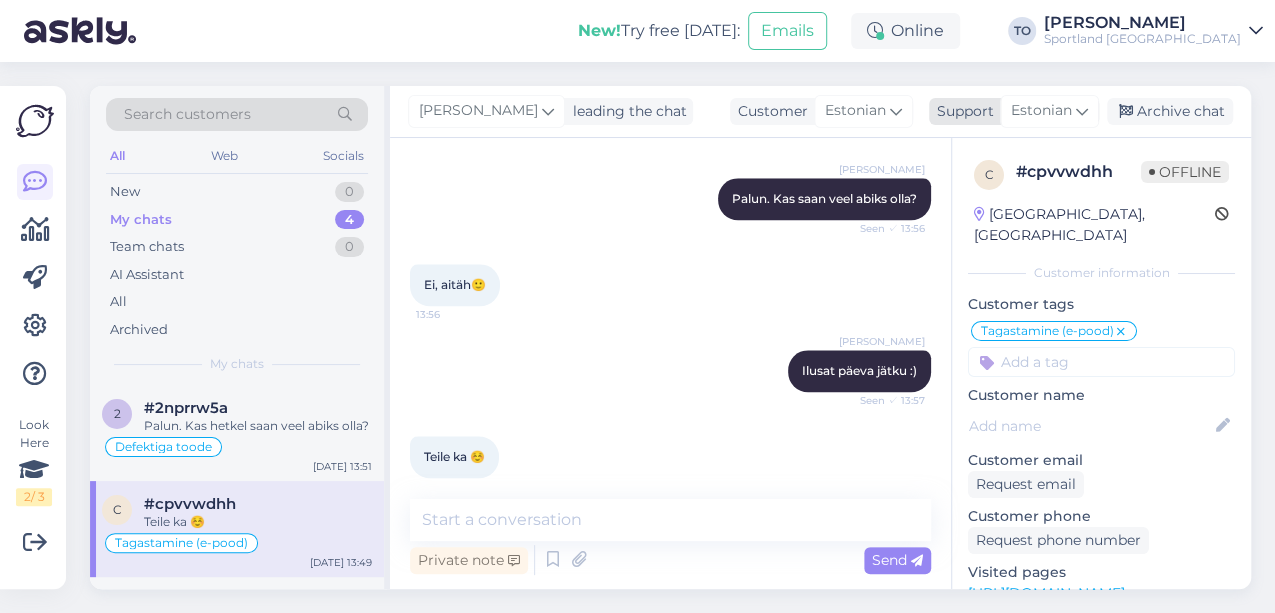 click on "Archive chat" at bounding box center [1170, 111] 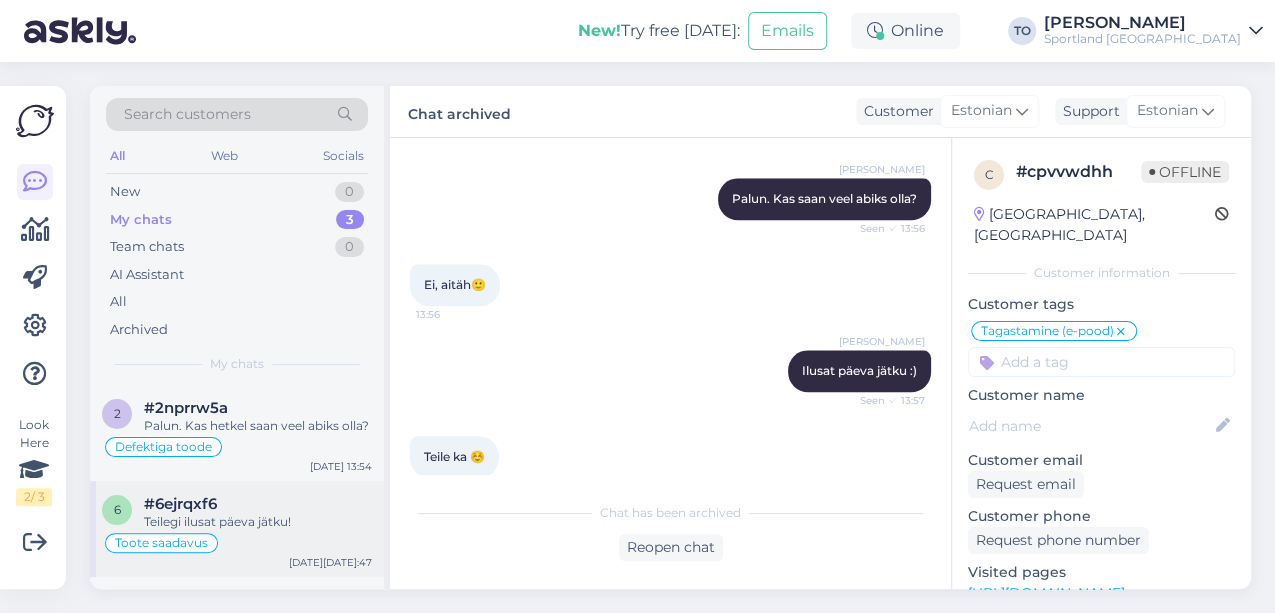 click on "Teilegi ilusat päeva jätku!" at bounding box center [258, 522] 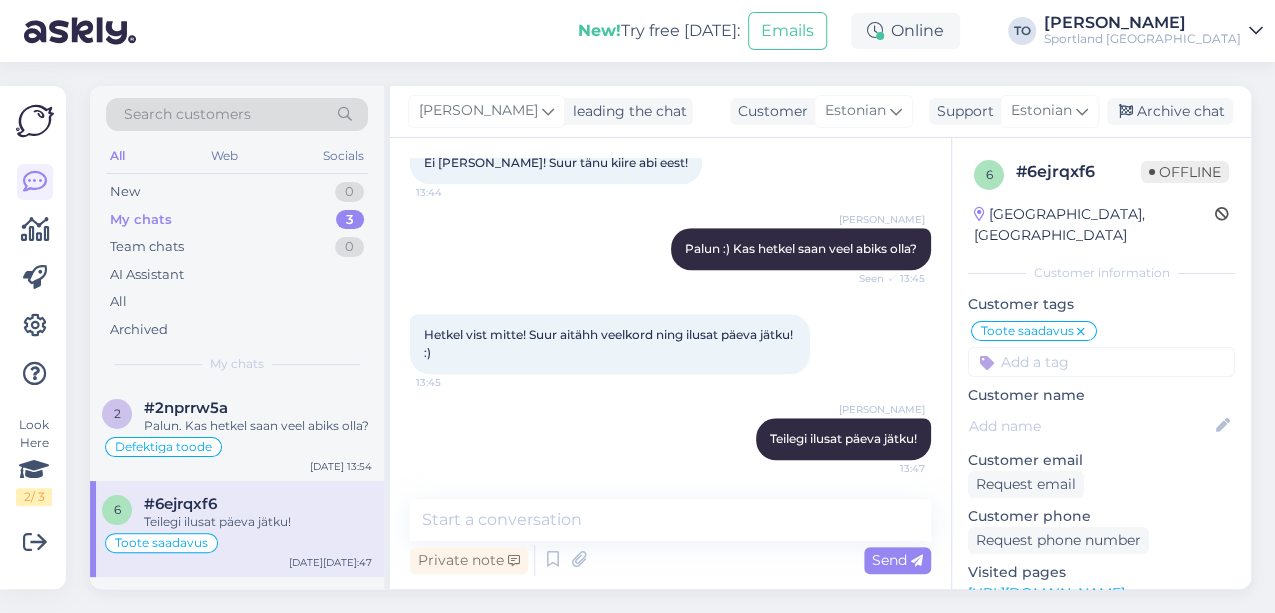 scroll, scrollTop: 512, scrollLeft: 0, axis: vertical 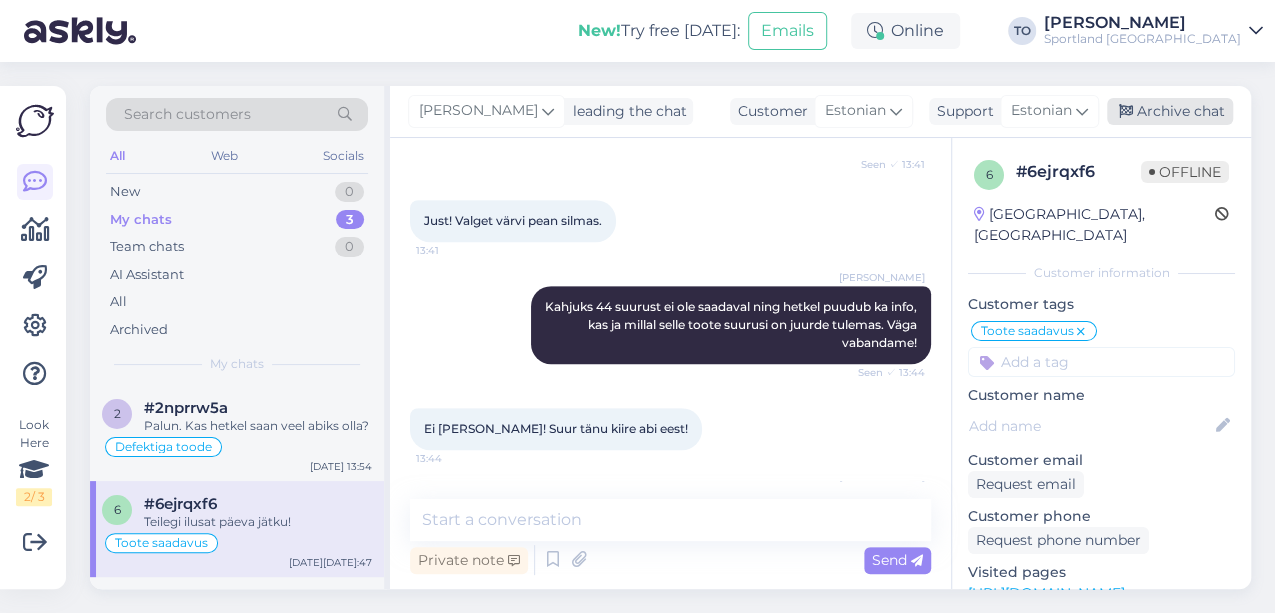 click on "Archive chat" at bounding box center [1170, 111] 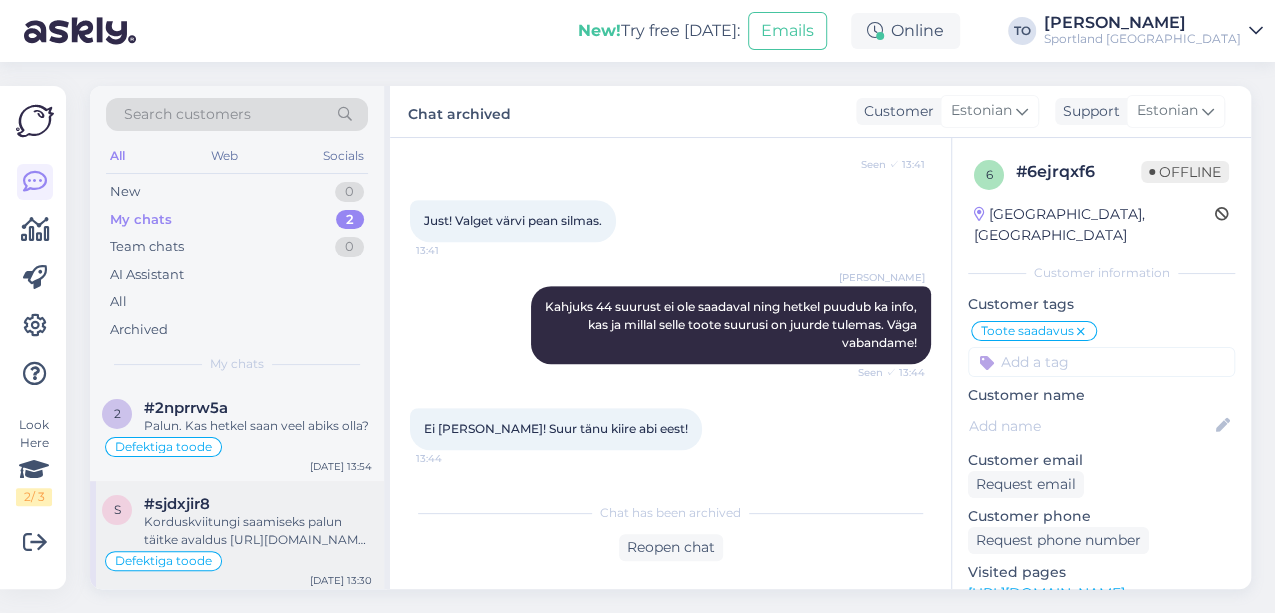 click on "Korduskviitungi saamiseks palun täitke avaldus [URL][DOMAIN_NAME] . Kui saadetud avaldus on täidetud korrektselt, siis väljastatakse korduskviitung Teile esimesel võimalusel, kuid mitte hiljemalt  15 päeva möödumisel. Ebakorrektsete või puudulike andmete puhul ei ole kahjuks võimalik korduskviitungit väljastada. Lisaks võimalusel palume märkida täpse ostusumma avaldusele või maksekorralduse." at bounding box center [258, 531] 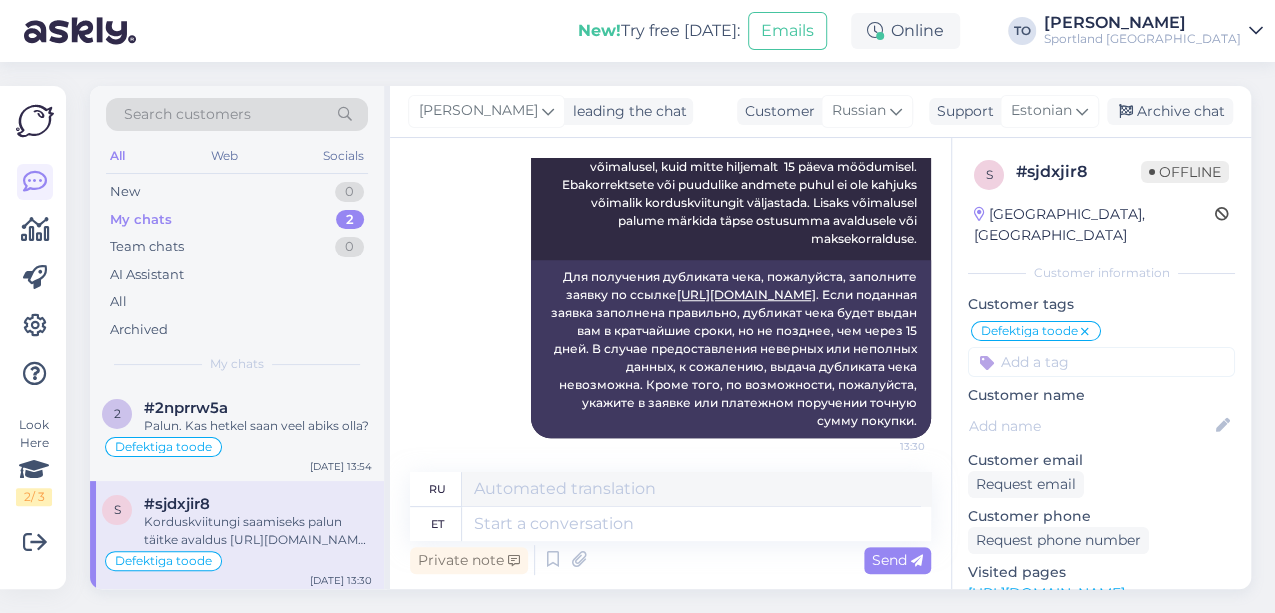 scroll, scrollTop: 861, scrollLeft: 0, axis: vertical 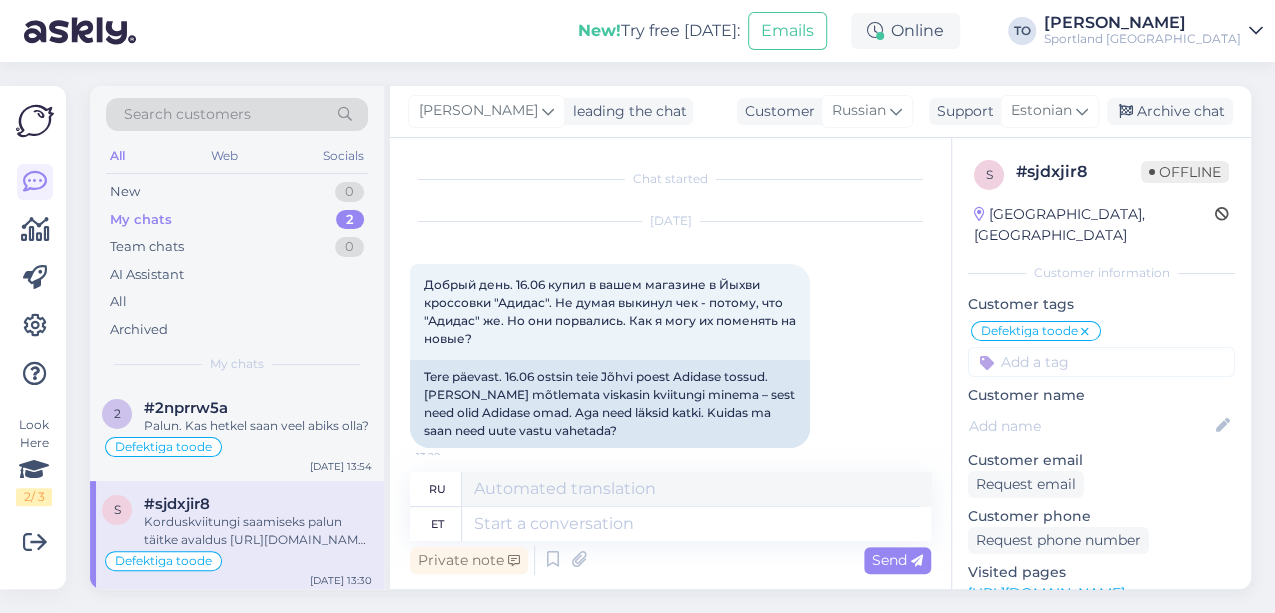 click at bounding box center [1101, 362] 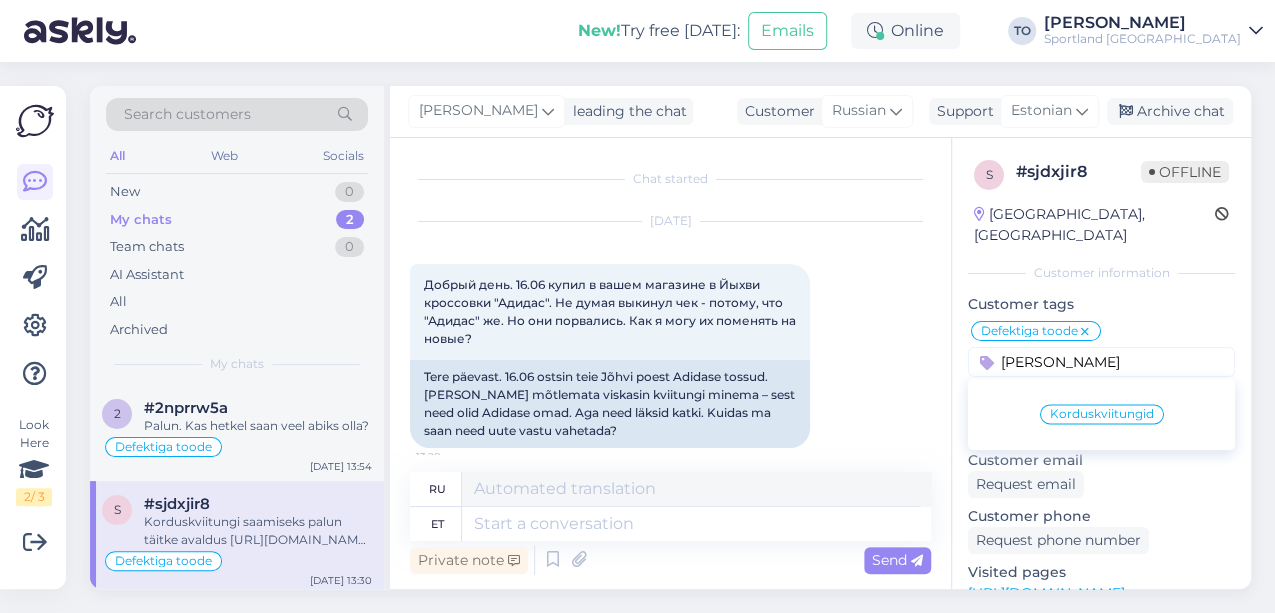 click on "Korduskviitungid" at bounding box center [1102, 414] 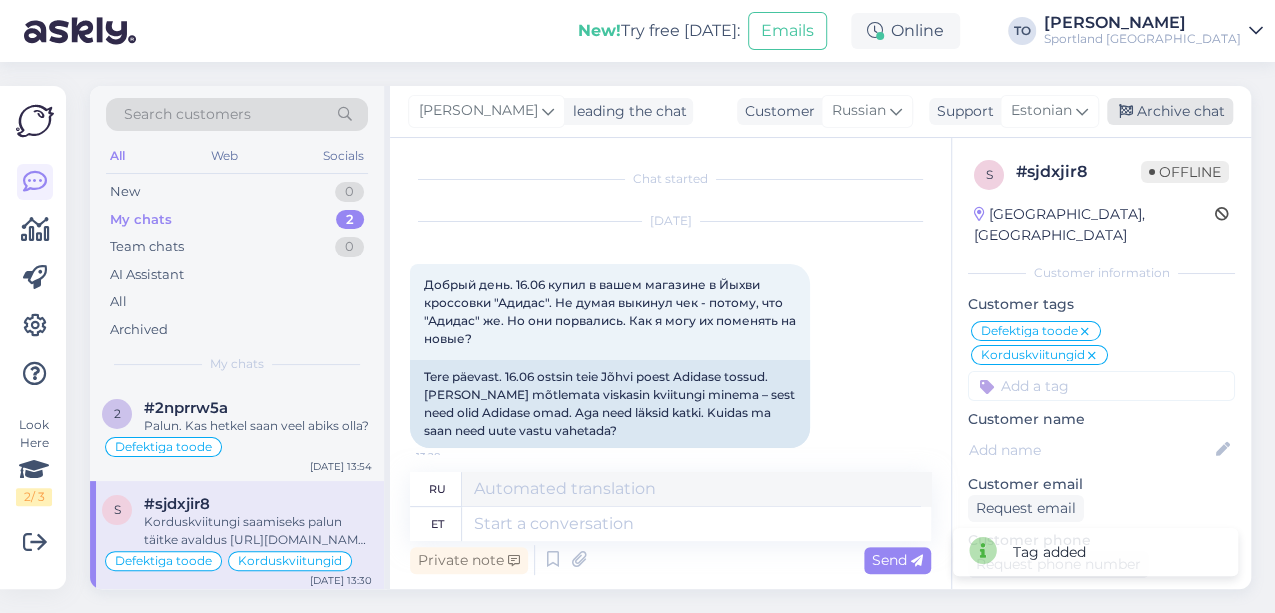 click on "Archive chat" at bounding box center (1170, 111) 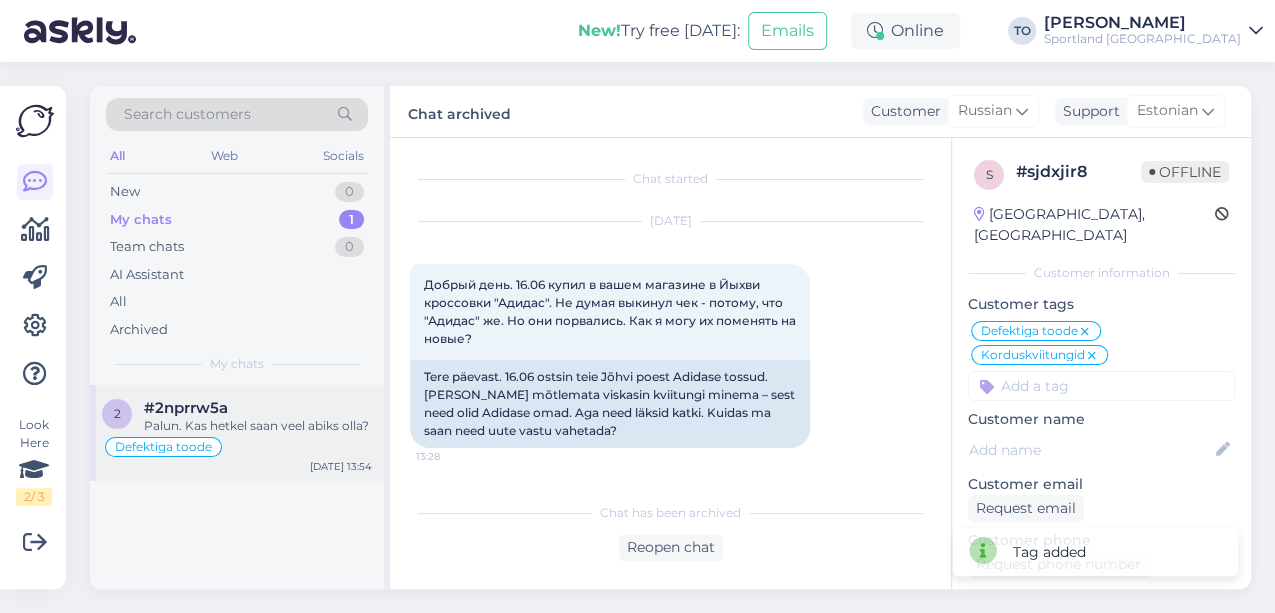 click on "#2nprrw5a" at bounding box center (258, 408) 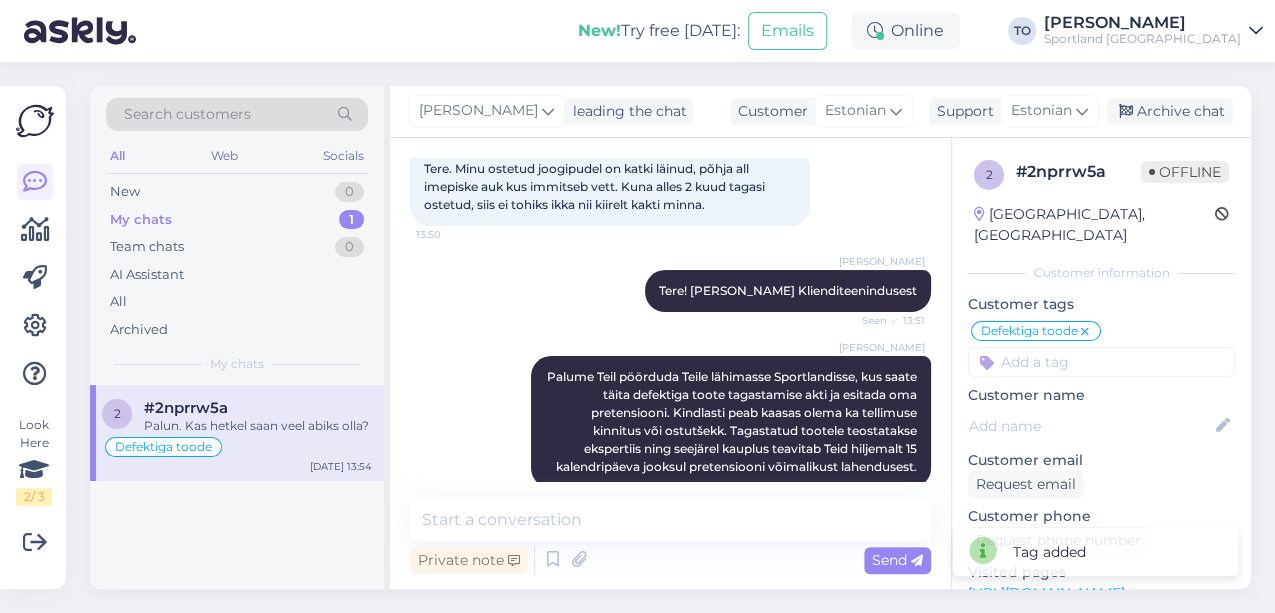 scroll, scrollTop: 316, scrollLeft: 0, axis: vertical 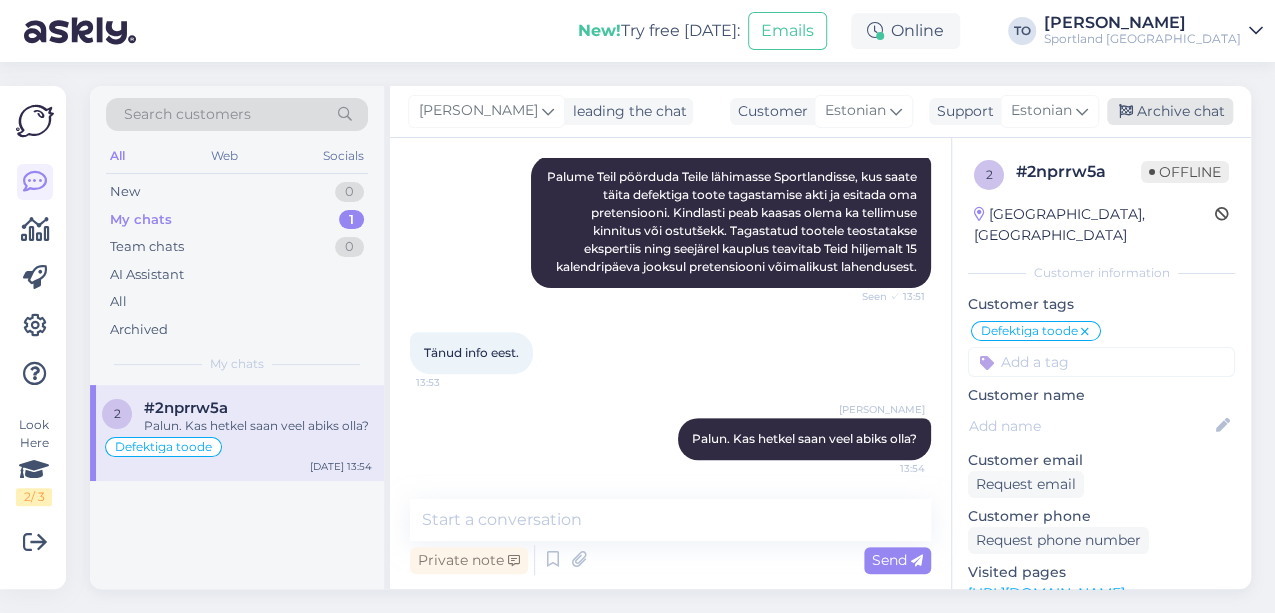 click on "Archive chat" at bounding box center (1170, 111) 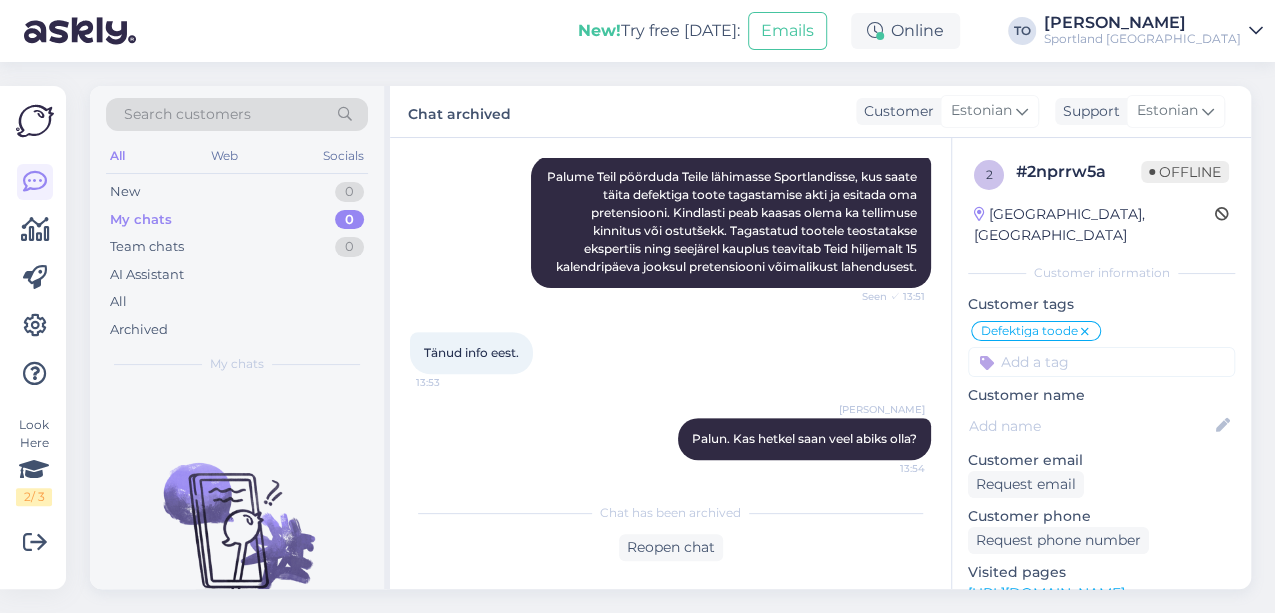 click on "Sportland [GEOGRAPHIC_DATA]" at bounding box center [1142, 39] 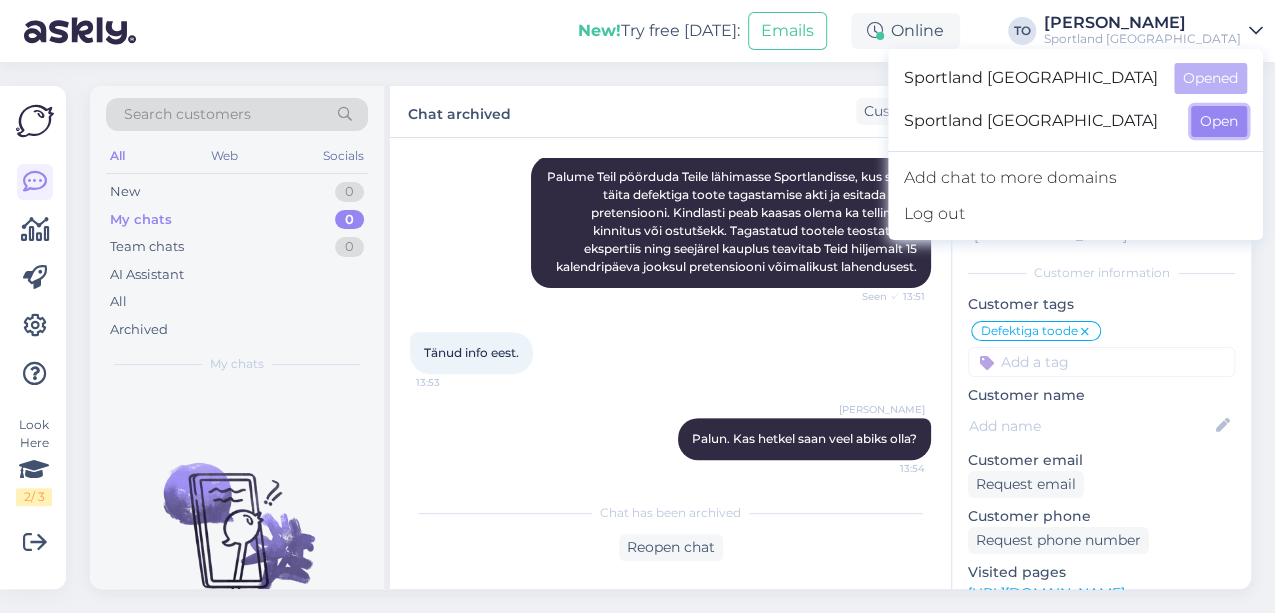 click on "Open" at bounding box center [1219, 121] 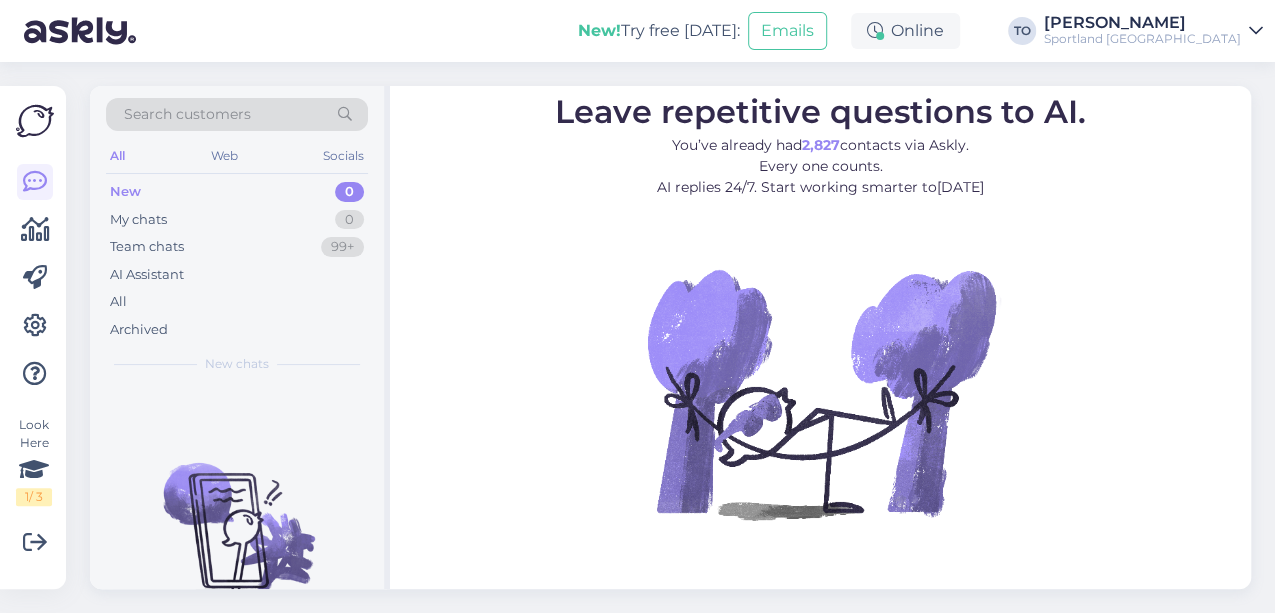 click on "Sportland [GEOGRAPHIC_DATA]" at bounding box center [1142, 39] 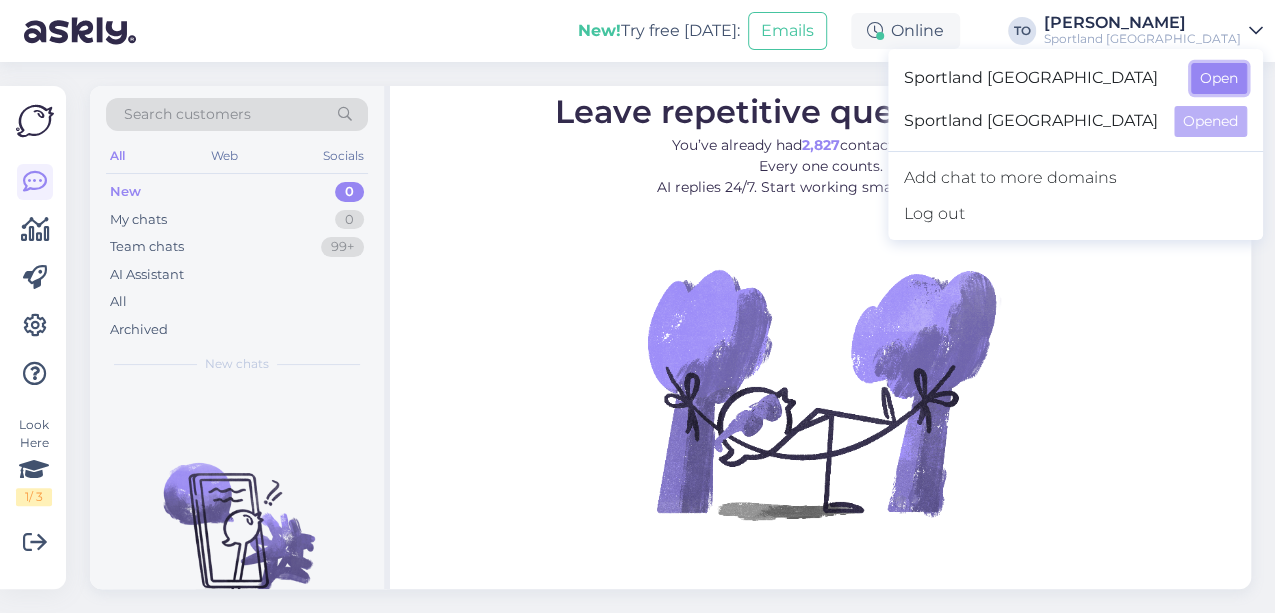 click on "Open" at bounding box center (1219, 78) 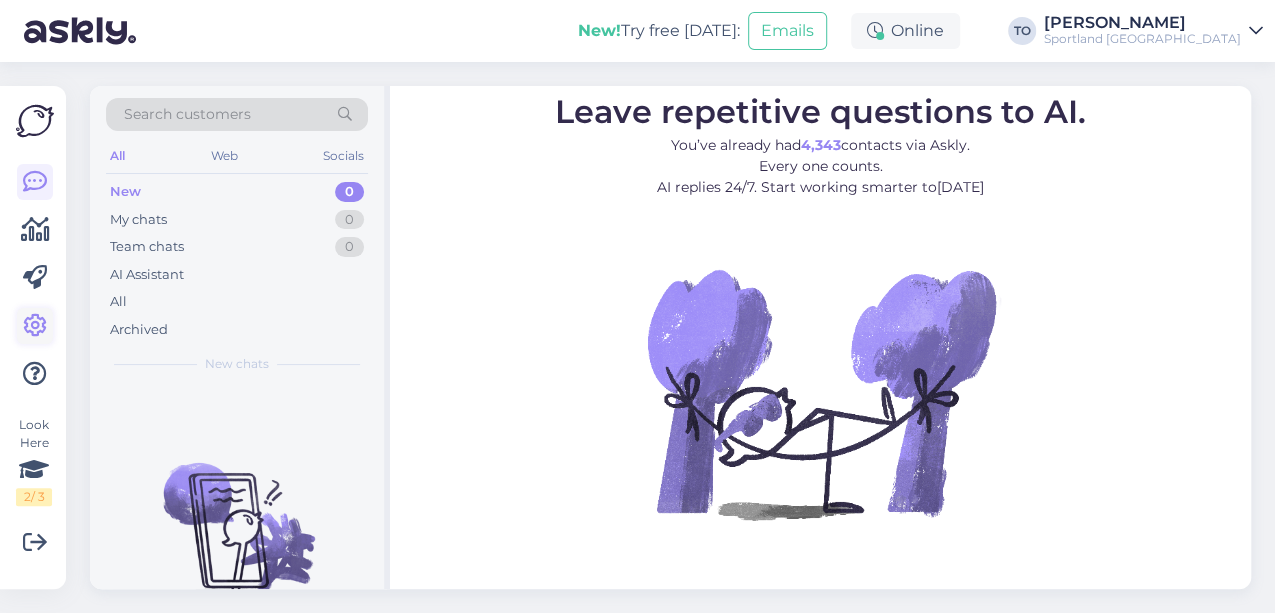 click at bounding box center (35, 326) 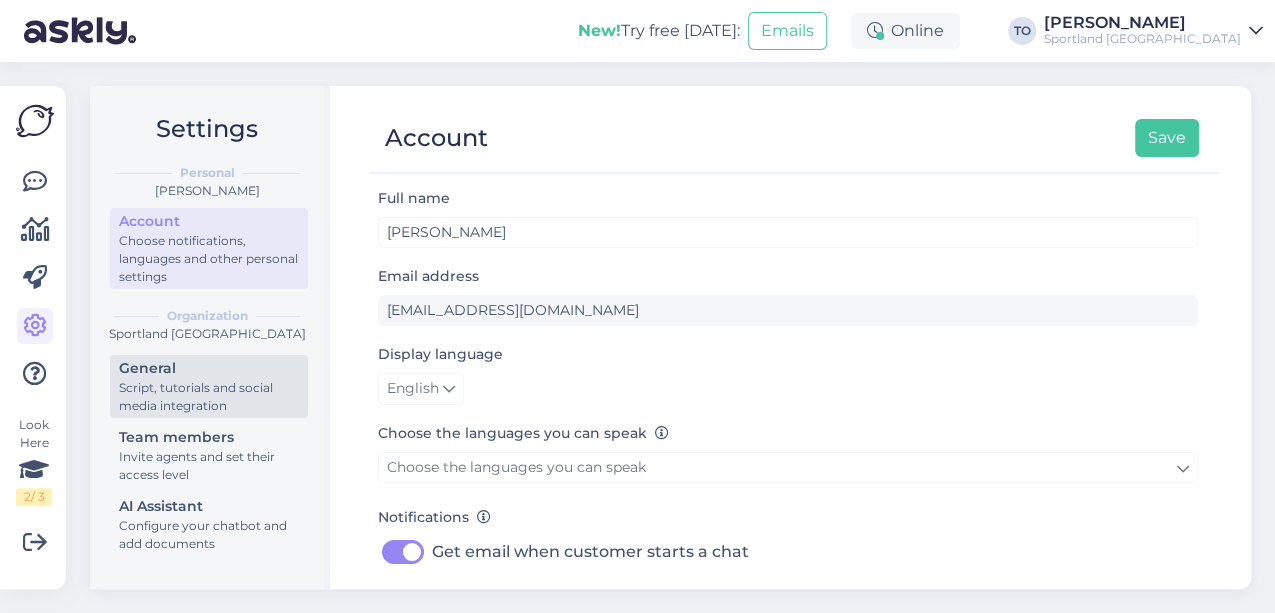 click on "Script, tutorials and social media integration" at bounding box center [209, 397] 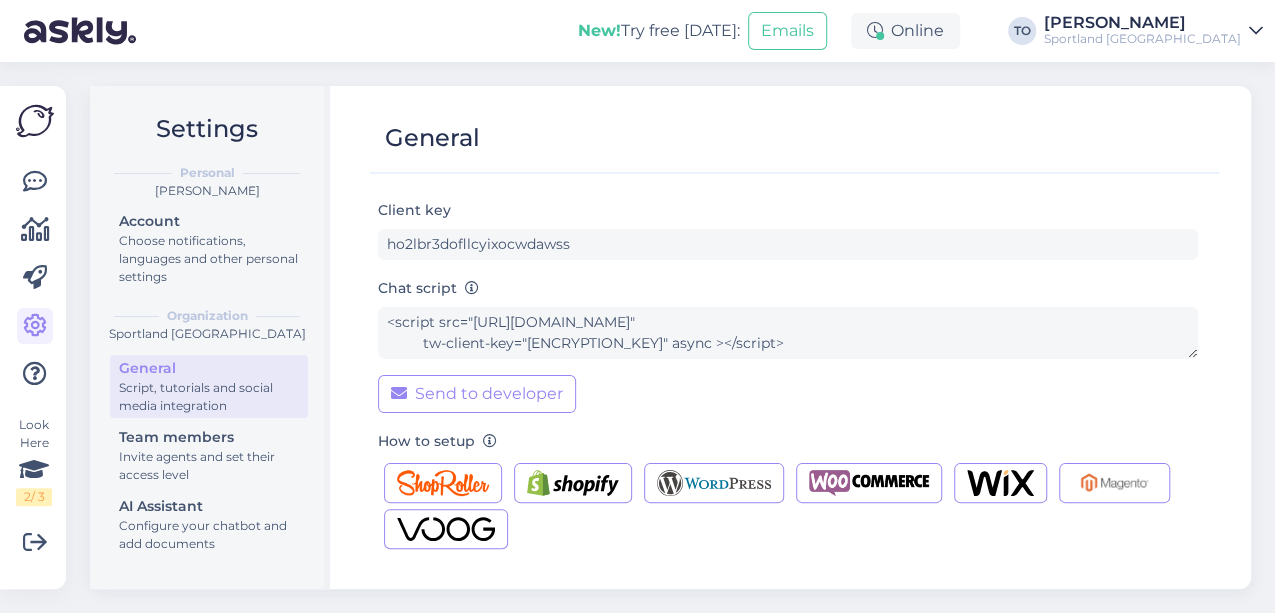 scroll, scrollTop: 143, scrollLeft: 0, axis: vertical 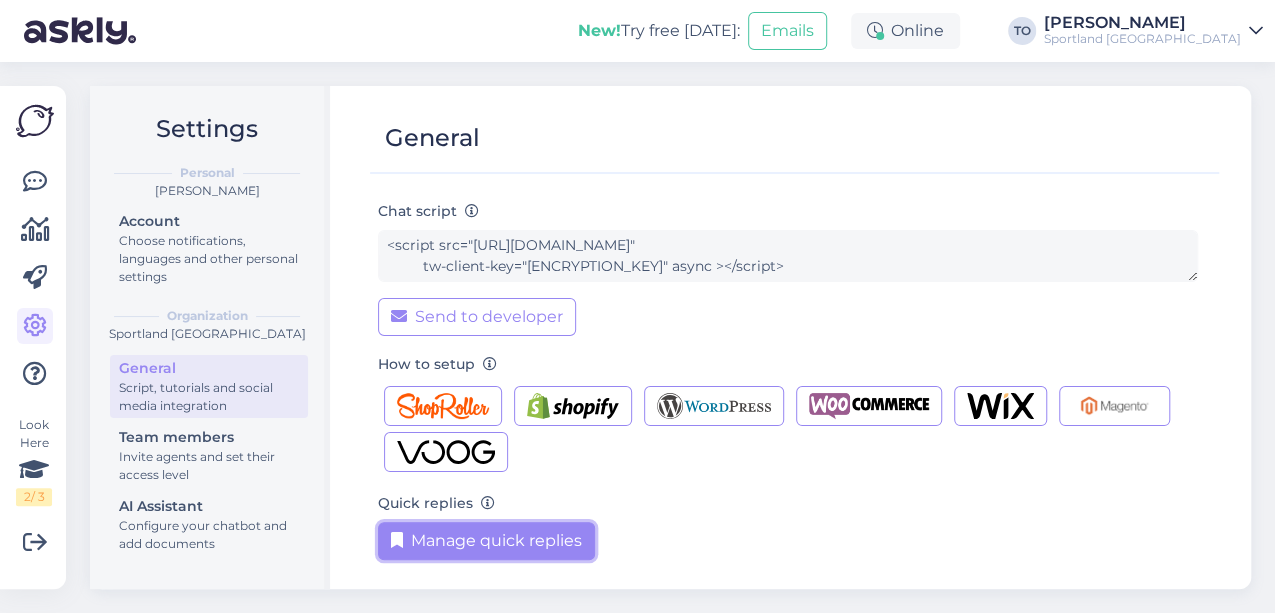 click on "Manage quick replies" at bounding box center (486, 541) 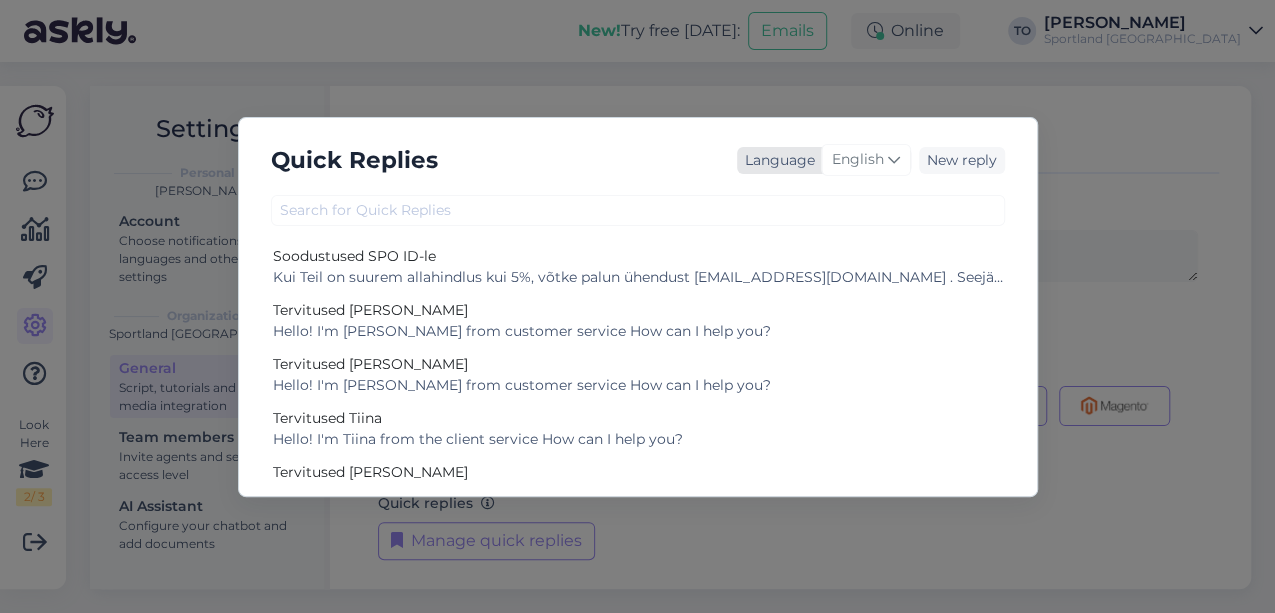 click on "English" at bounding box center (858, 160) 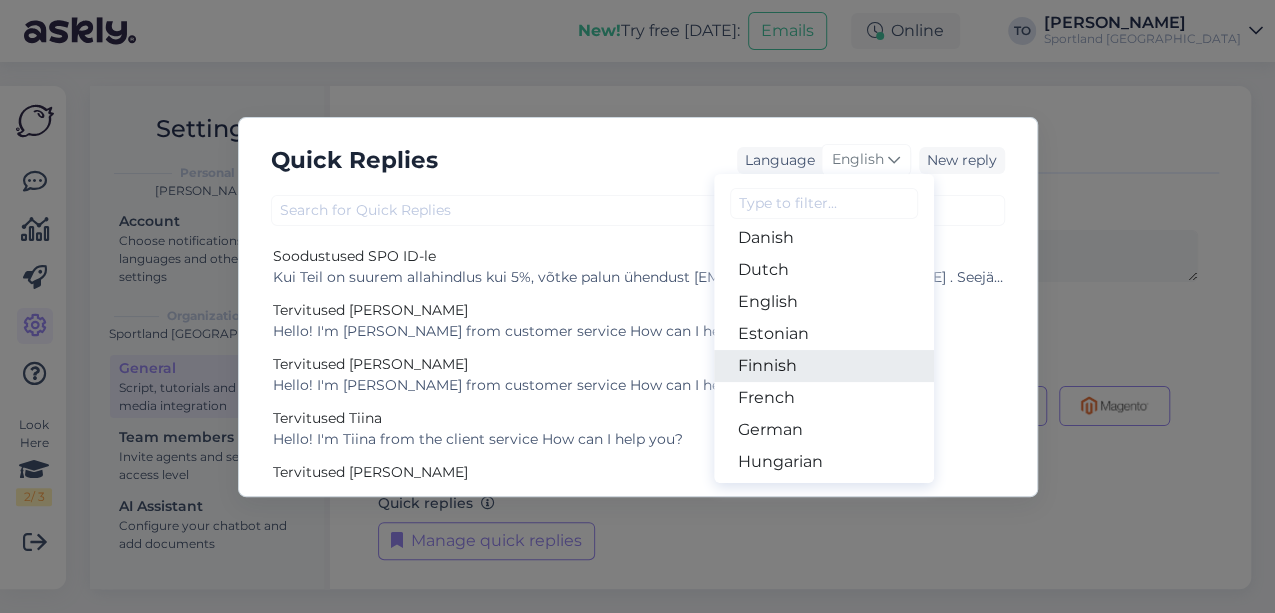 scroll, scrollTop: 200, scrollLeft: 0, axis: vertical 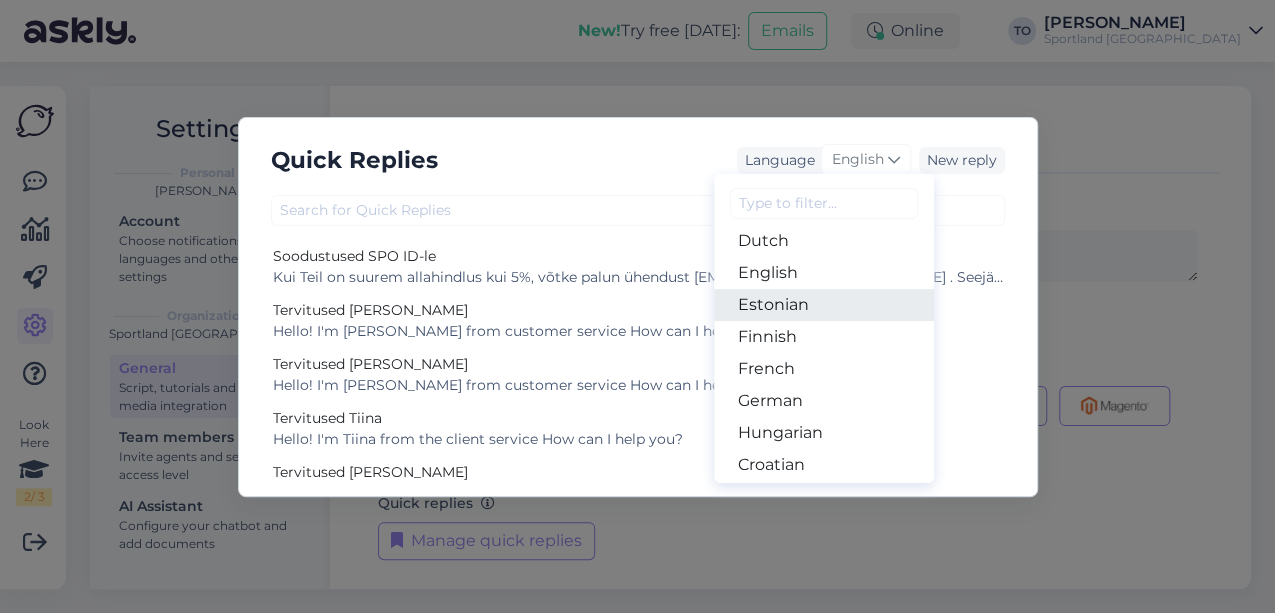 click on "Estonian" at bounding box center (824, 305) 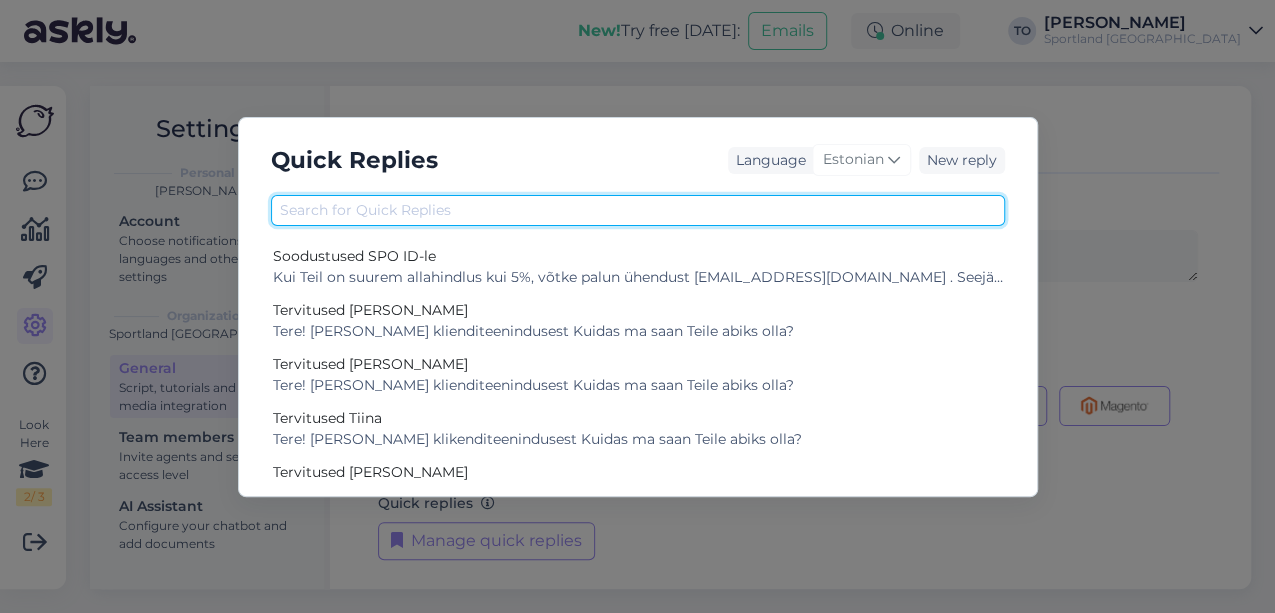 click at bounding box center [638, 210] 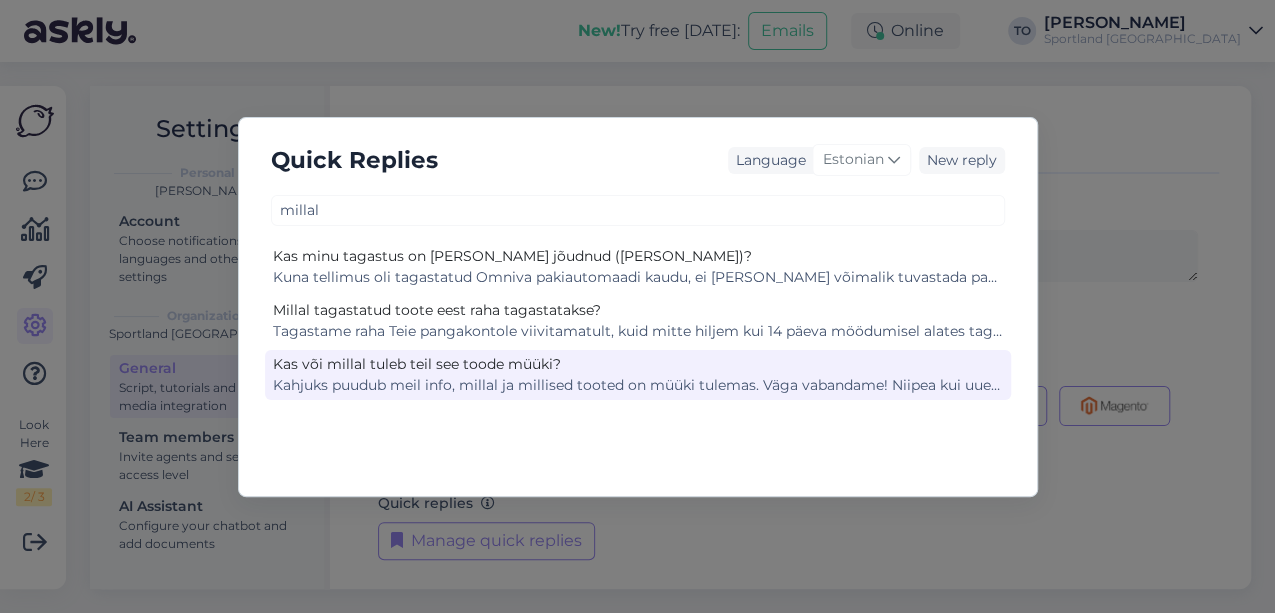 click on "Kas või millal tuleb teil see toode müüki?" at bounding box center (638, 364) 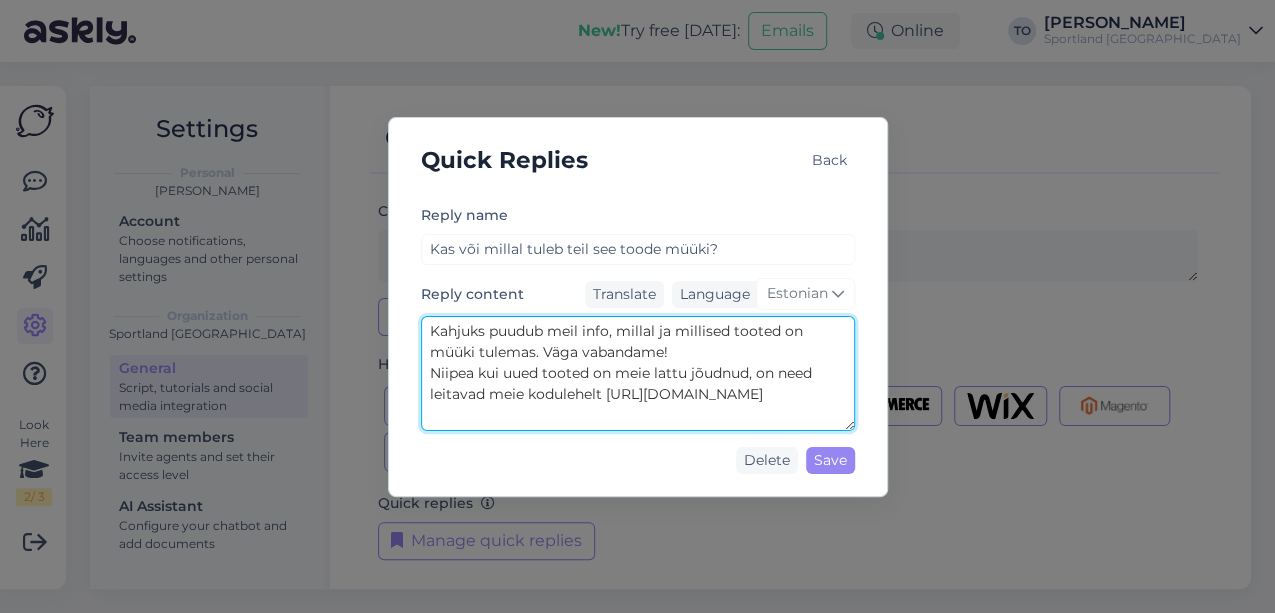 drag, startPoint x: 430, startPoint y: 331, endPoint x: 750, endPoint y: 394, distance: 326.1426 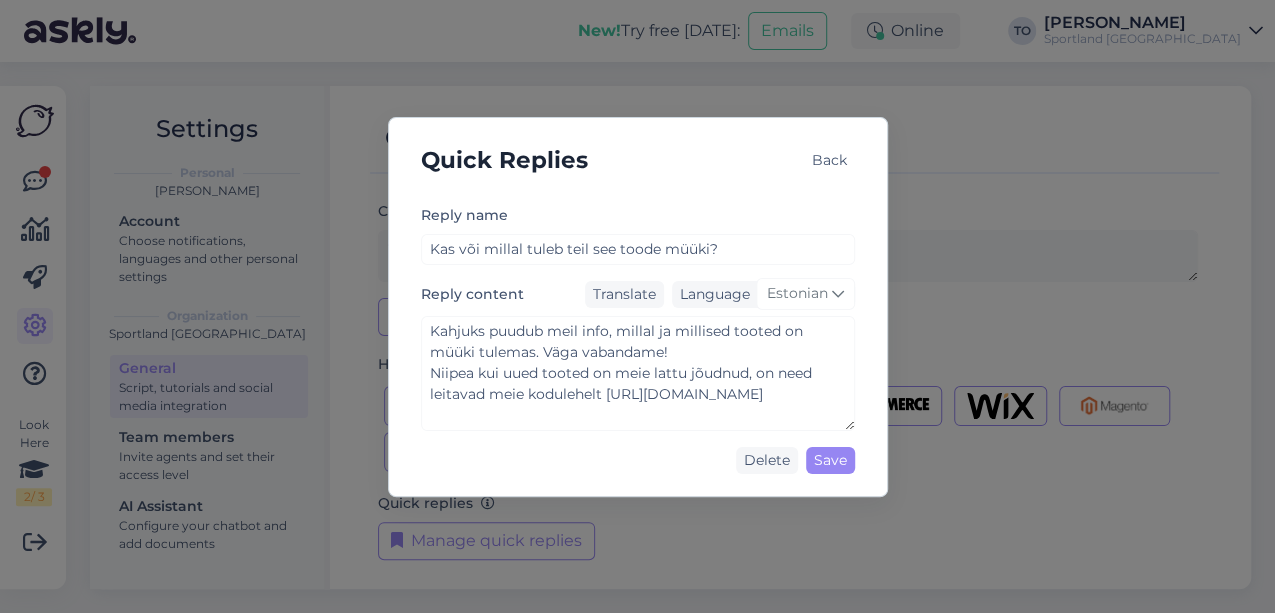 click on "Quick Replies Back" at bounding box center (638, 160) 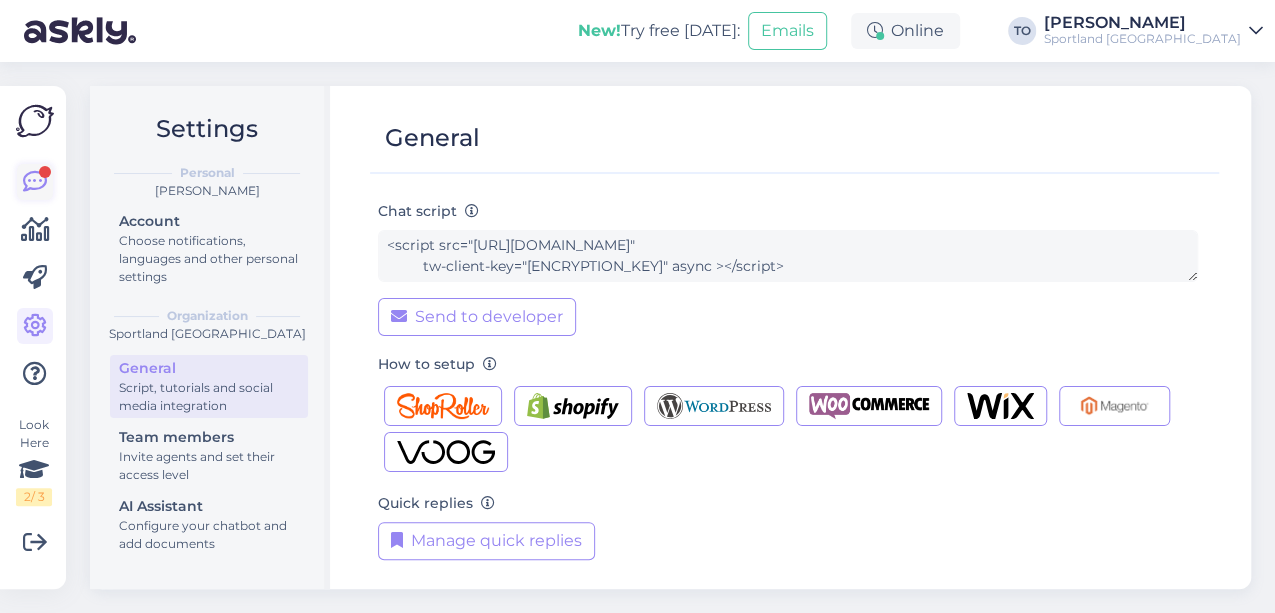 click at bounding box center [35, 182] 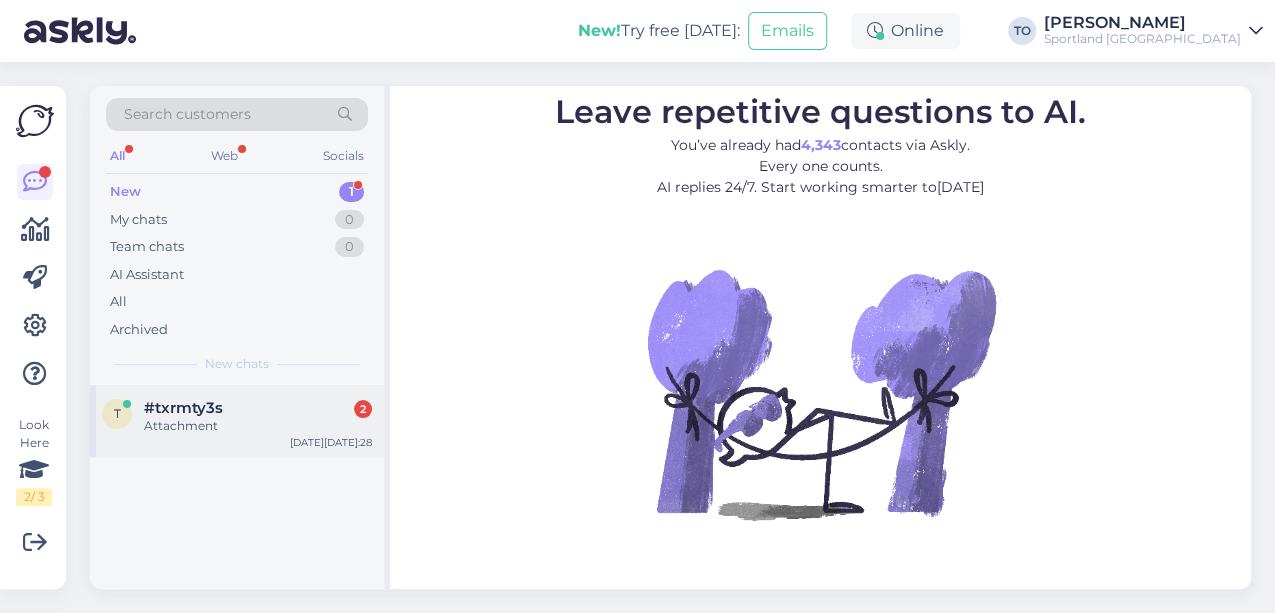click on "Attachment" at bounding box center [258, 426] 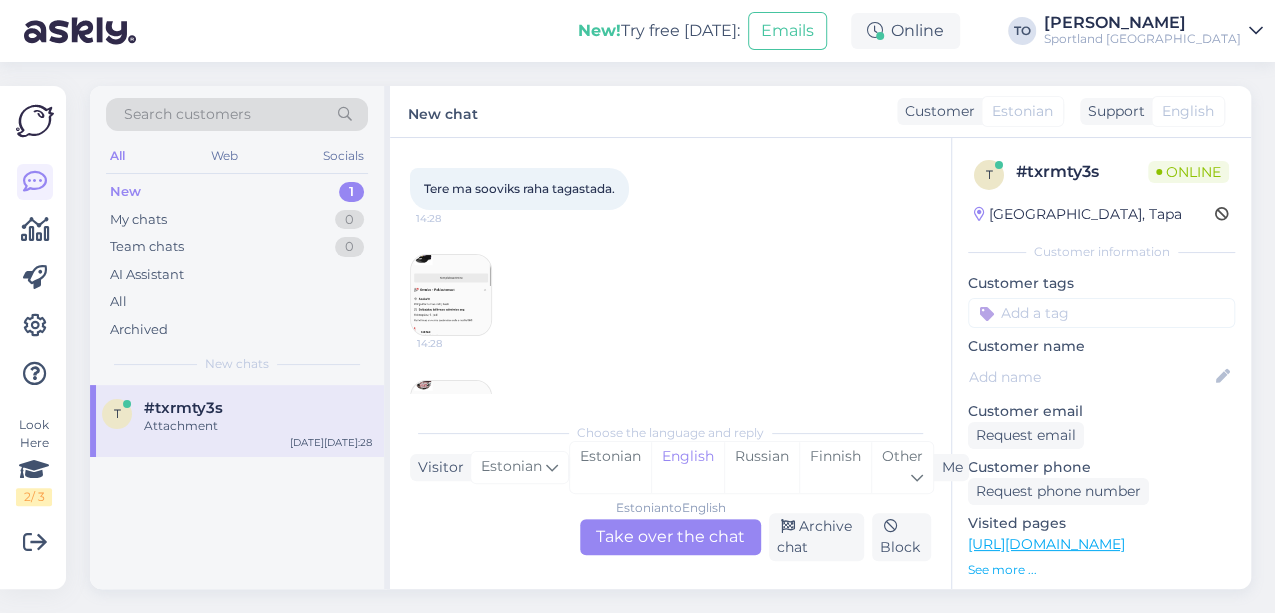 scroll, scrollTop: 184, scrollLeft: 0, axis: vertical 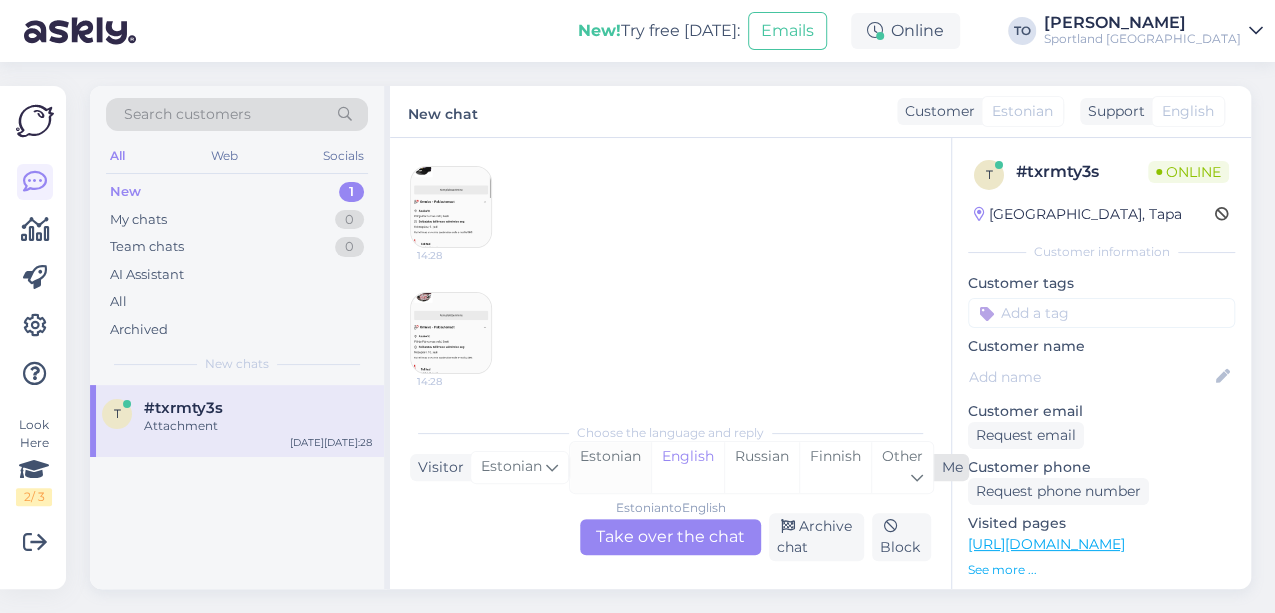 click on "Estonian" at bounding box center [610, 467] 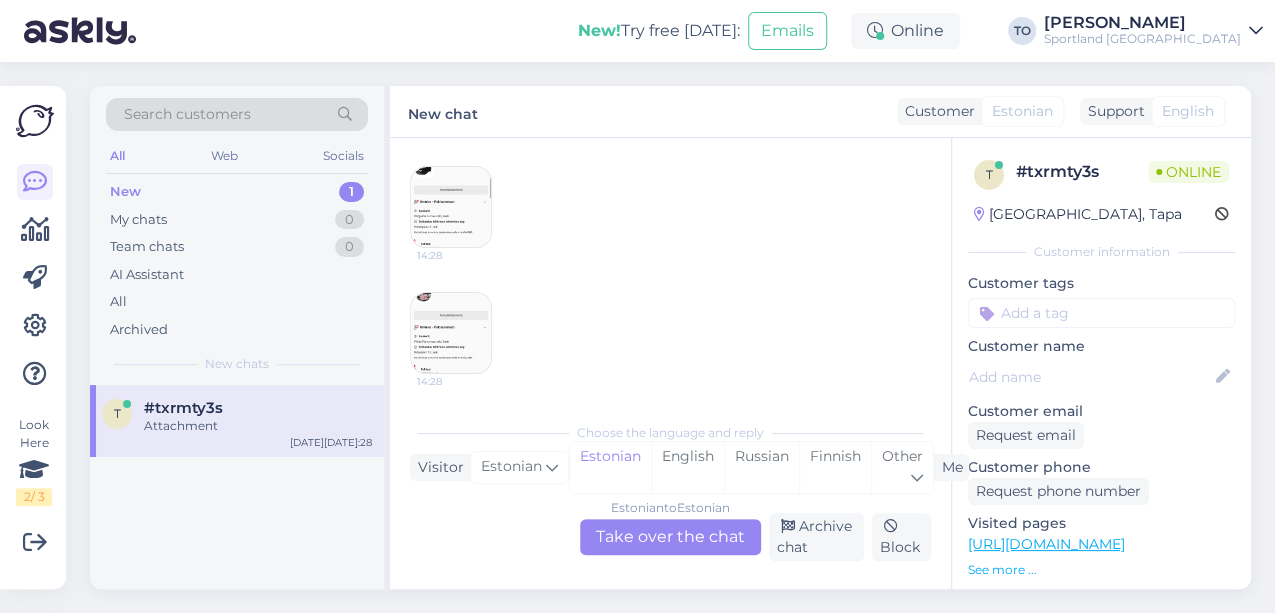 click on "Estonian  to  Estonian Take over the chat" at bounding box center [670, 537] 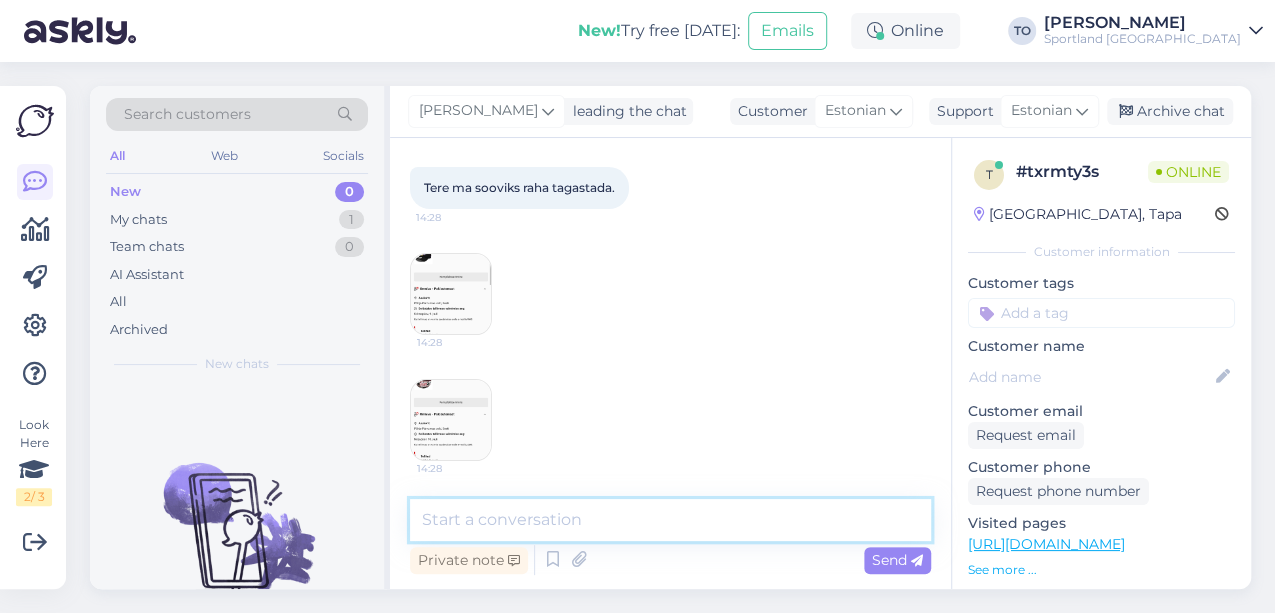 click at bounding box center (670, 520) 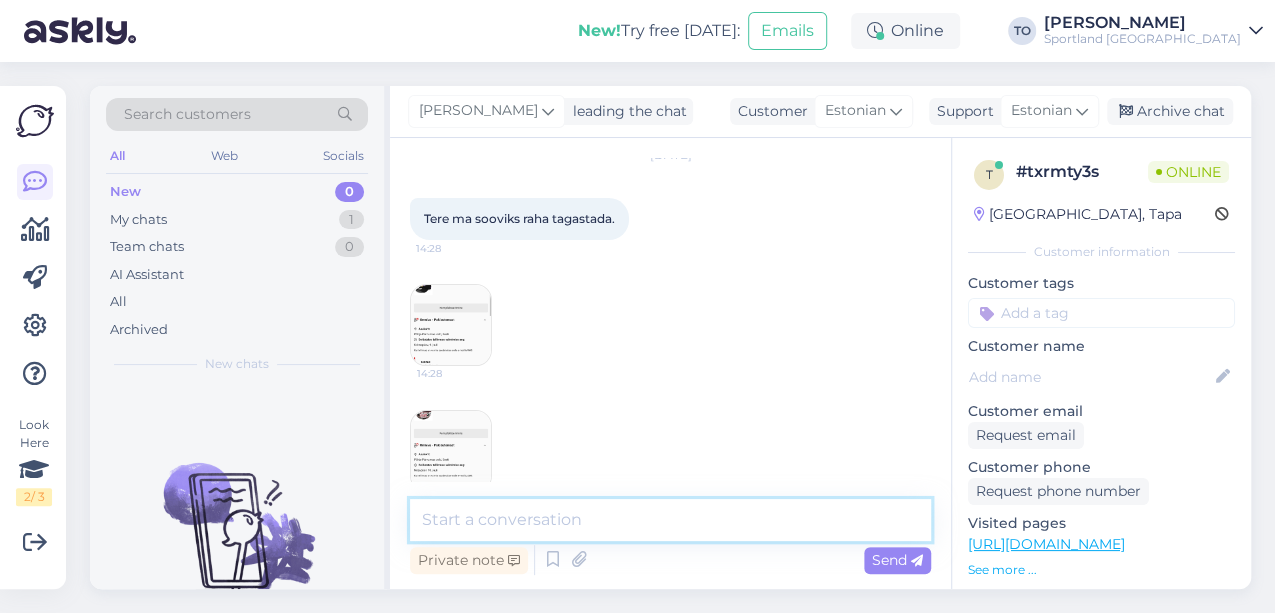 scroll, scrollTop: 0, scrollLeft: 0, axis: both 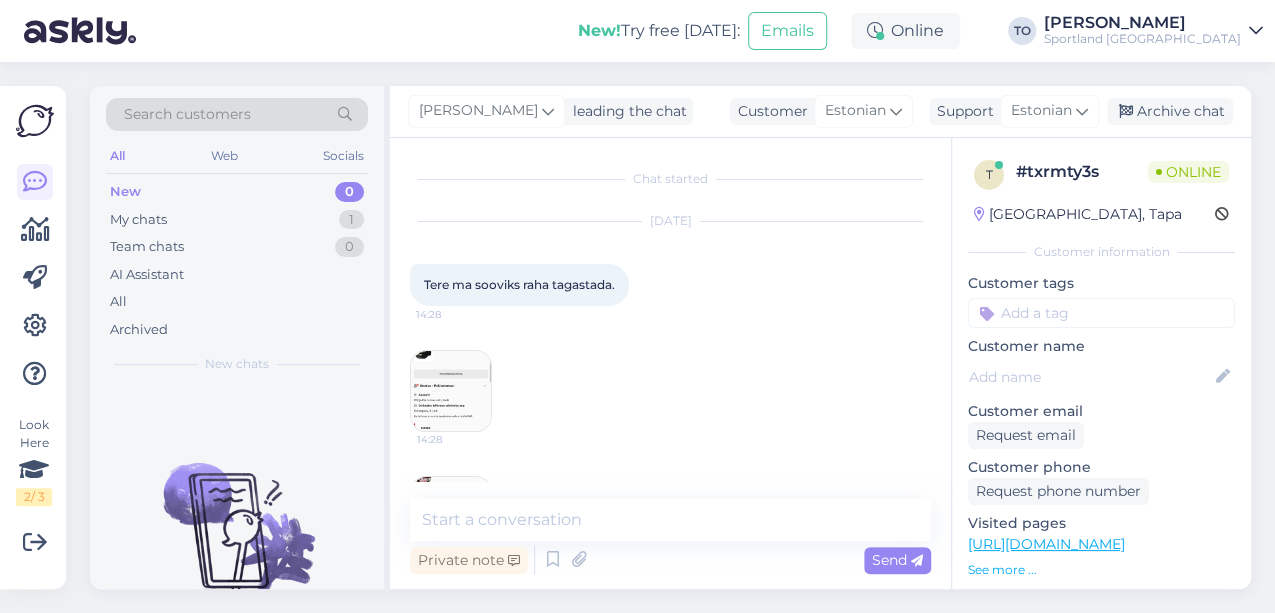click at bounding box center (451, 391) 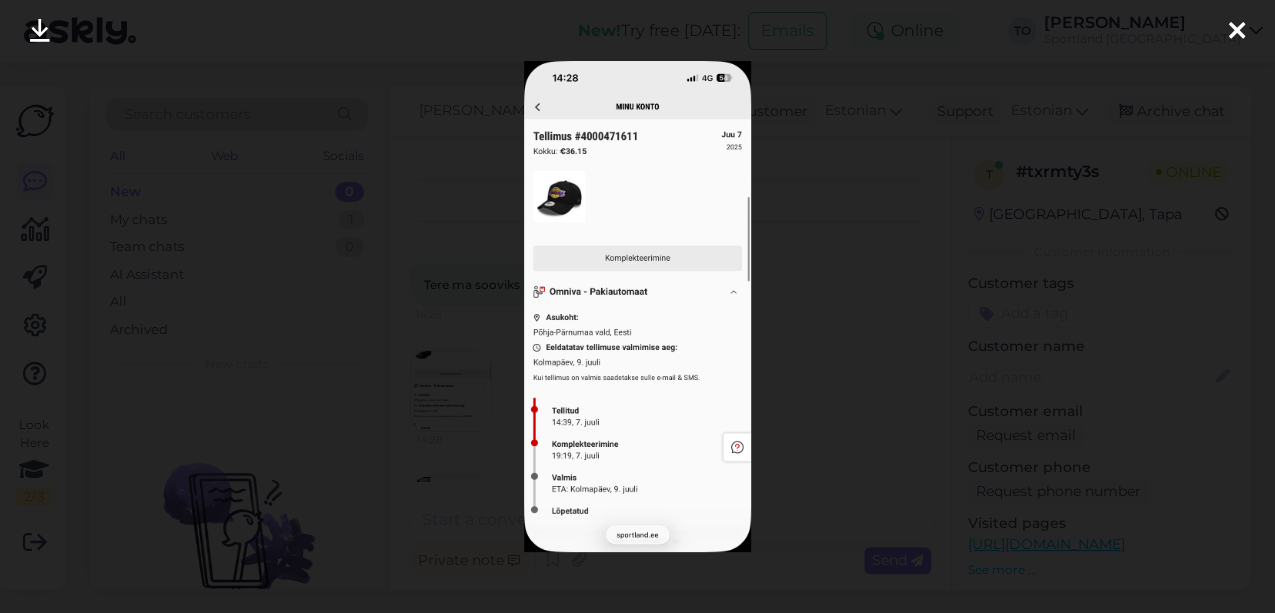 click at bounding box center [1237, 32] 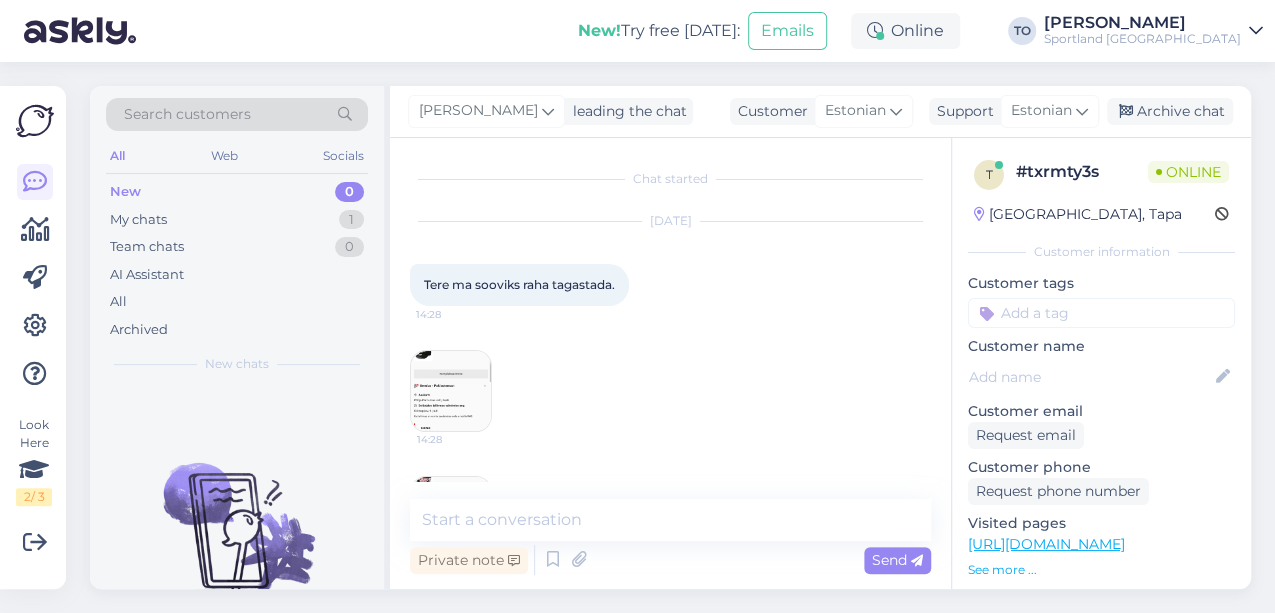 scroll, scrollTop: 183, scrollLeft: 0, axis: vertical 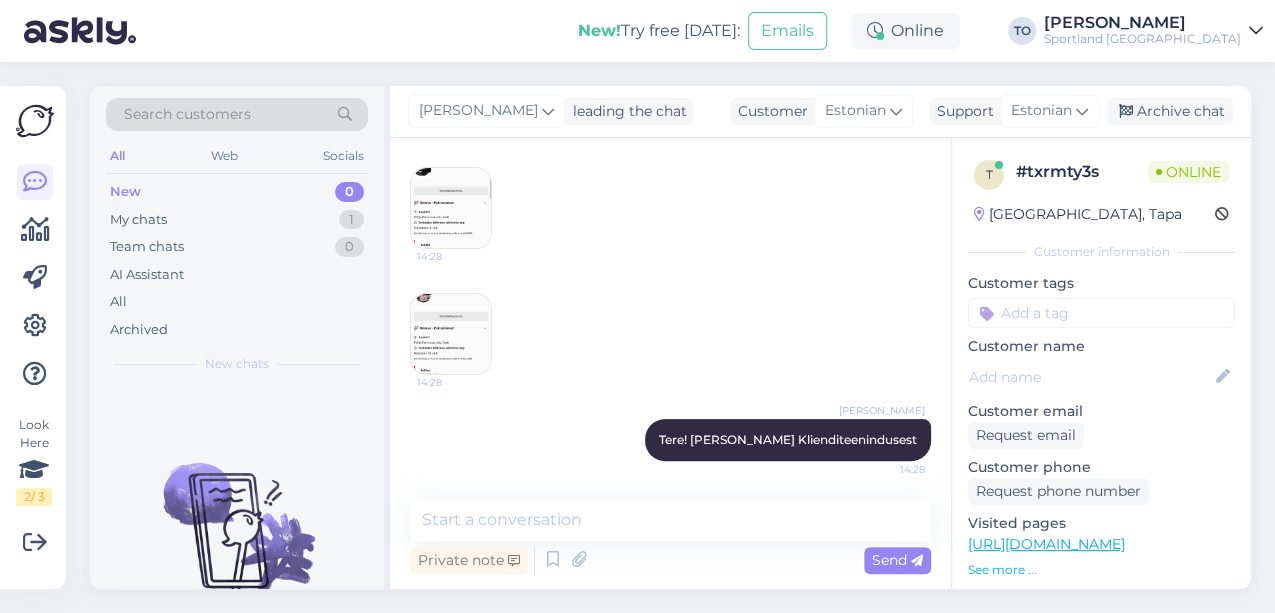 click at bounding box center (451, 208) 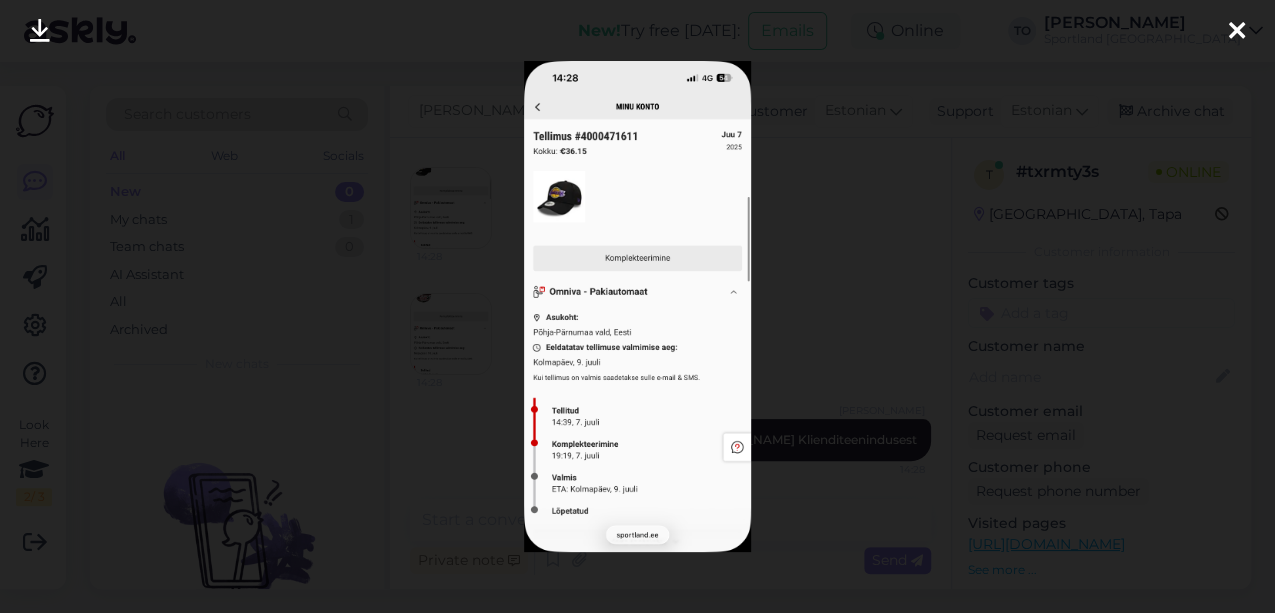 click at bounding box center [1237, 32] 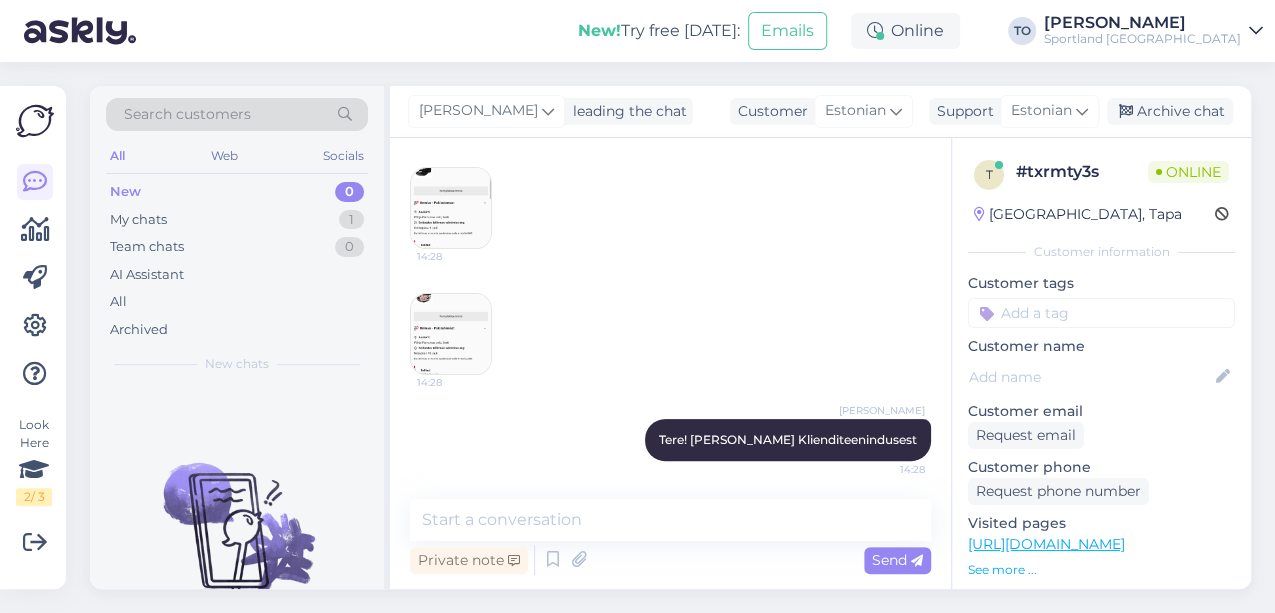 click at bounding box center [451, 334] 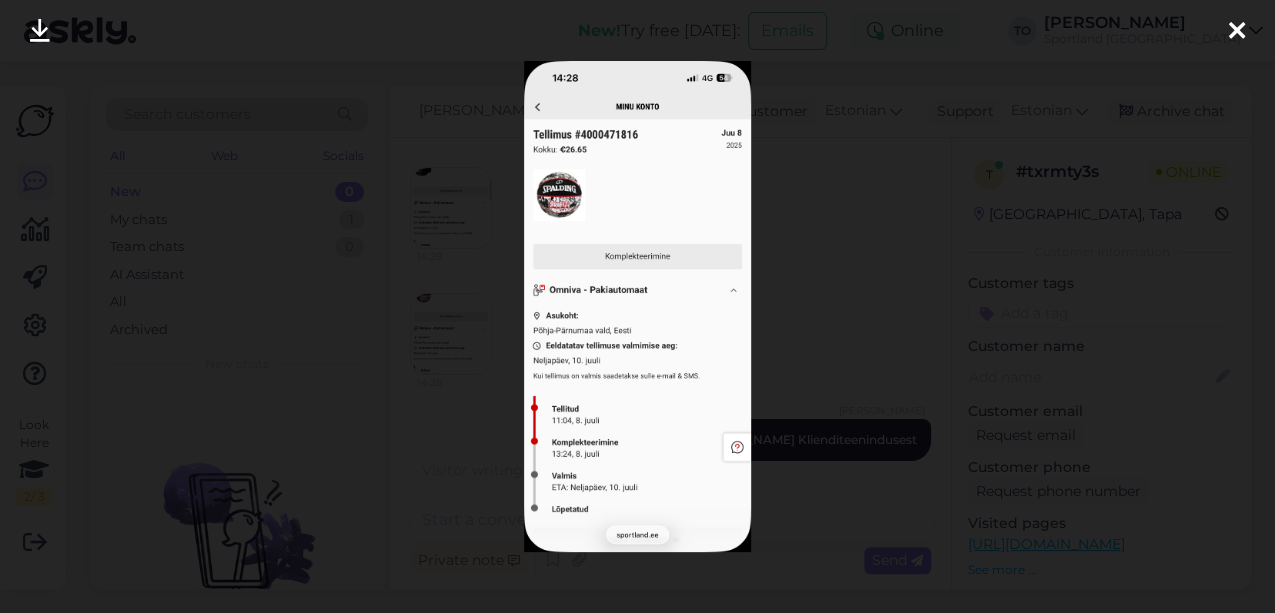 click at bounding box center (1237, 32) 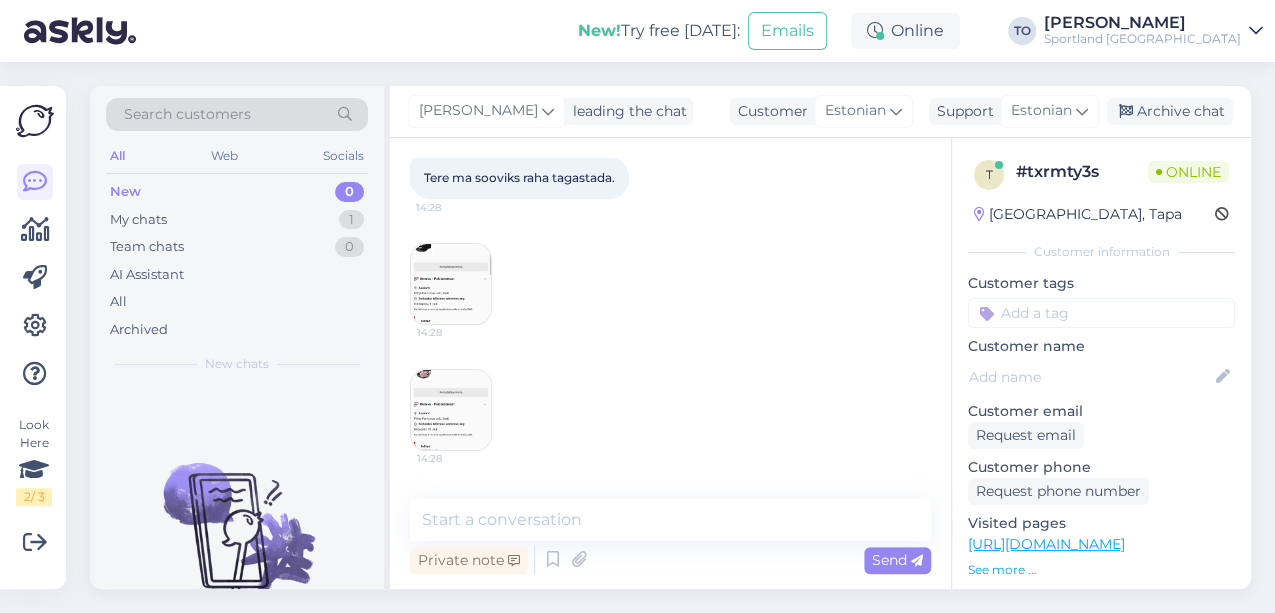 scroll, scrollTop: 0, scrollLeft: 0, axis: both 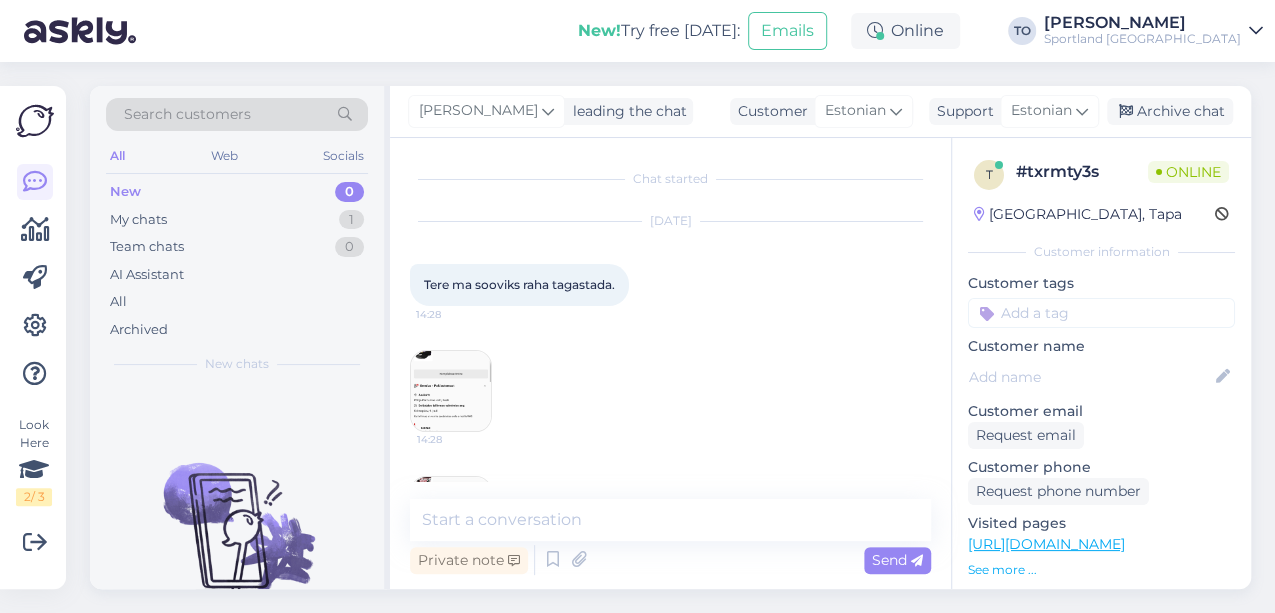 click at bounding box center (451, 391) 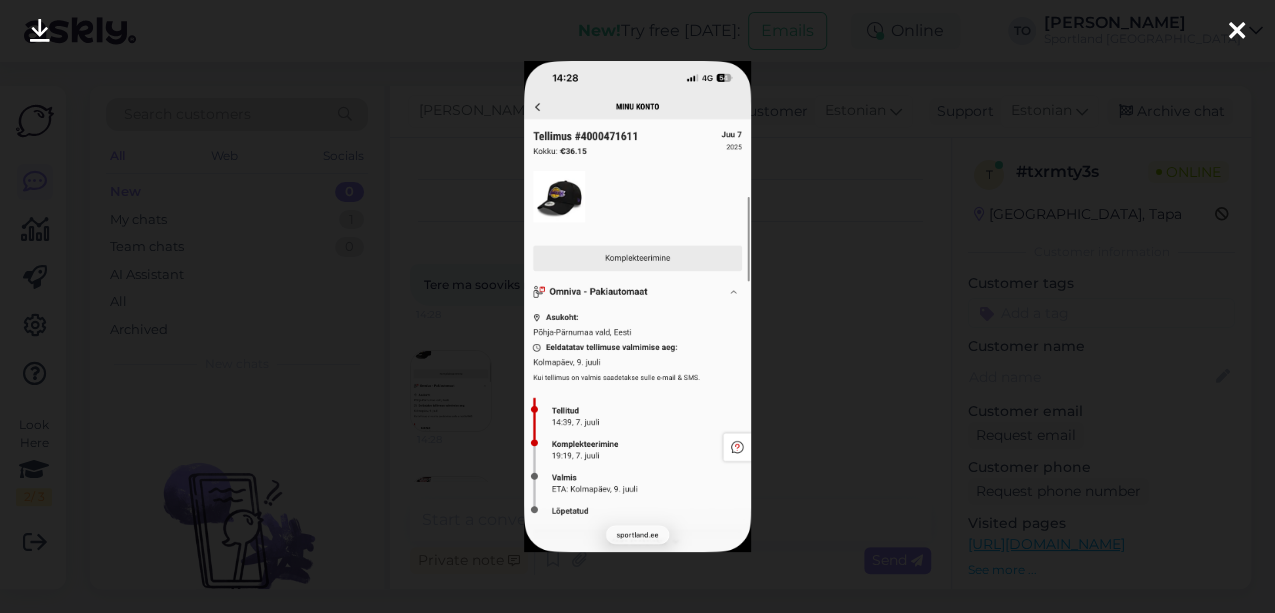 scroll, scrollTop: 269, scrollLeft: 0, axis: vertical 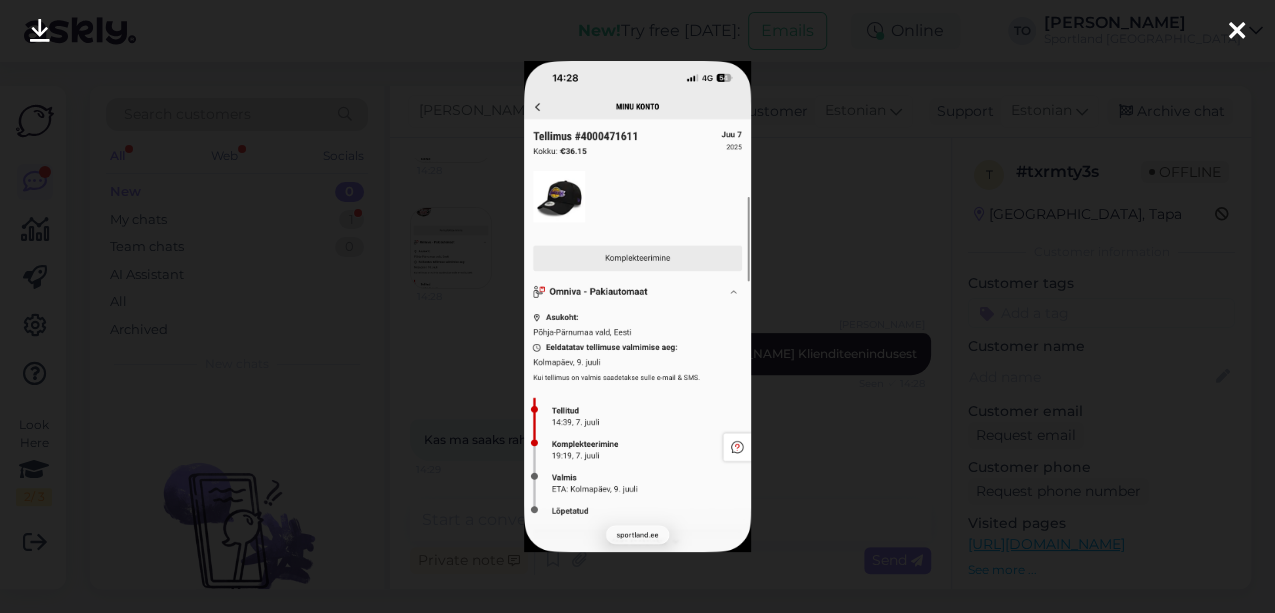 click at bounding box center (1237, 32) 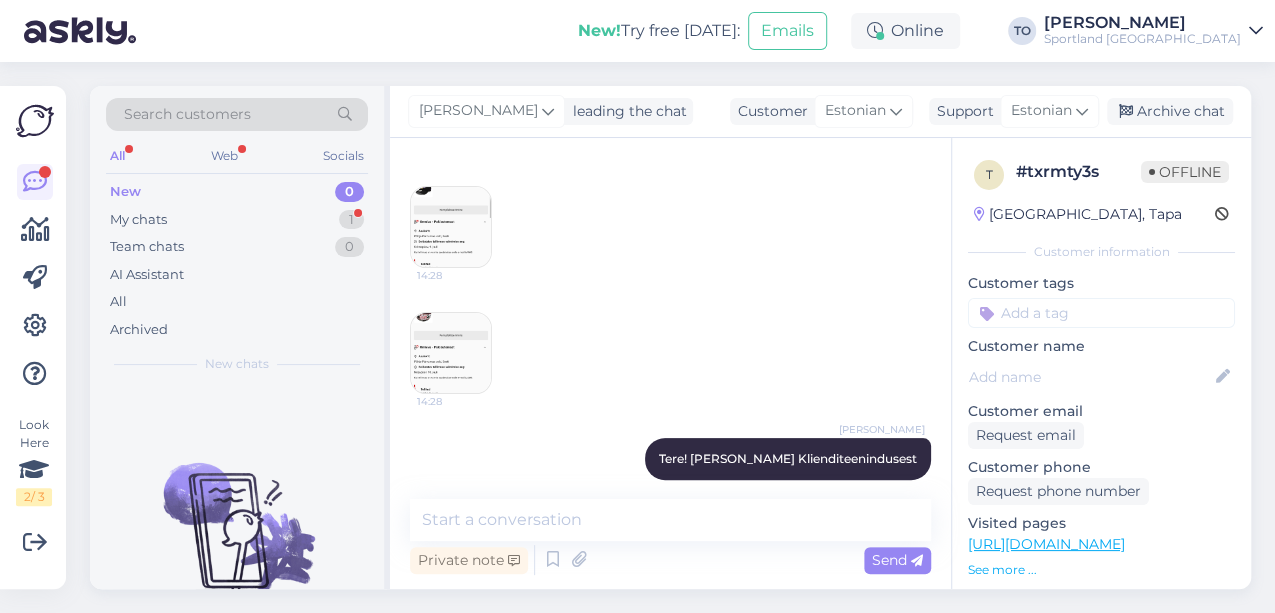 scroll, scrollTop: 269, scrollLeft: 0, axis: vertical 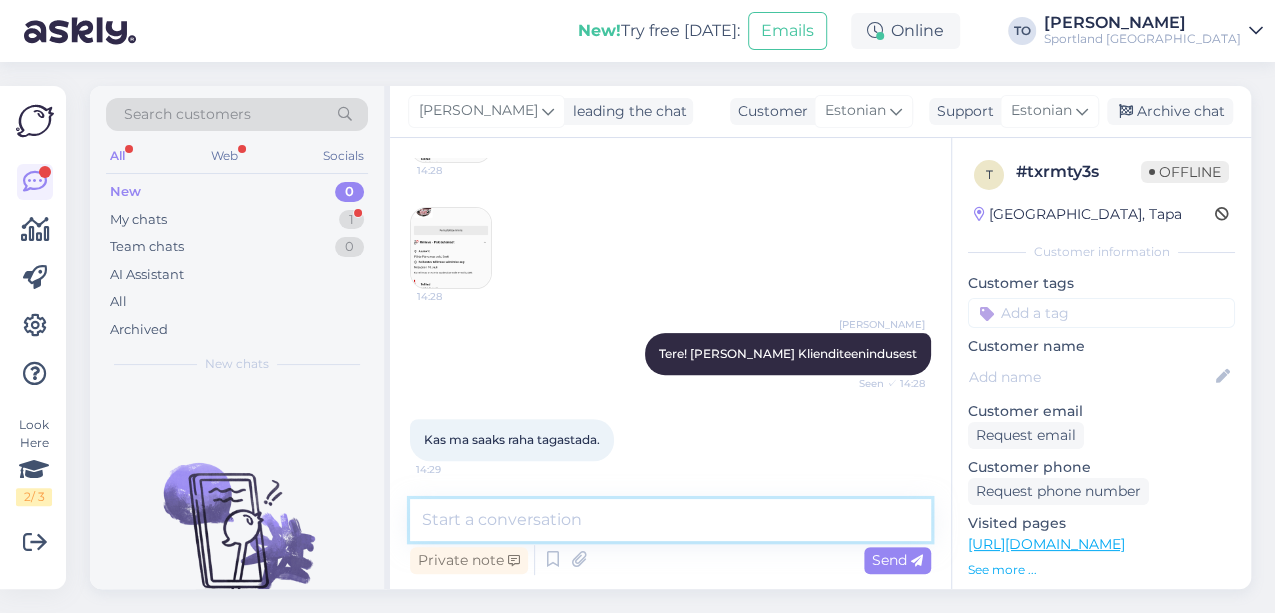 click at bounding box center [670, 520] 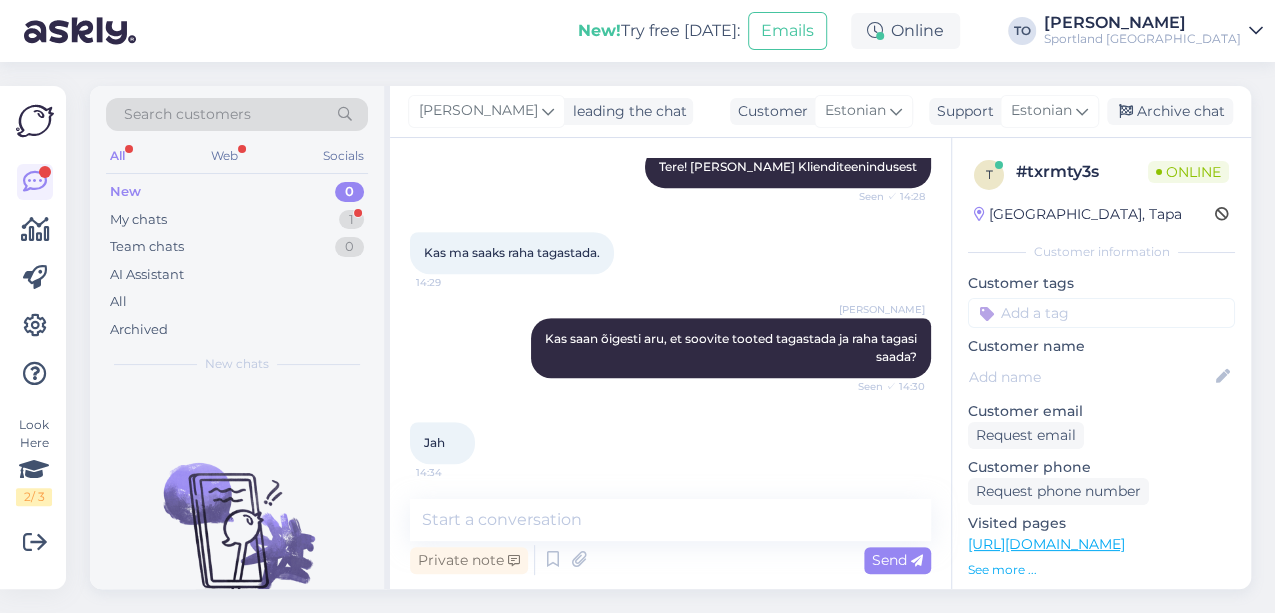 scroll, scrollTop: 459, scrollLeft: 0, axis: vertical 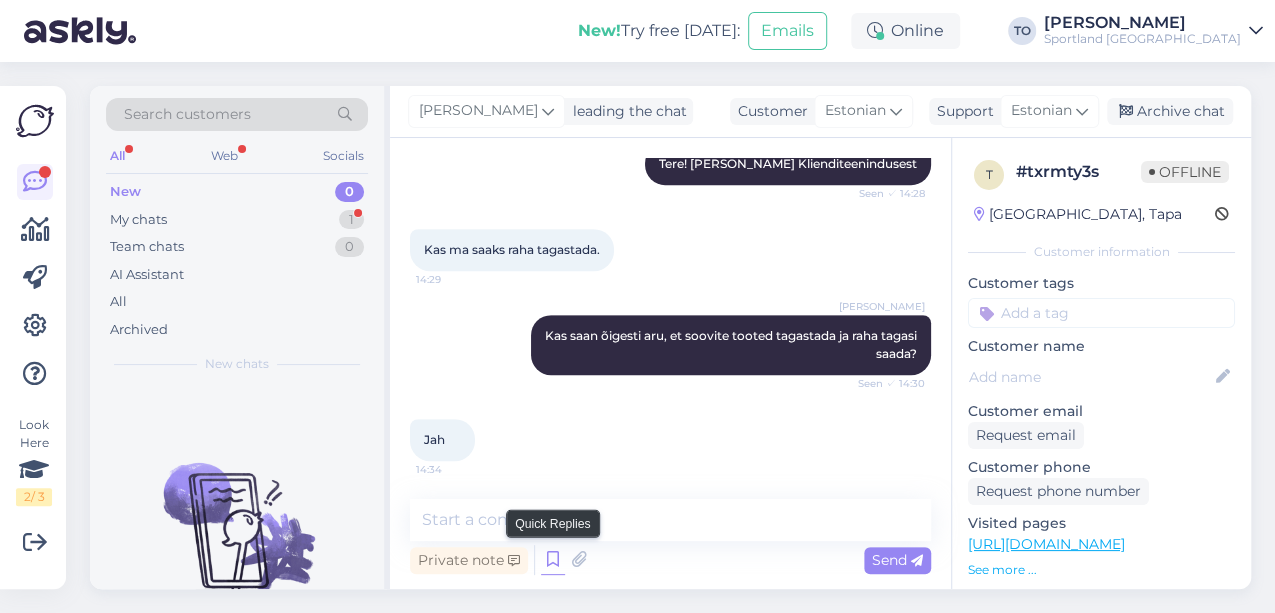 click at bounding box center (553, 560) 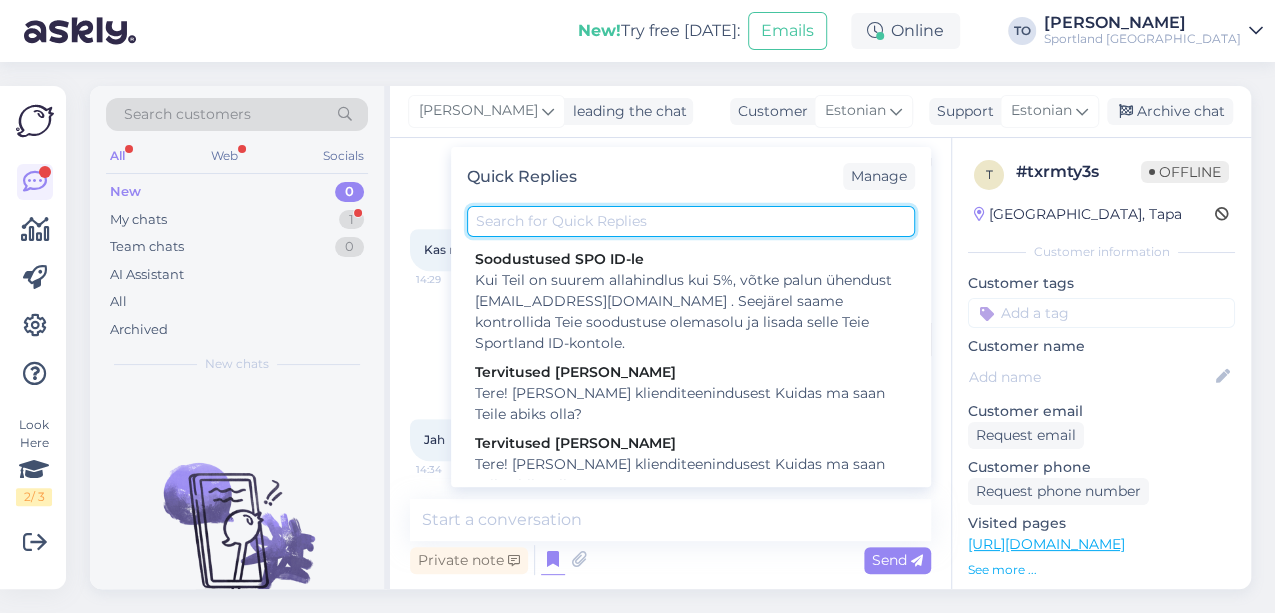 click at bounding box center [691, 221] 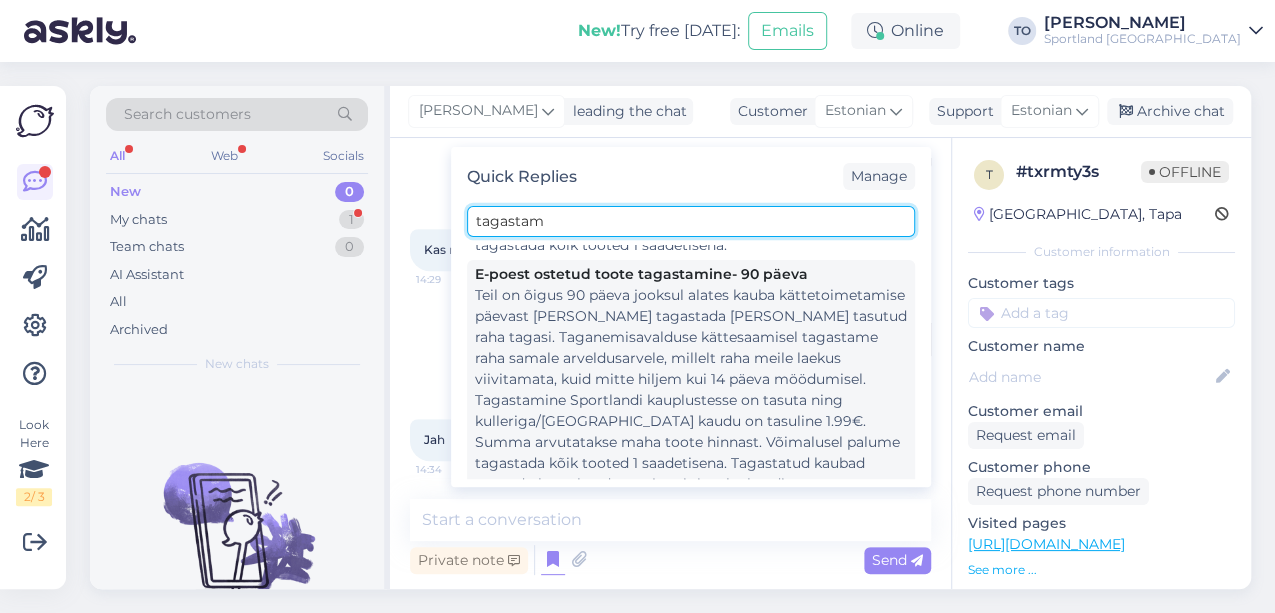 scroll, scrollTop: 733, scrollLeft: 0, axis: vertical 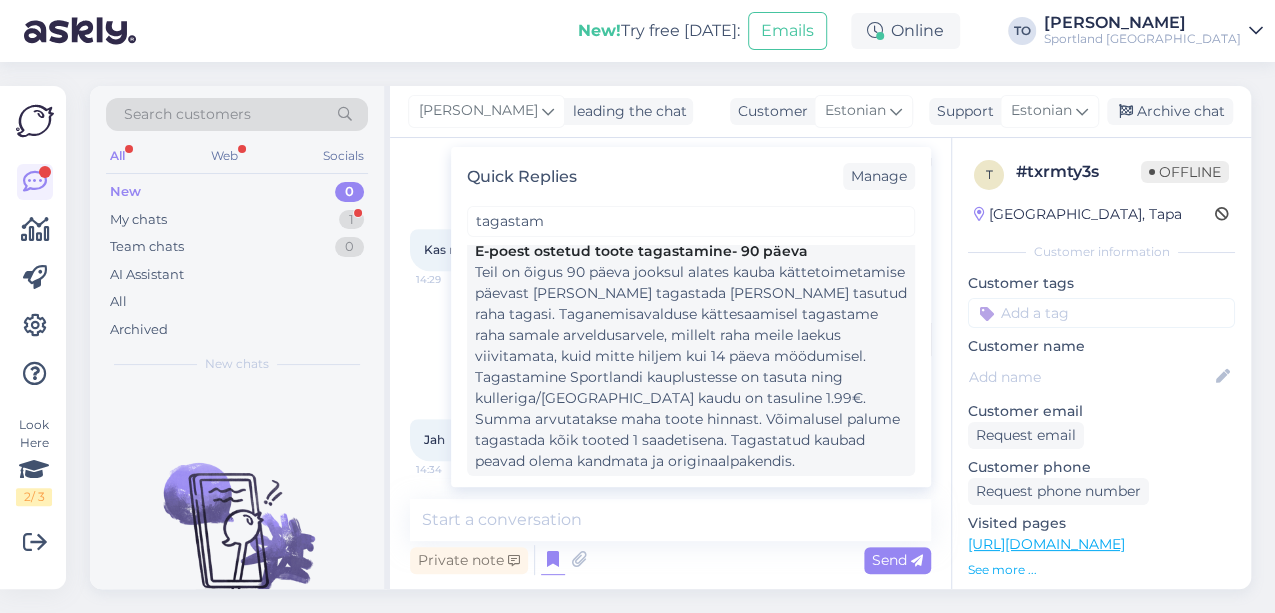 click on "Teil on õigus 90 päeva jooksul alates kauba kättetoimetamise päevast [PERSON_NAME] tagastada [PERSON_NAME] tasutud raha tagasi. Taganemisavalduse kättesaamisel tagastame raha samale arveldusarvele, millelt raha meile laekus viivitamata, kuid mitte hiljem kui 14 päeva möödumisel.
Tagastamine Sportlandi kauplustesse on tasuta ning kulleriga/[GEOGRAPHIC_DATA] kaudu on tasuline 1.99€. Summa arvutatakse maha toote hinnast. Võimalusel palume tagastada kõik tooted 1 saadetisena.
Tagastatud kaubad peavad olema kandmata ja originaalpakendis." at bounding box center [691, 367] 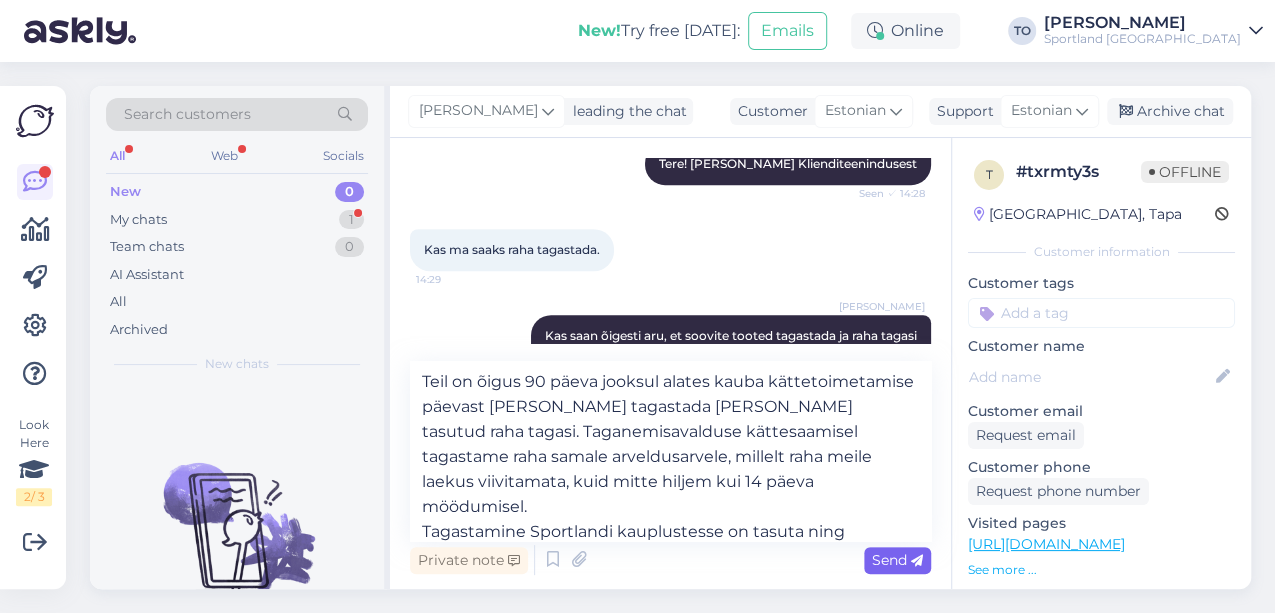 click on "Send" at bounding box center (897, 560) 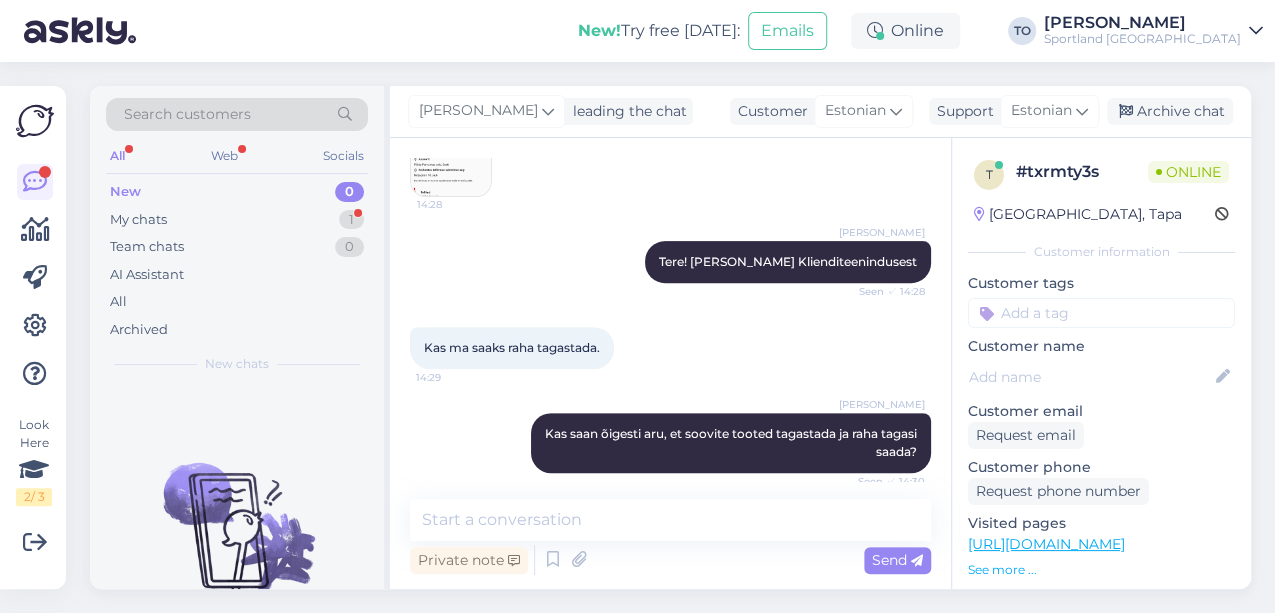 scroll, scrollTop: 28, scrollLeft: 0, axis: vertical 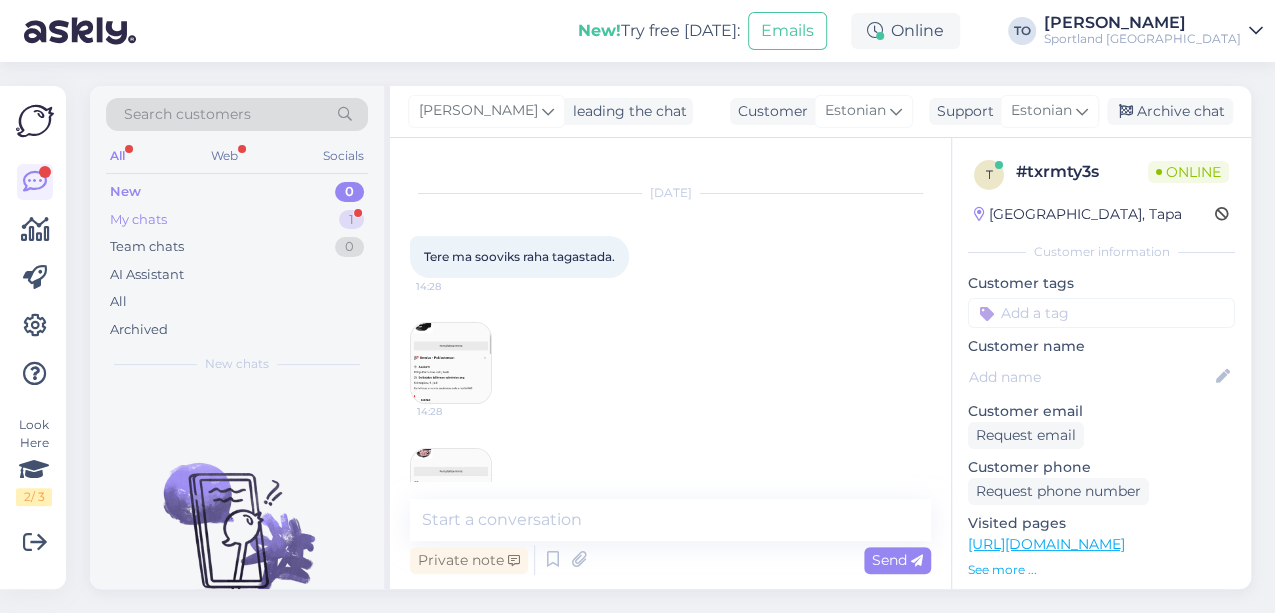 click on "My chats 1" at bounding box center [237, 220] 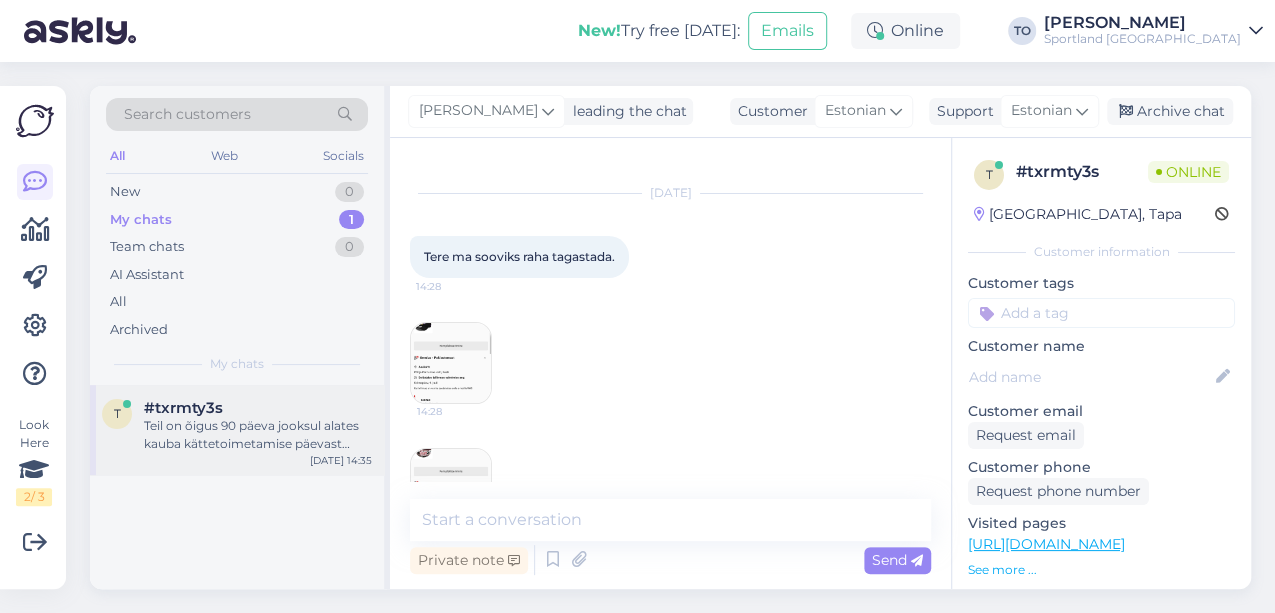 click on "#txrmty3s" at bounding box center (258, 408) 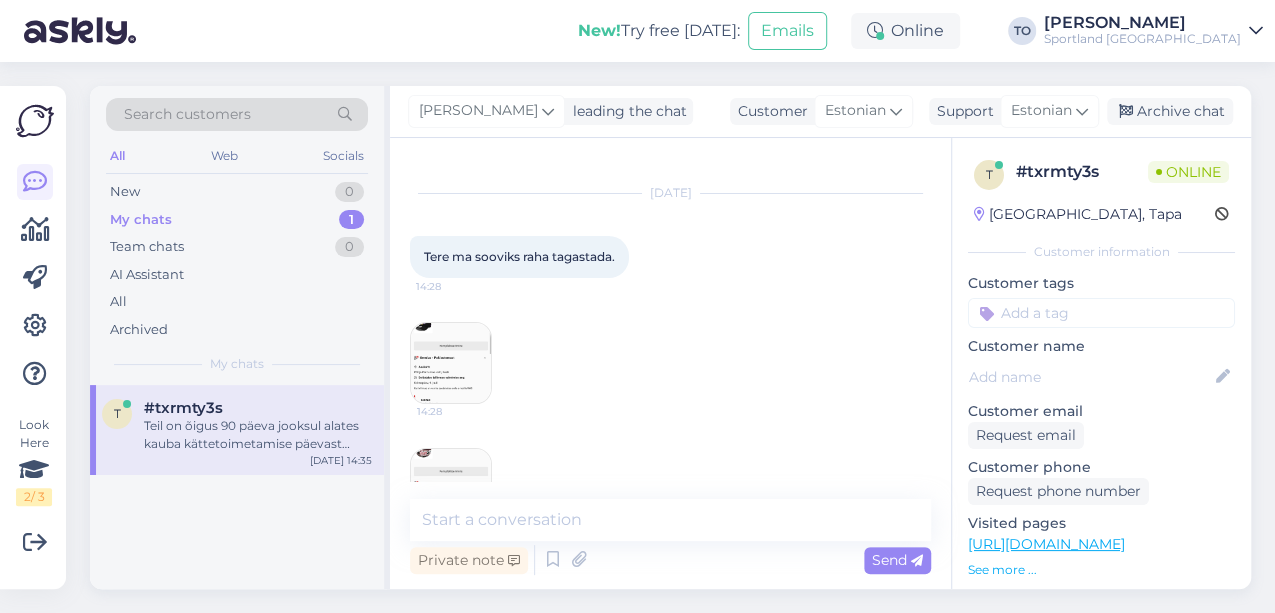 scroll, scrollTop: 761, scrollLeft: 0, axis: vertical 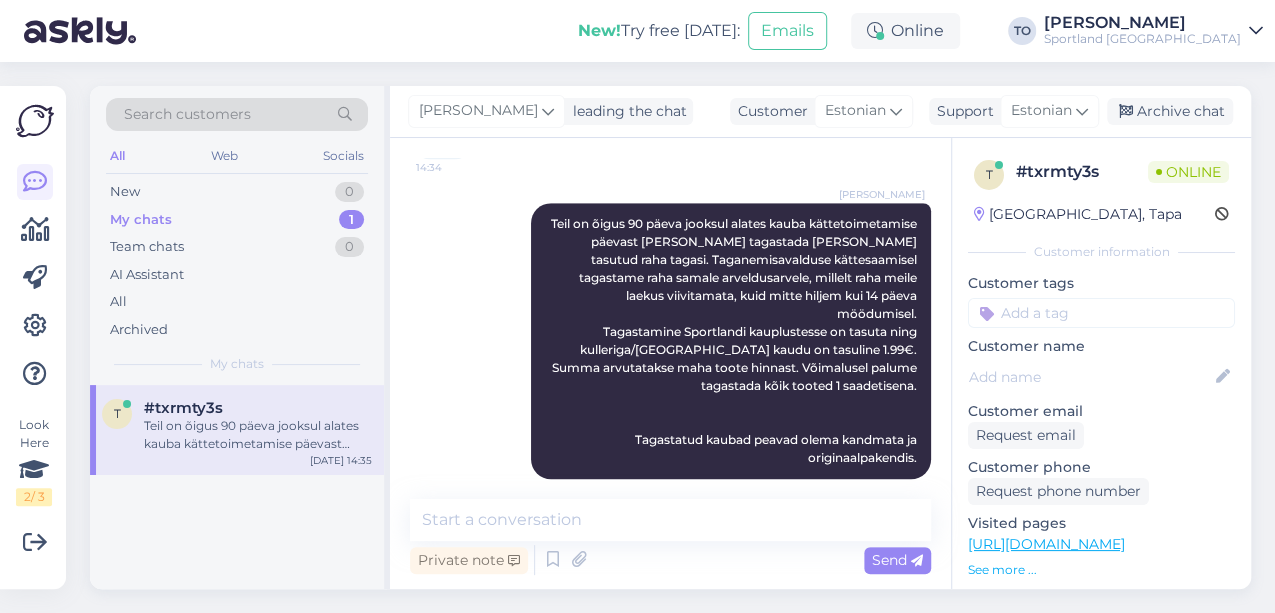 click at bounding box center (1101, 313) 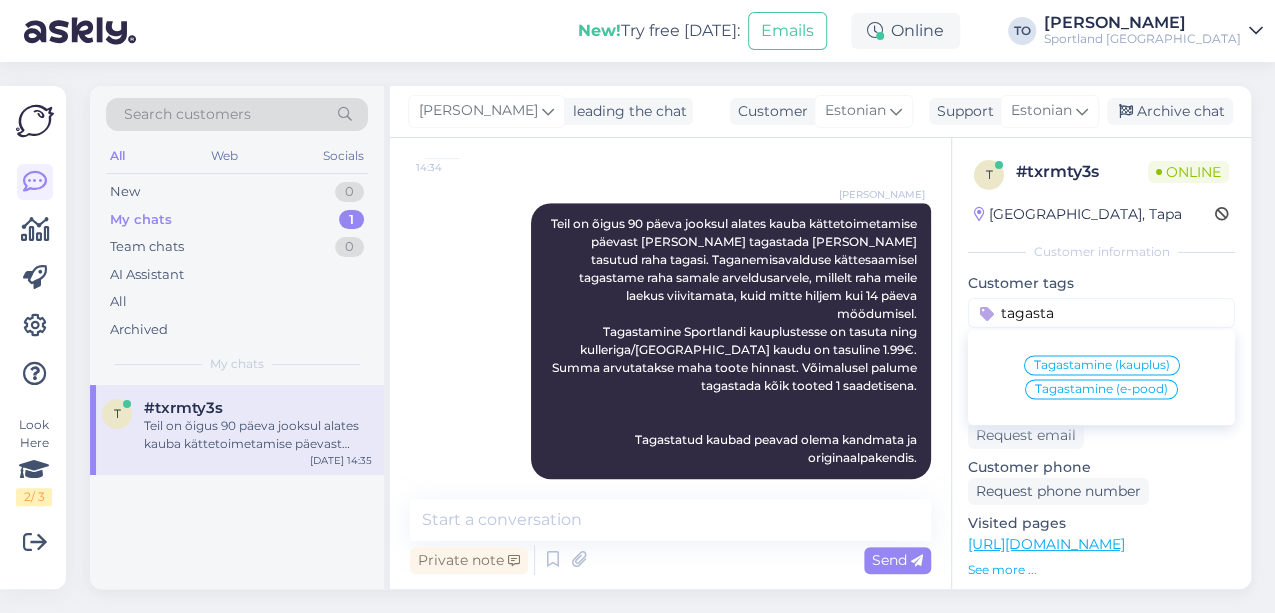 click on "Tagastamine (e-pood)" at bounding box center [1101, 389] 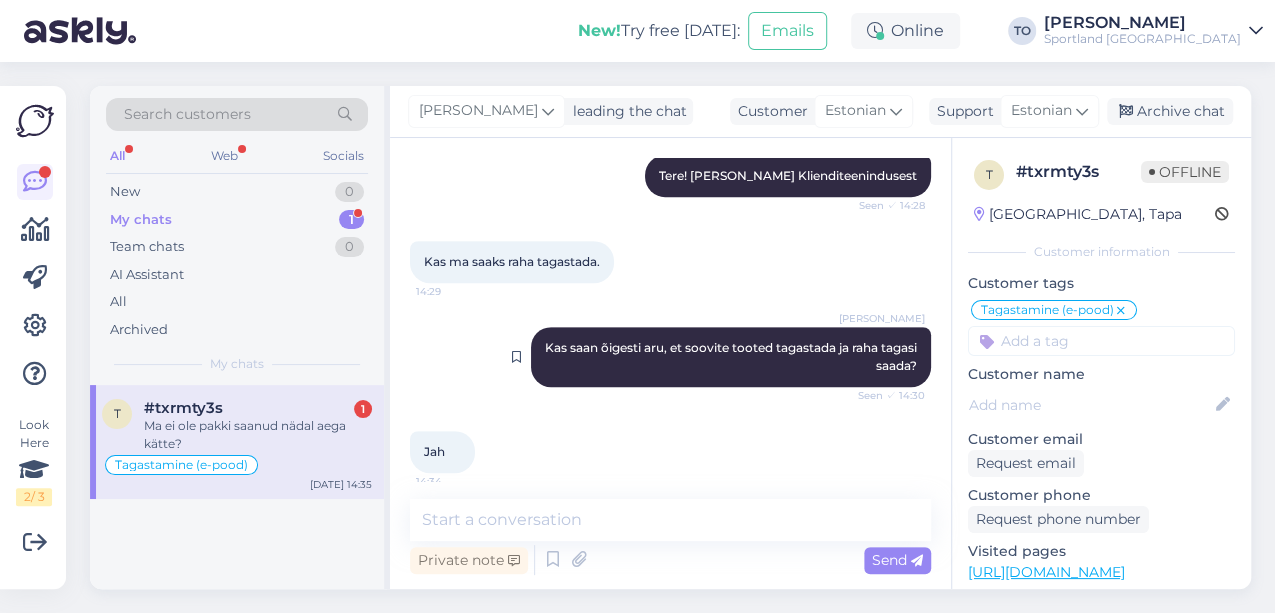 scroll, scrollTop: 47, scrollLeft: 0, axis: vertical 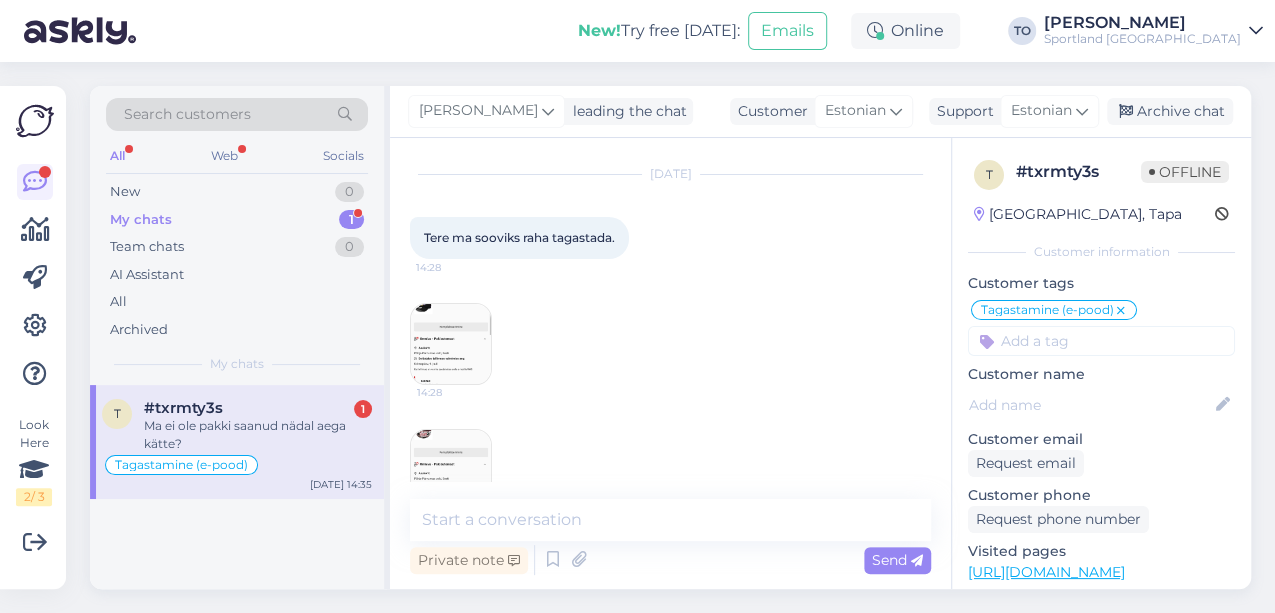 click on "14:28" at bounding box center (451, 344) 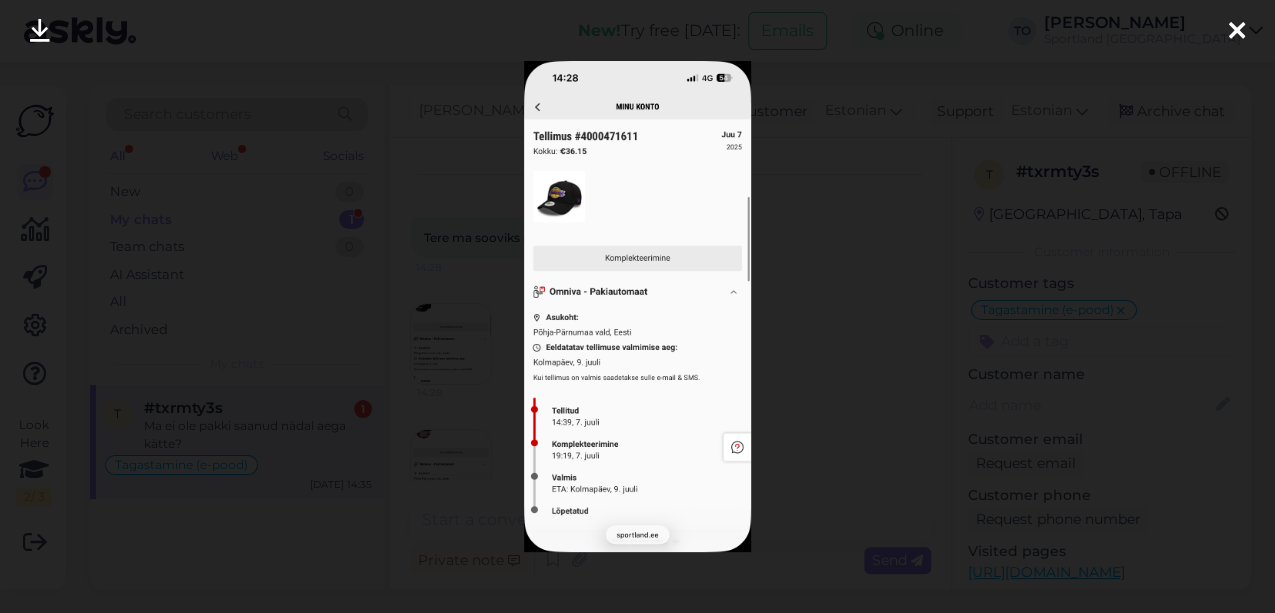 click at bounding box center [1237, 32] 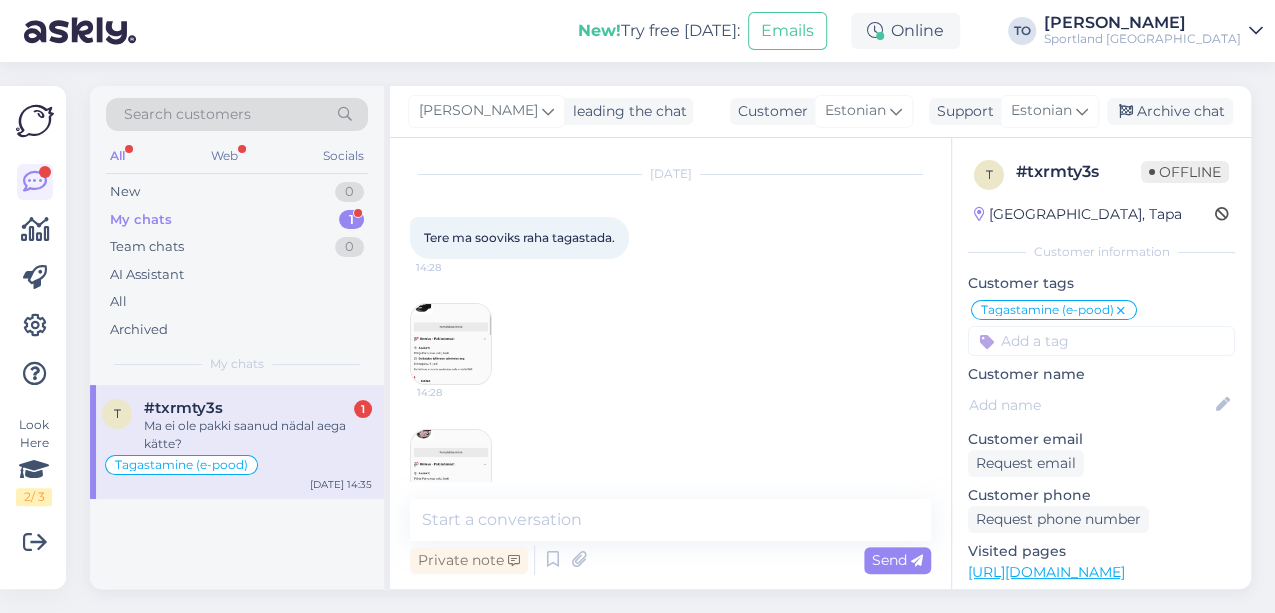 click at bounding box center [451, 470] 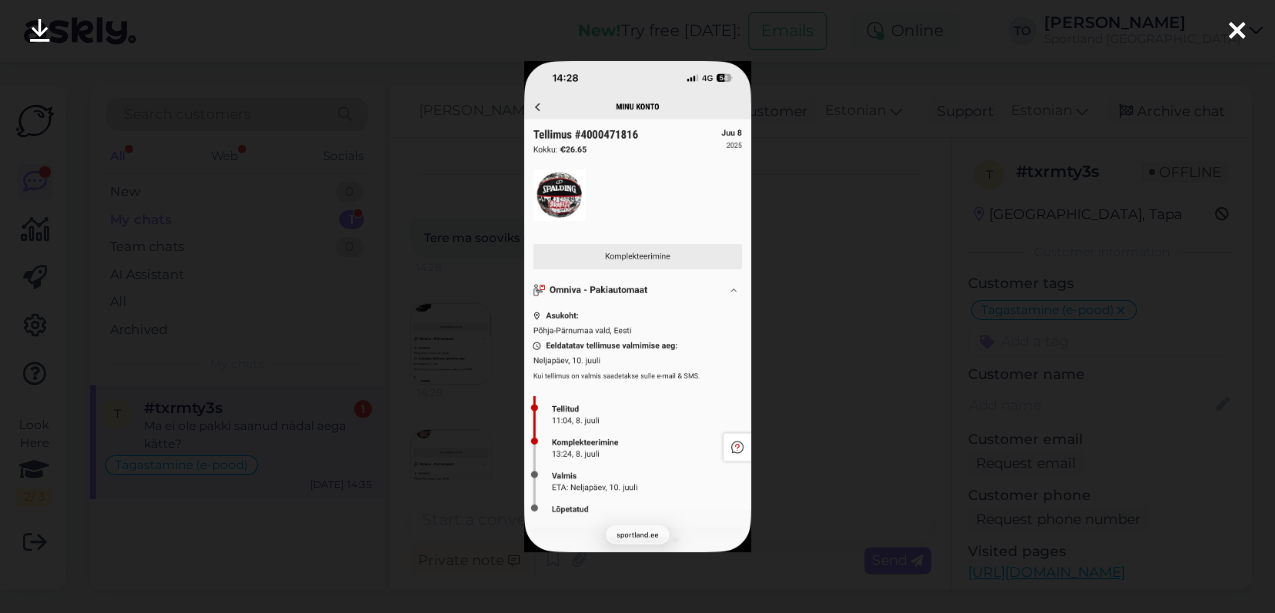 click at bounding box center [1237, 32] 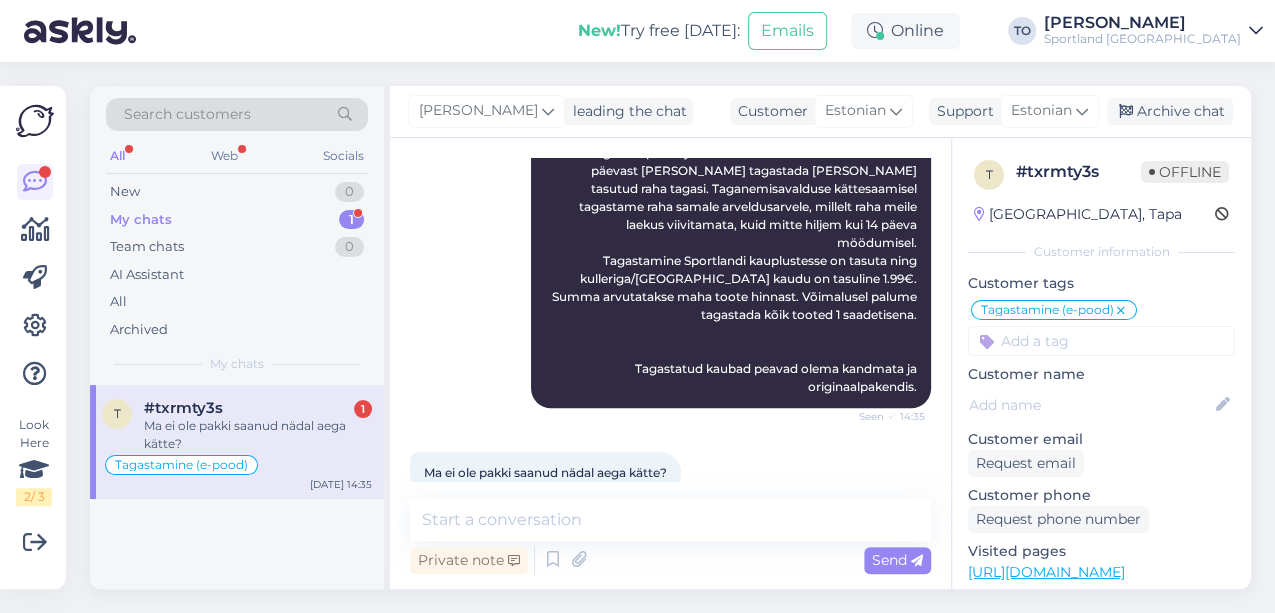 scroll, scrollTop: 847, scrollLeft: 0, axis: vertical 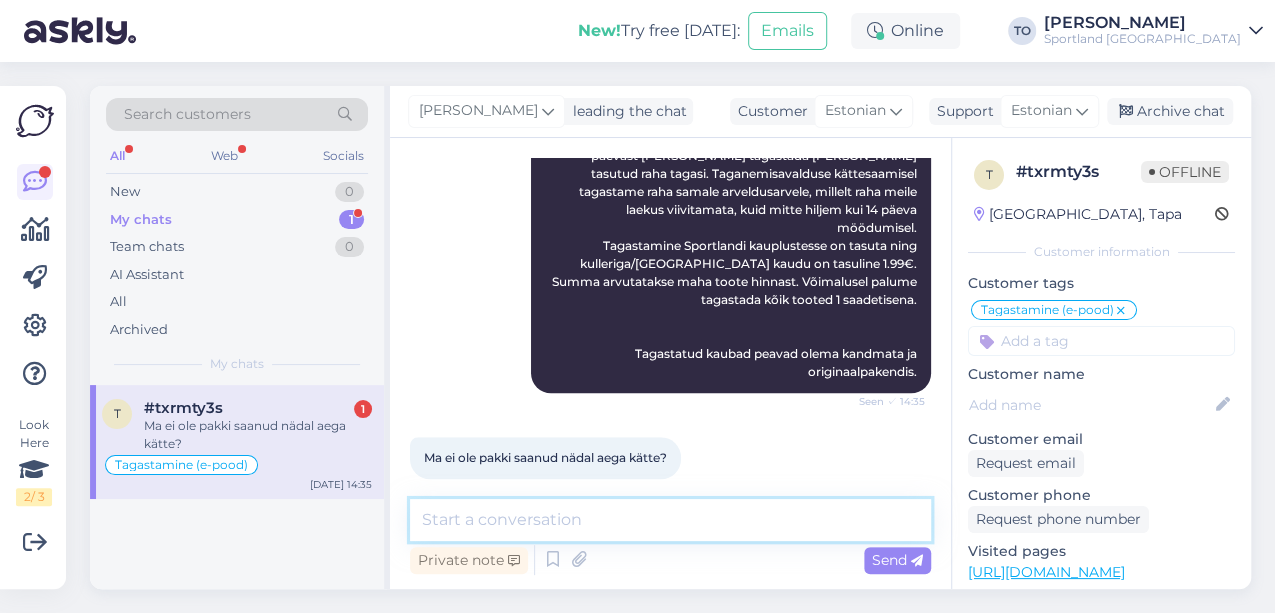 click at bounding box center (670, 520) 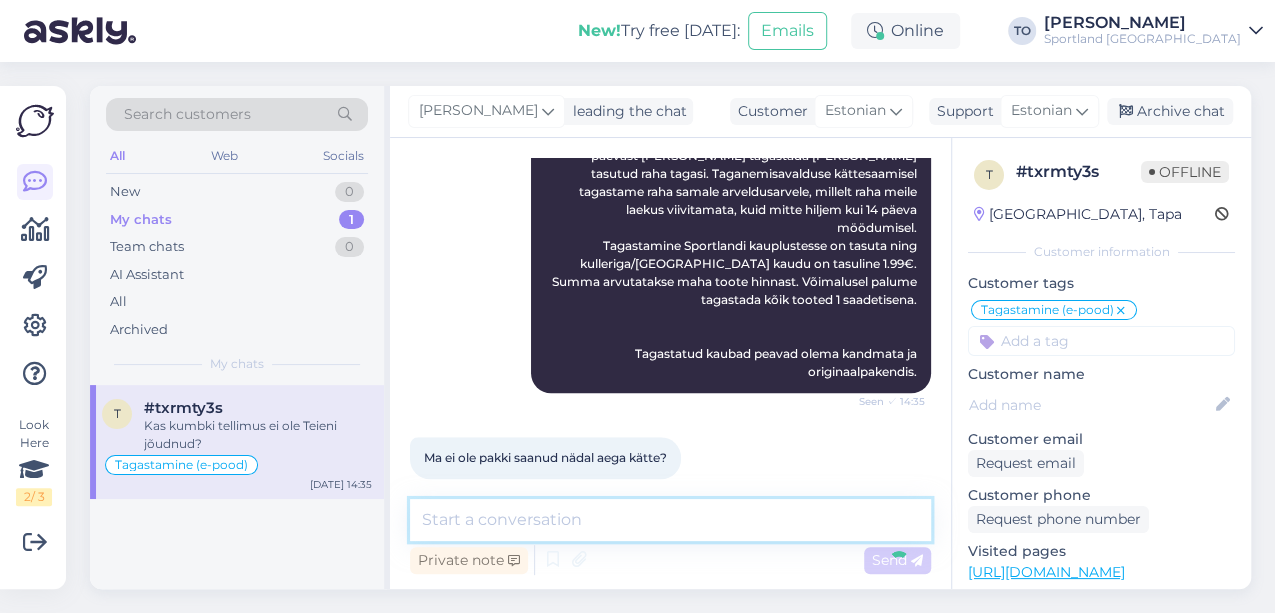 scroll, scrollTop: 933, scrollLeft: 0, axis: vertical 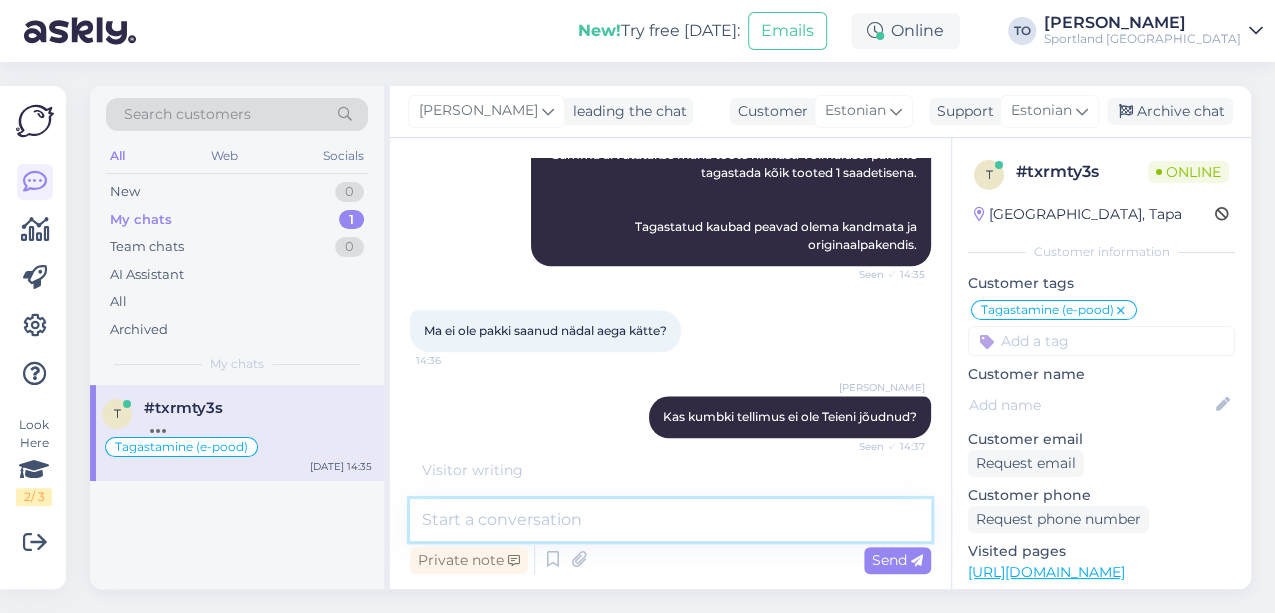 click at bounding box center (670, 520) 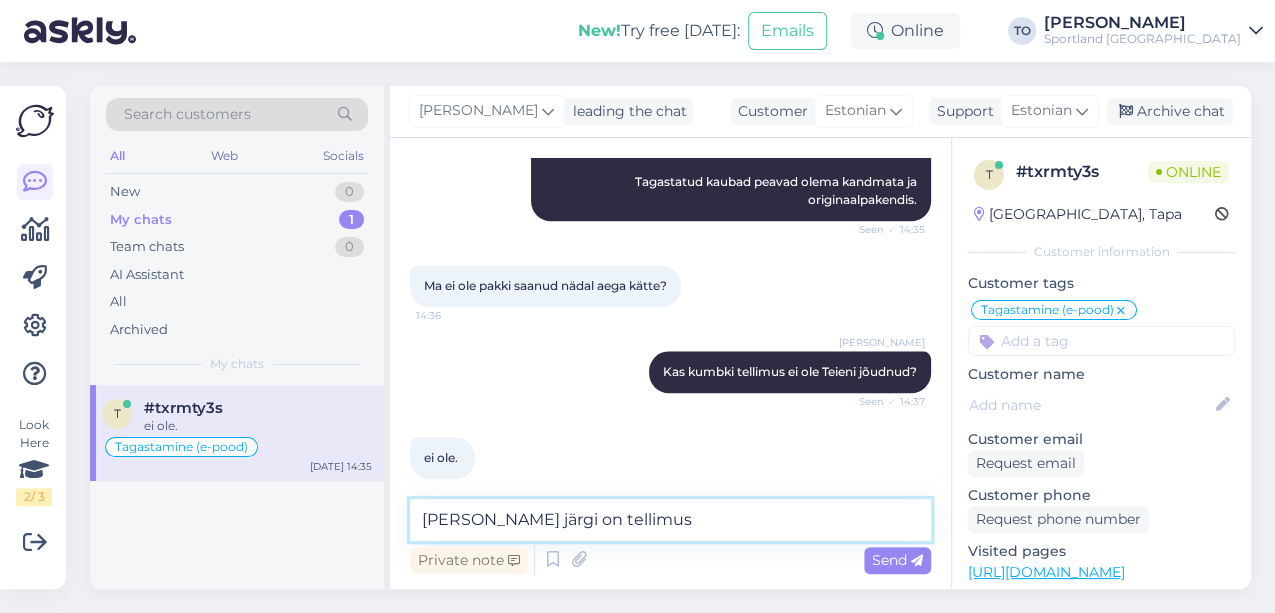 paste on "4000471611" 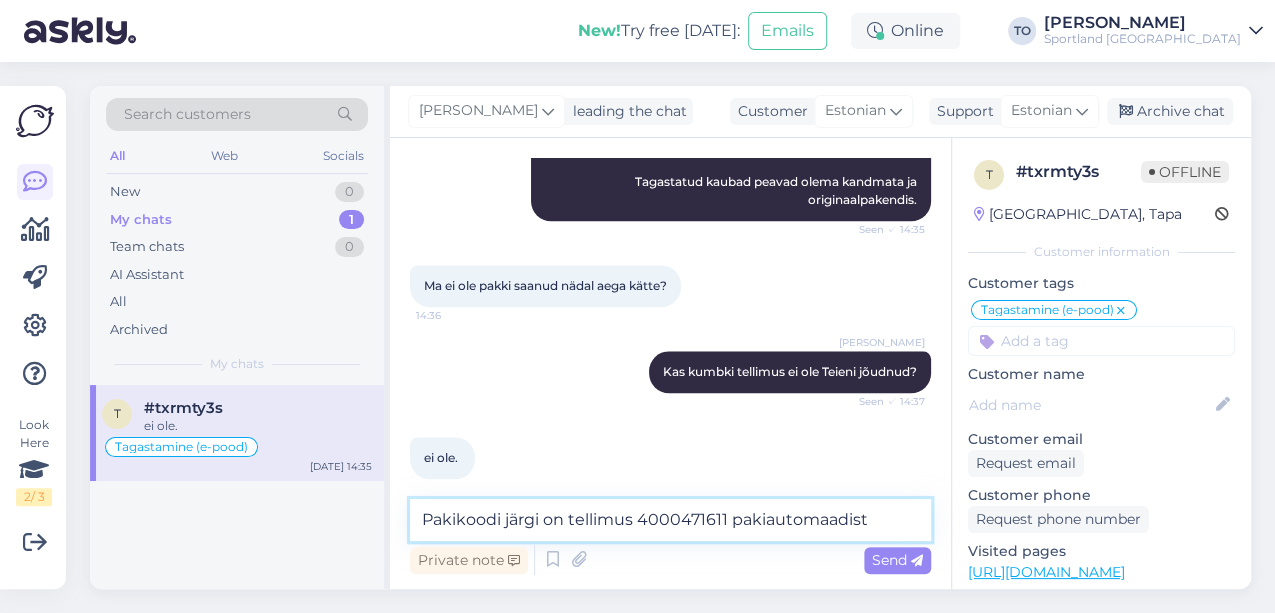 drag, startPoint x: 880, startPoint y: 522, endPoint x: 420, endPoint y: 512, distance: 460.10867 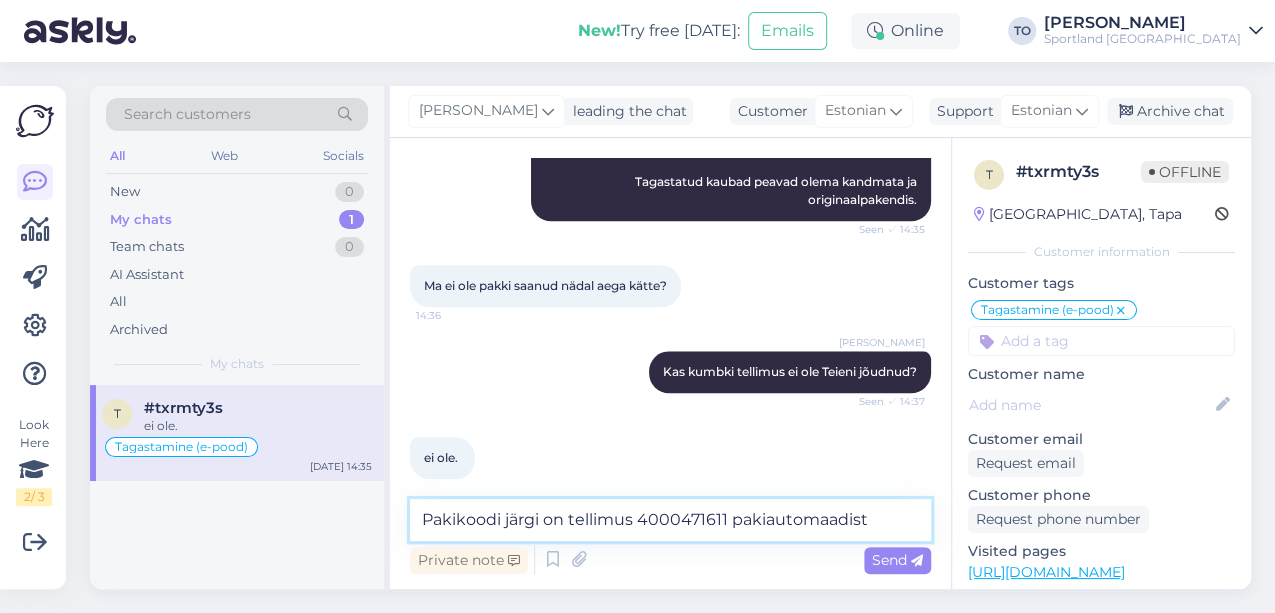 click on "Pakikoodi järgi on tellimus 4000471611 pakiautomaadist" at bounding box center (670, 520) 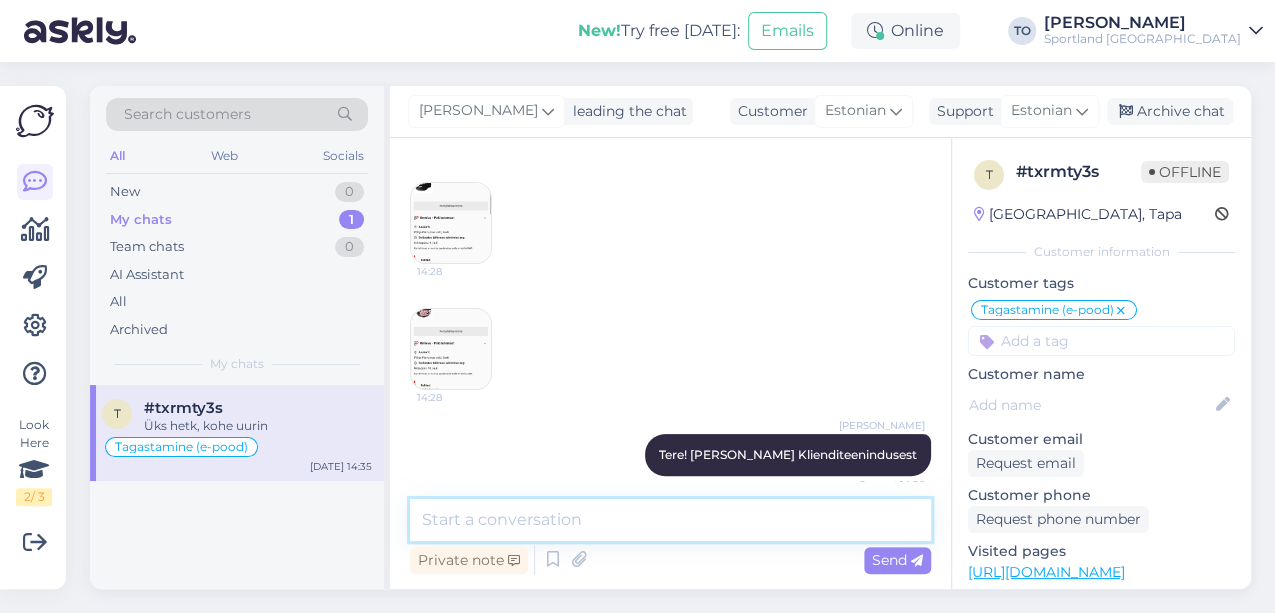 scroll, scrollTop: 266, scrollLeft: 0, axis: vertical 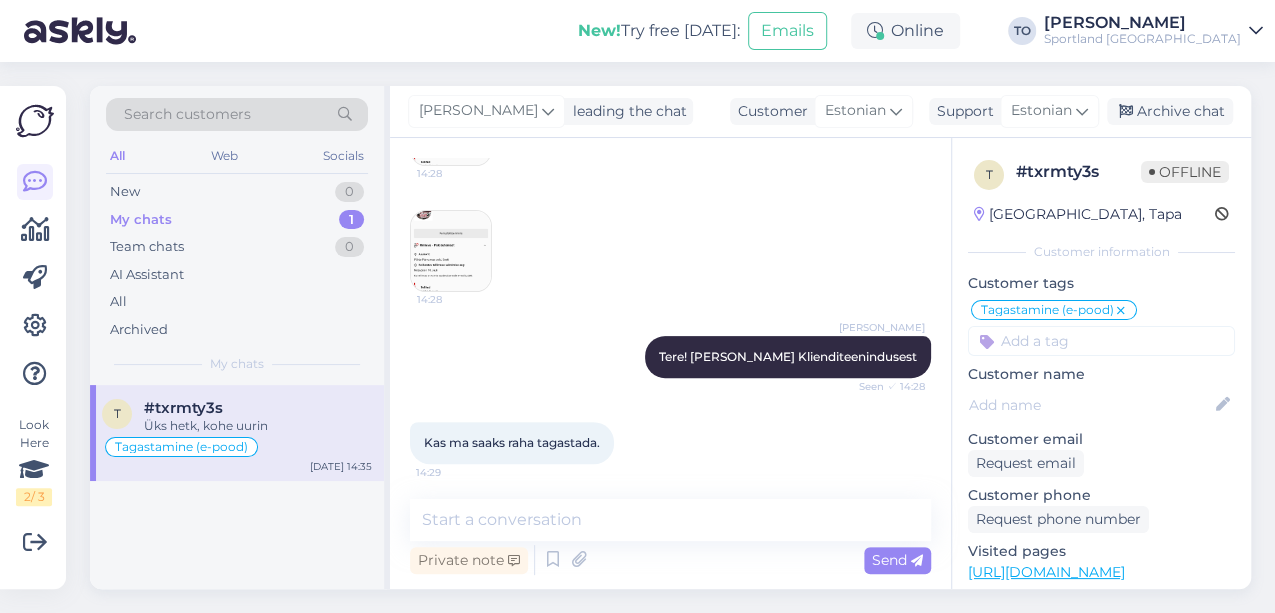 click at bounding box center (451, 251) 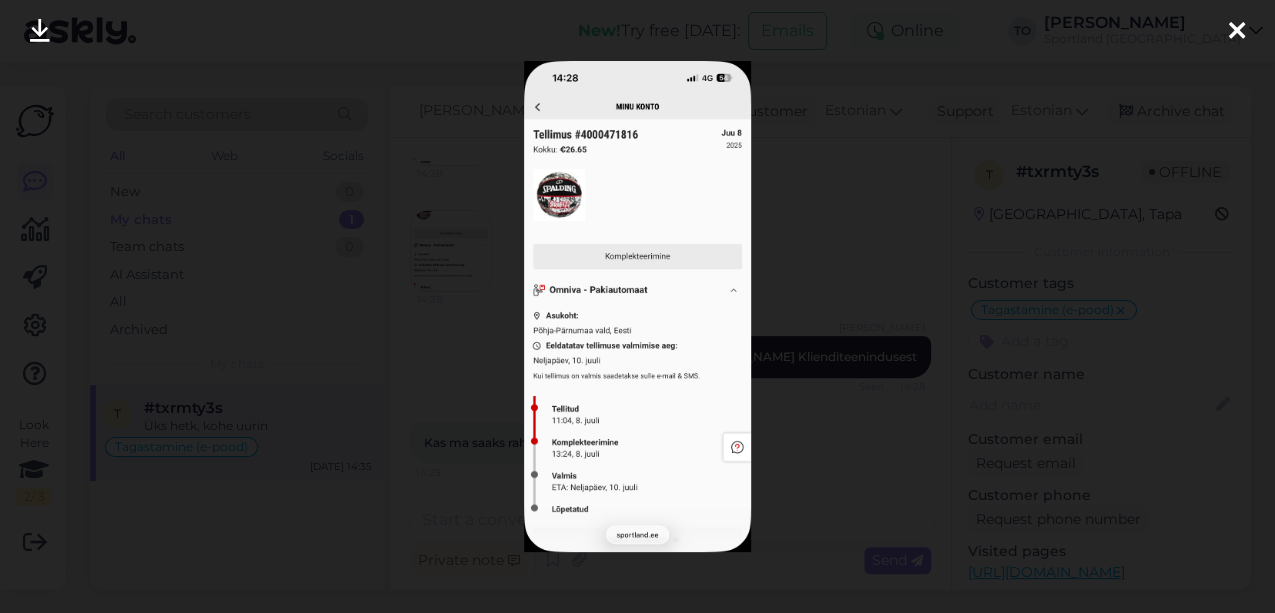 click at bounding box center (1237, 32) 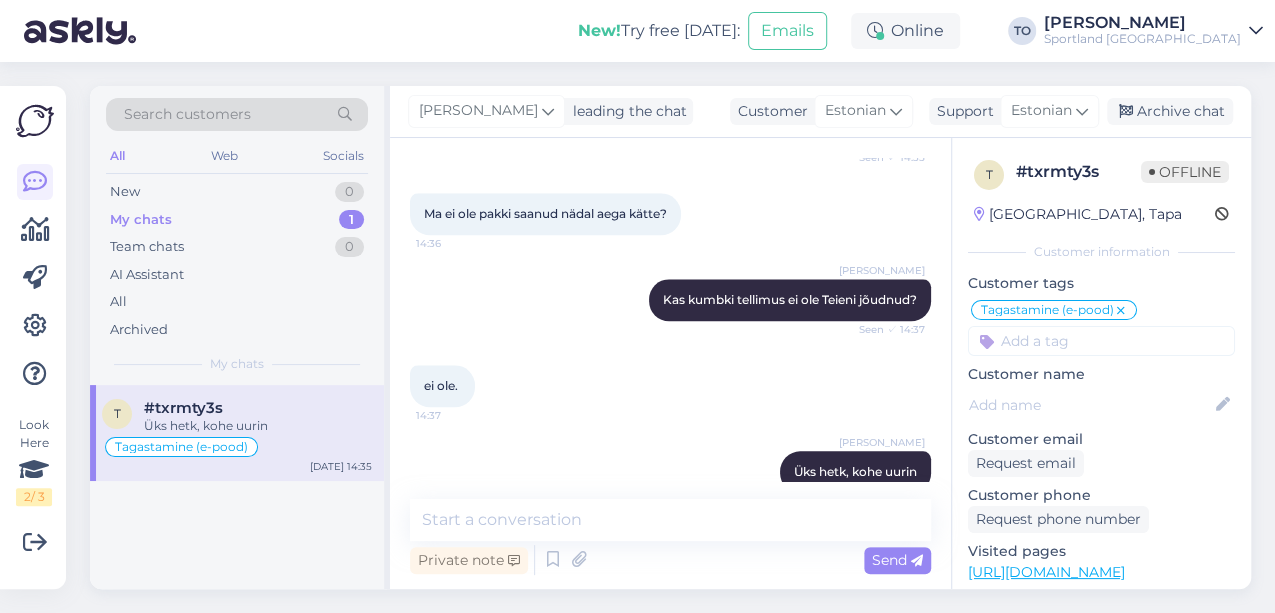 scroll, scrollTop: 1105, scrollLeft: 0, axis: vertical 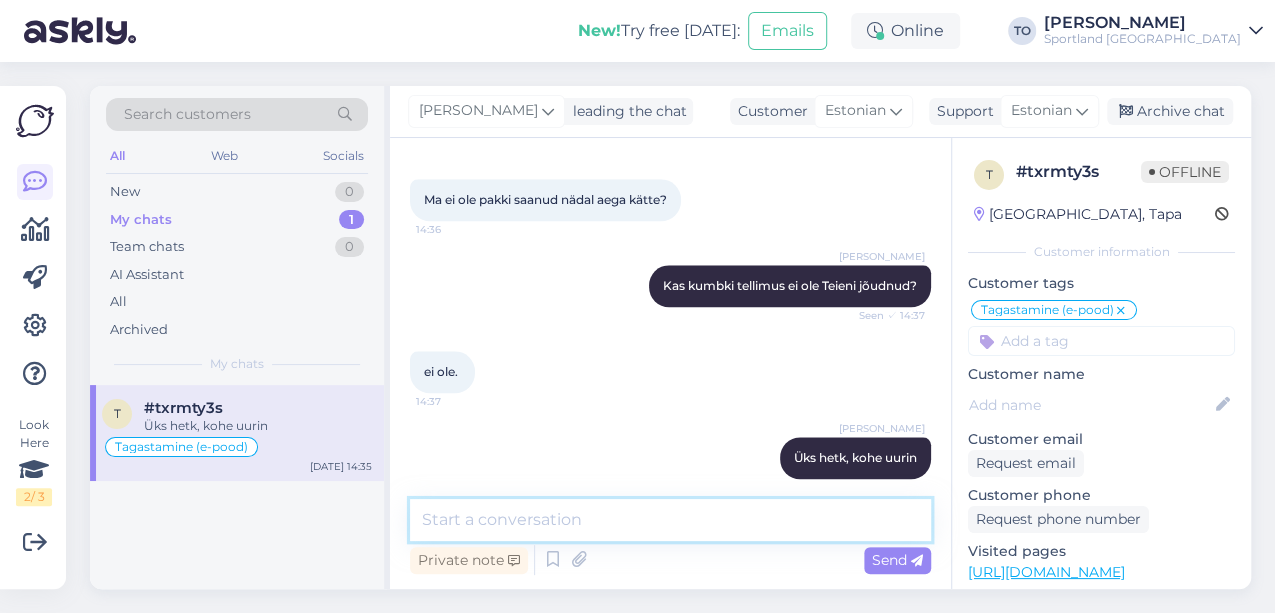 click at bounding box center [670, 520] 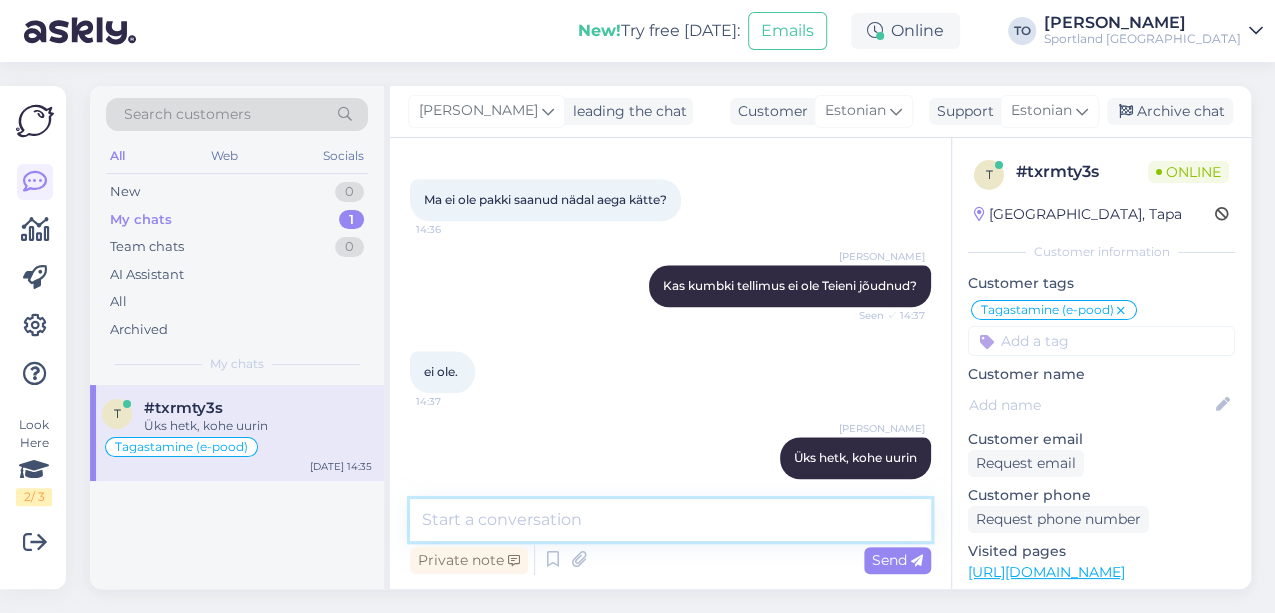 click at bounding box center [670, 520] 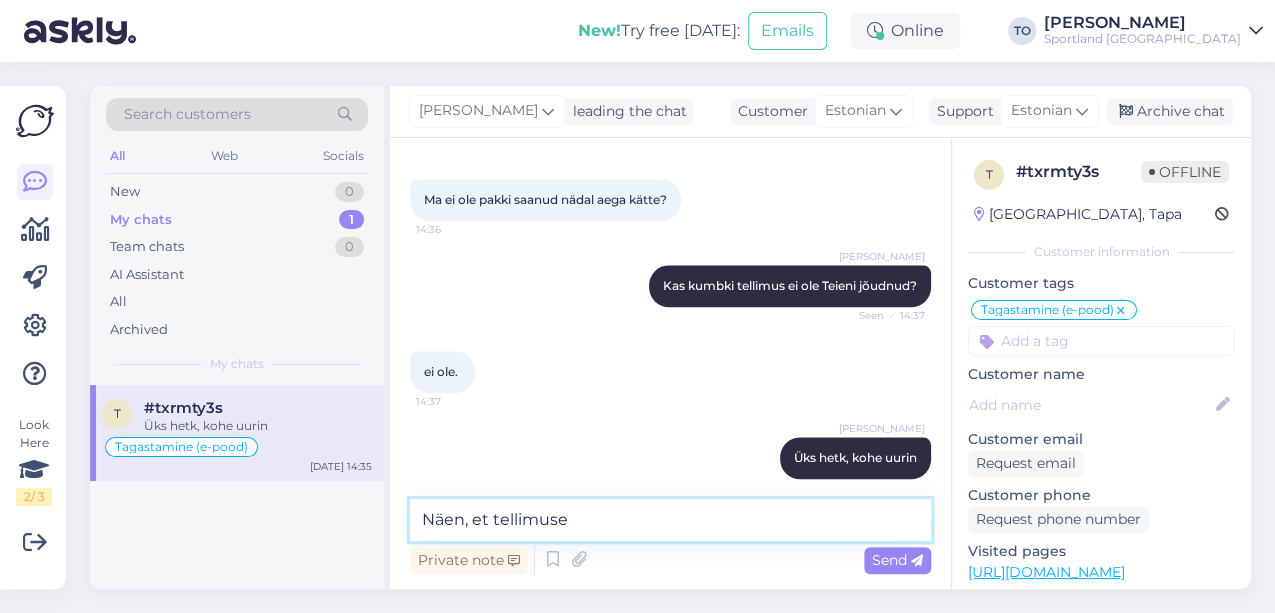 click on "Näen, et tellimuse" at bounding box center [670, 520] 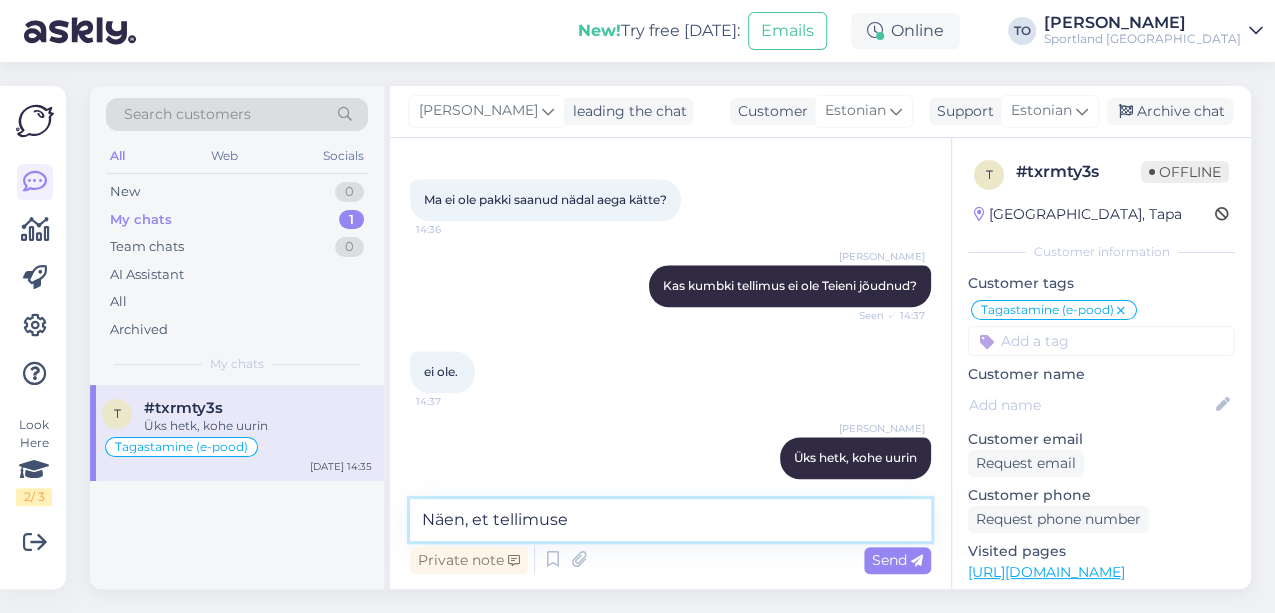 paste on "4000471816" 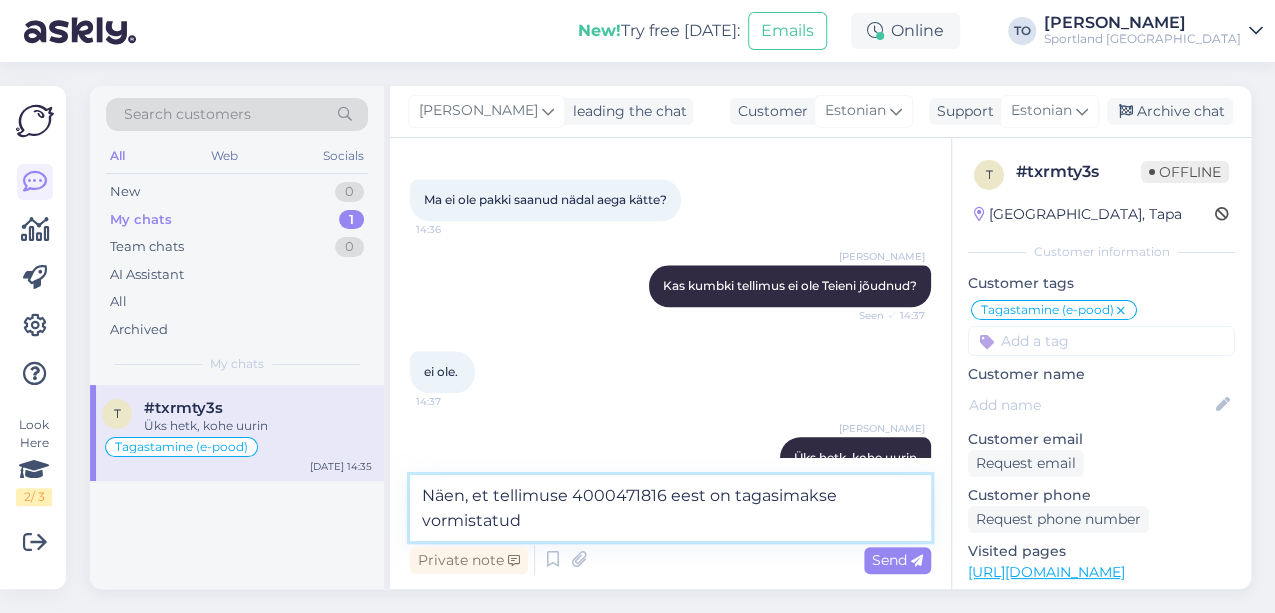 click on "Näen, et tellimuse 4000471816 eest on tagasimakse vormistatud" at bounding box center (670, 508) 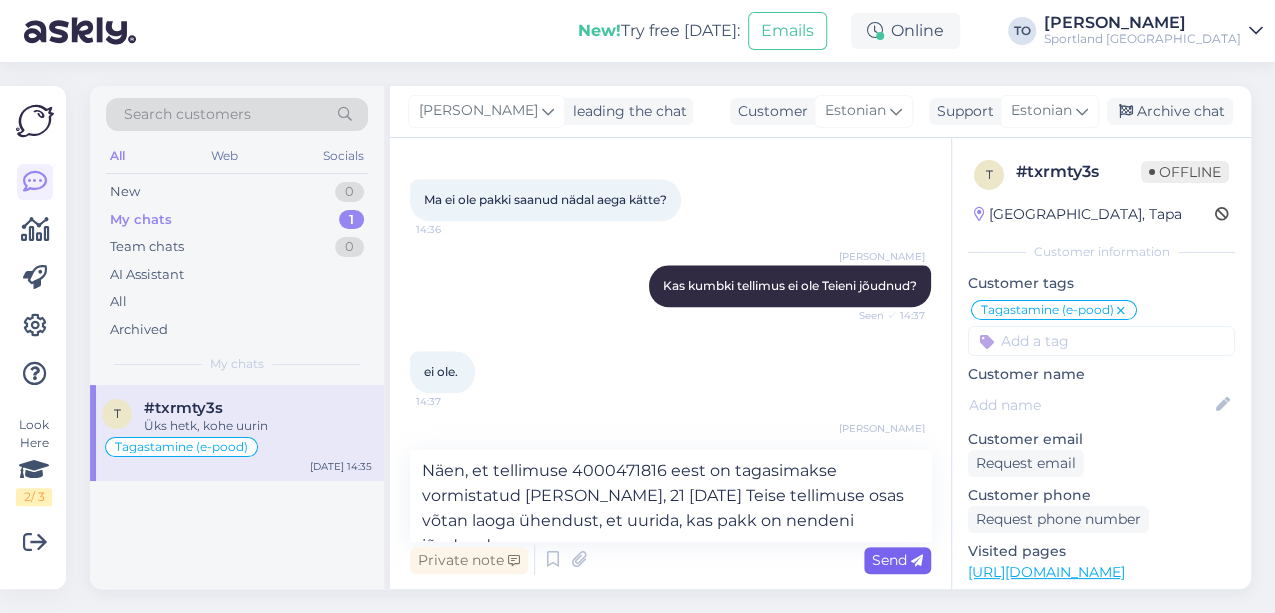 click on "Send" at bounding box center [897, 560] 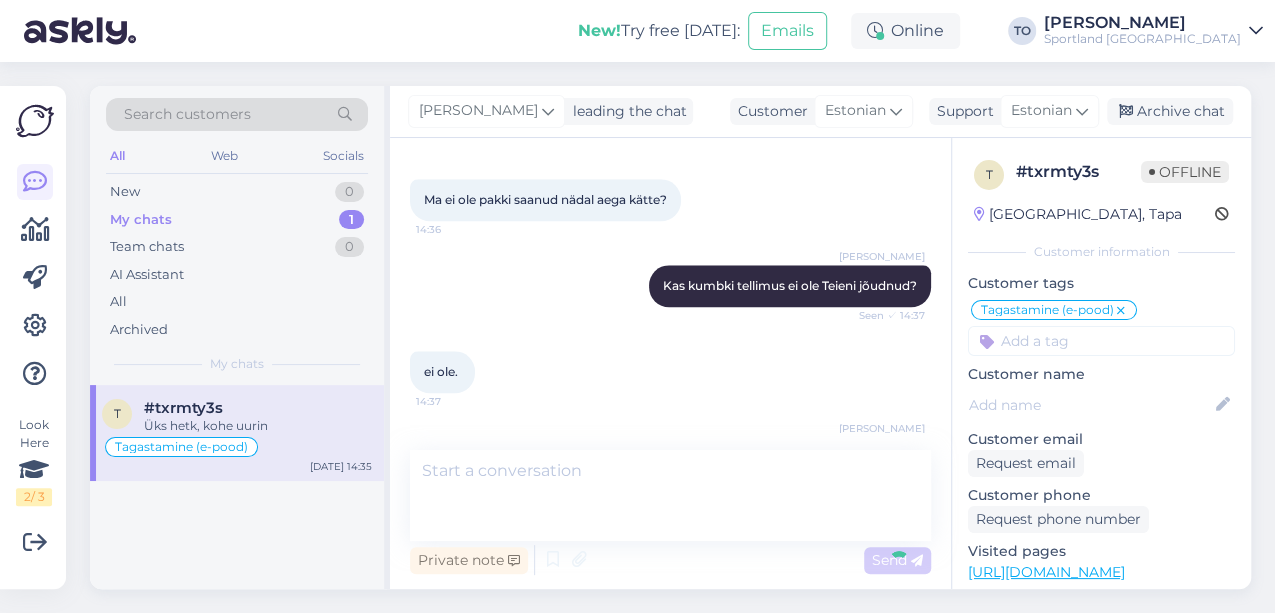 scroll, scrollTop: 1227, scrollLeft: 0, axis: vertical 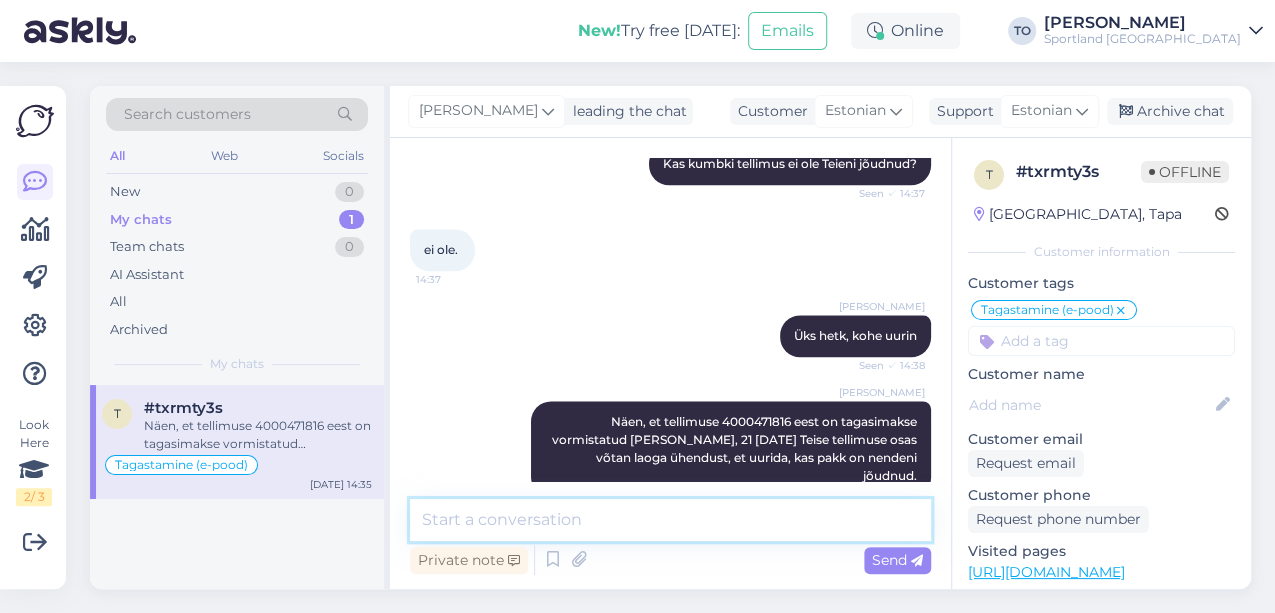 click at bounding box center [670, 520] 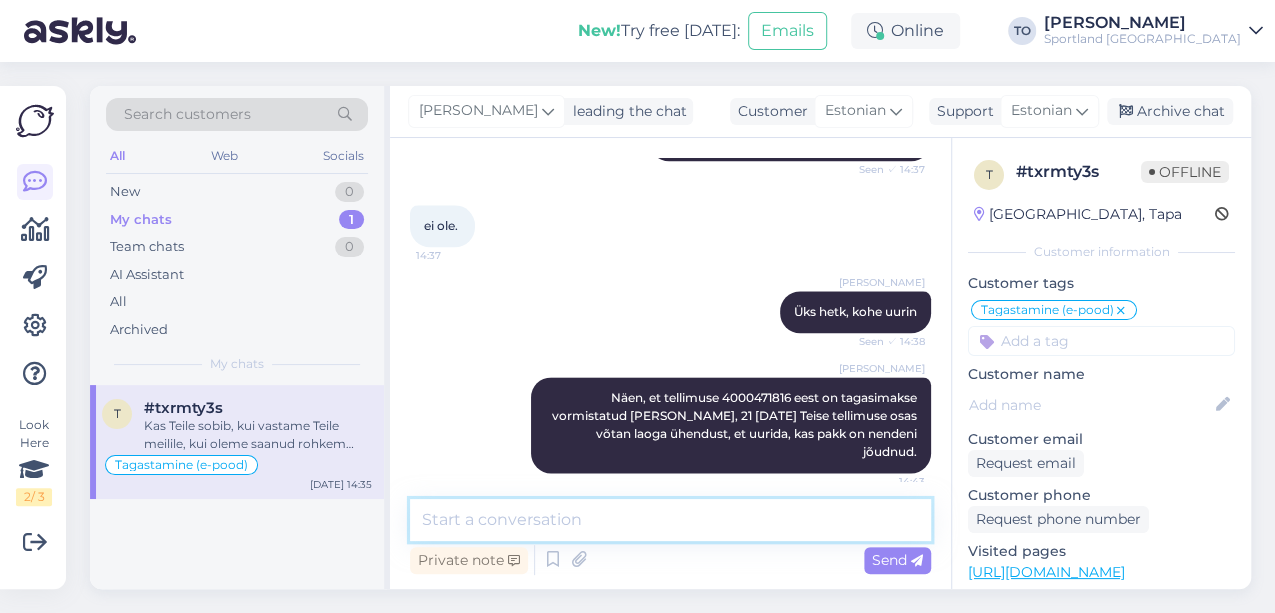 scroll, scrollTop: 1331, scrollLeft: 0, axis: vertical 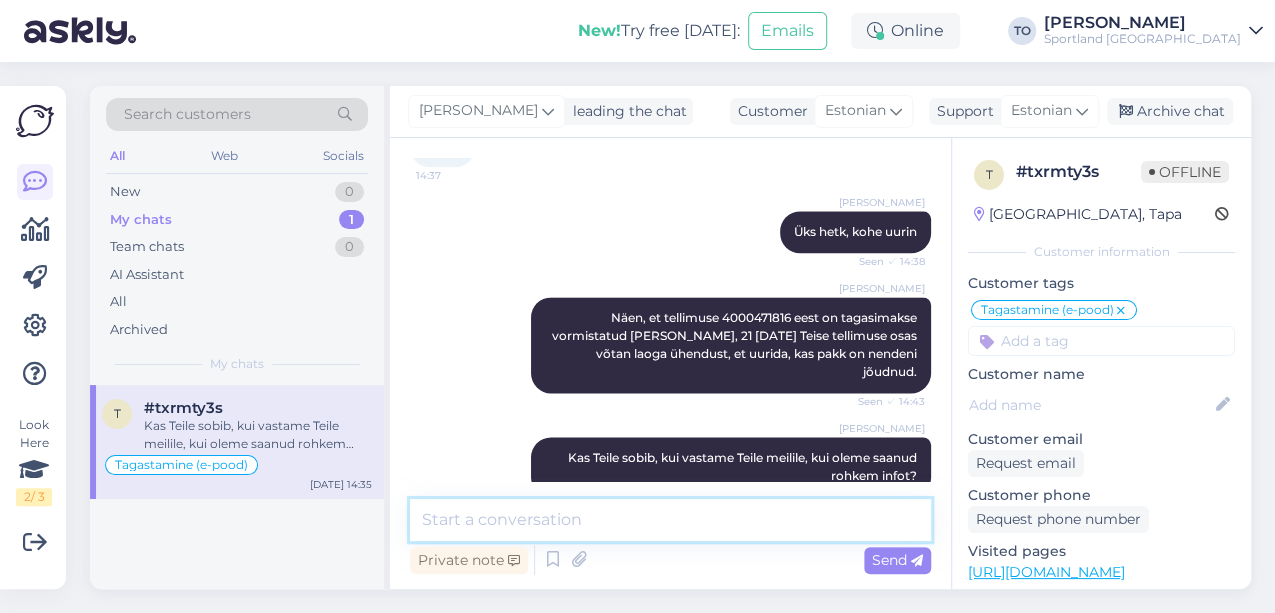 click at bounding box center (670, 520) 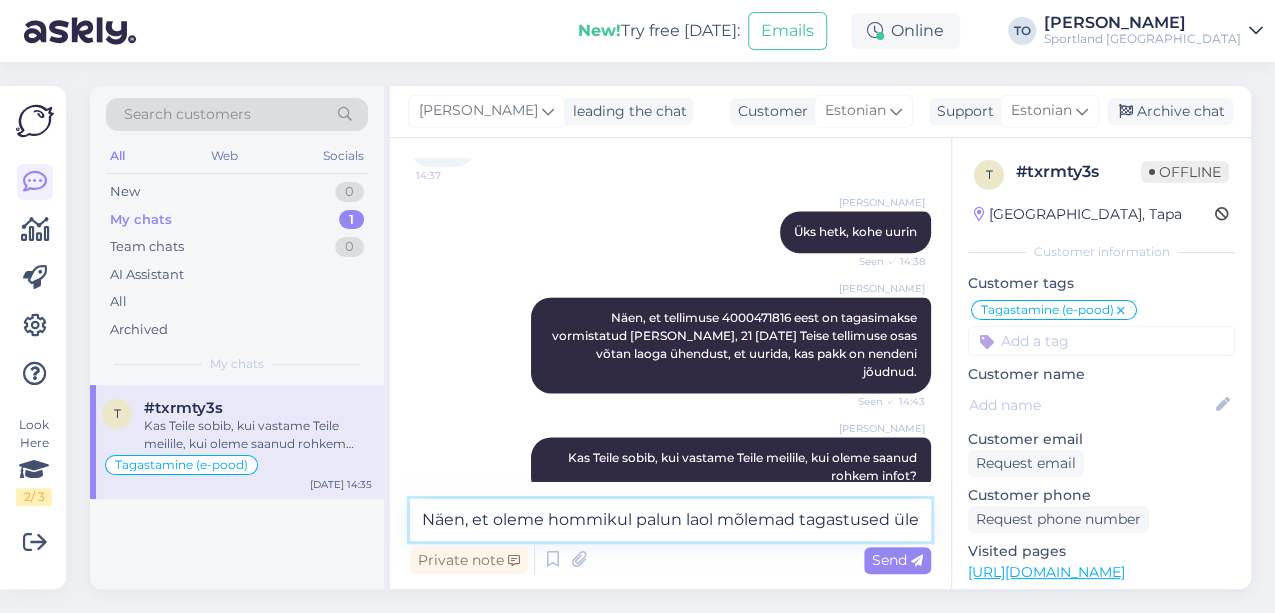 scroll, scrollTop: 1355, scrollLeft: 0, axis: vertical 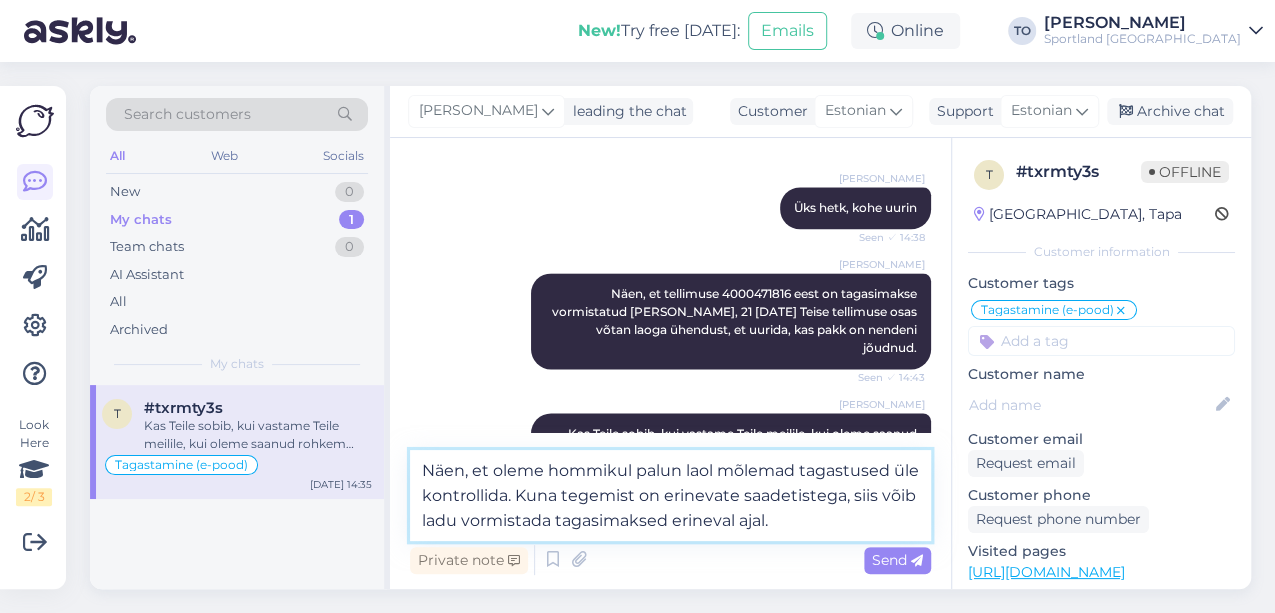 click on "Näen, et oleme hommikul palun laol mõlemad tagastused üle kontrollida. Kuna tegemist on erinevate saadetistega, siis võib ladu vormistada tagasimaksed erineval ajal." at bounding box center [670, 495] 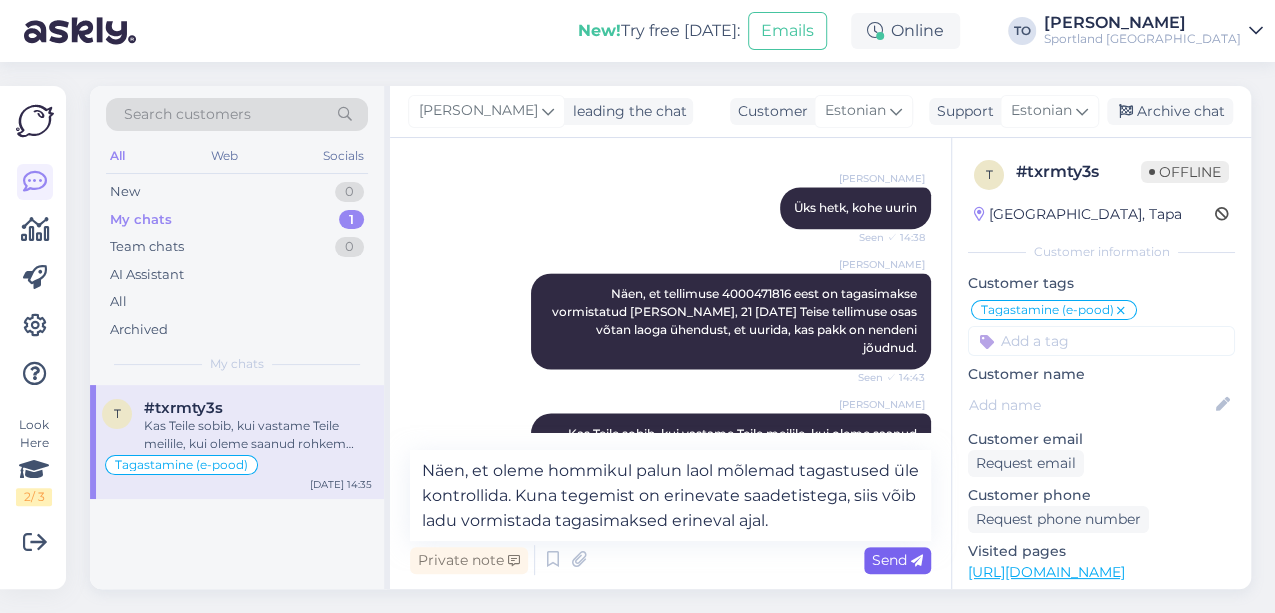 click on "Send" at bounding box center [897, 560] 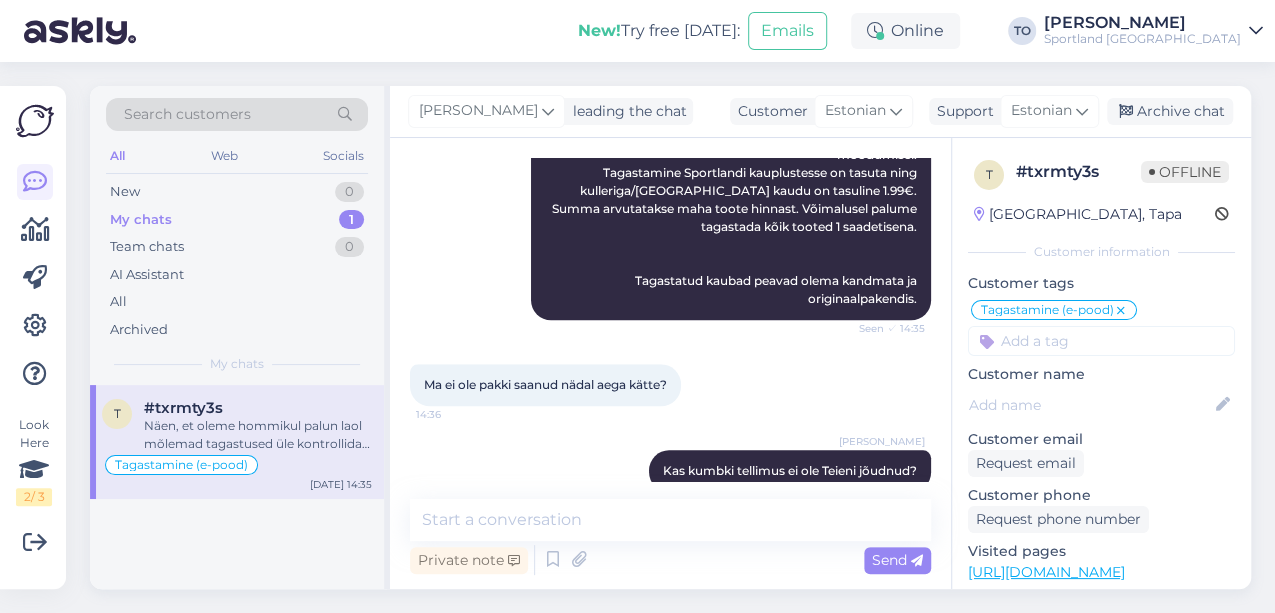 scroll, scrollTop: 1186, scrollLeft: 0, axis: vertical 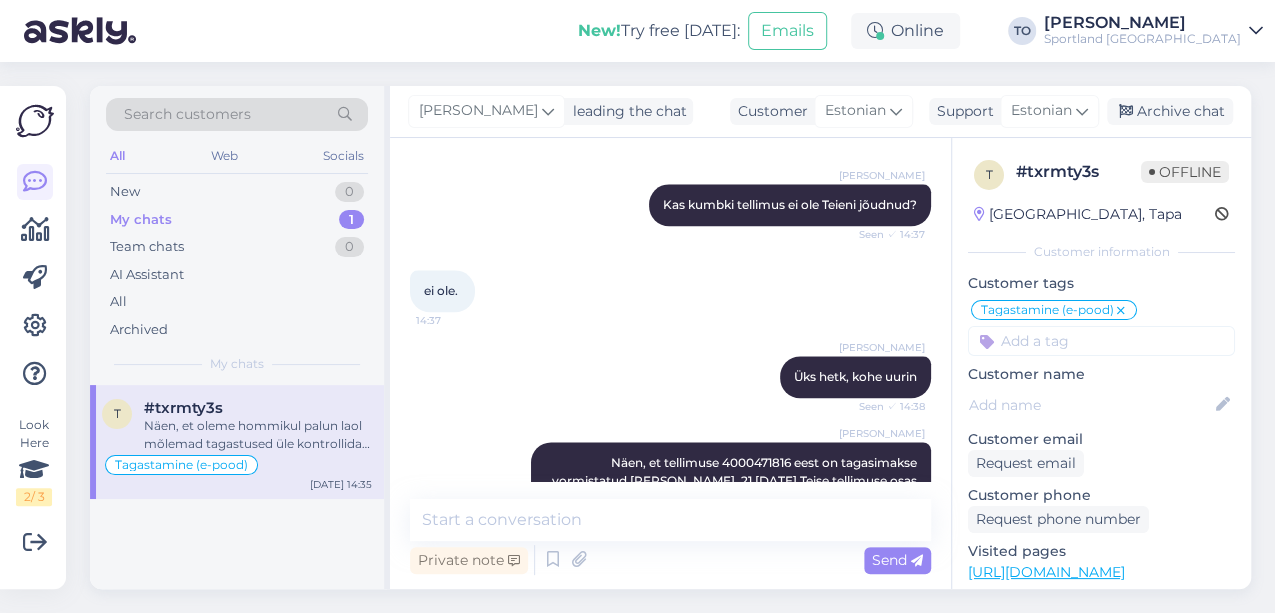 drag, startPoint x: 1189, startPoint y: 113, endPoint x: 1157, endPoint y: 174, distance: 68.88396 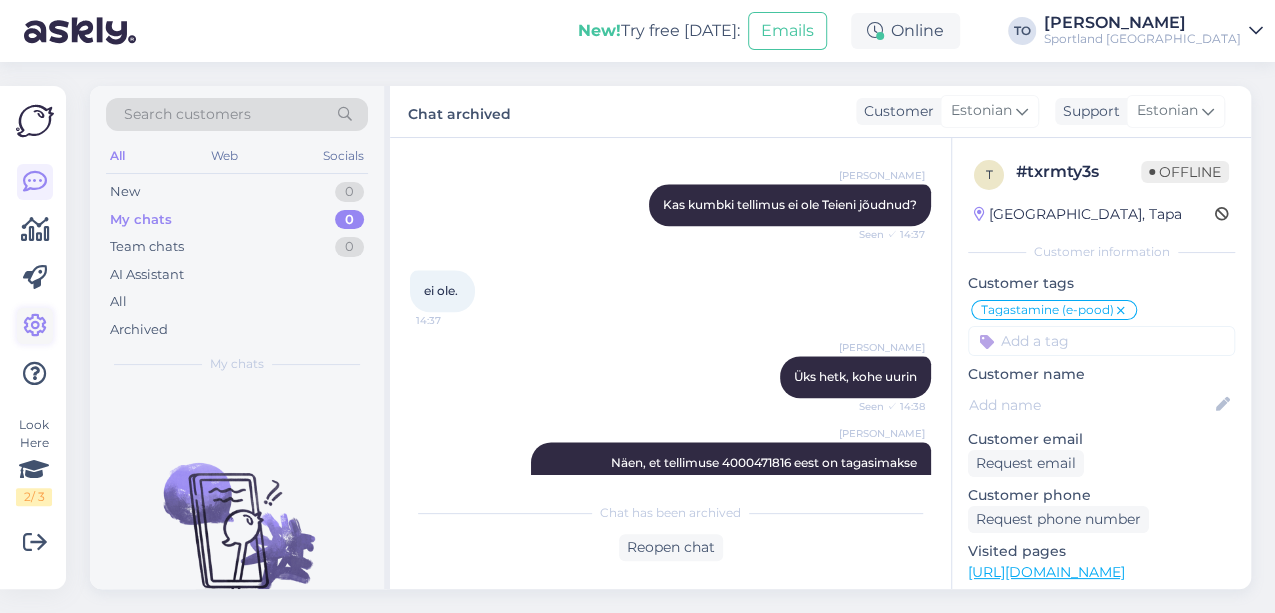 click at bounding box center [35, 326] 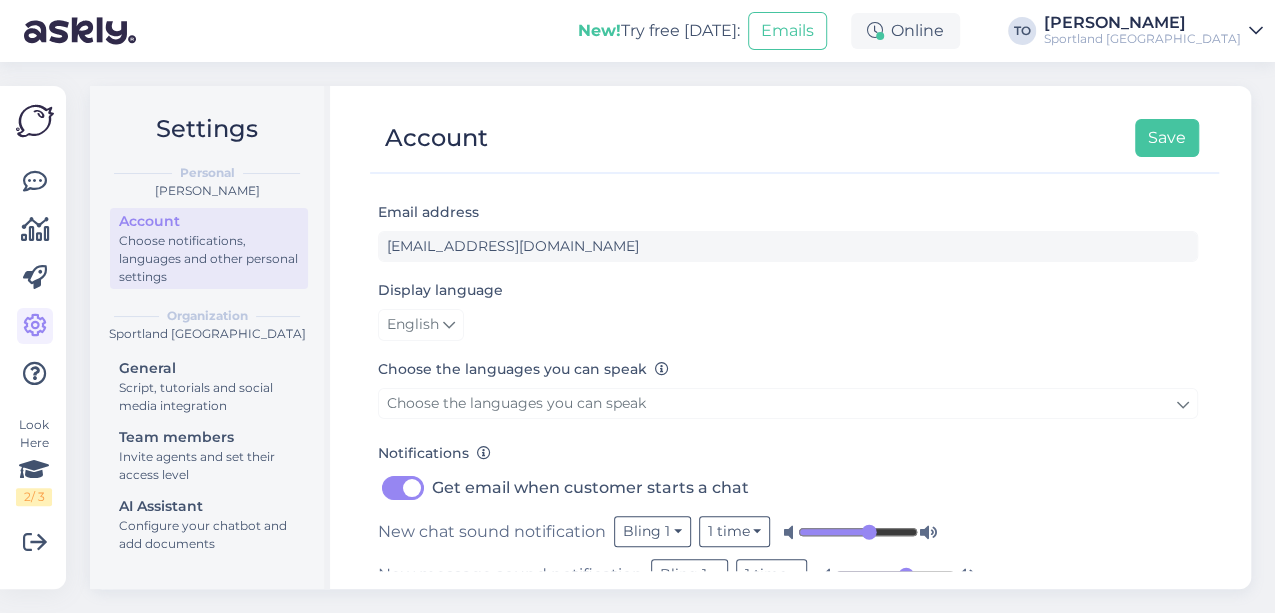 scroll, scrollTop: 94, scrollLeft: 0, axis: vertical 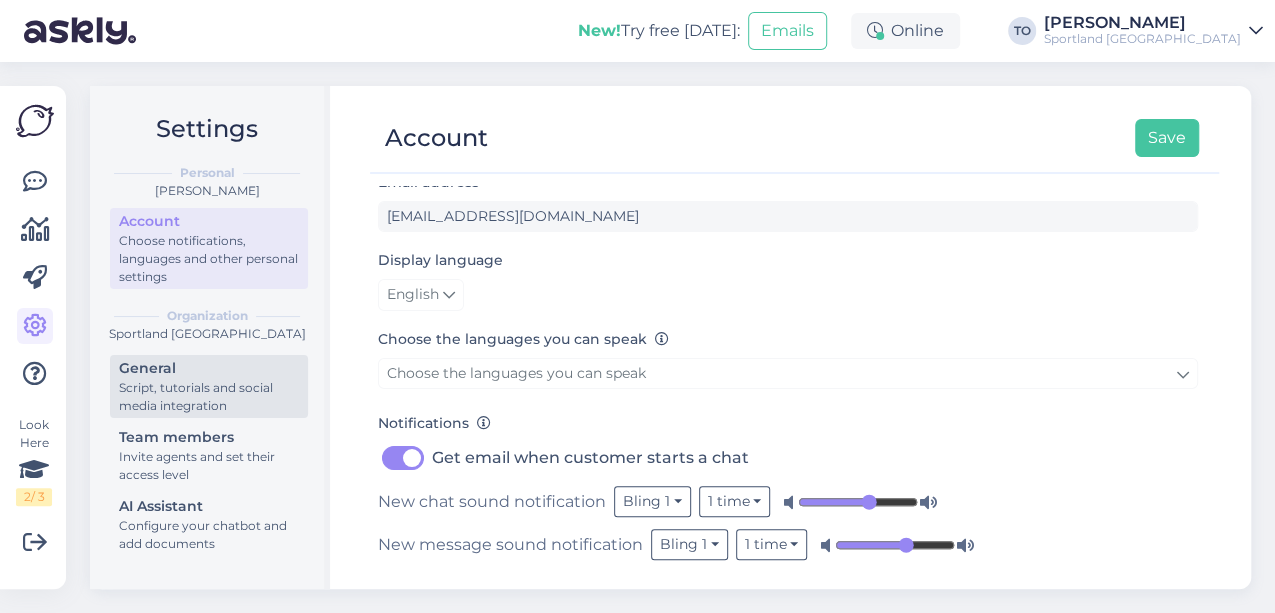 click on "Script, tutorials and social media integration" at bounding box center (209, 397) 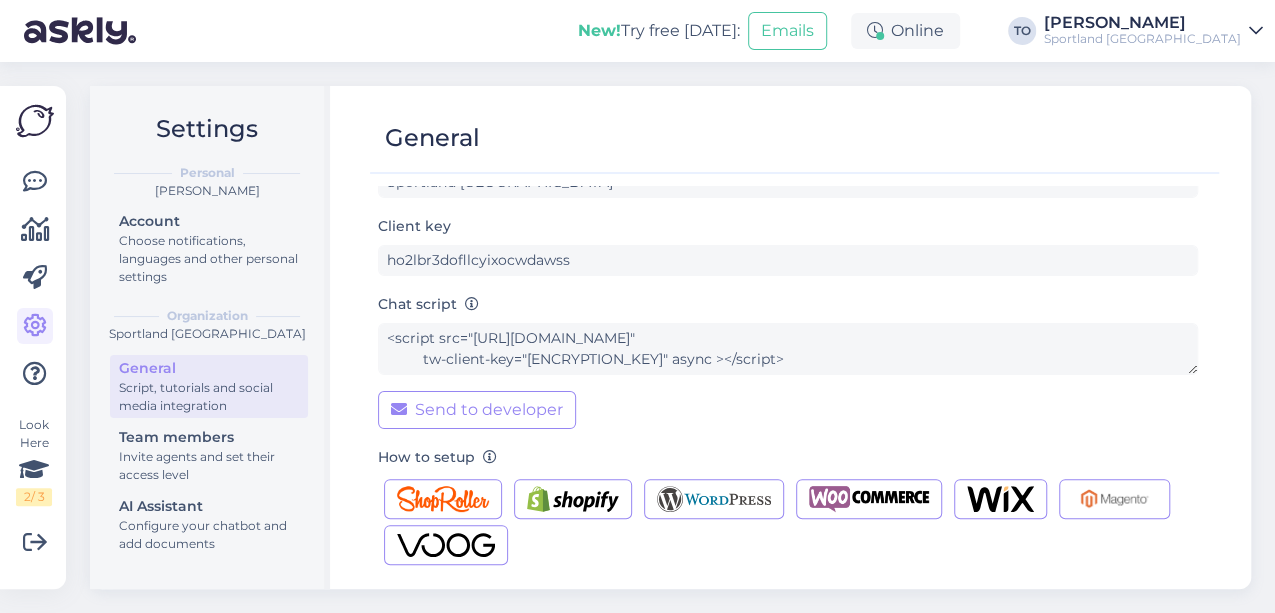 scroll, scrollTop: 143, scrollLeft: 0, axis: vertical 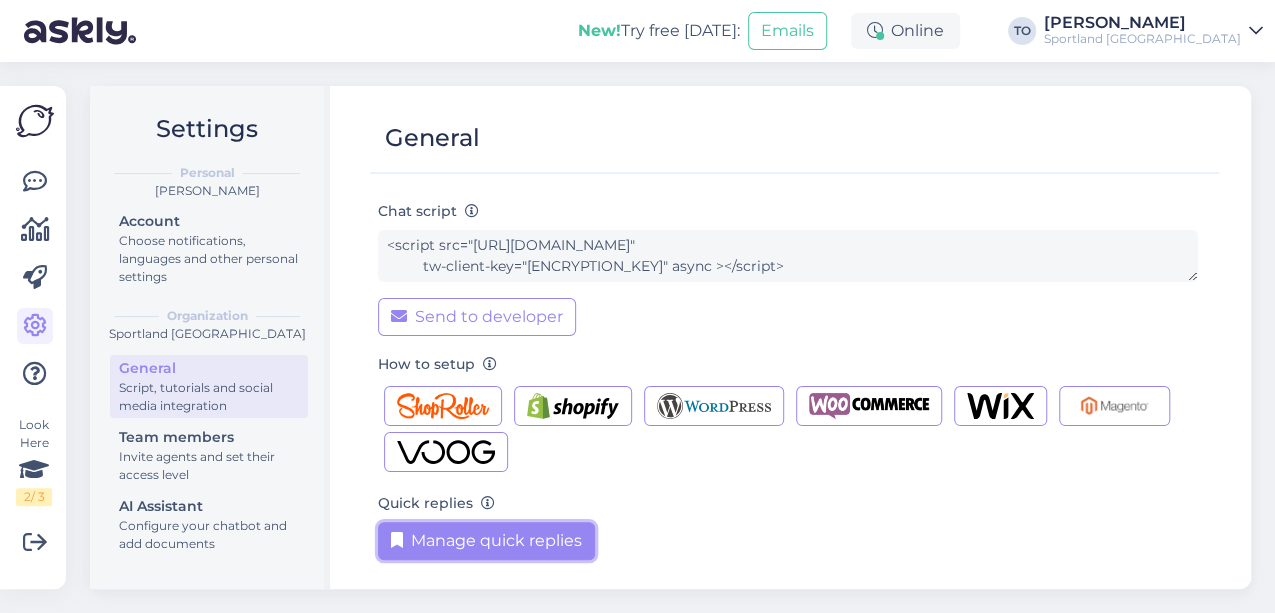 click on "Manage quick replies" at bounding box center (486, 541) 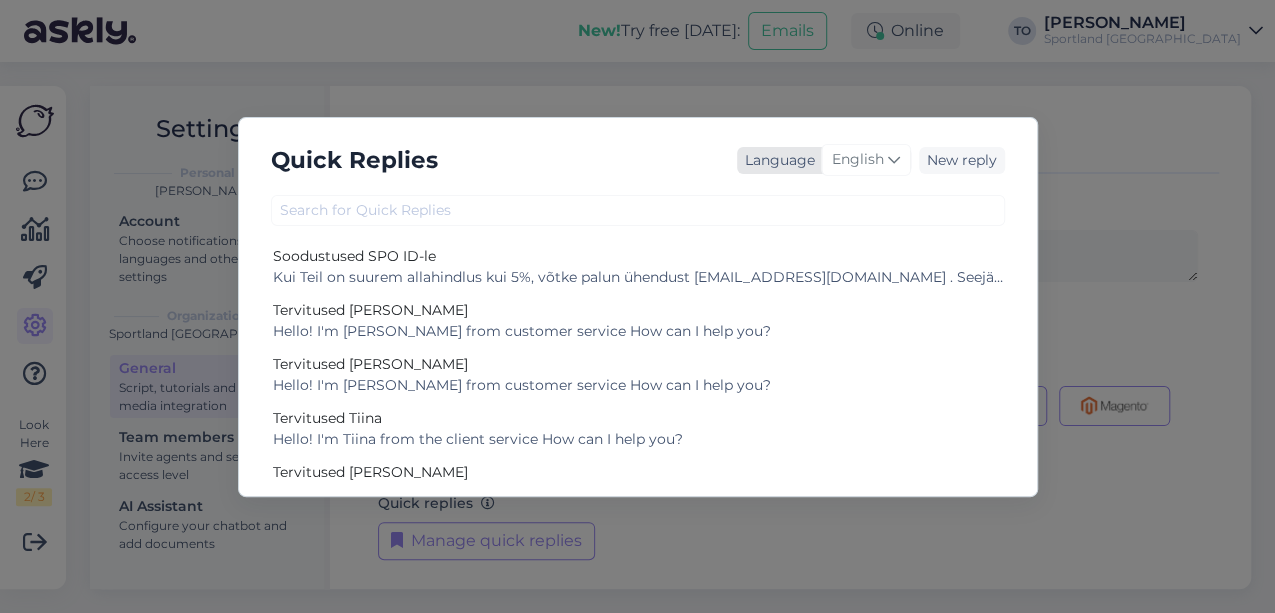 click on "English" at bounding box center [858, 160] 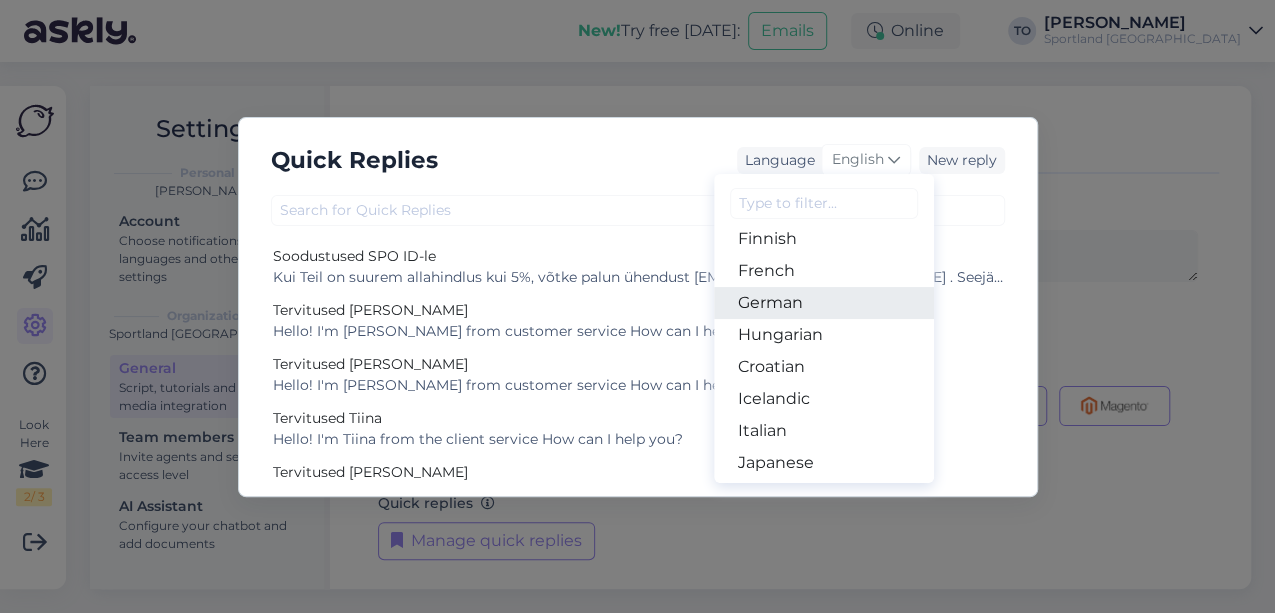 scroll, scrollTop: 200, scrollLeft: 0, axis: vertical 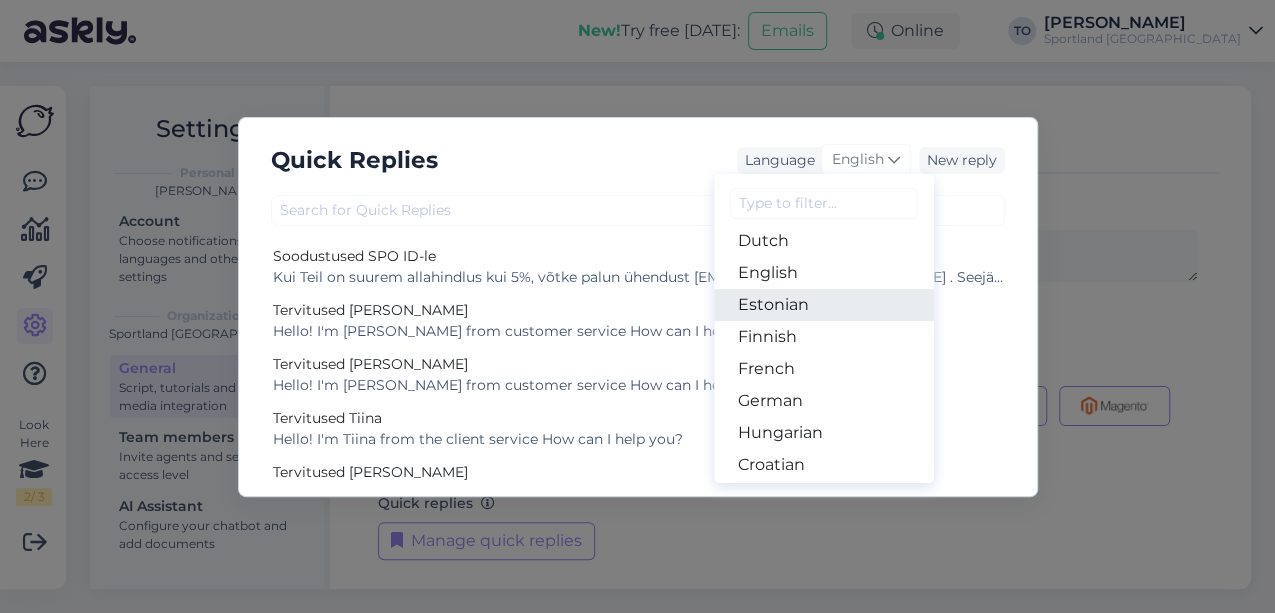 click on "Estonian" at bounding box center [824, 305] 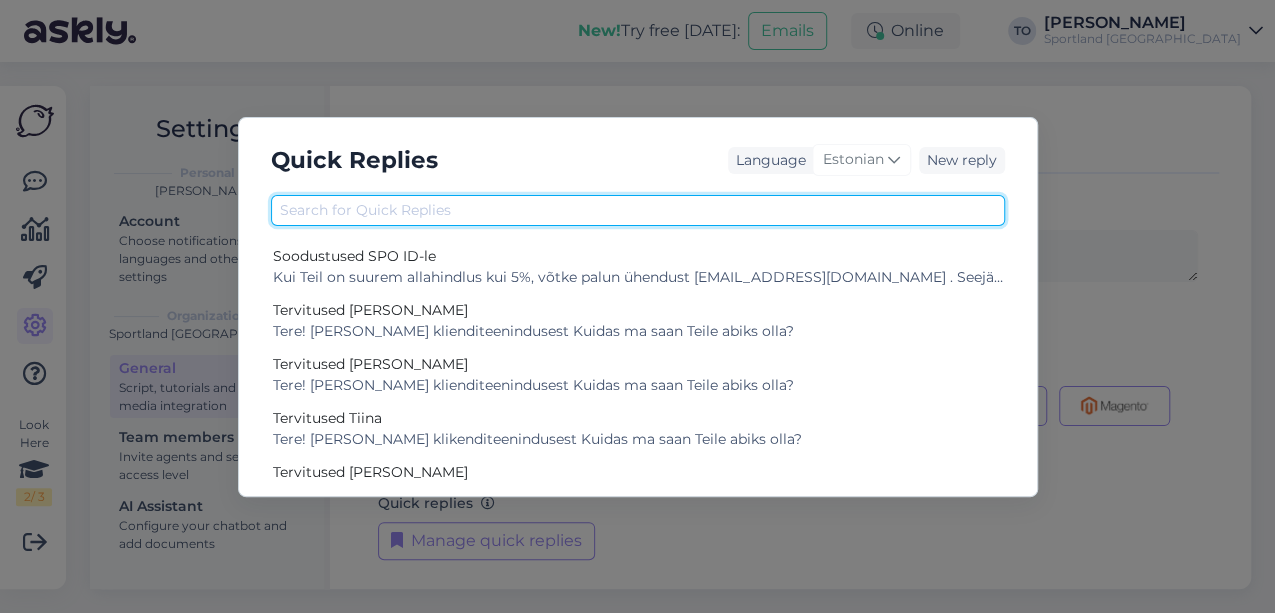 click at bounding box center (638, 210) 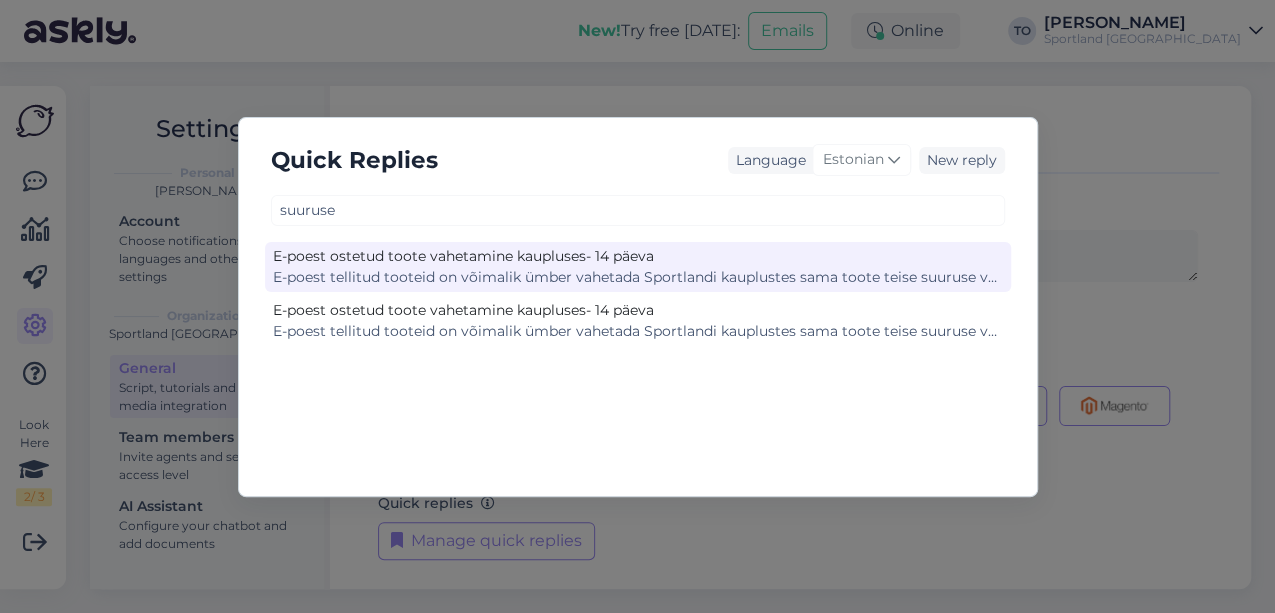 click on "E-poest tellitud tooteid on võimalik ümber vahetada Sportlandi kauplustes sama toote teise suuruse vastu 14 päeva jooksul ostu kätte saamise hetkest.
Juhime Teie tähelepanu, et teise värvi või mudeli vastu e-poes tellitud tooted ei ole võimalik, kuid Teil on õigus tooted kauplusesse tasuta tagastada ja kauplus  registreerib tagastuse veebipoes. Tagasimakse vormistatakse esimesel võimalusel, kui mitte hiljemalt  14 päeva möödumisel." at bounding box center (638, 277) 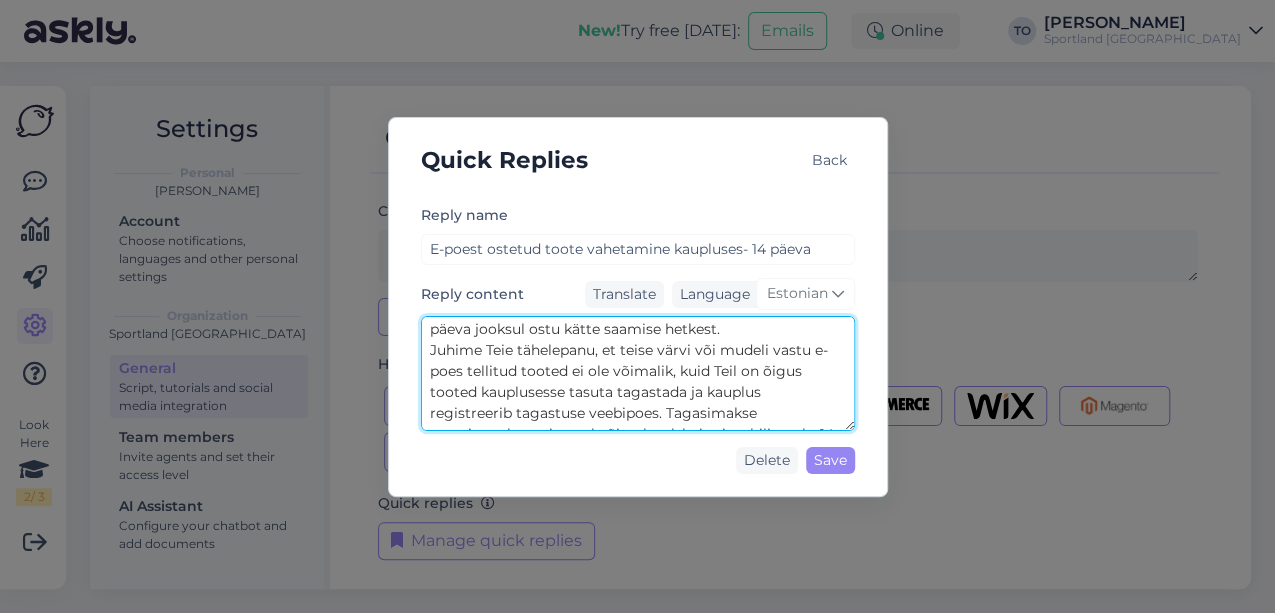 scroll, scrollTop: 84, scrollLeft: 0, axis: vertical 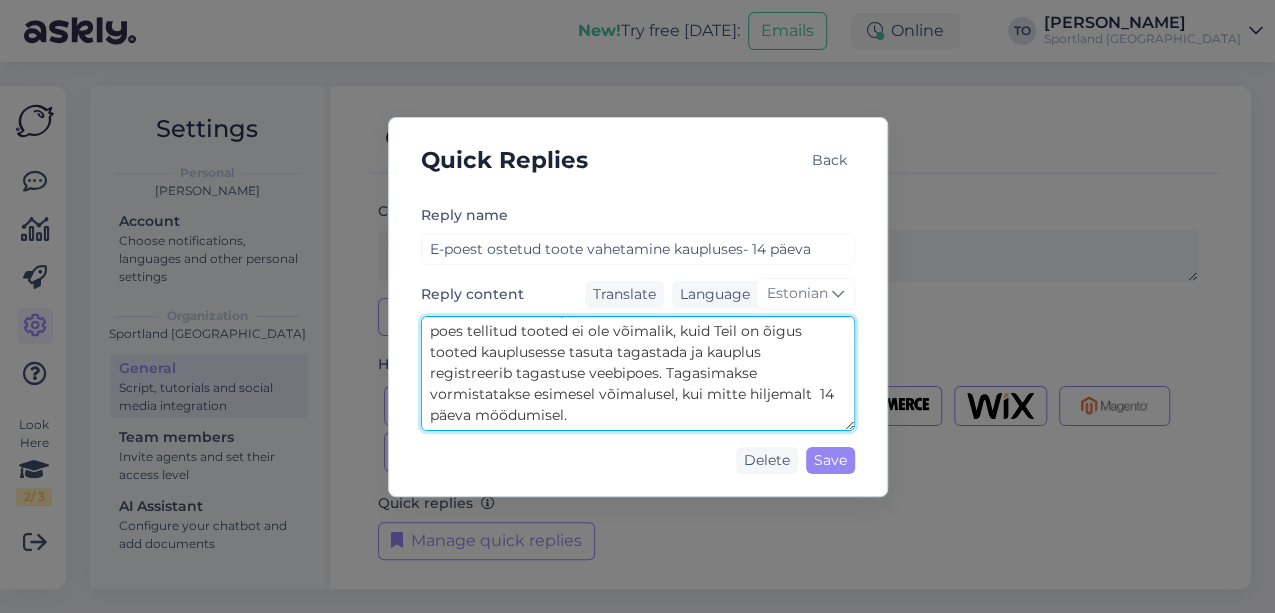 drag, startPoint x: 431, startPoint y: 334, endPoint x: 814, endPoint y: 426, distance: 393.89465 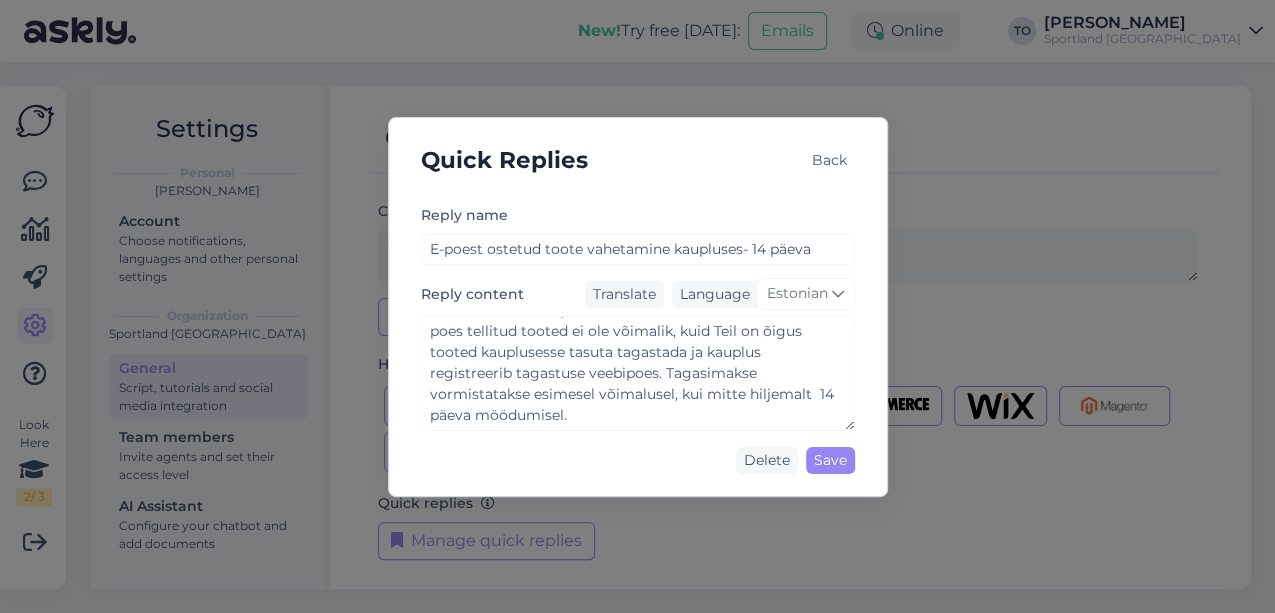 click on "Quick Replies Back" at bounding box center [638, 160] 